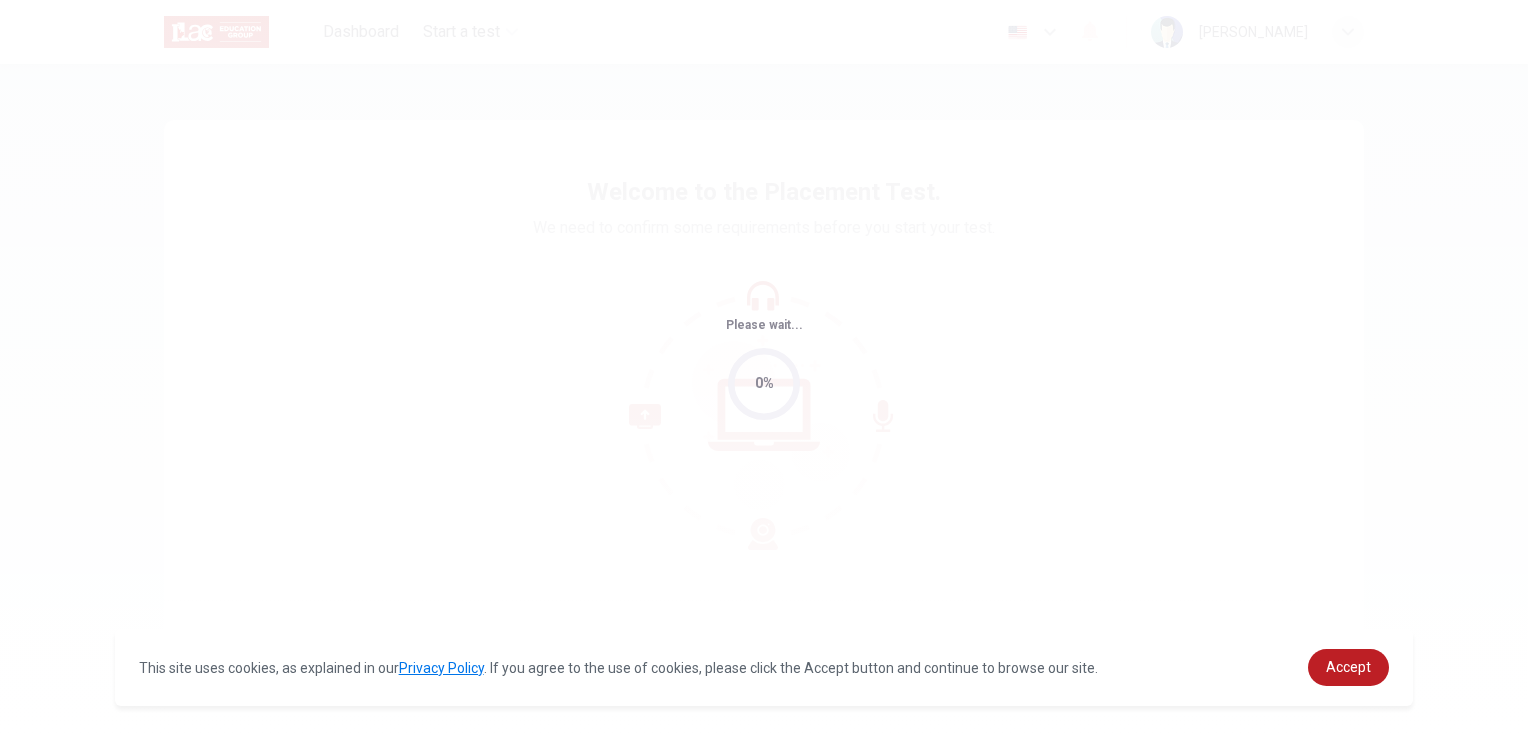 scroll, scrollTop: 0, scrollLeft: 0, axis: both 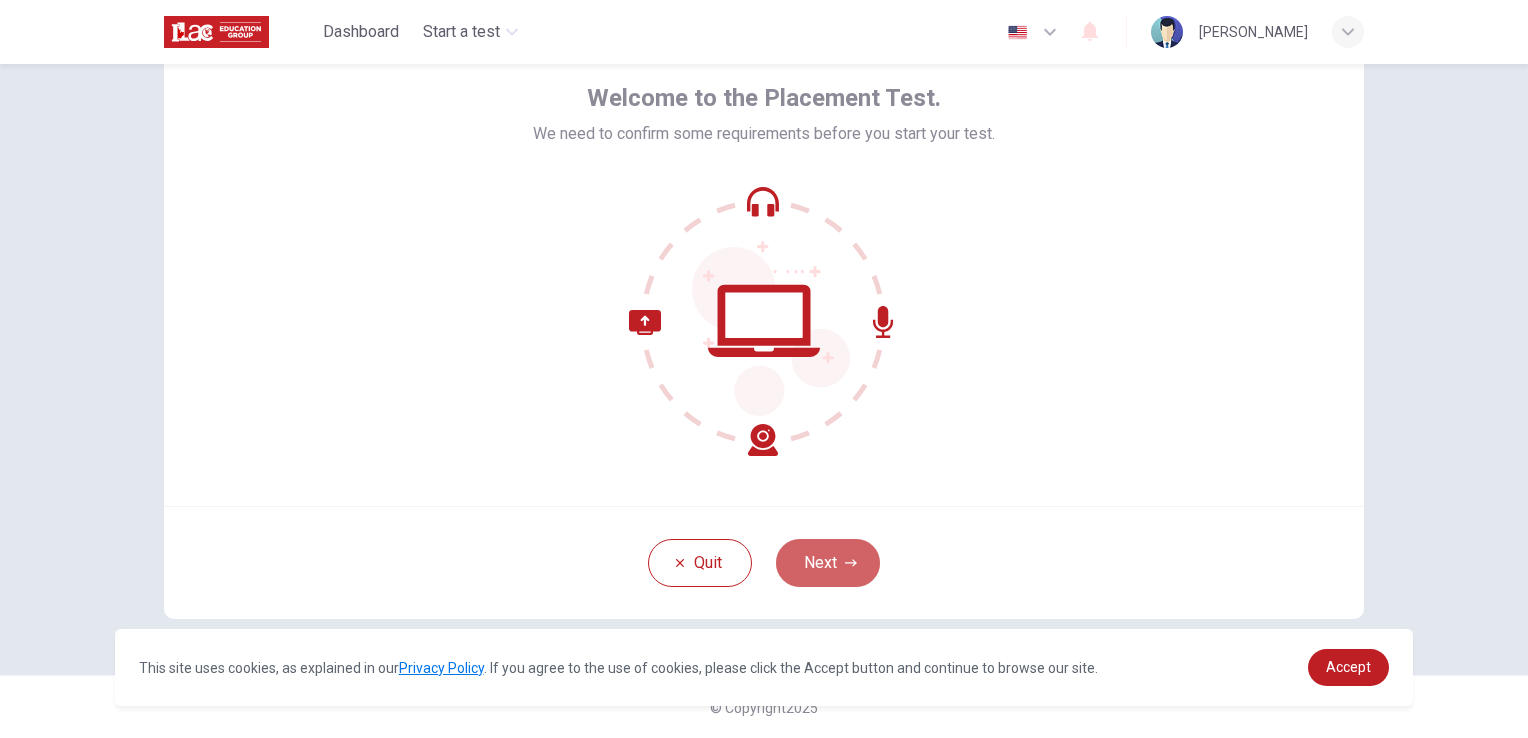click on "Next" at bounding box center (828, 563) 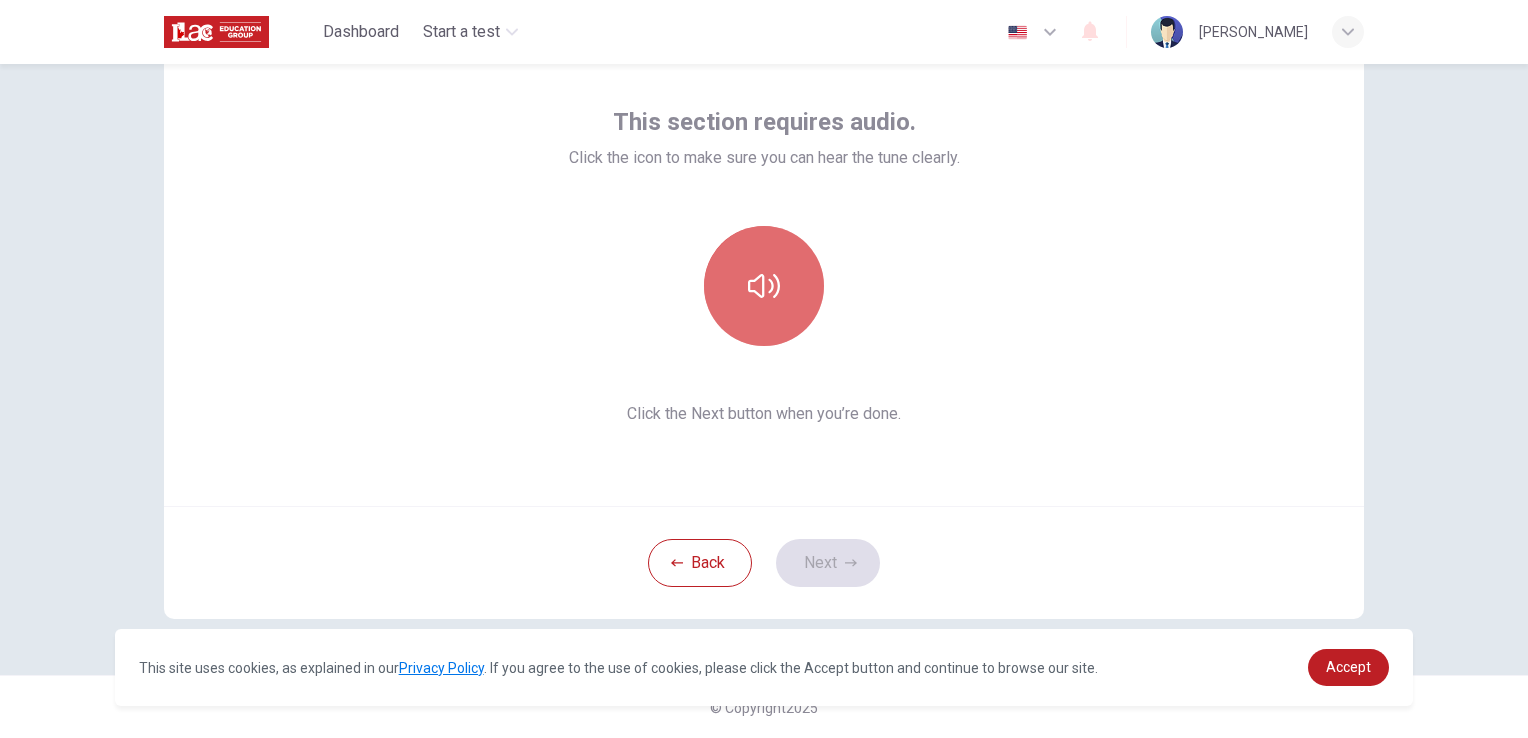 click at bounding box center [764, 286] 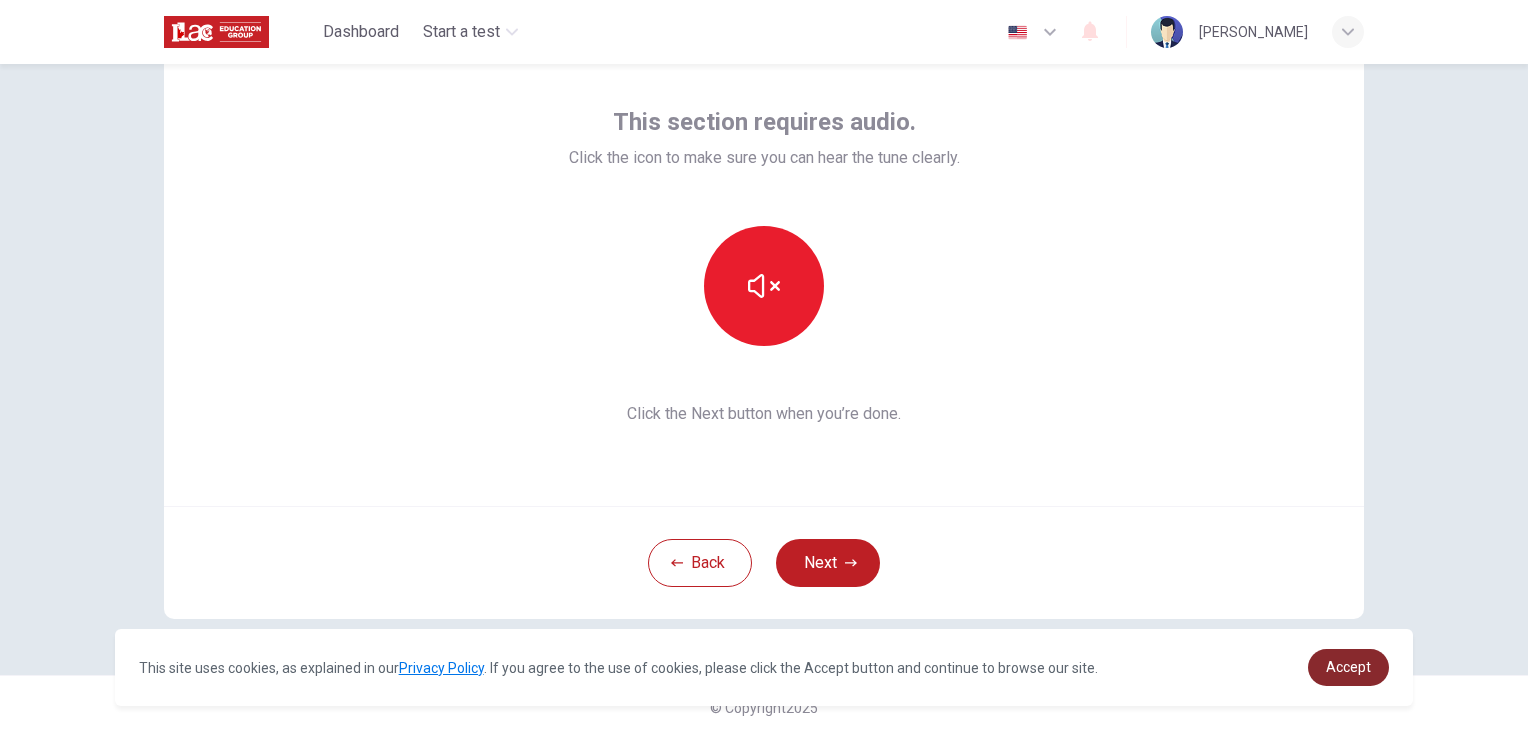 click on "Accept" at bounding box center (1348, 667) 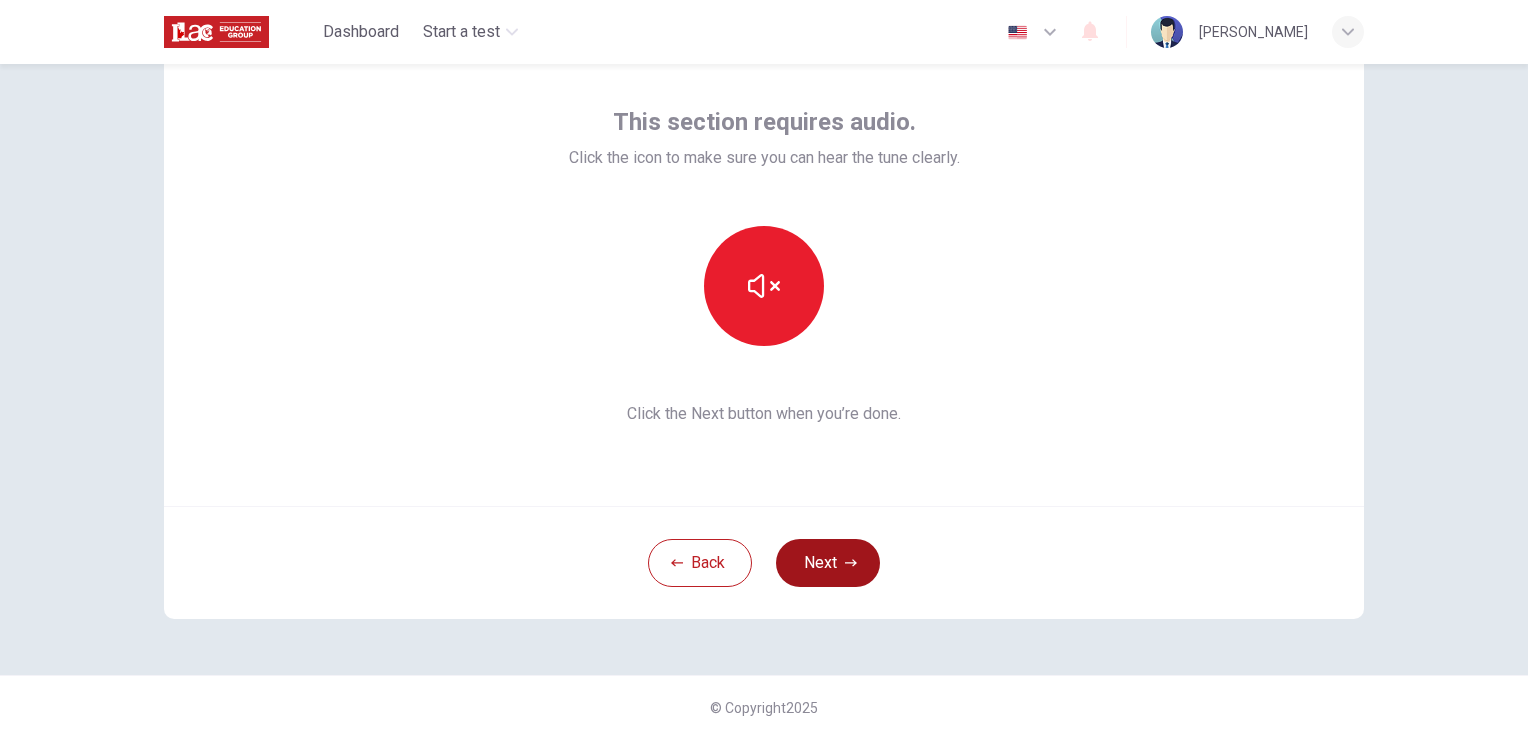 click on "Next" at bounding box center [828, 563] 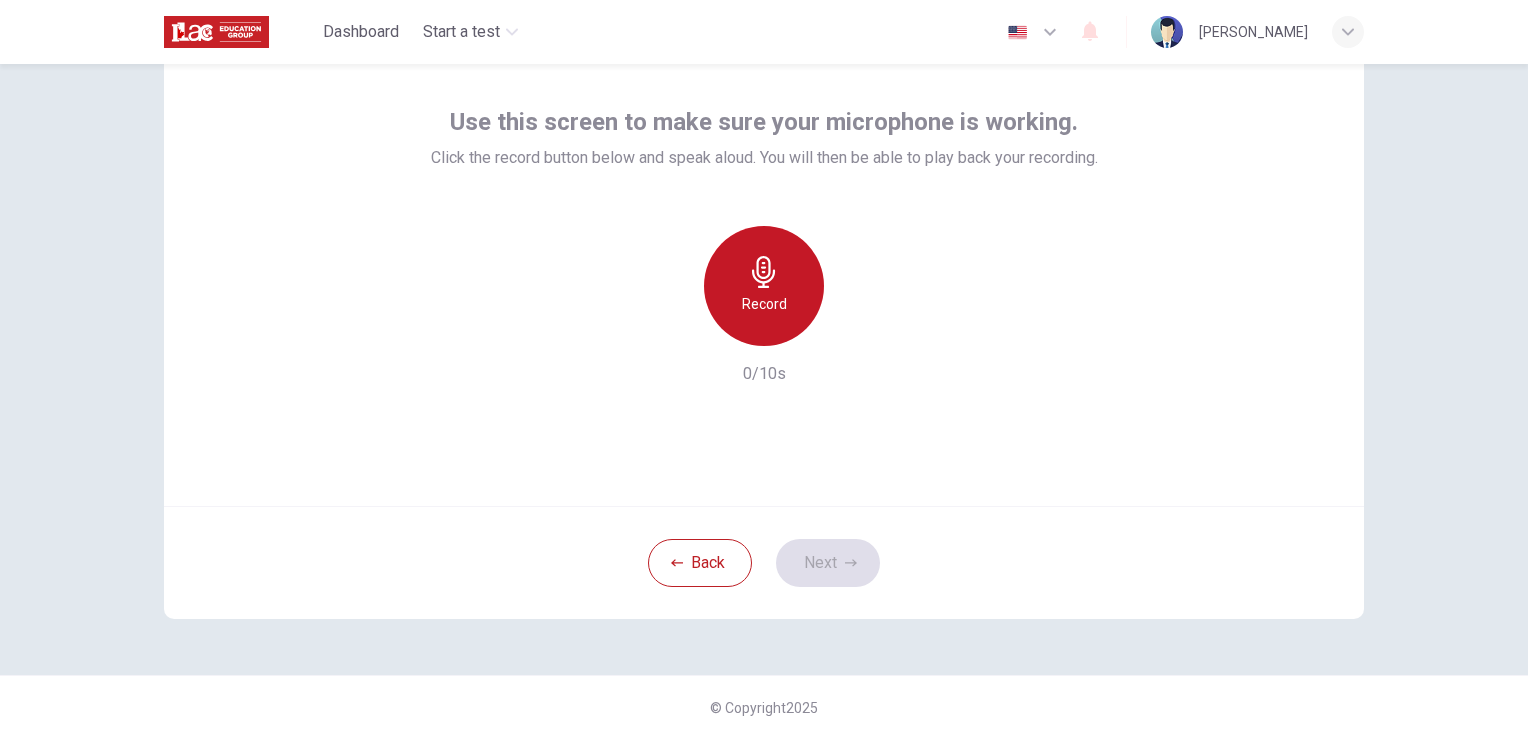 click on "Record" at bounding box center (764, 304) 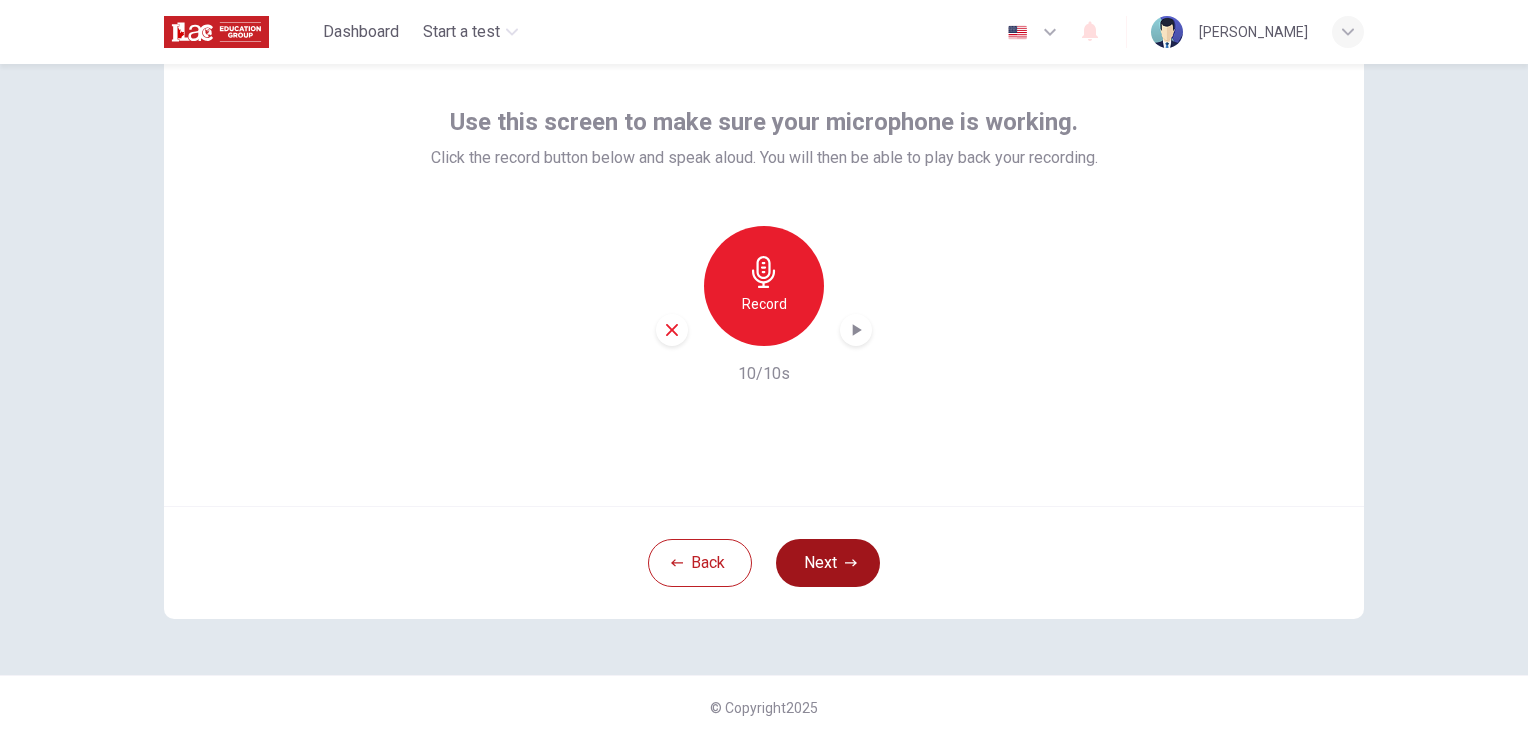 click on "Next" at bounding box center (828, 563) 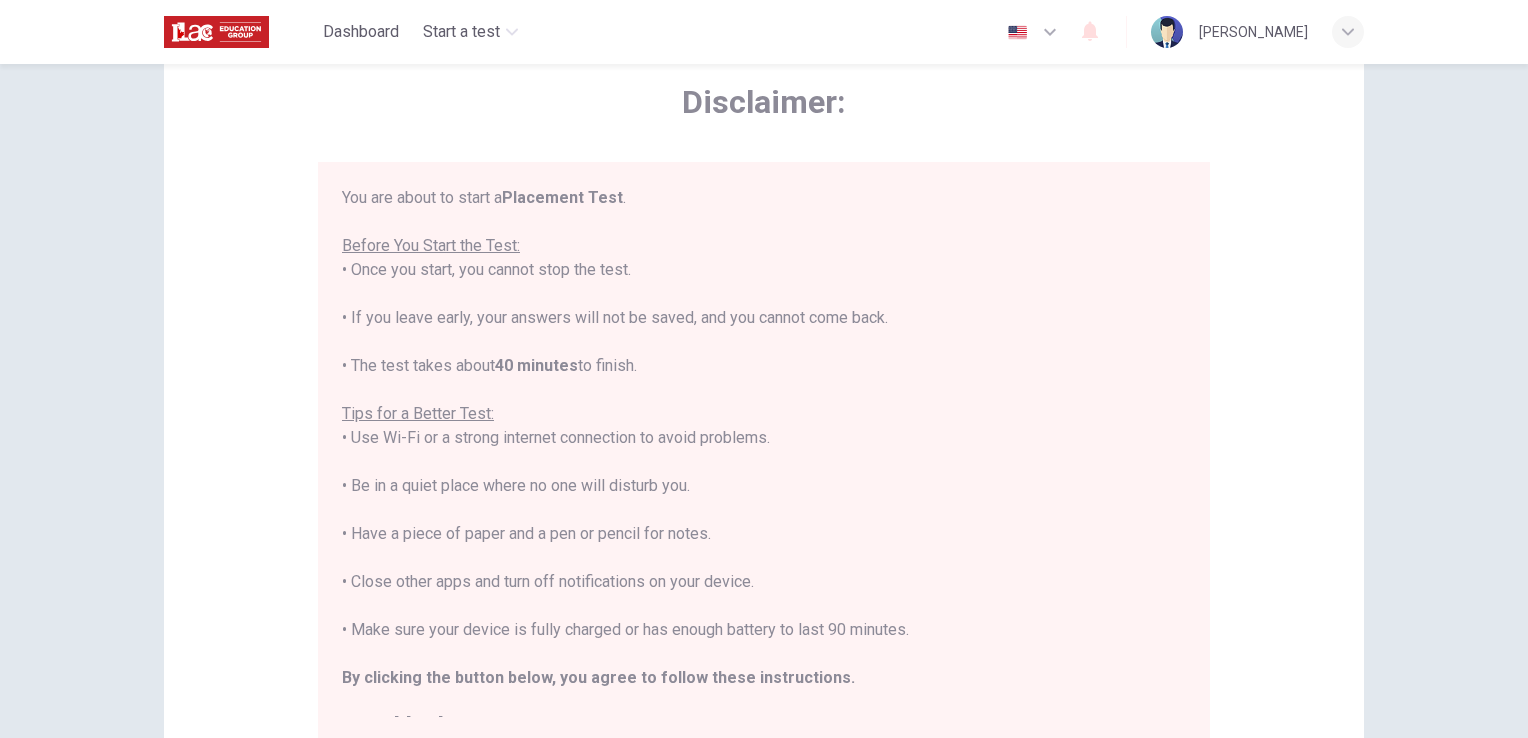 scroll, scrollTop: 23, scrollLeft: 0, axis: vertical 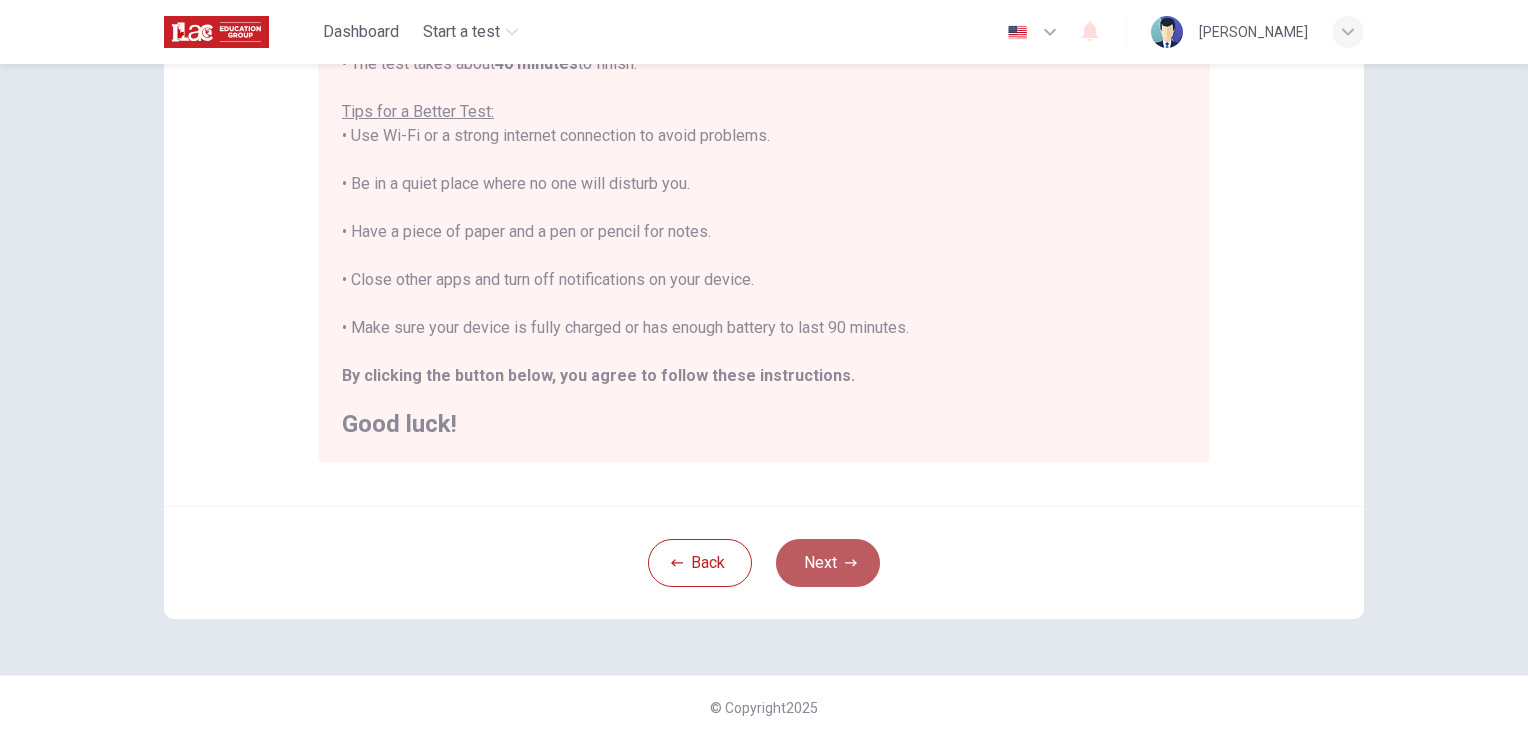 click on "Next" at bounding box center [828, 563] 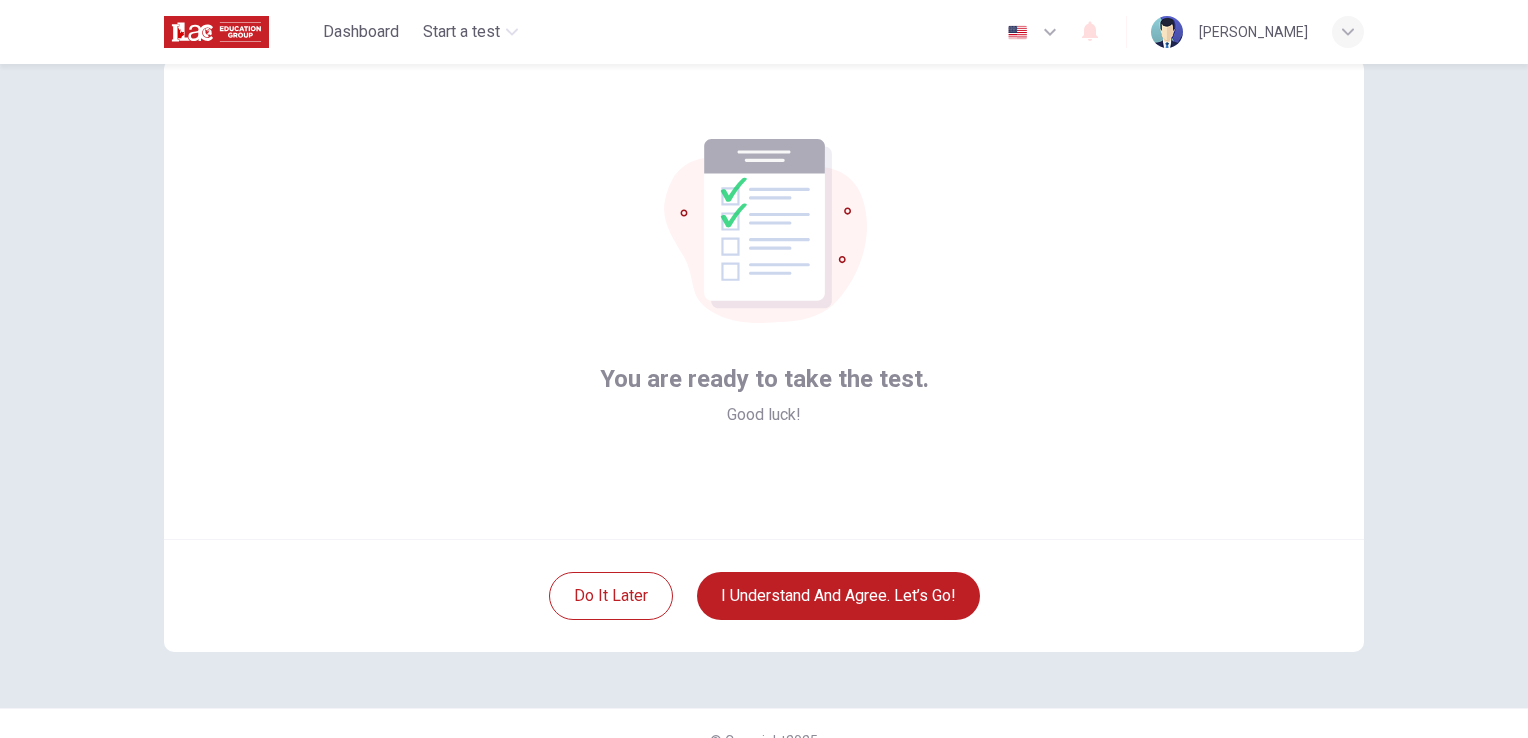 scroll, scrollTop: 94, scrollLeft: 0, axis: vertical 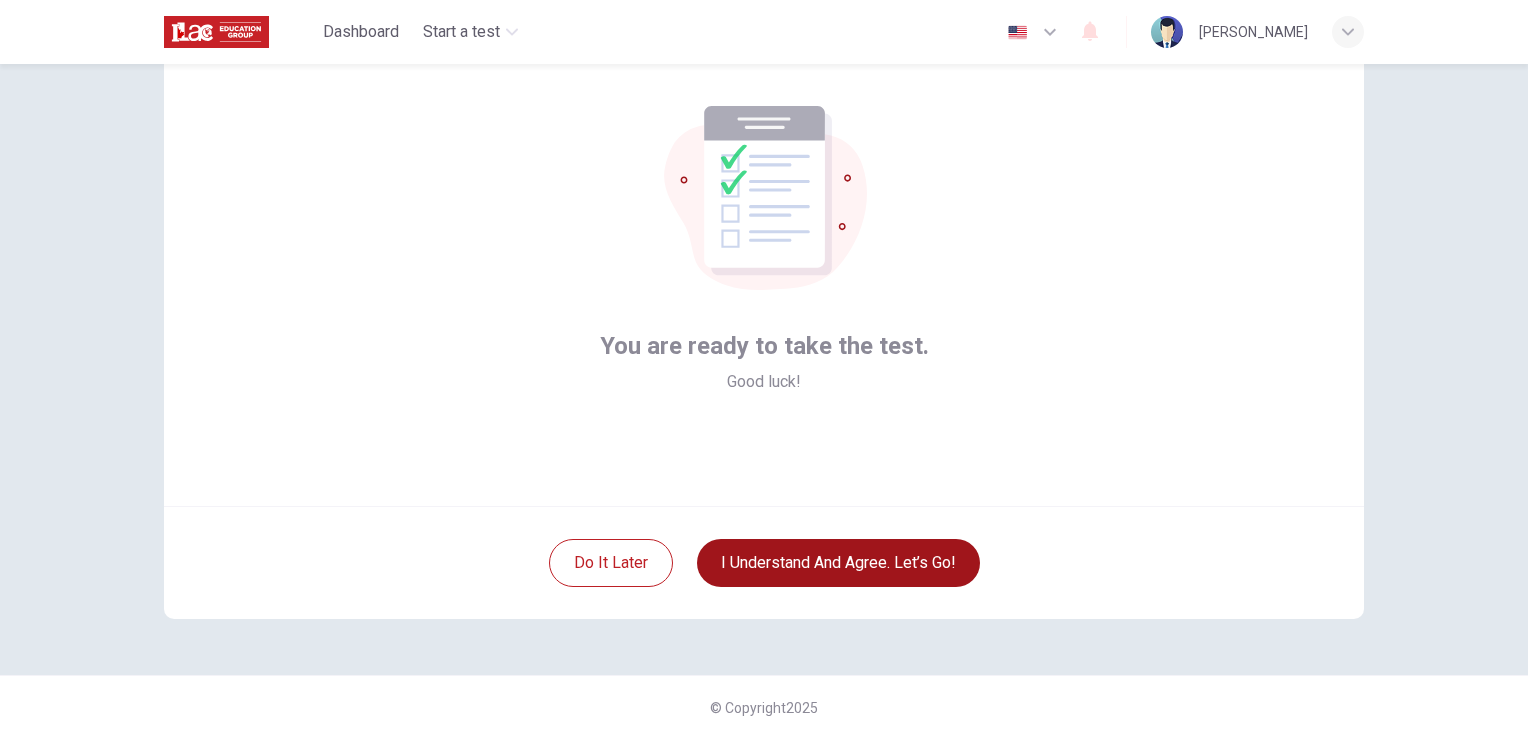 click on "I understand and agree. Let’s go!" at bounding box center (838, 563) 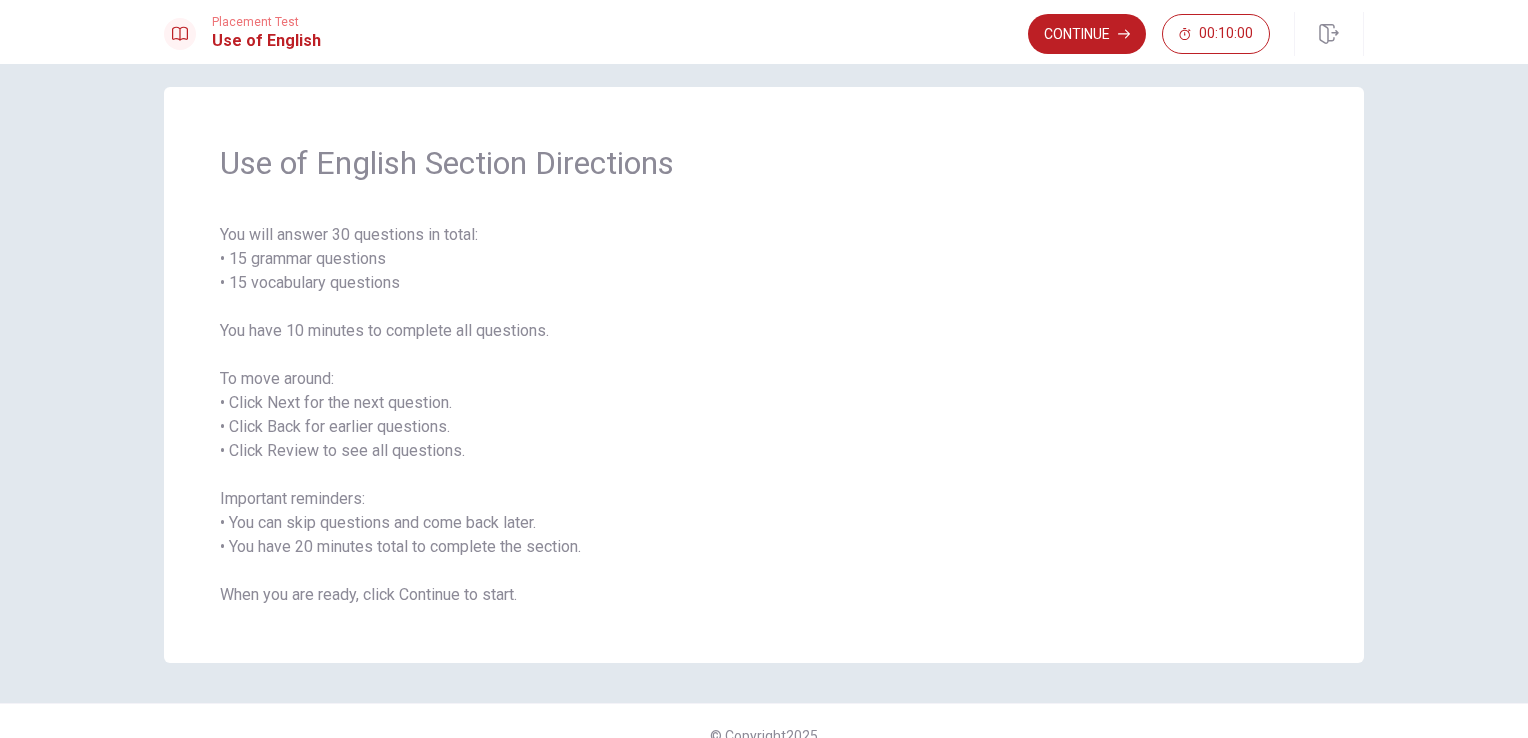 scroll, scrollTop: 45, scrollLeft: 0, axis: vertical 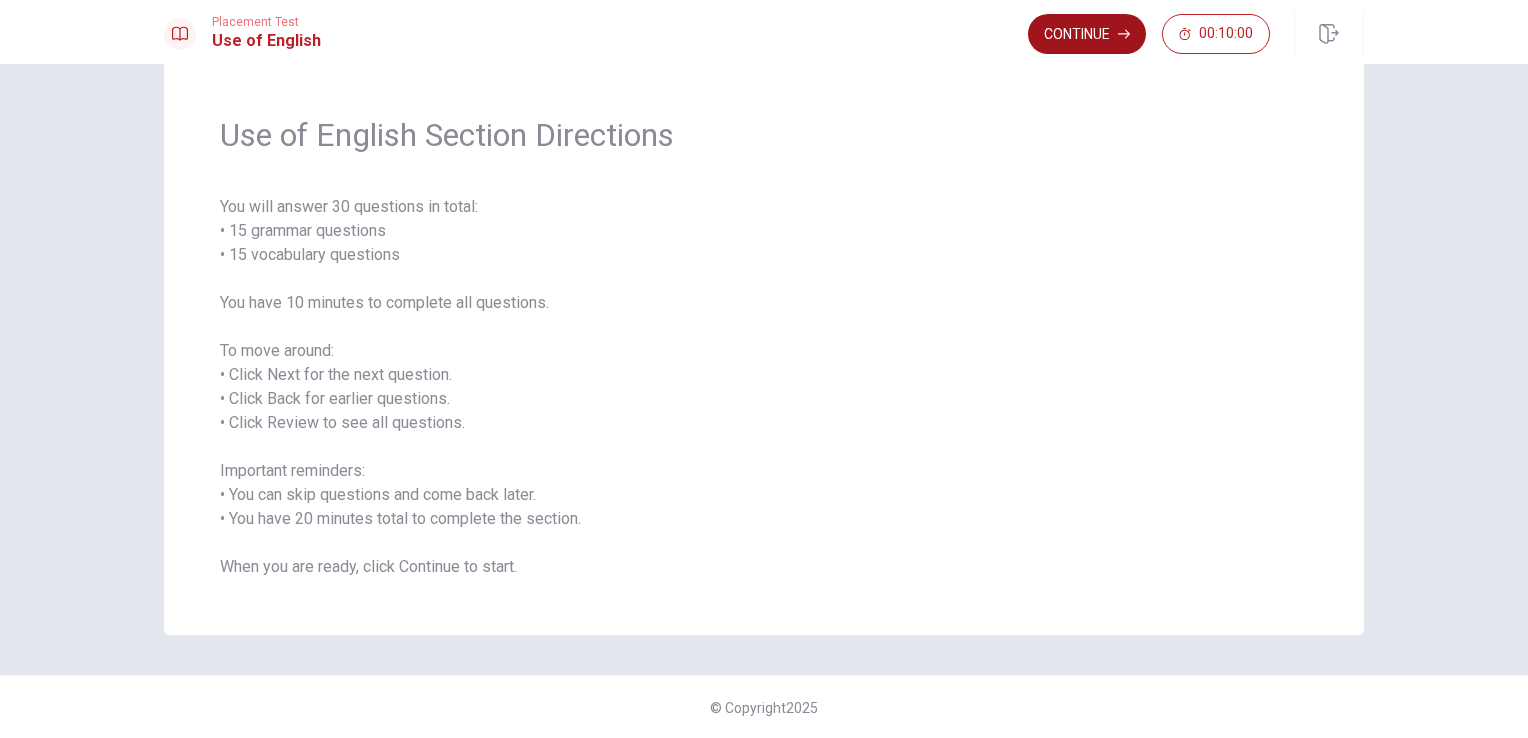 click on "Continue" at bounding box center [1087, 34] 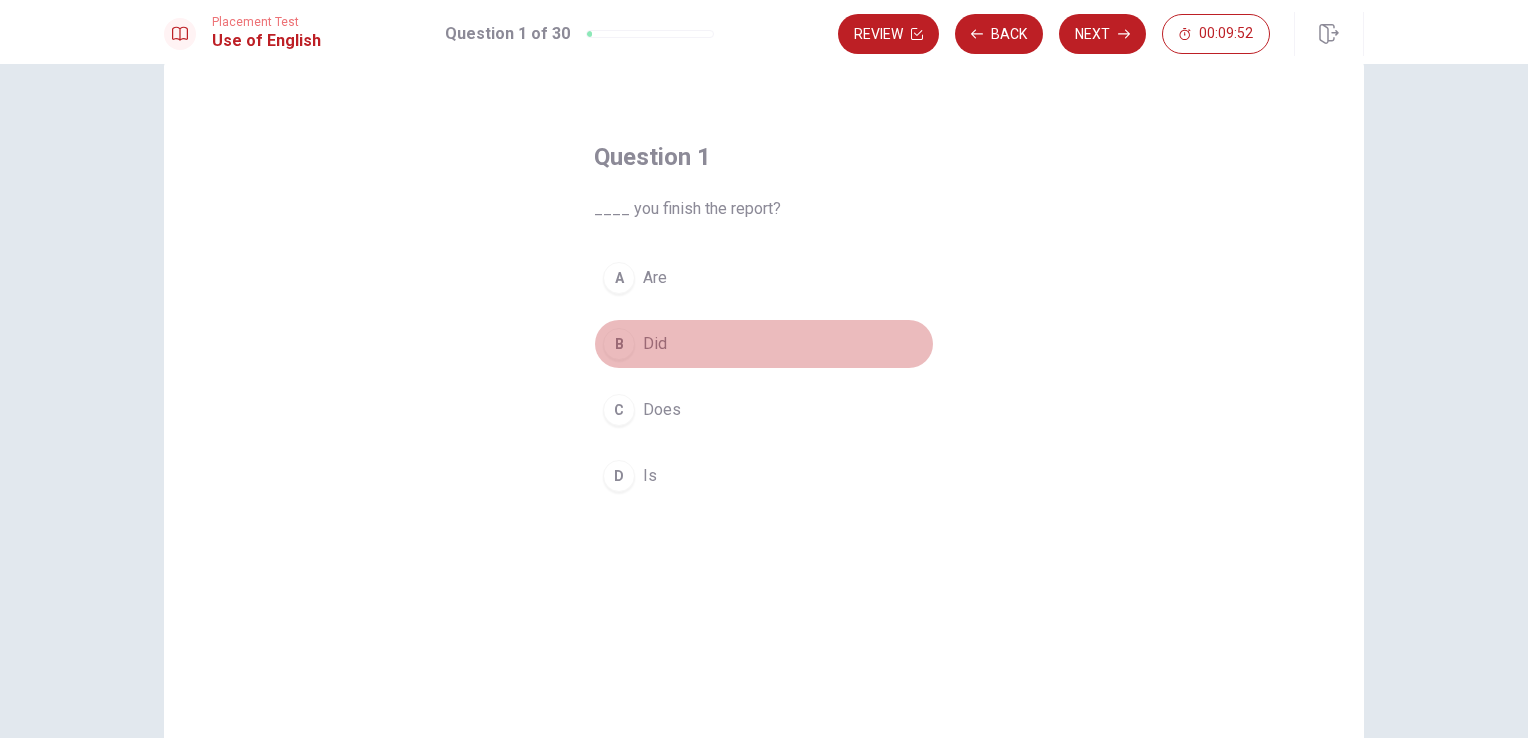 click on "B" at bounding box center [619, 344] 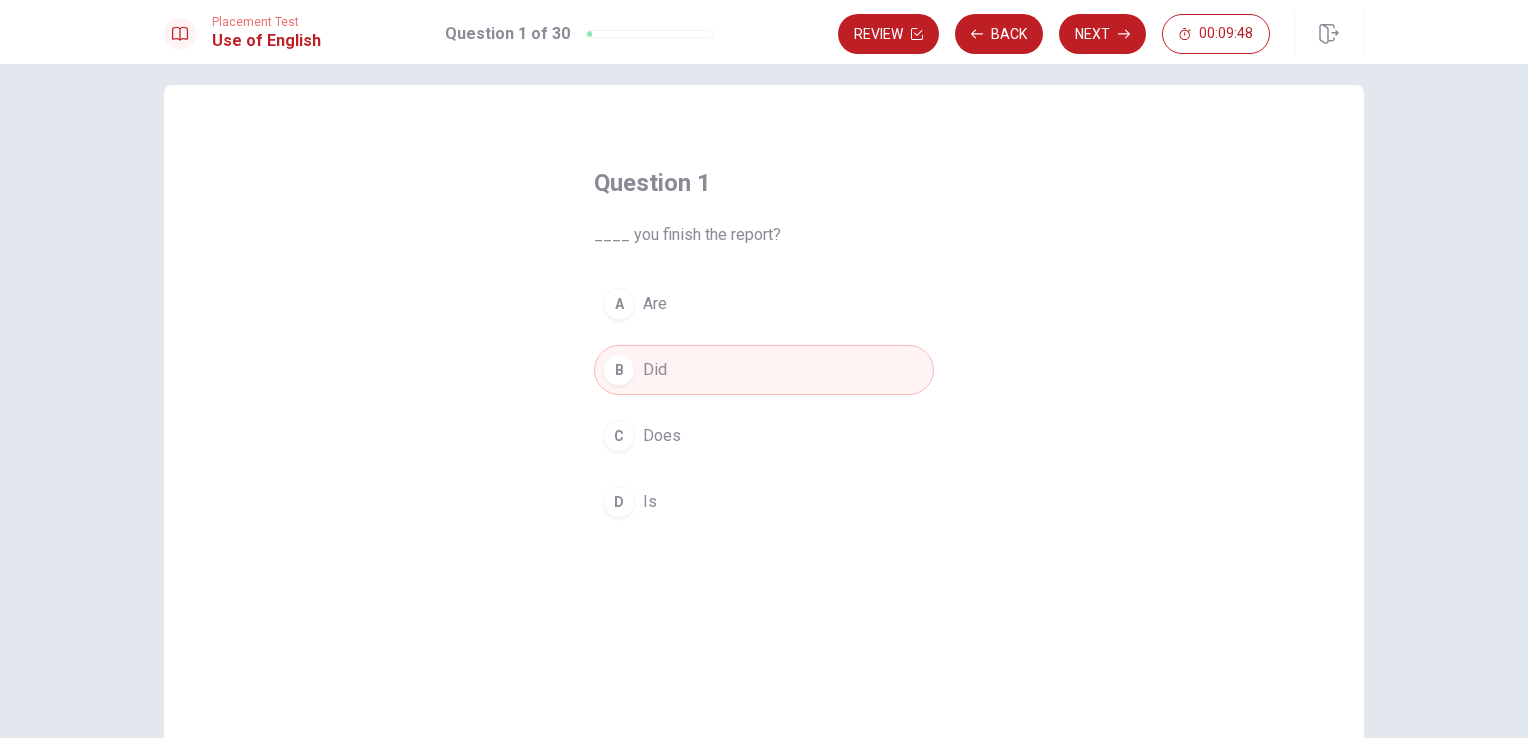 scroll, scrollTop: 0, scrollLeft: 0, axis: both 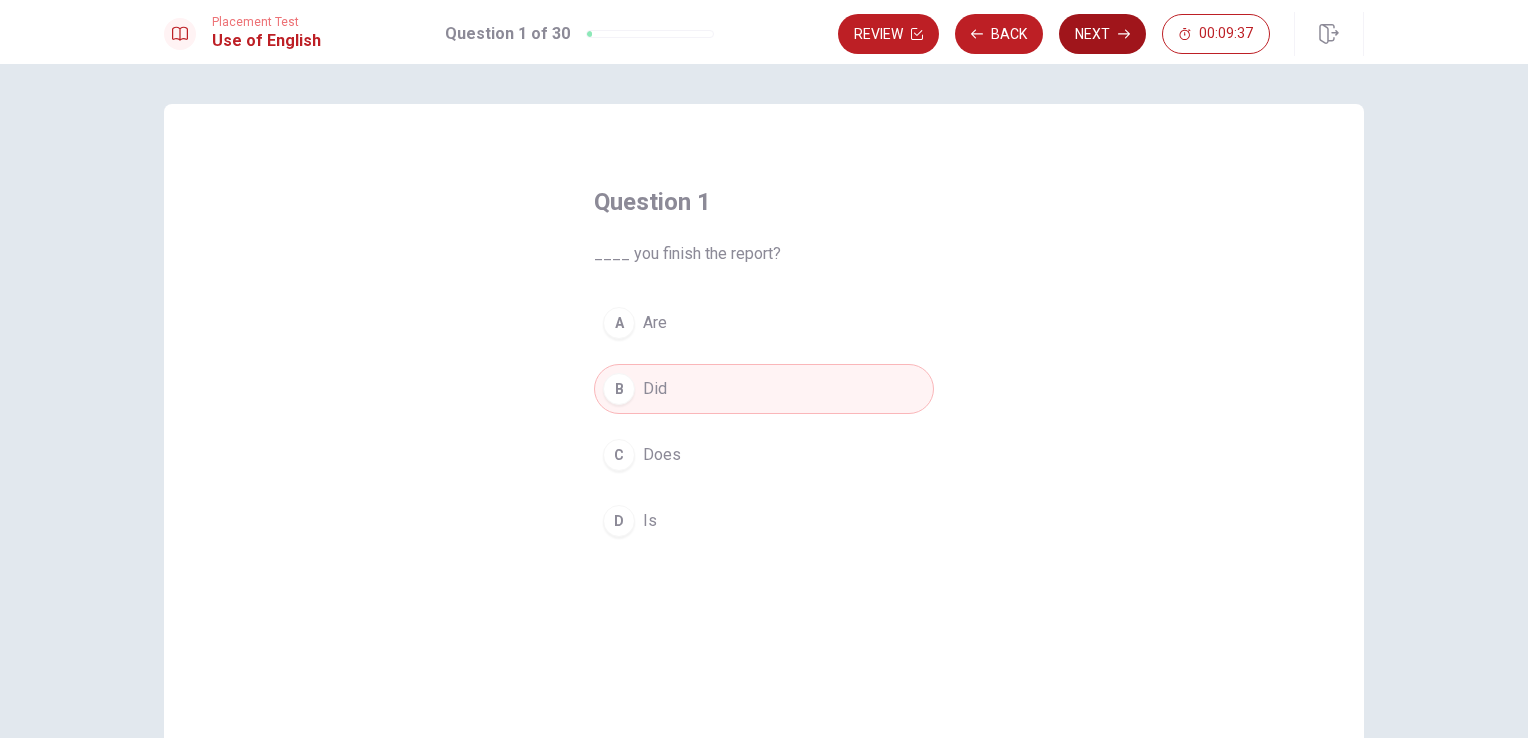 click on "Next" at bounding box center (1102, 34) 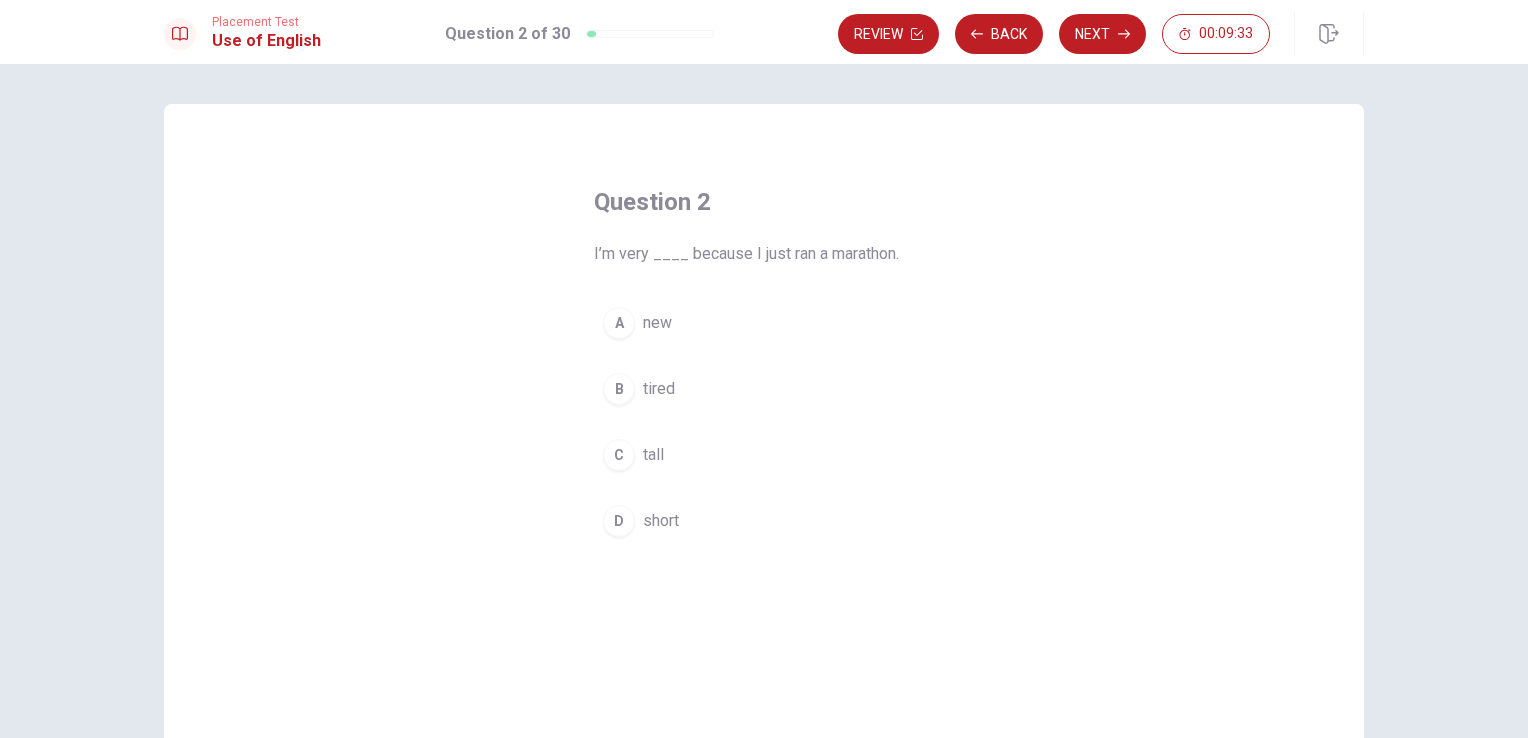 click on "B tired" at bounding box center (764, 389) 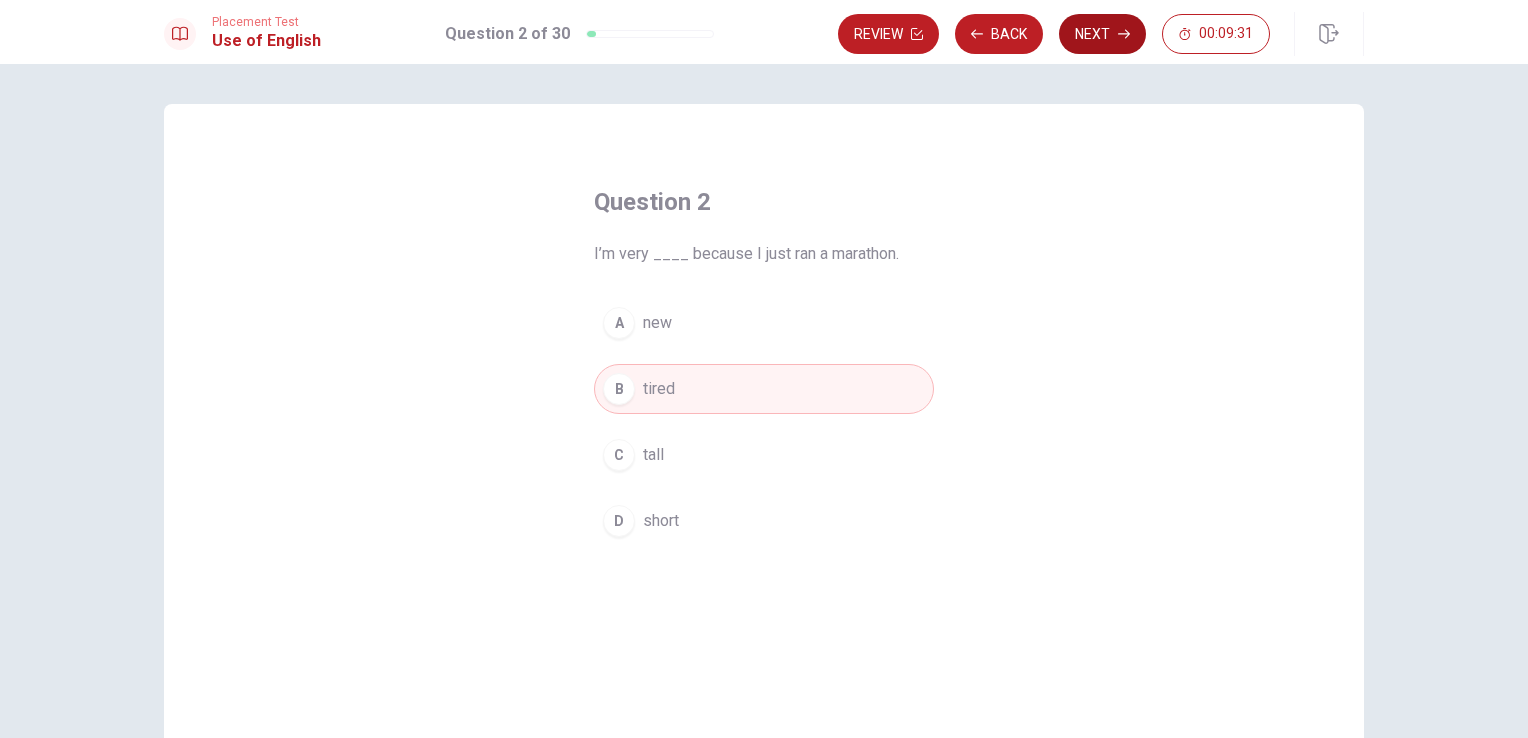 click on "Next" at bounding box center [1102, 34] 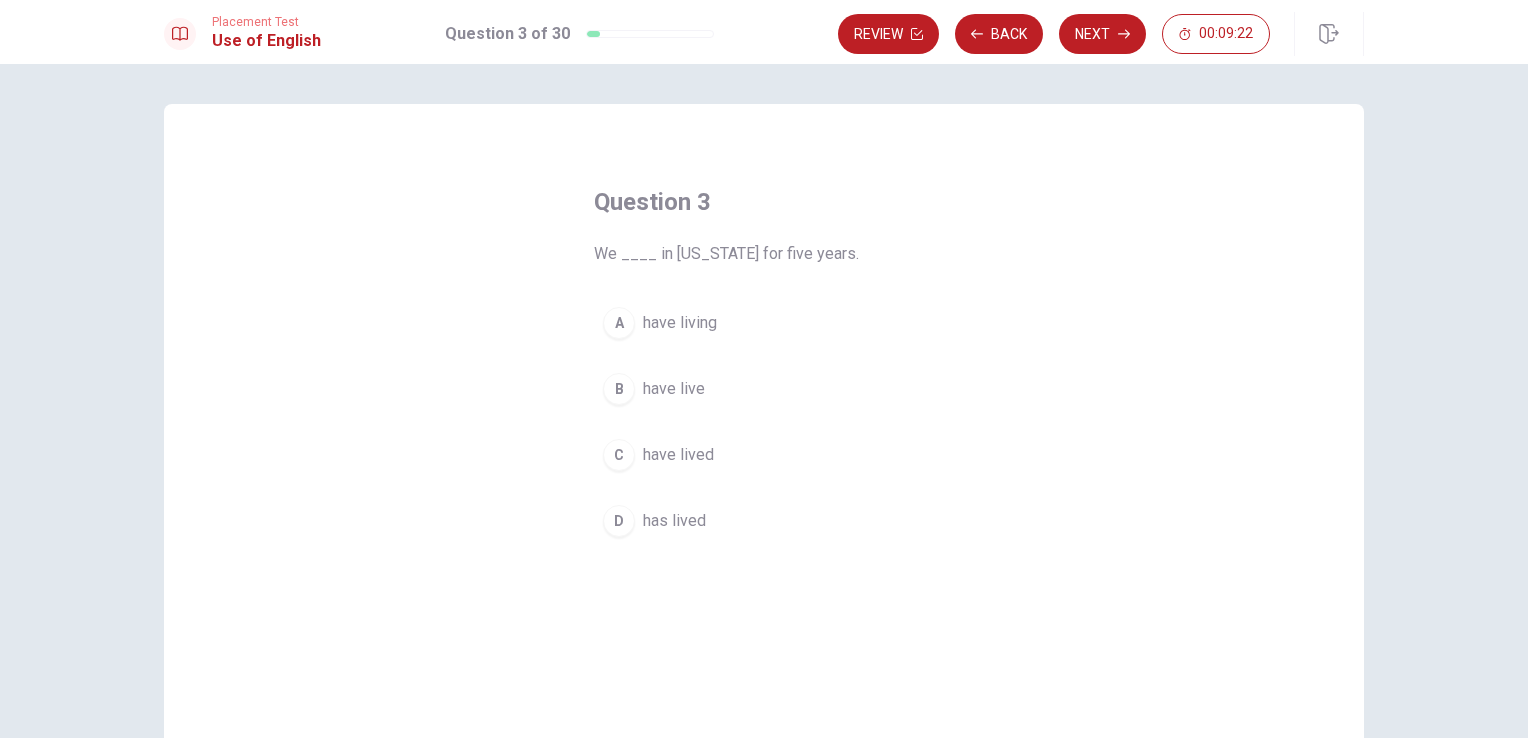 click on "have lived" at bounding box center [678, 455] 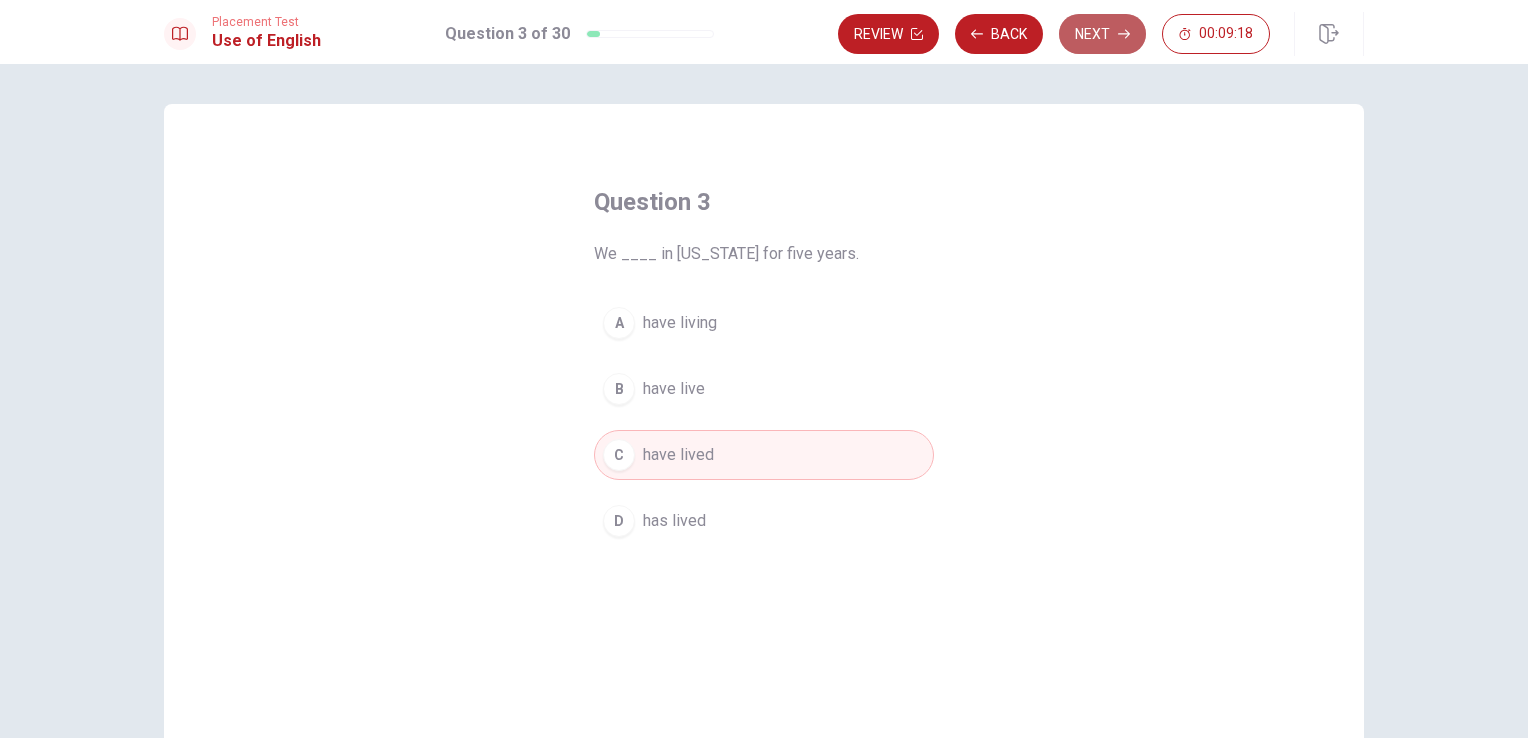 click on "Next" at bounding box center [1102, 34] 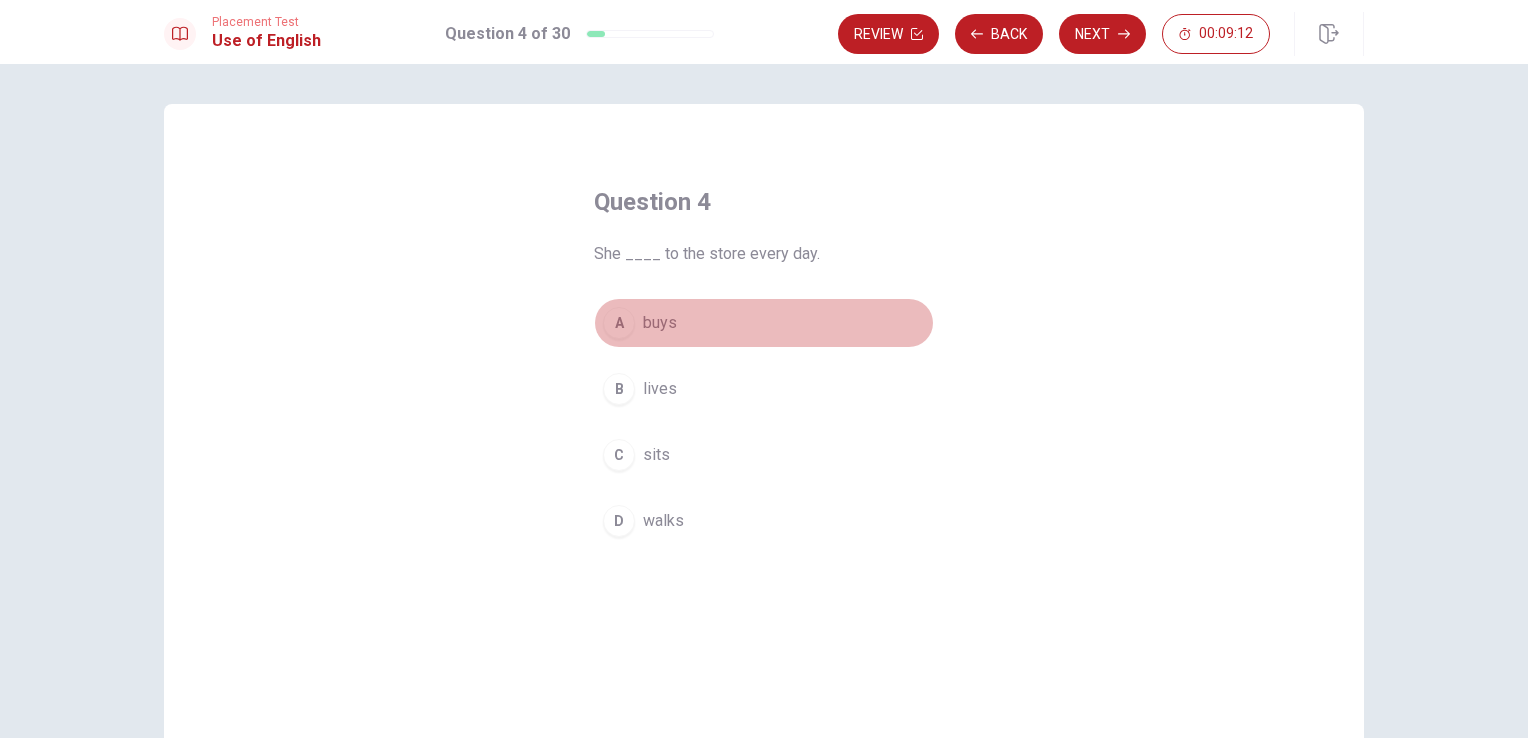 click on "buys" at bounding box center (660, 323) 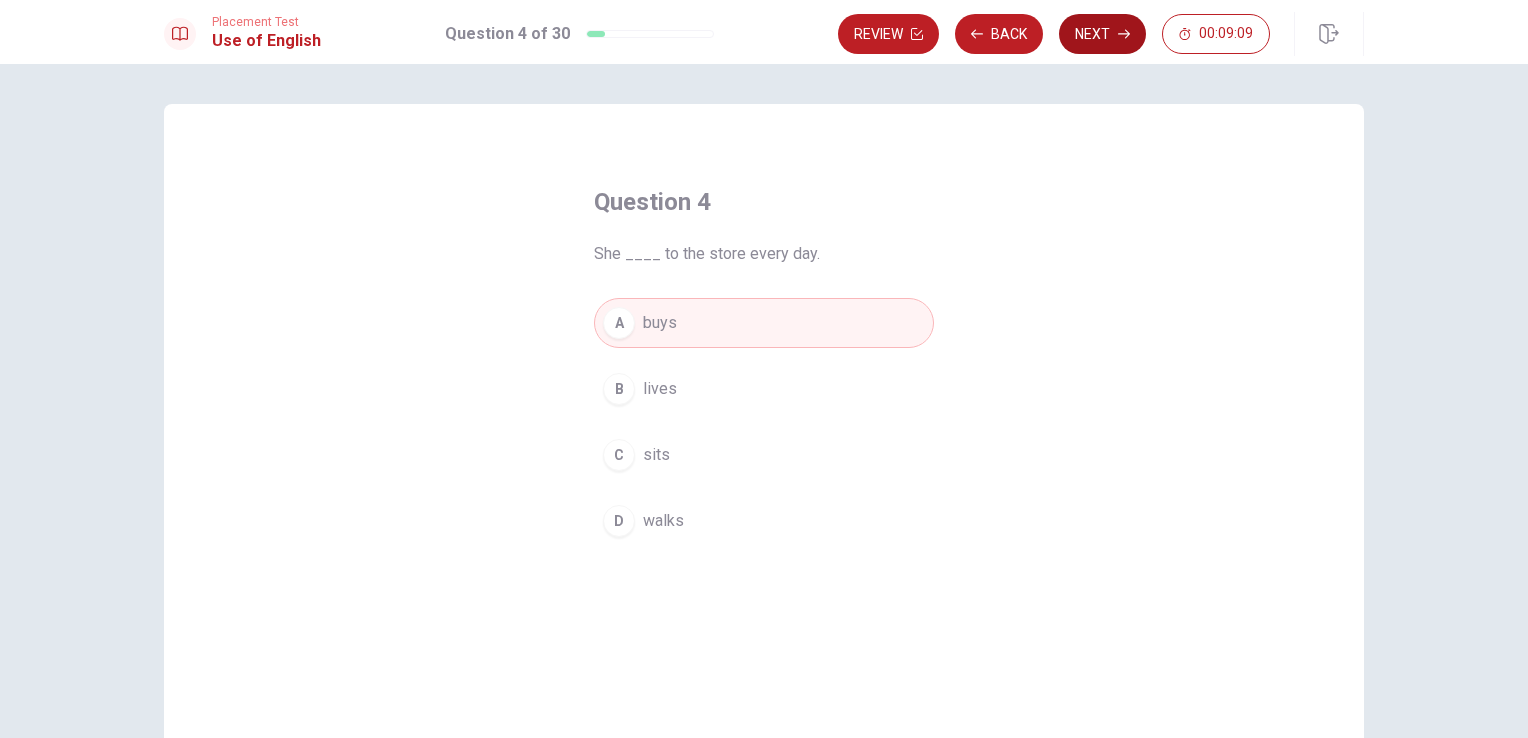 click on "Next" at bounding box center [1102, 34] 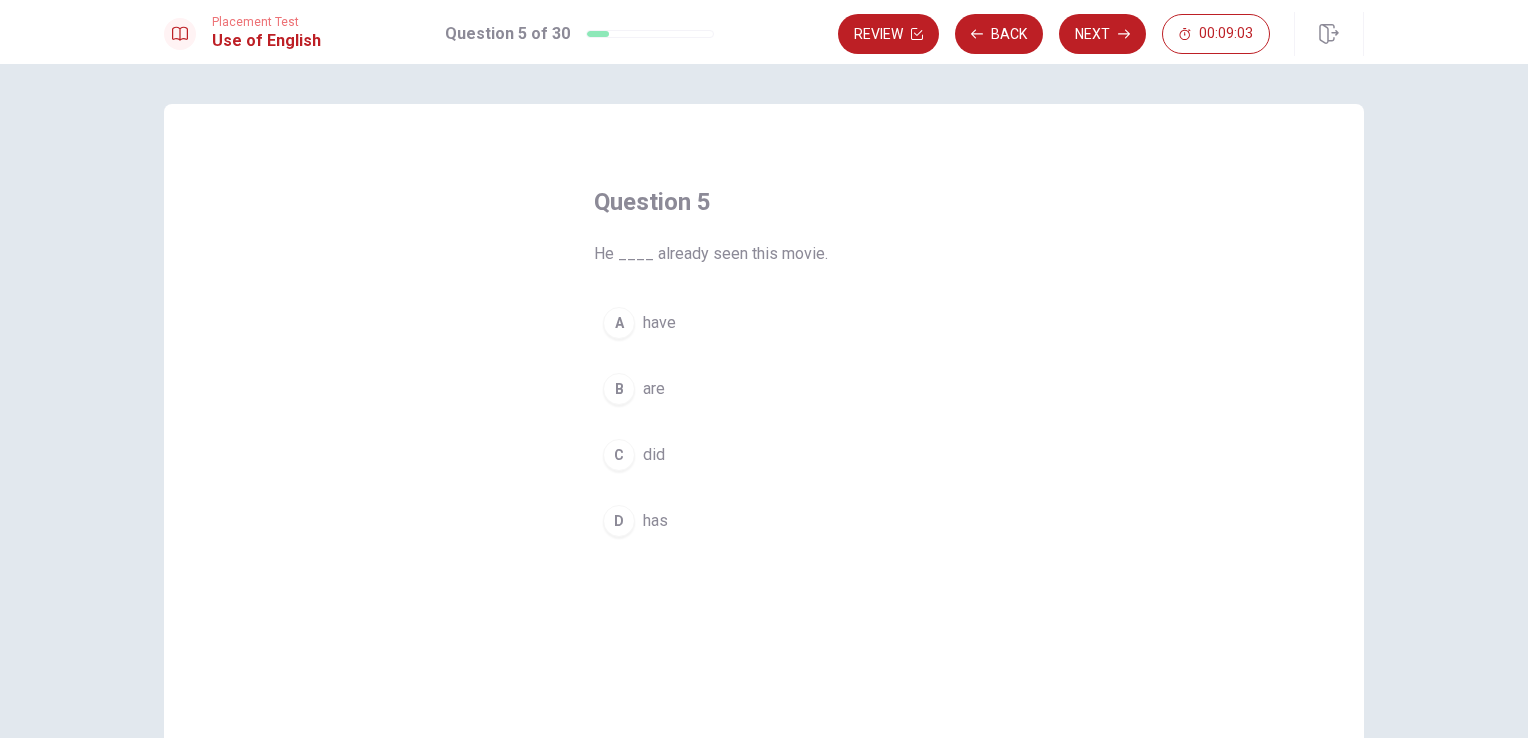 click on "have" at bounding box center [659, 323] 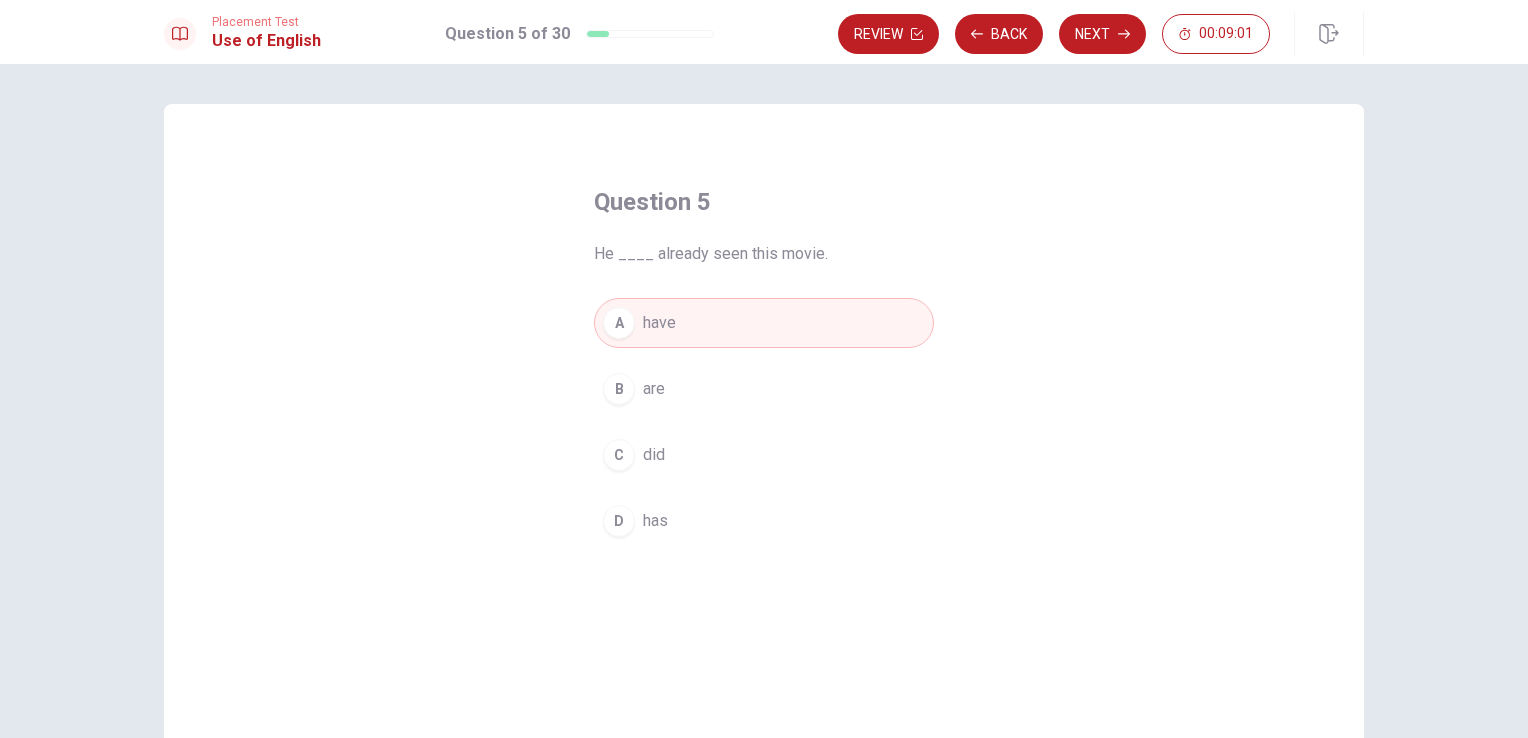 click on "D has" at bounding box center (764, 521) 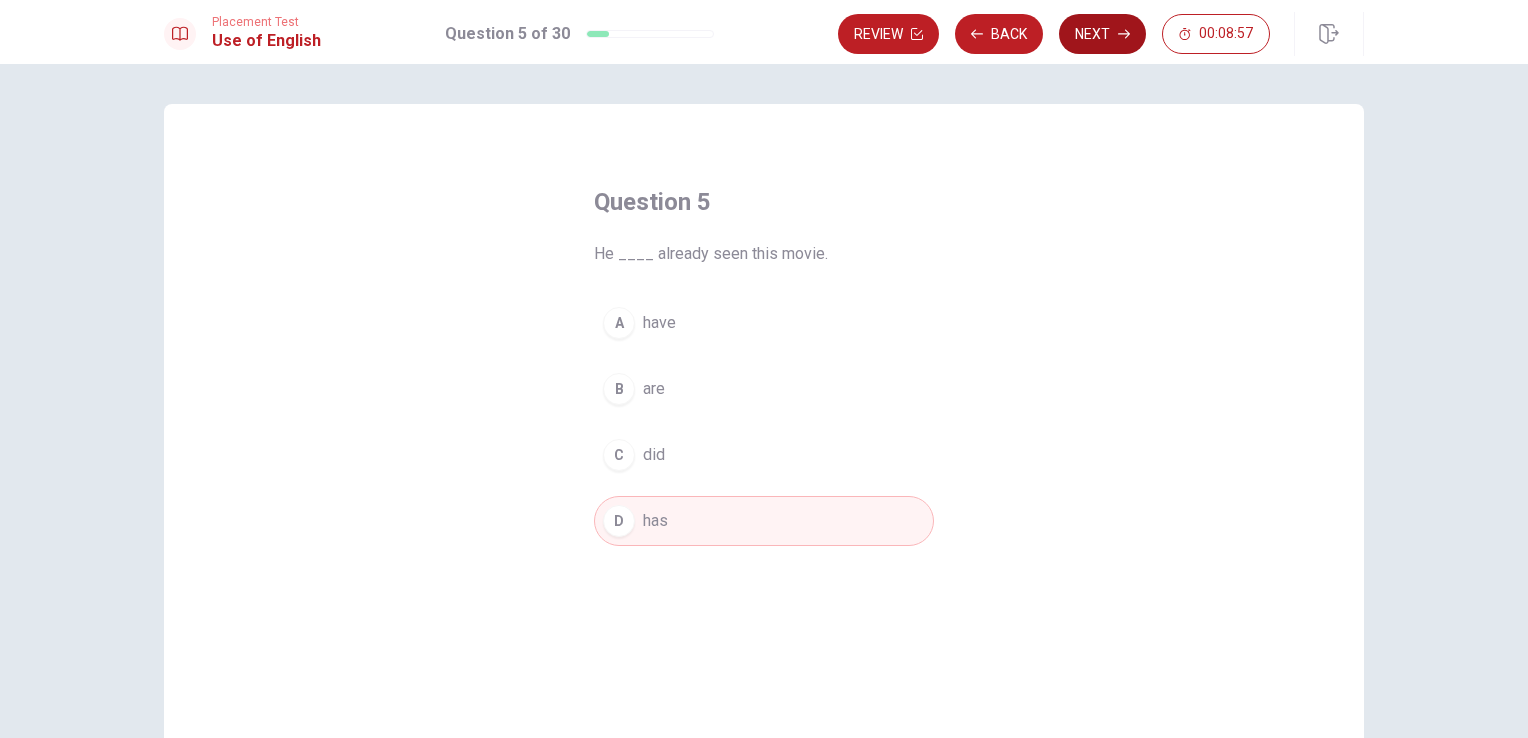 click on "Next" at bounding box center [1102, 34] 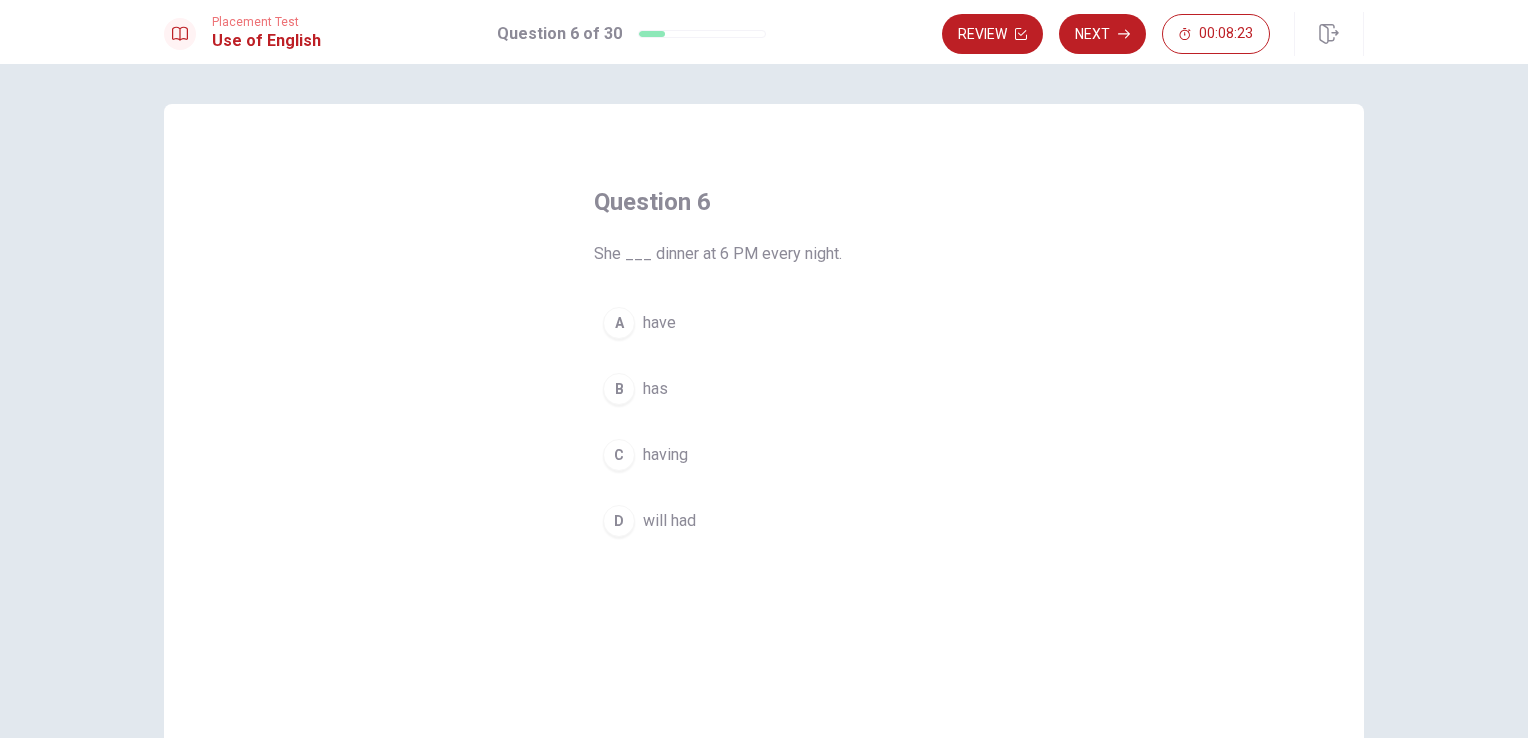 click on "has" at bounding box center (655, 389) 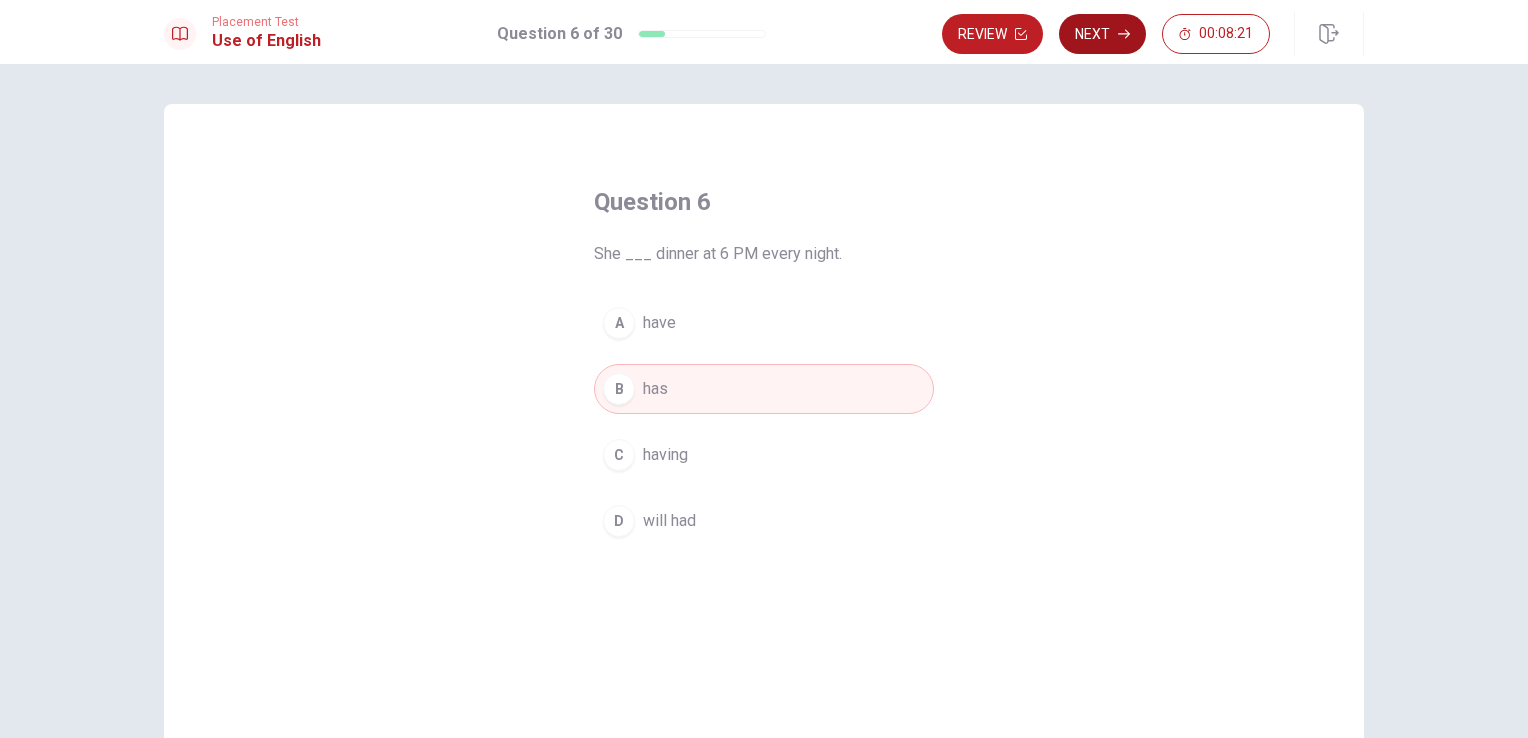 click on "Next" at bounding box center [1102, 34] 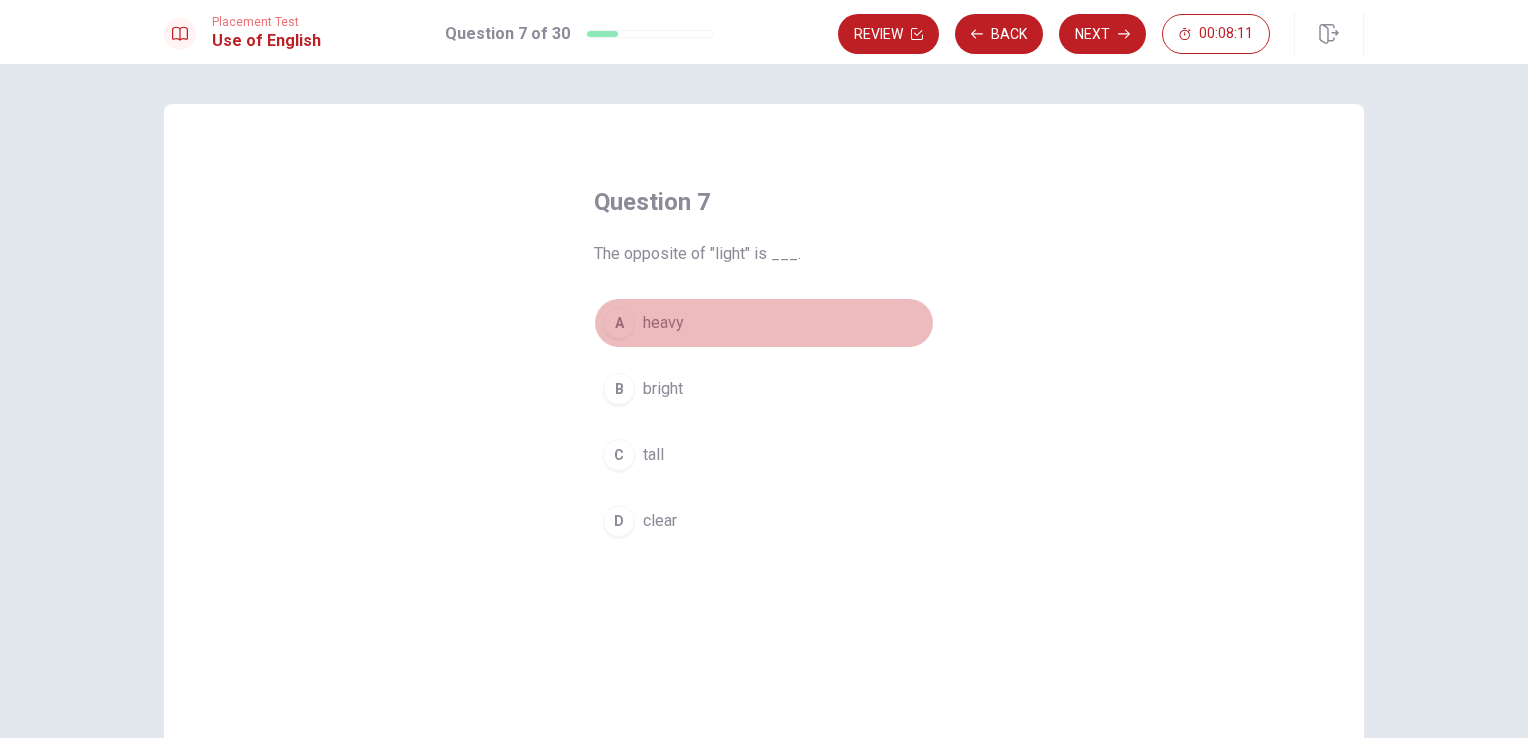 click on "heavy" at bounding box center (663, 323) 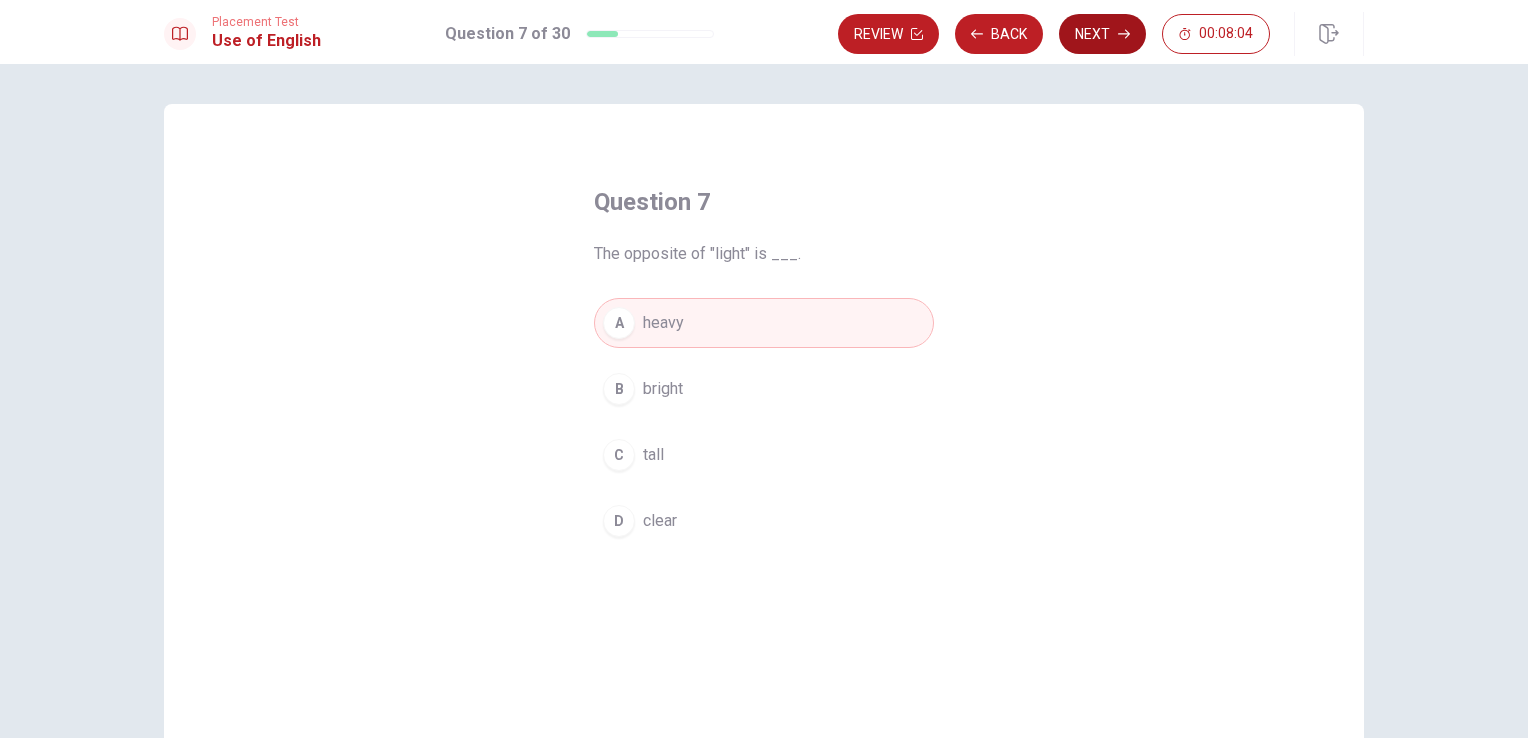 click on "Next" at bounding box center (1102, 34) 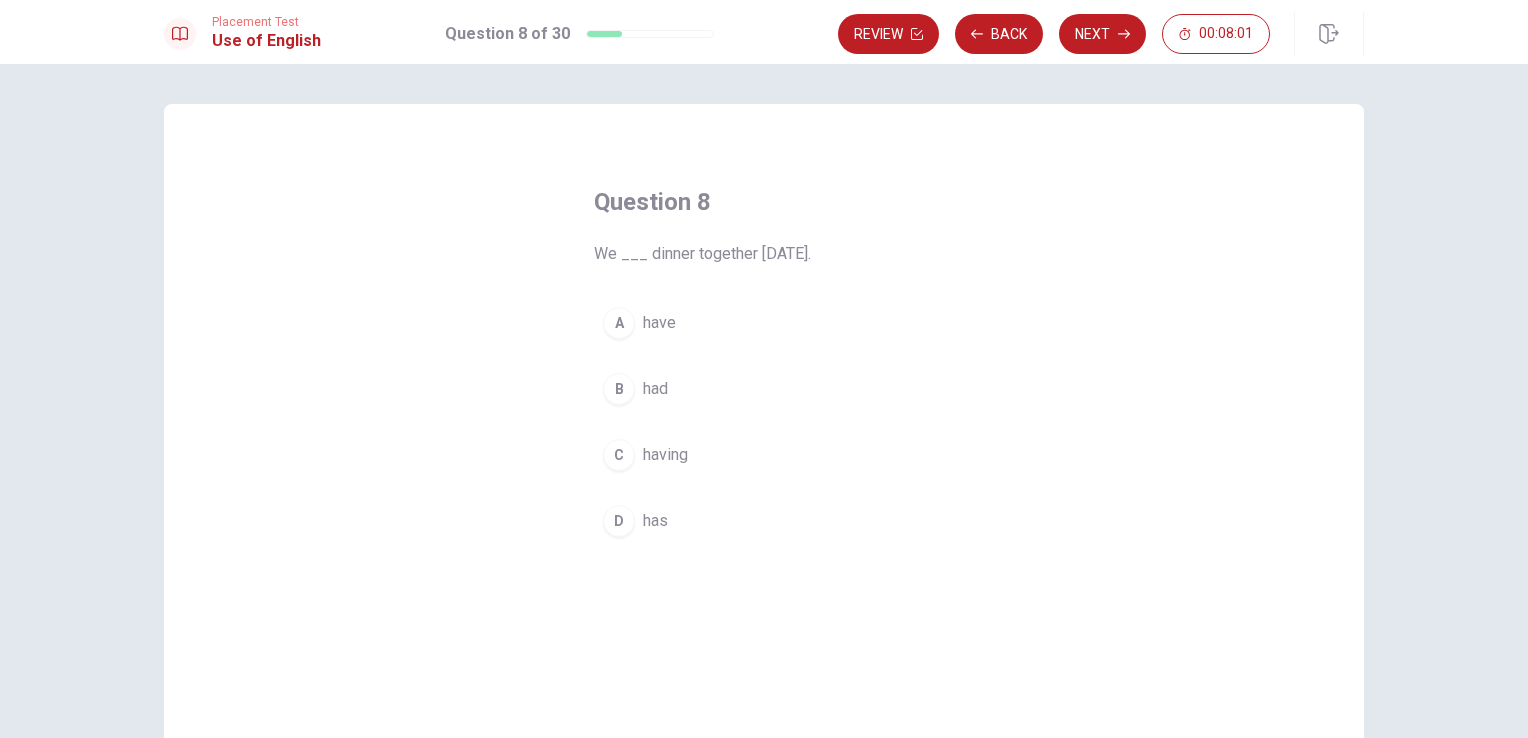 click on "B" at bounding box center (619, 389) 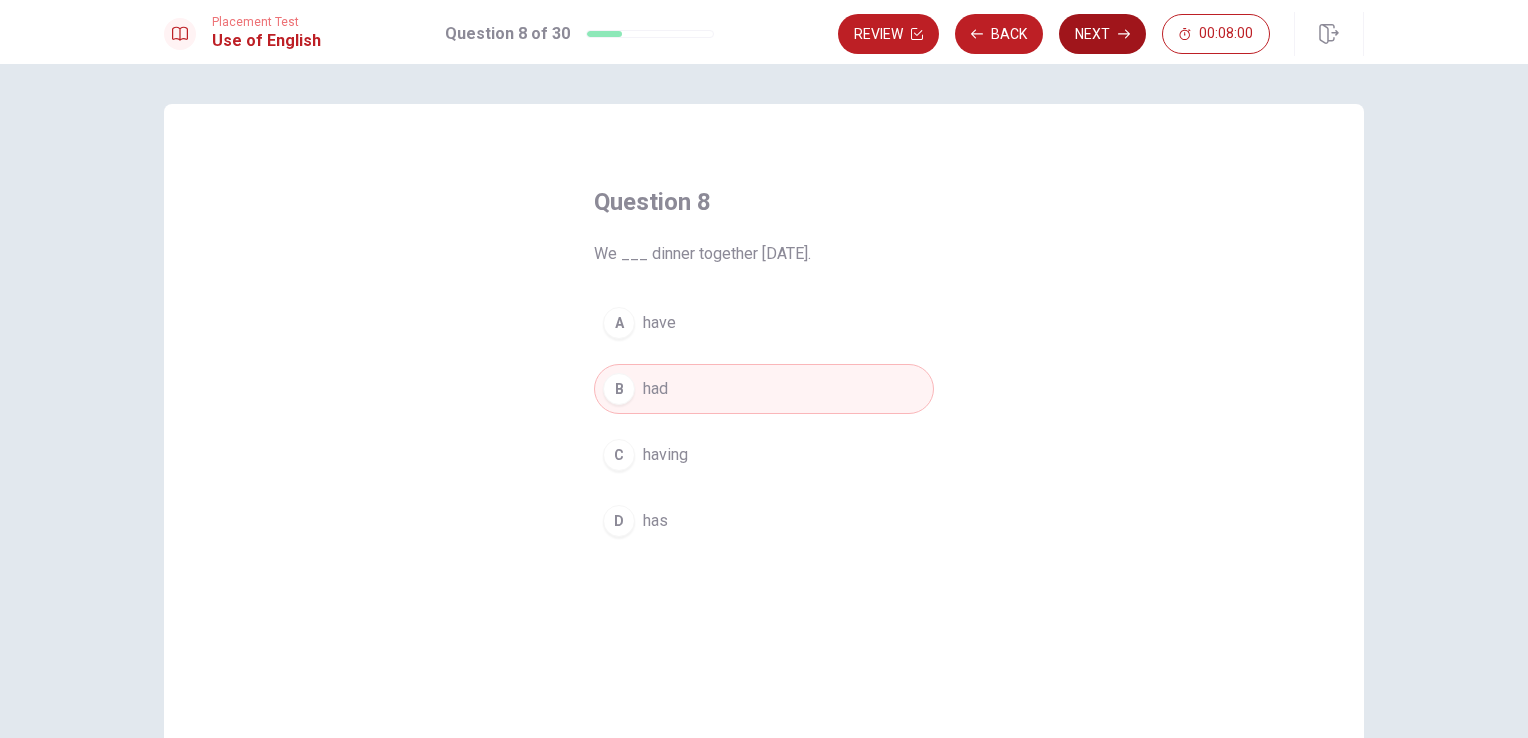 click 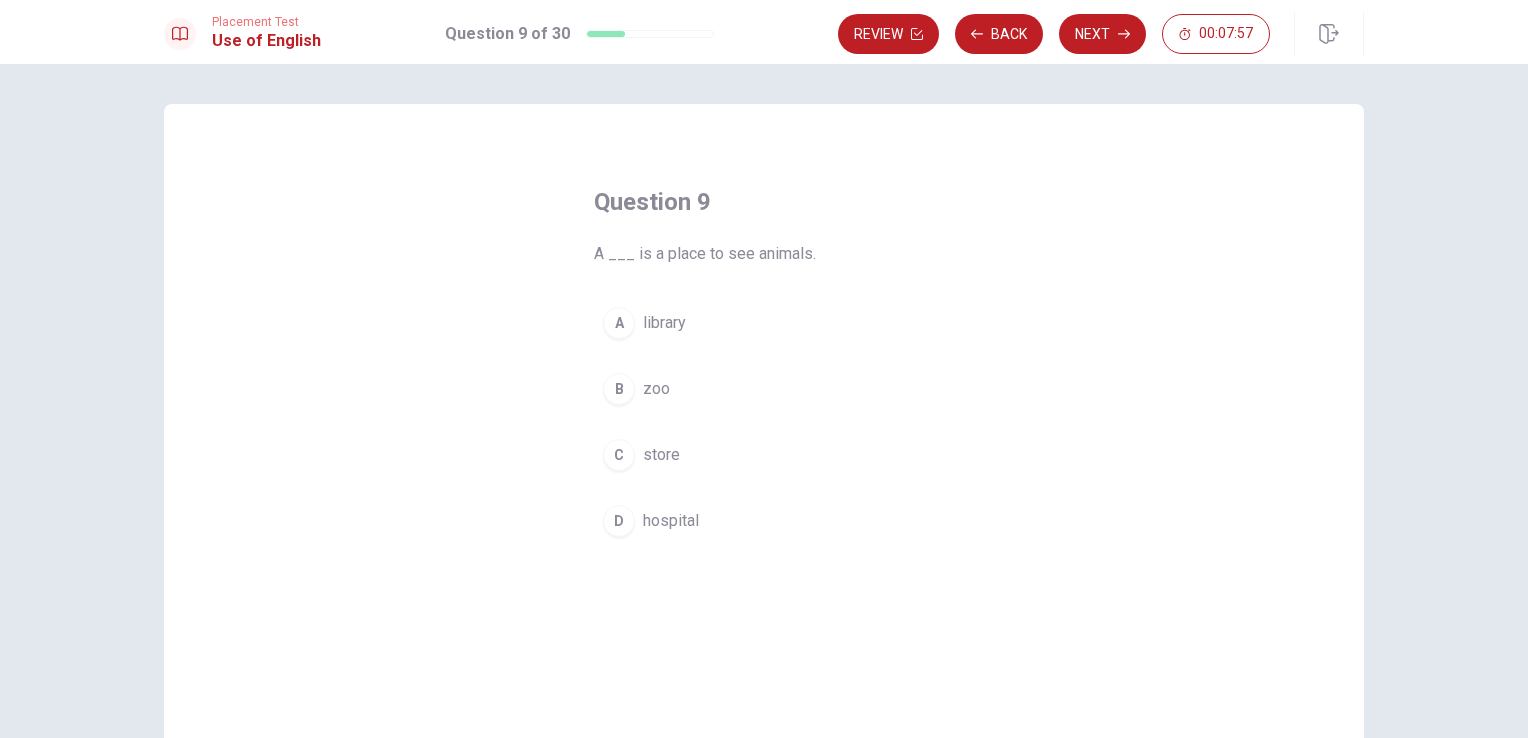 click on "zoo" at bounding box center (656, 389) 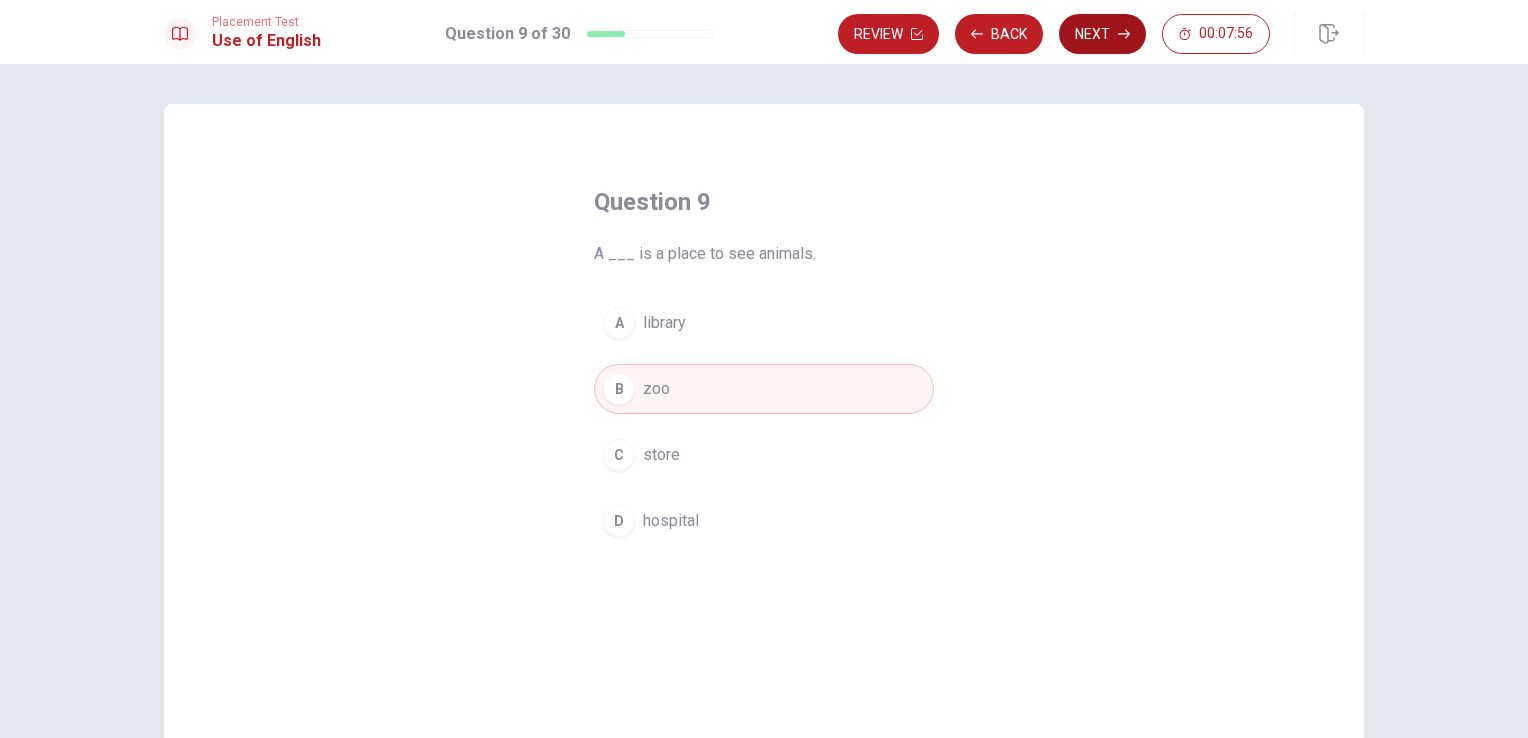 click on "Next" at bounding box center (1102, 34) 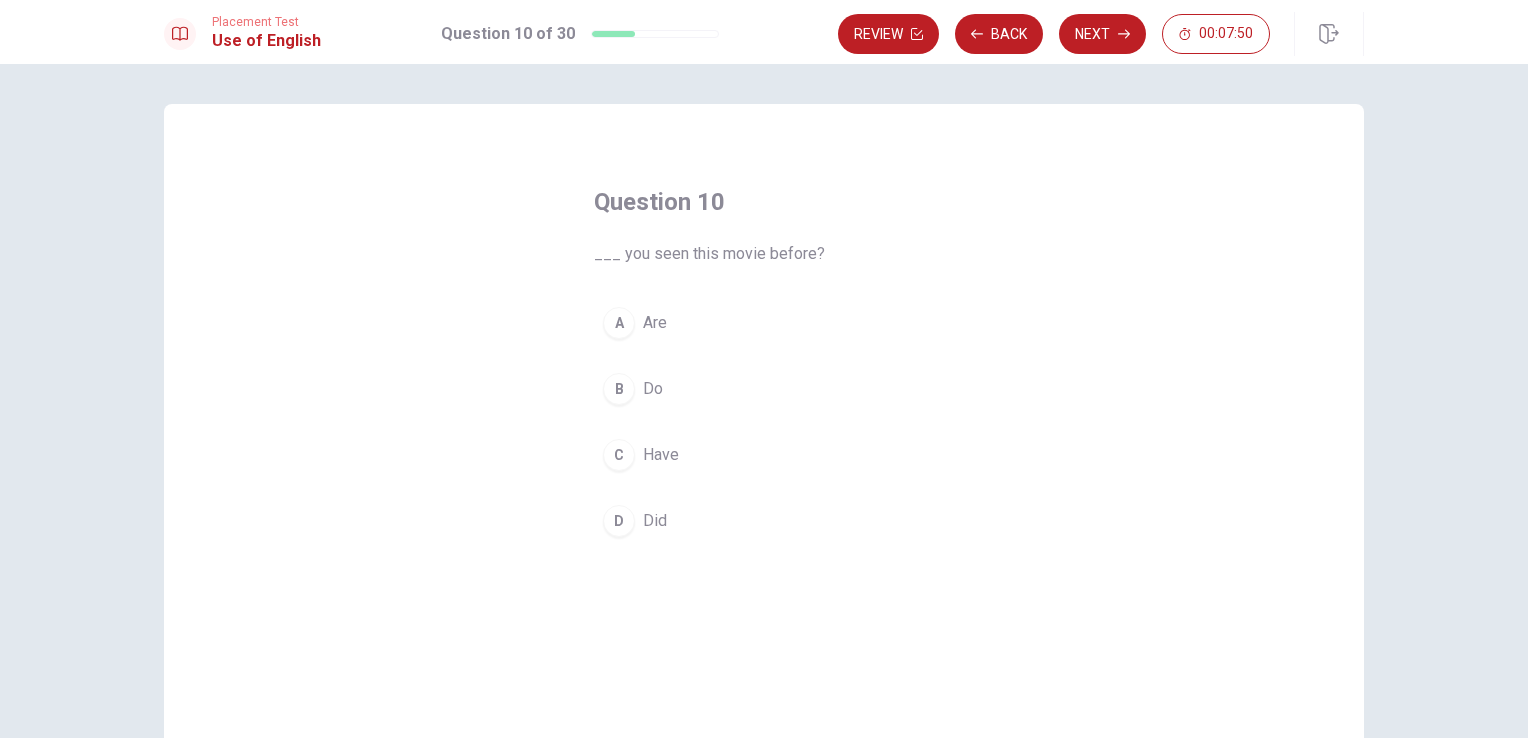 click on "Have" at bounding box center [661, 455] 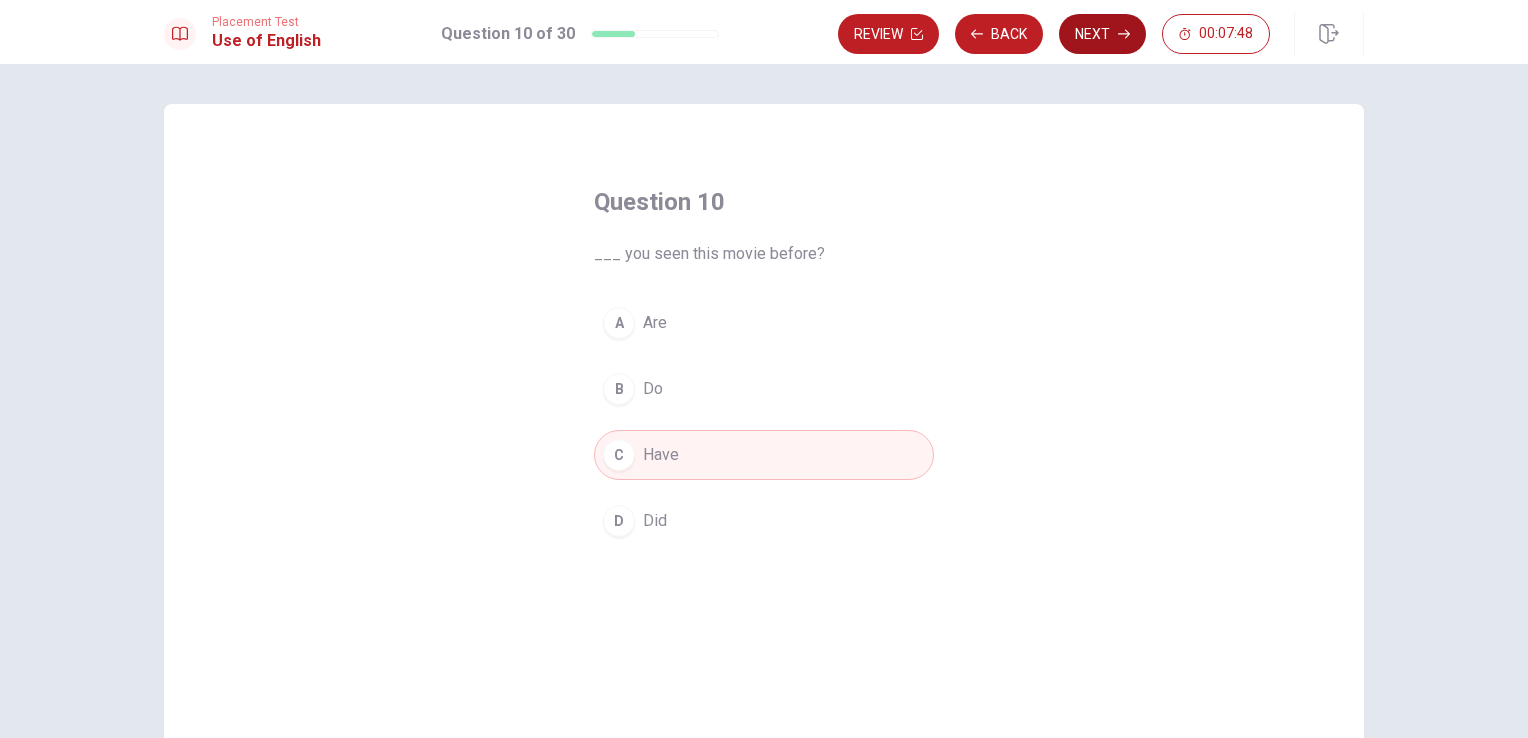 click on "Next" at bounding box center [1102, 34] 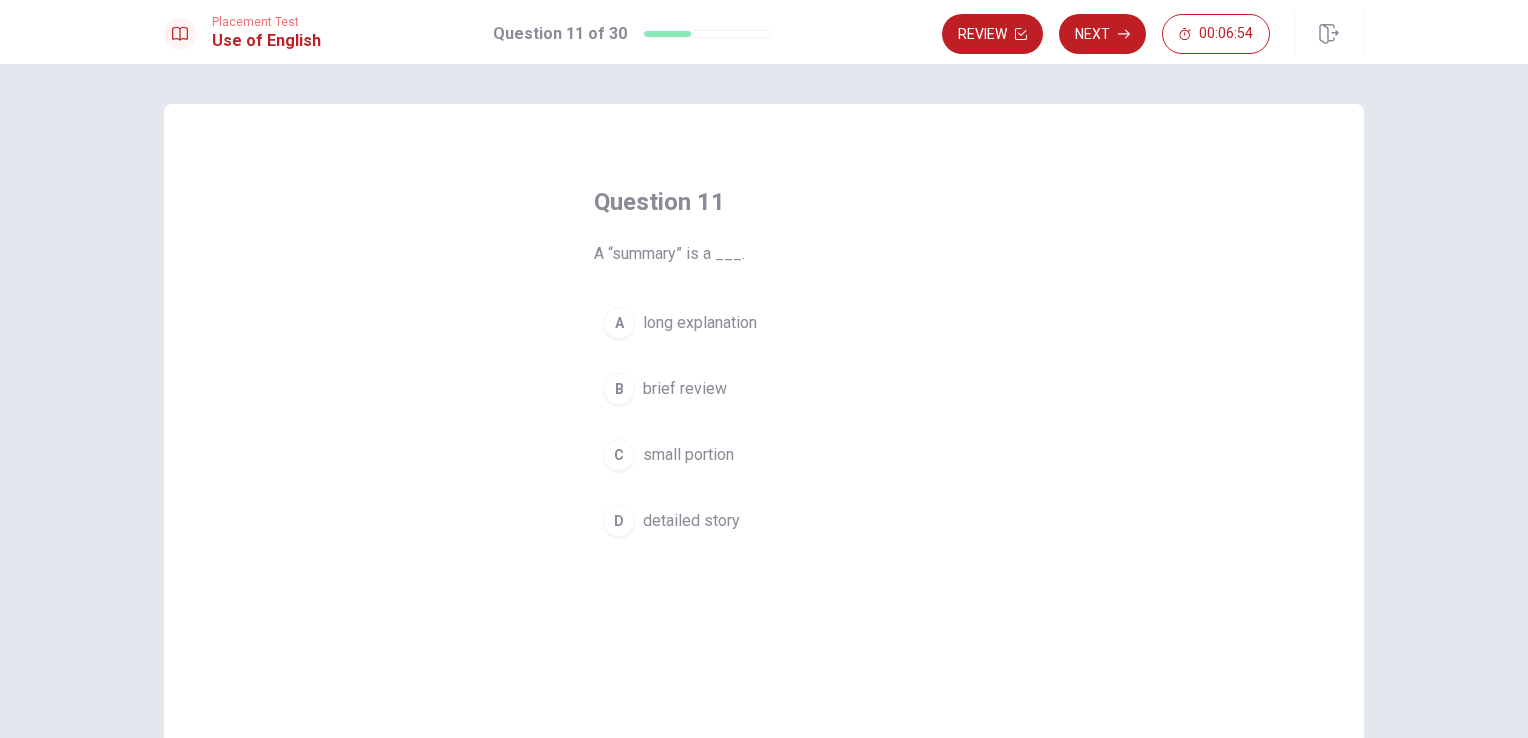 click on "small portion" at bounding box center (688, 455) 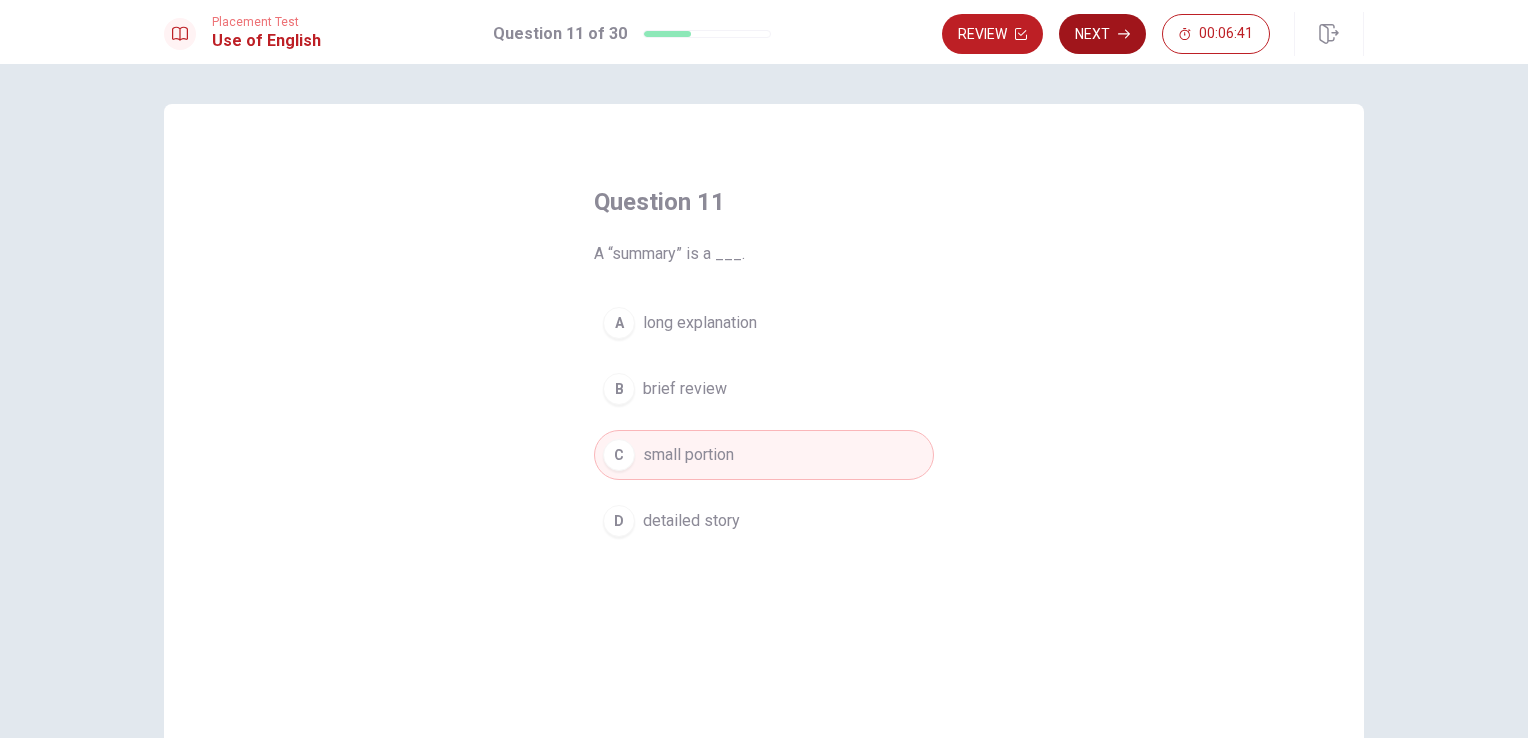 click on "Next" at bounding box center (1102, 34) 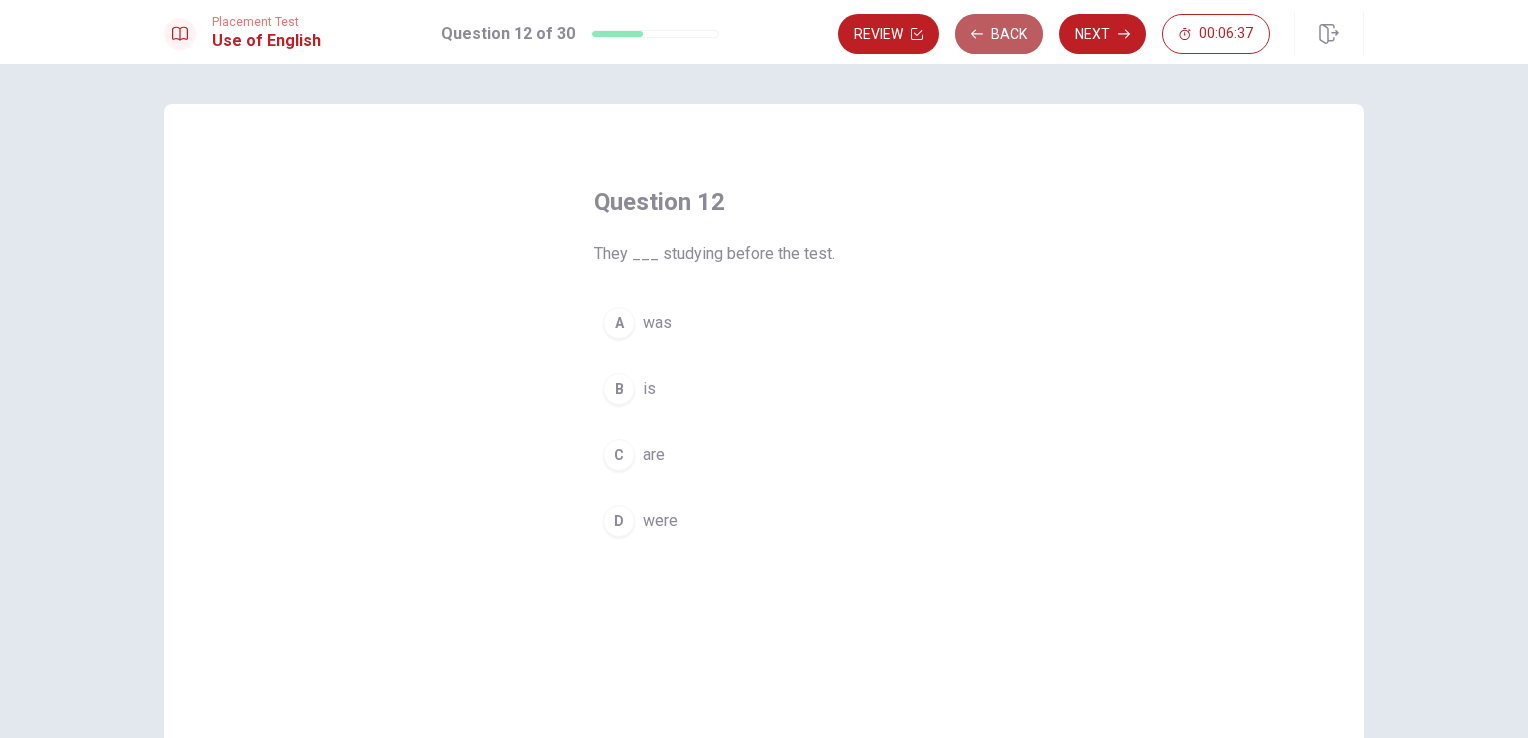 click on "Back" at bounding box center (999, 34) 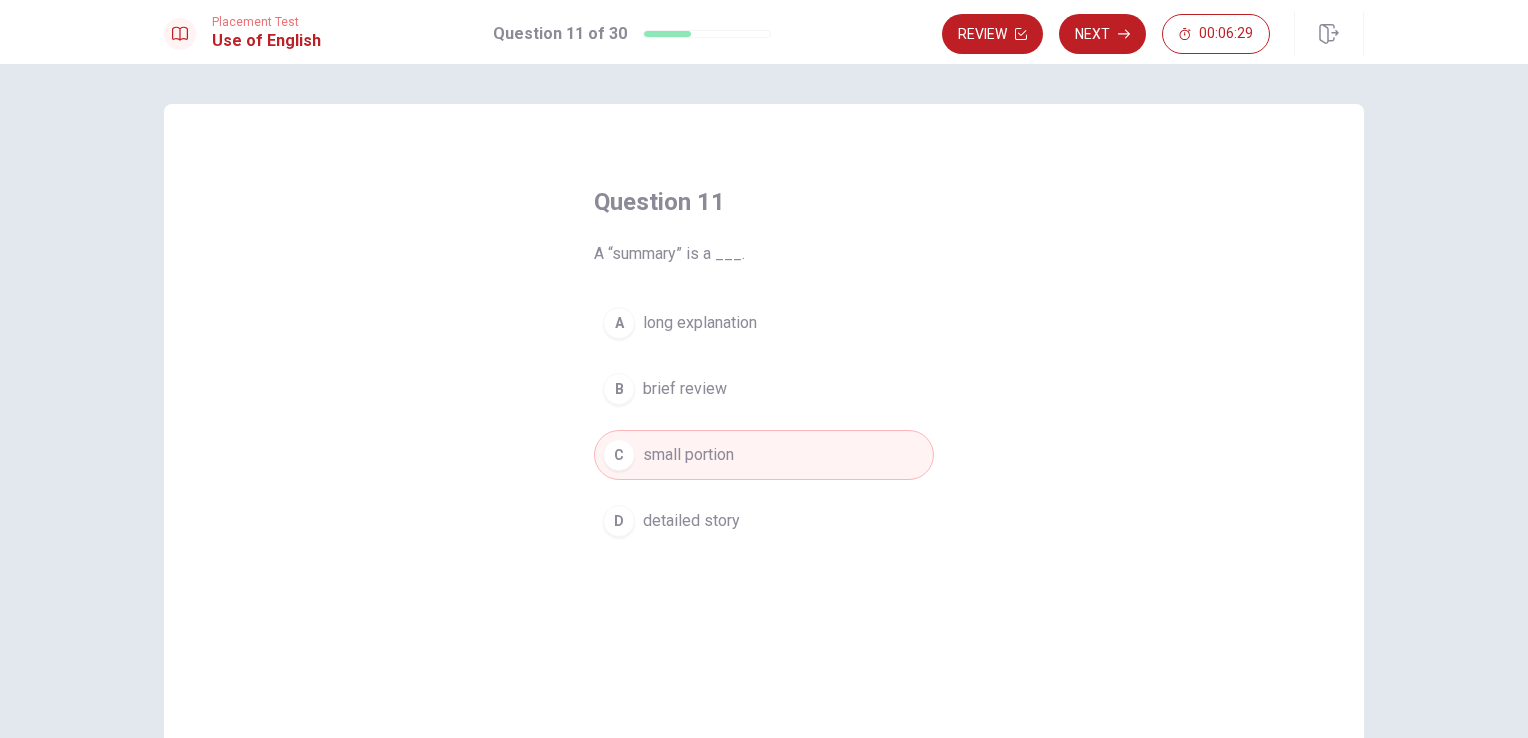 click on "B brief review" at bounding box center [764, 389] 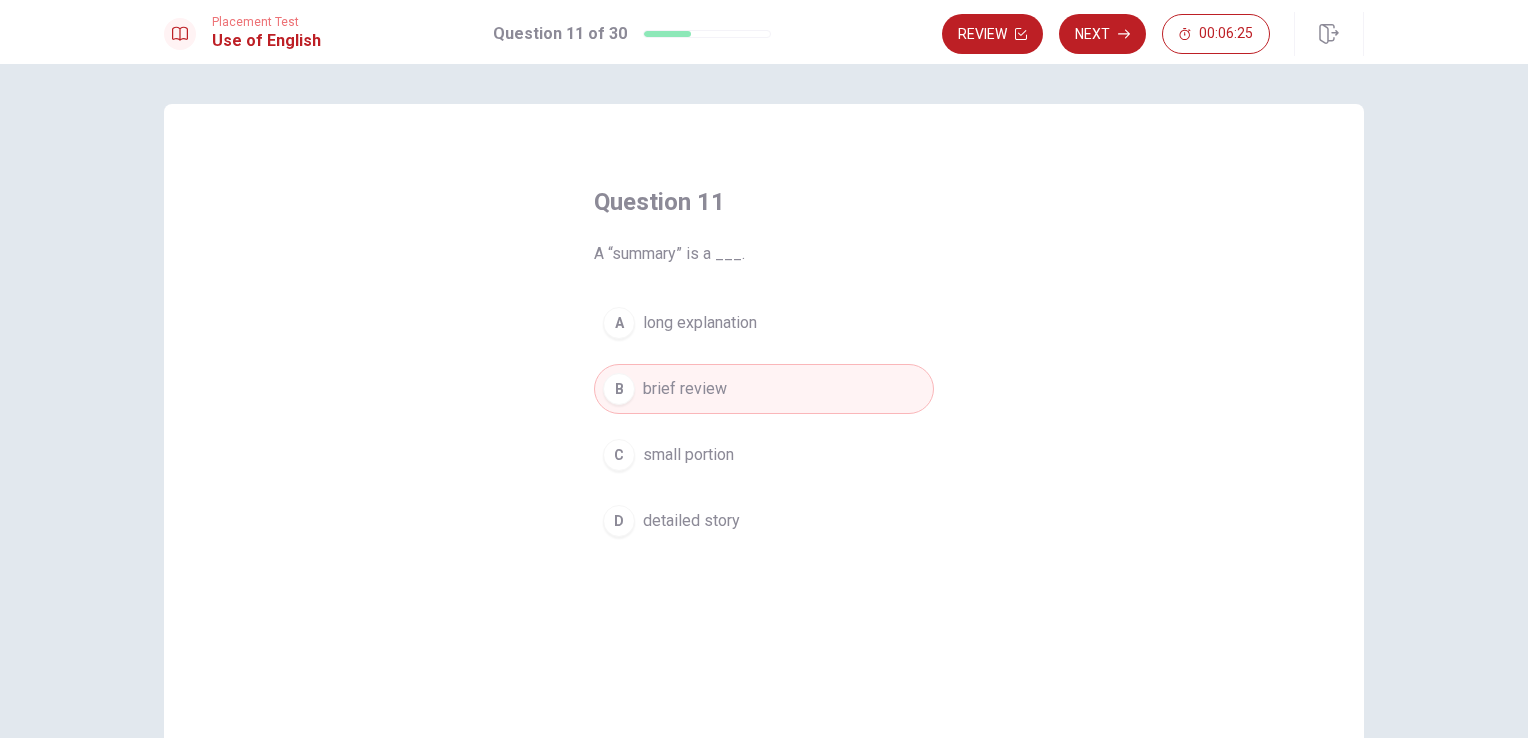 click on "C small portion" at bounding box center (764, 455) 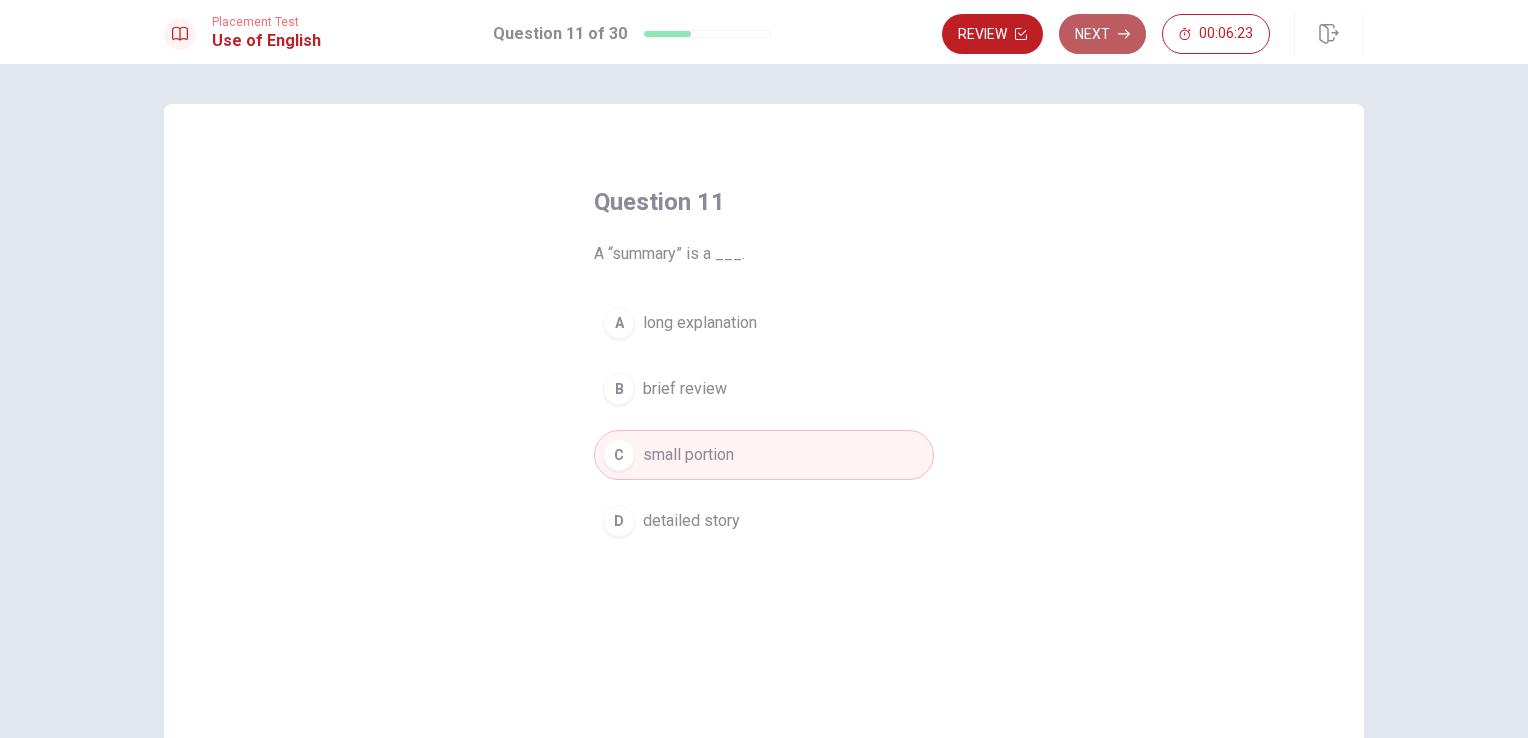 click on "Next" at bounding box center [1102, 34] 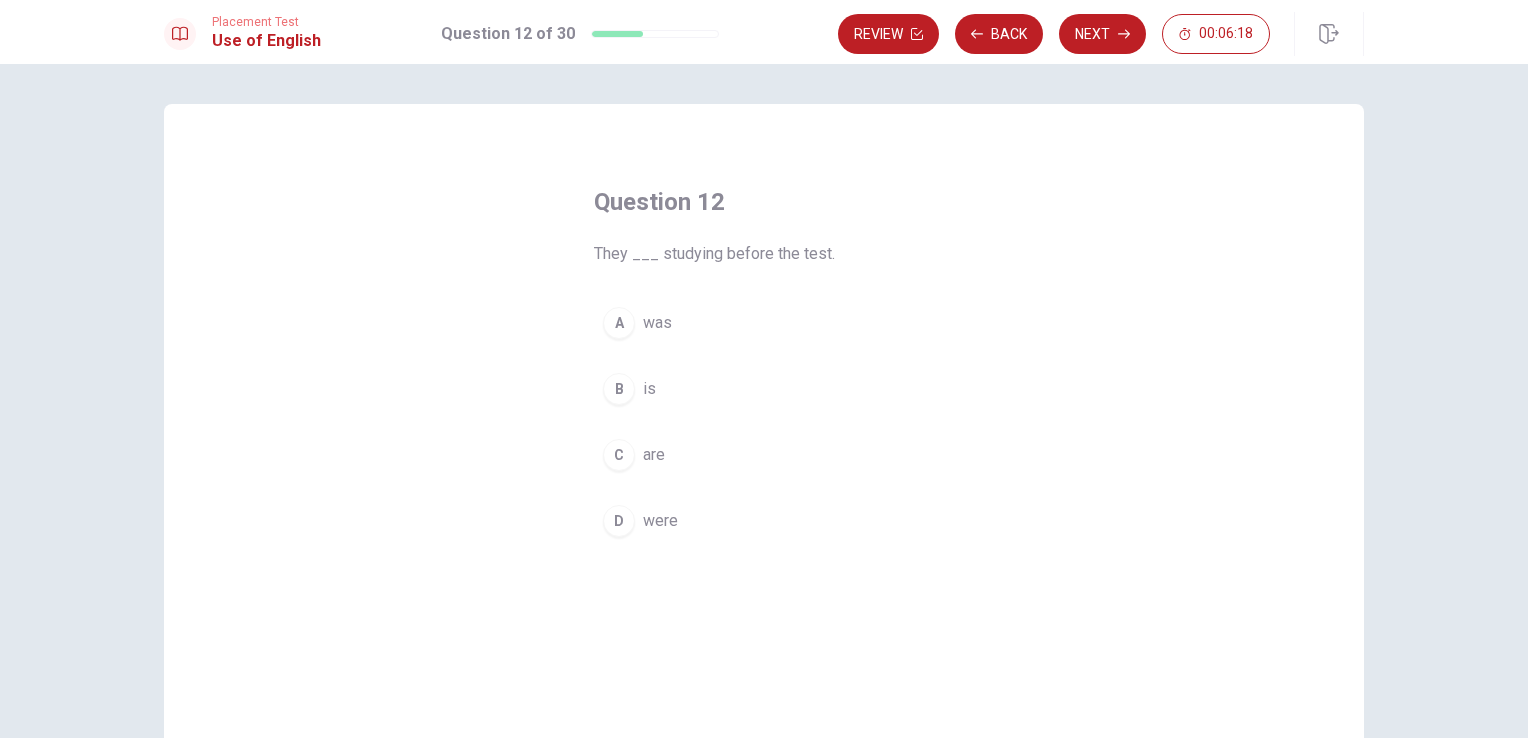 click on "were" at bounding box center (660, 521) 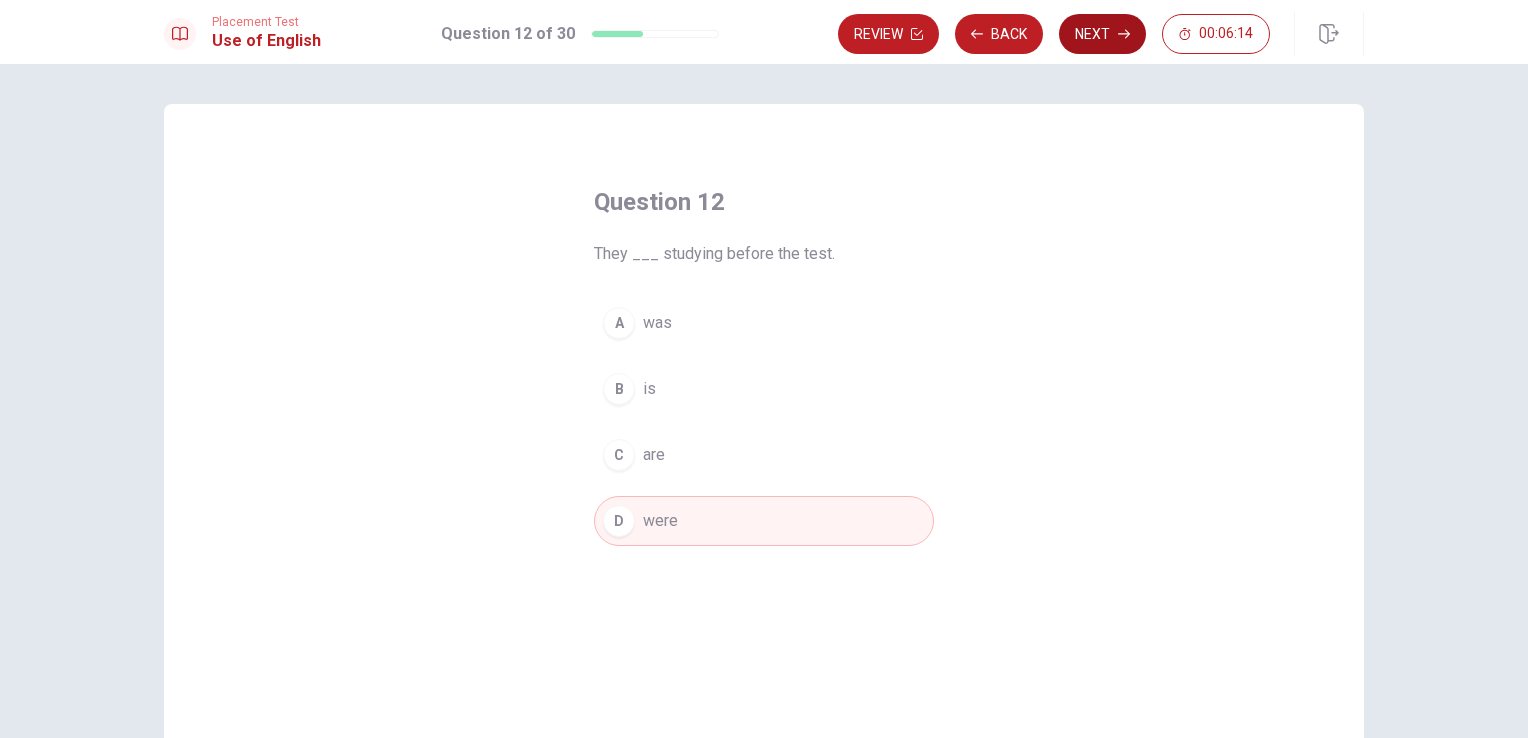 click on "Next" at bounding box center (1102, 34) 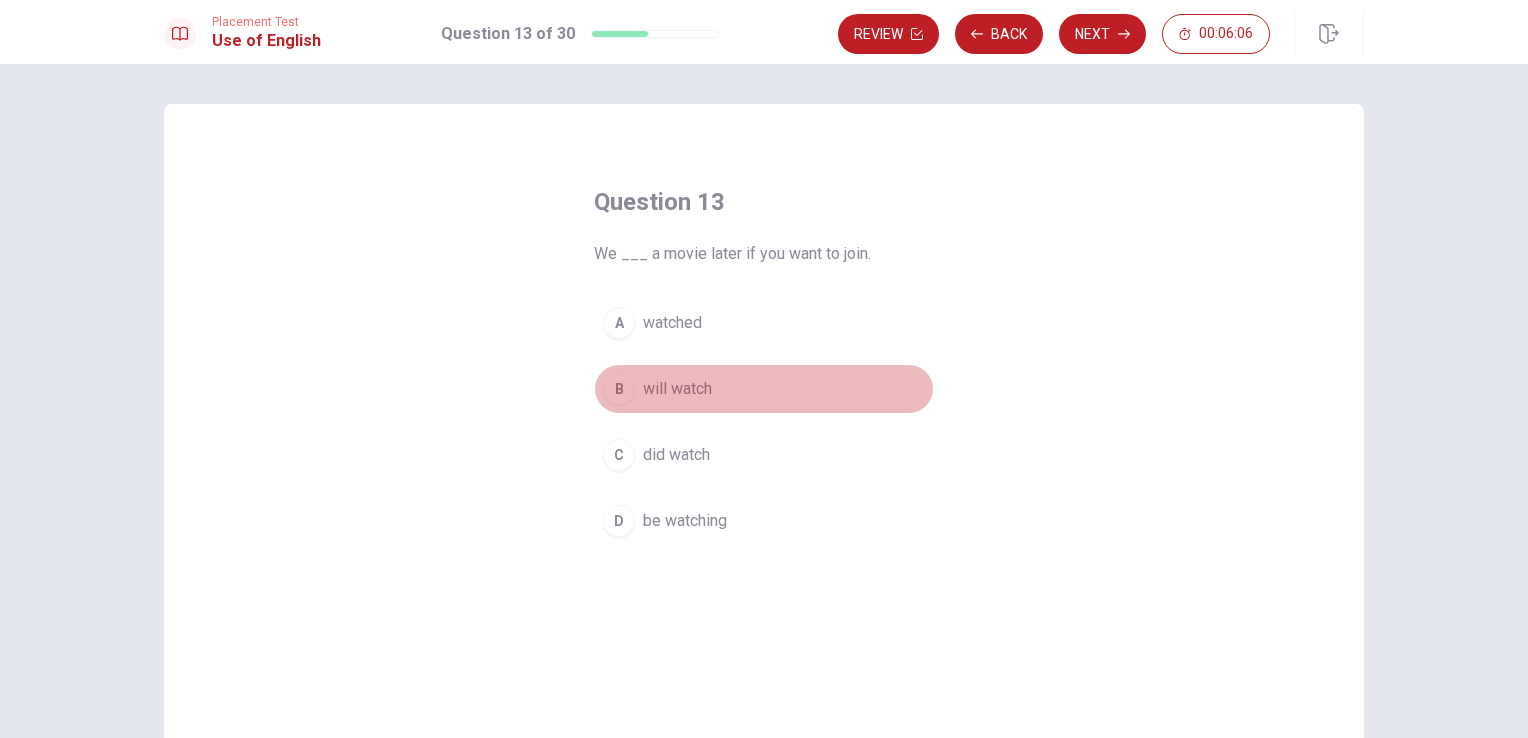 click on "will watch" at bounding box center (677, 389) 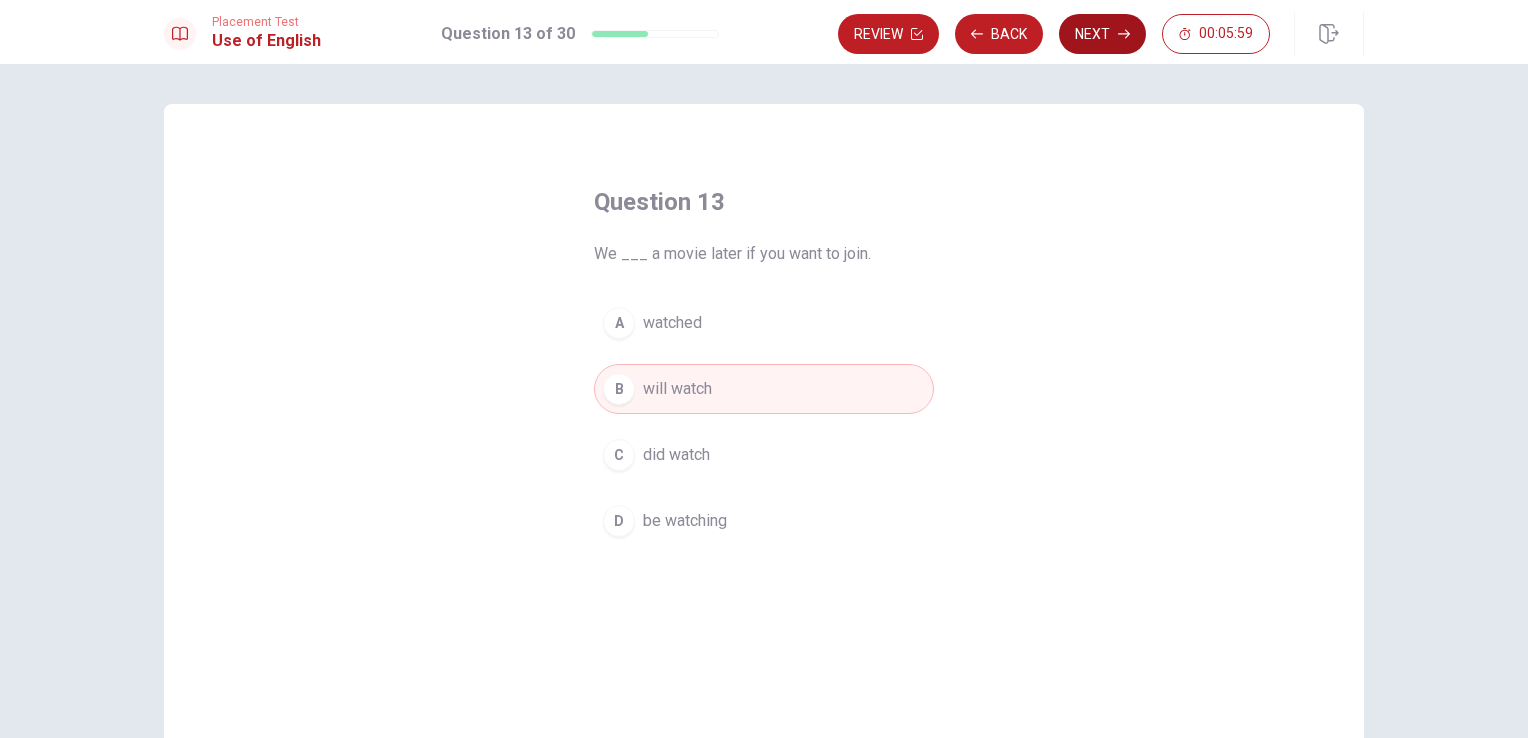 click on "Next" at bounding box center [1102, 34] 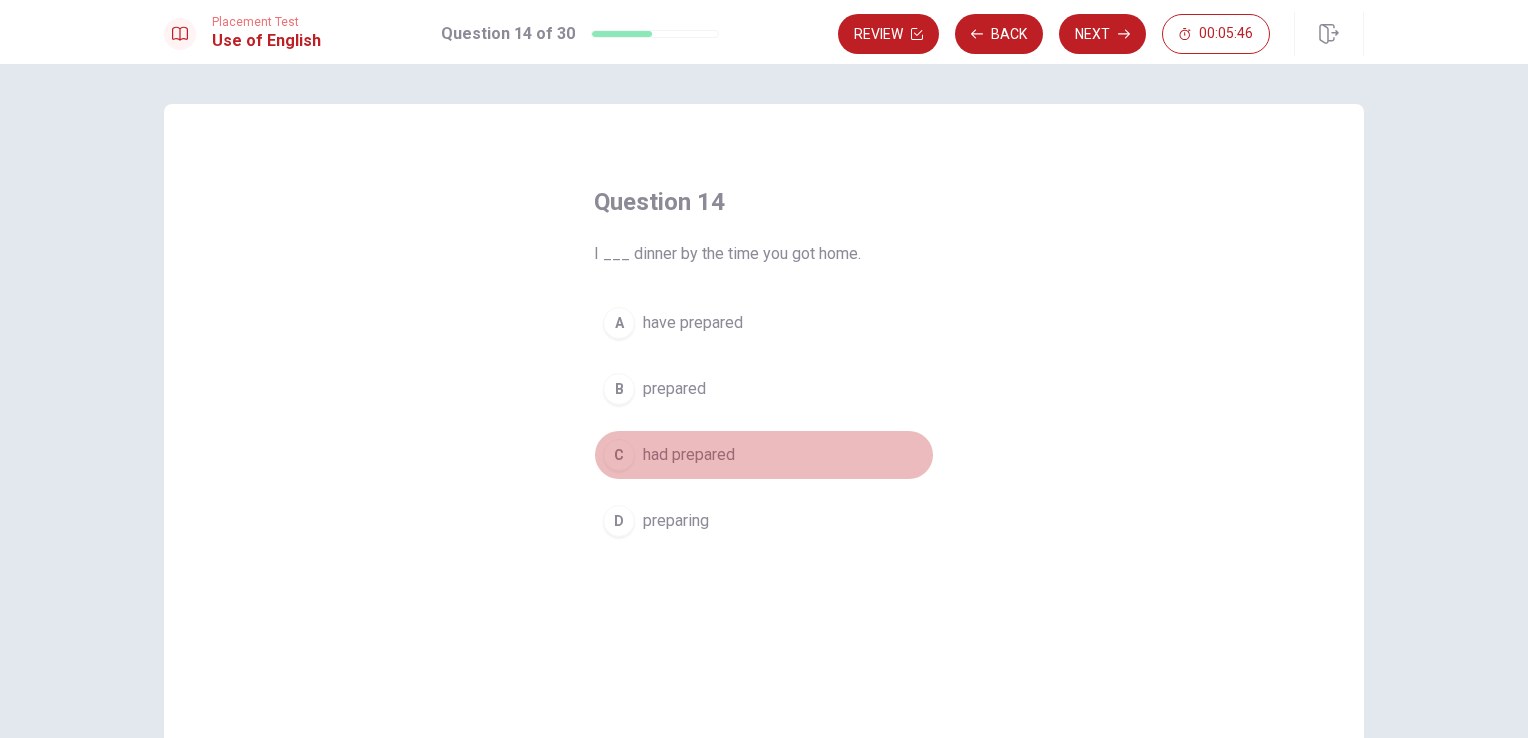 click on "had prepared" at bounding box center (689, 455) 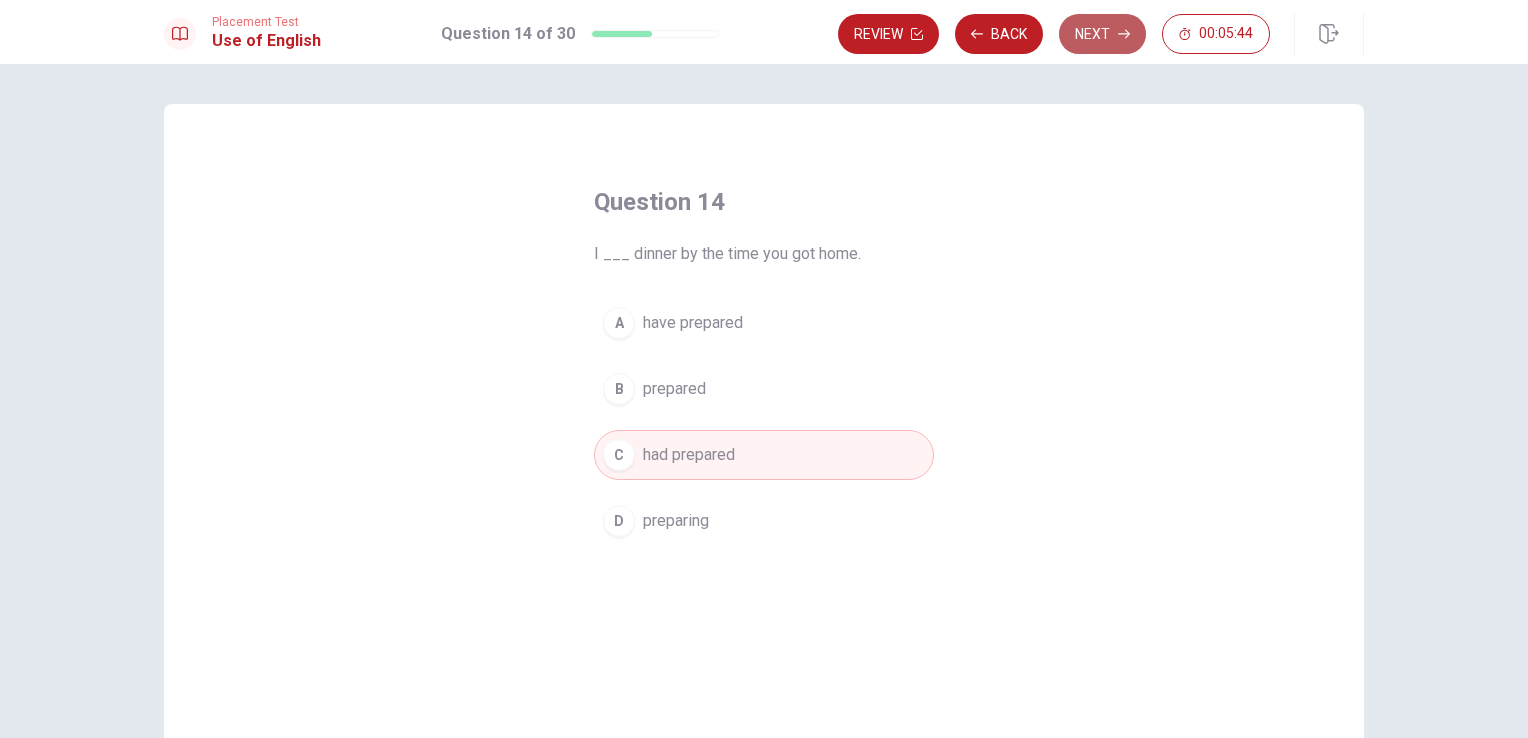 click on "Next" at bounding box center [1102, 34] 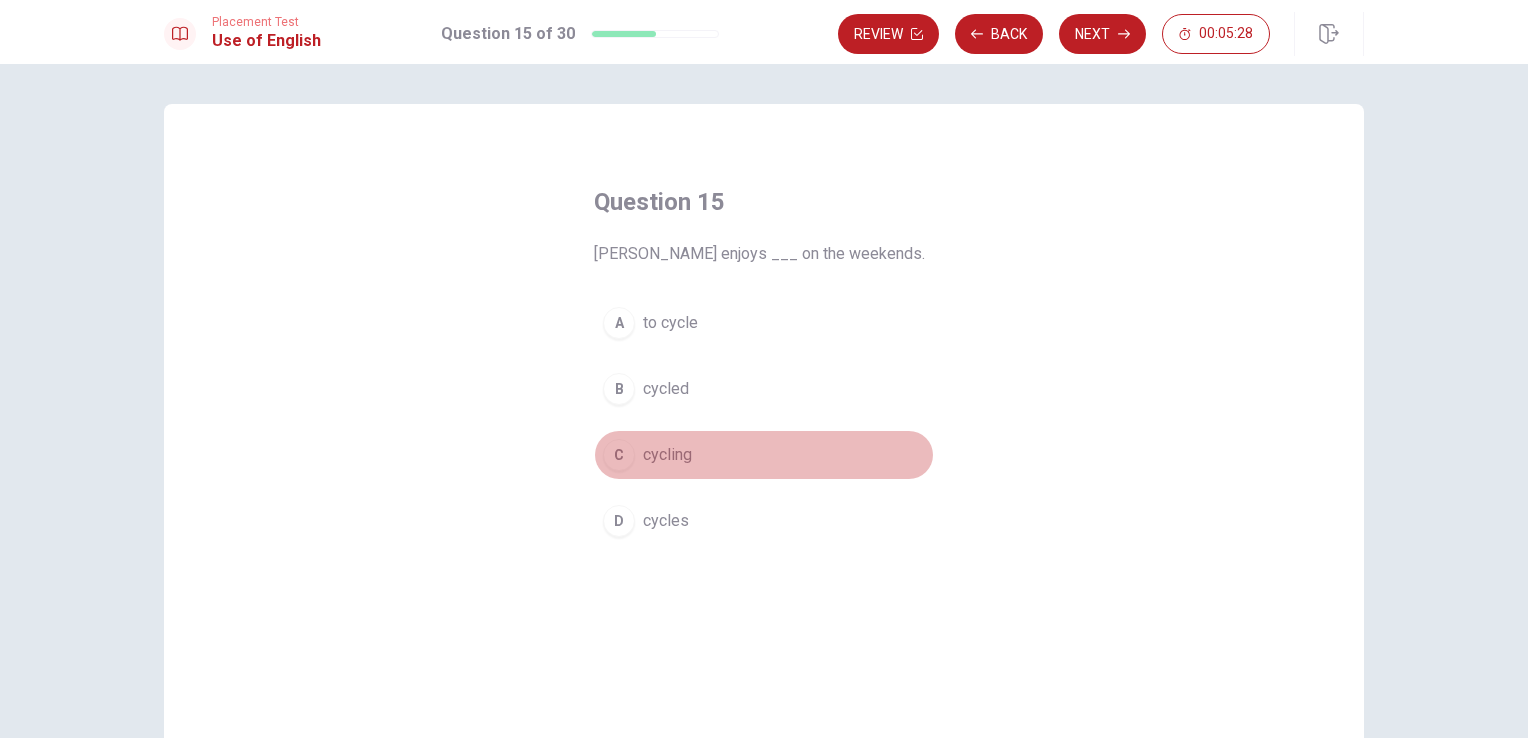 click on "cycling" at bounding box center (667, 455) 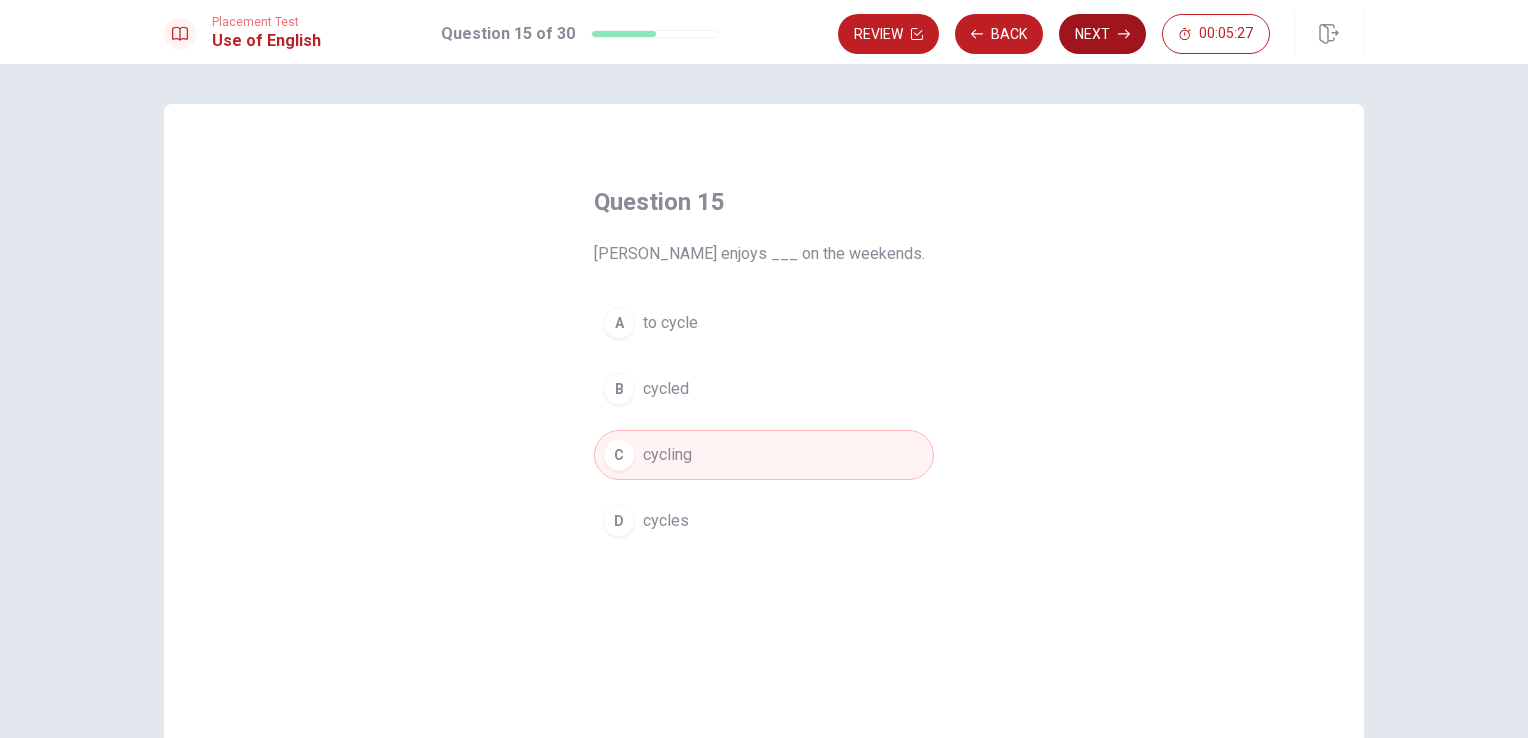 click on "Next" at bounding box center (1102, 34) 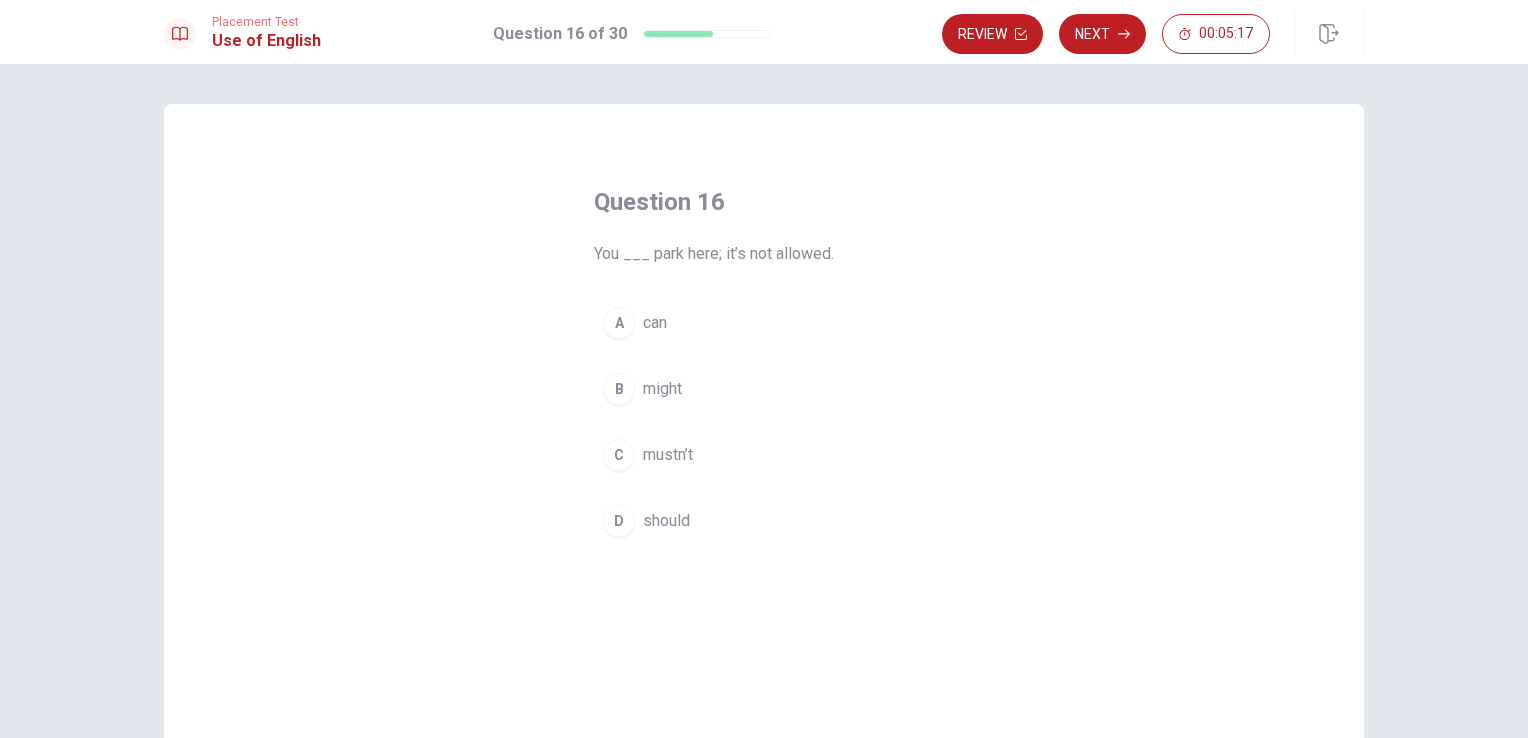 click on "mustn’t" at bounding box center (668, 455) 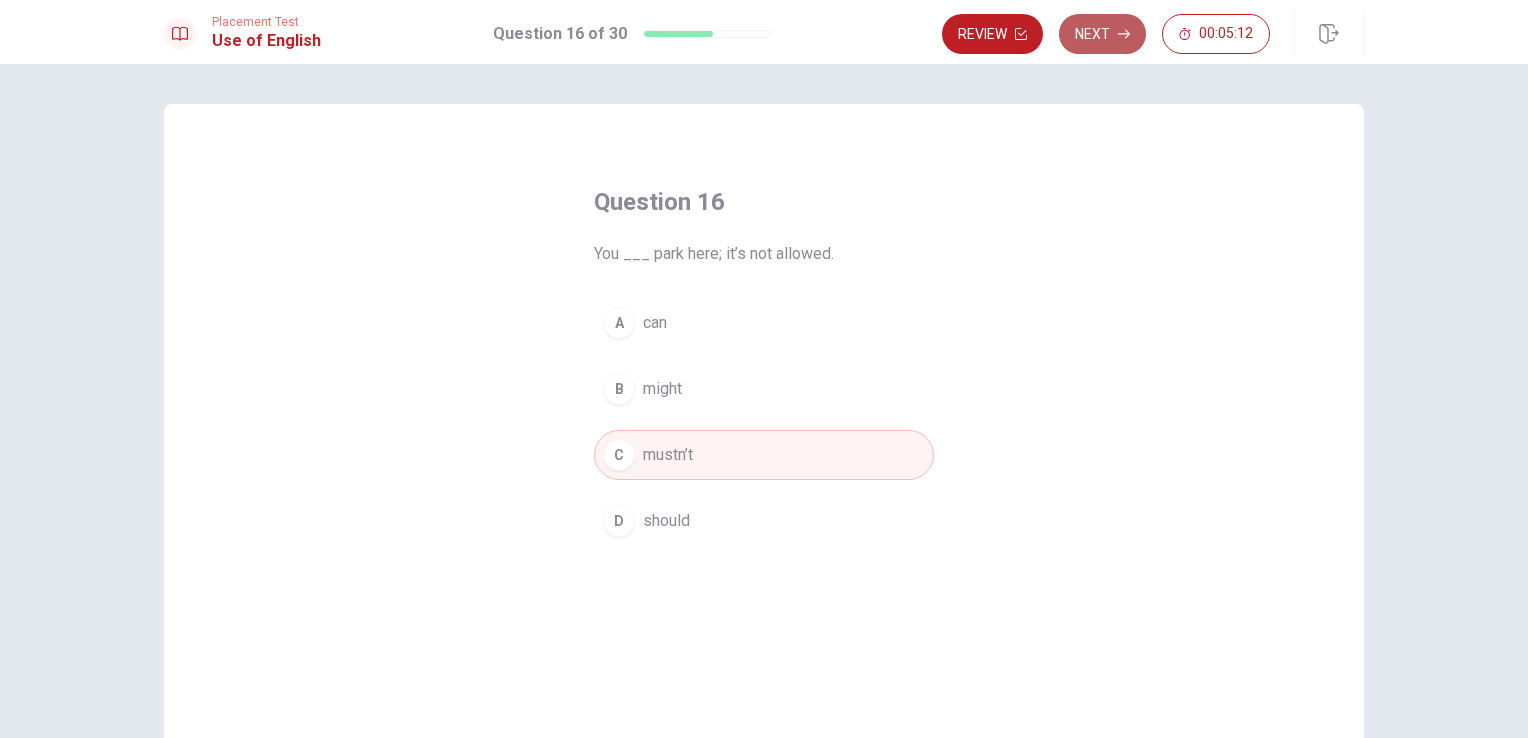 click on "Next" at bounding box center (1102, 34) 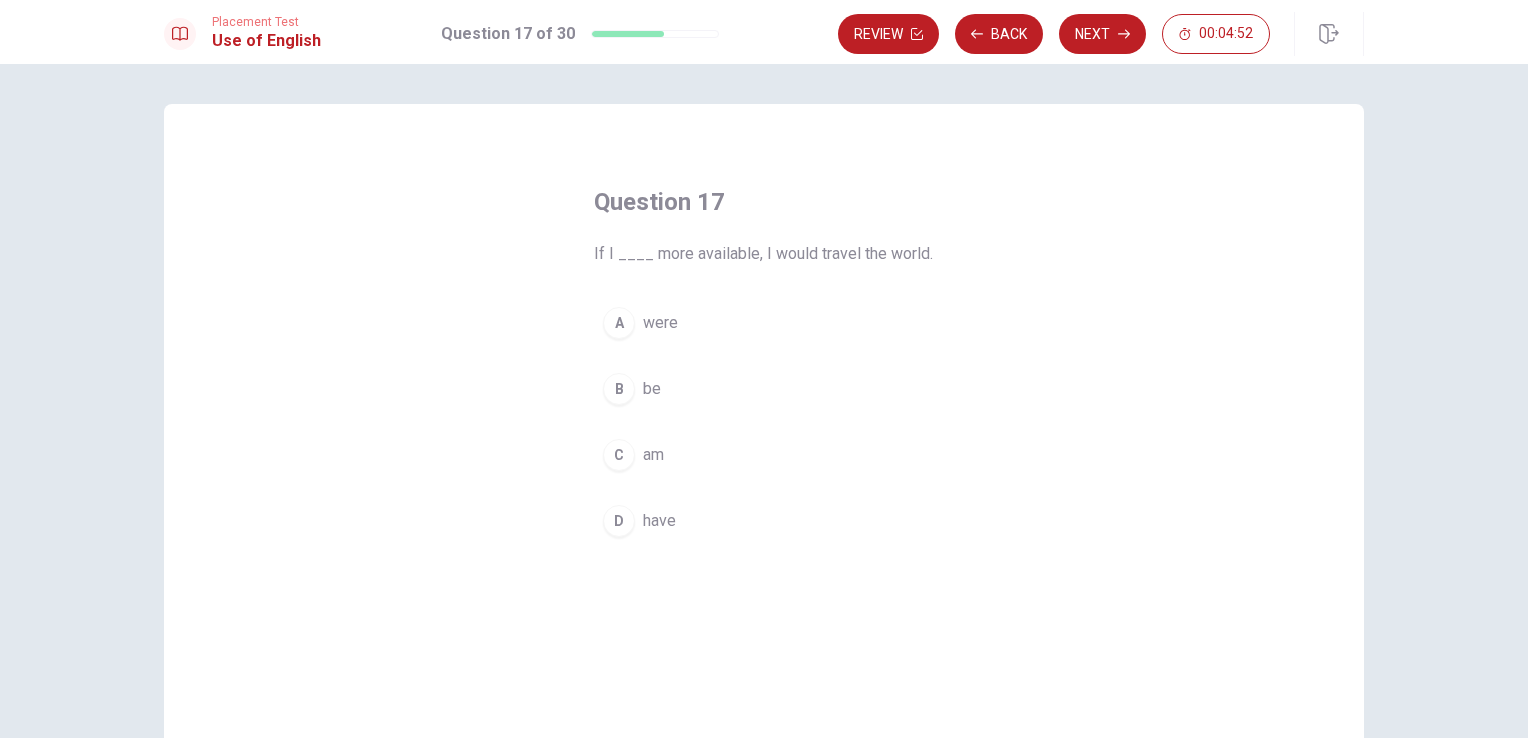 click on "were" at bounding box center (660, 323) 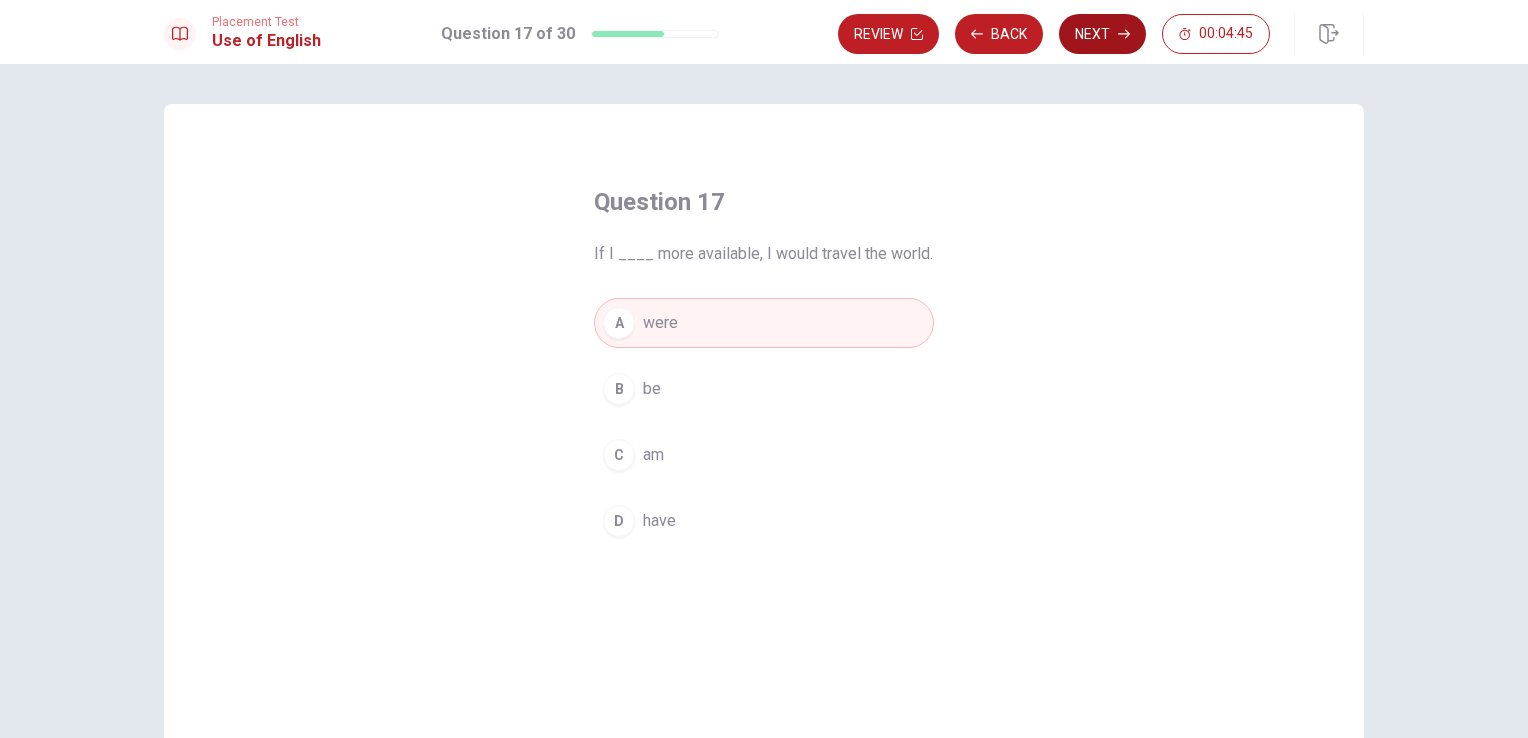 click on "Next" at bounding box center [1102, 34] 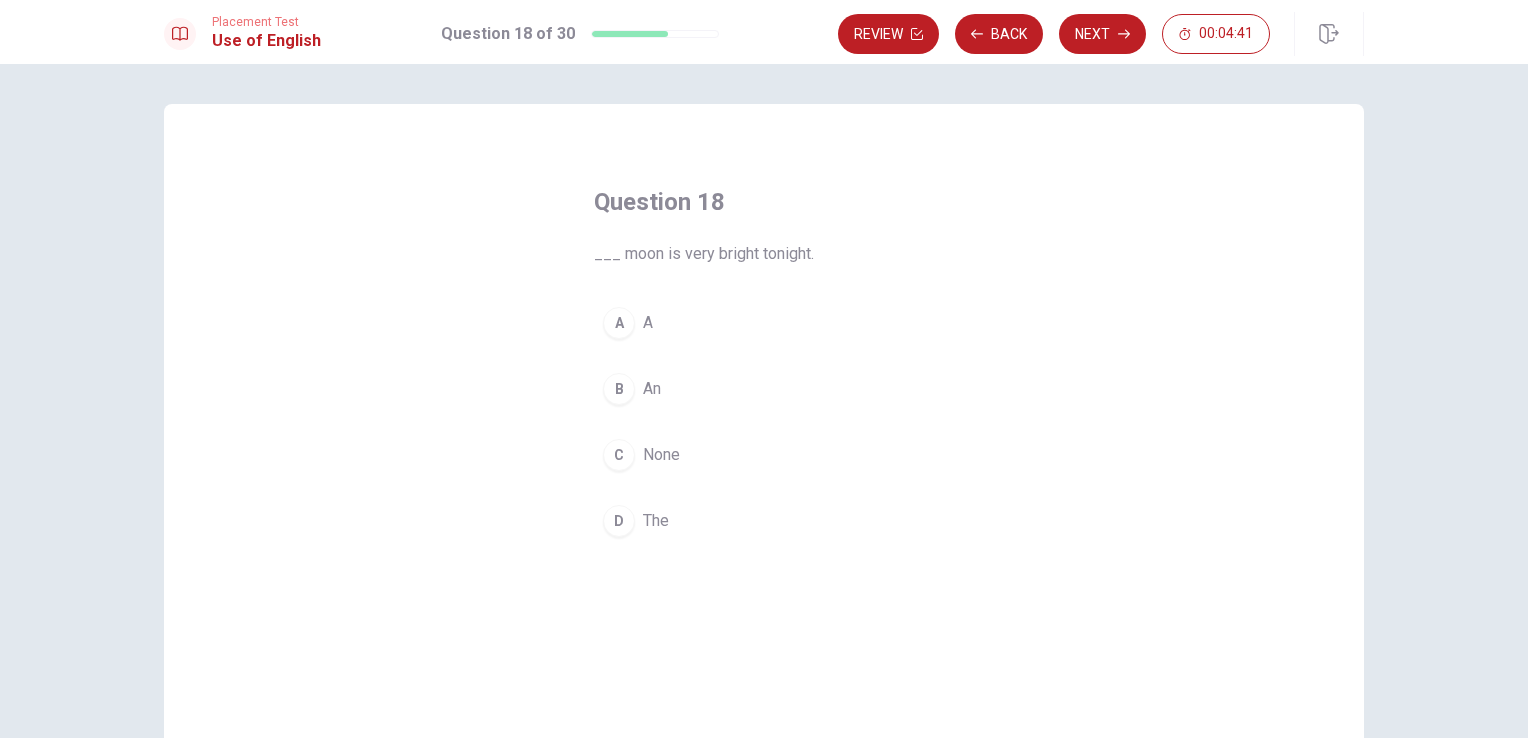 click on "The" at bounding box center [656, 521] 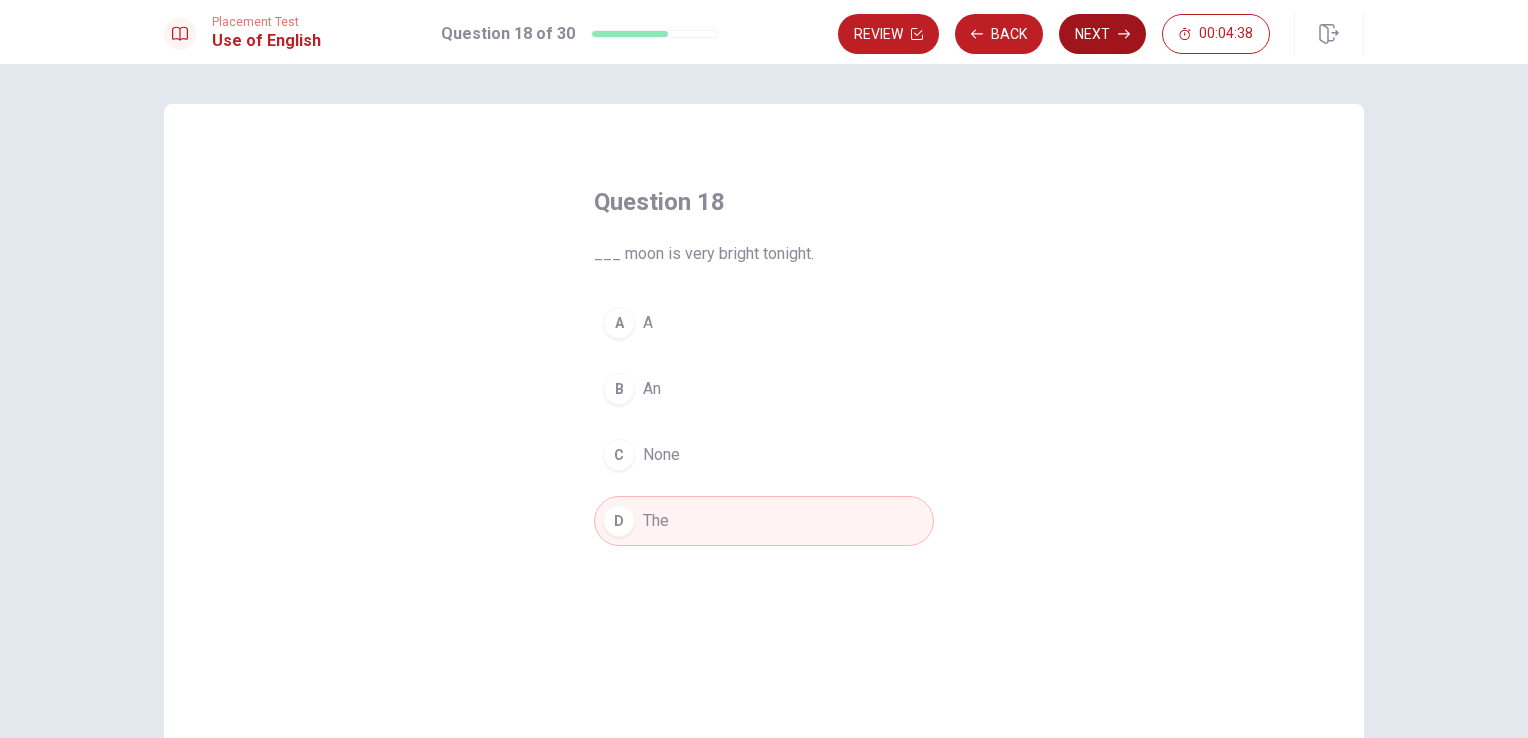 click on "Next" at bounding box center [1102, 34] 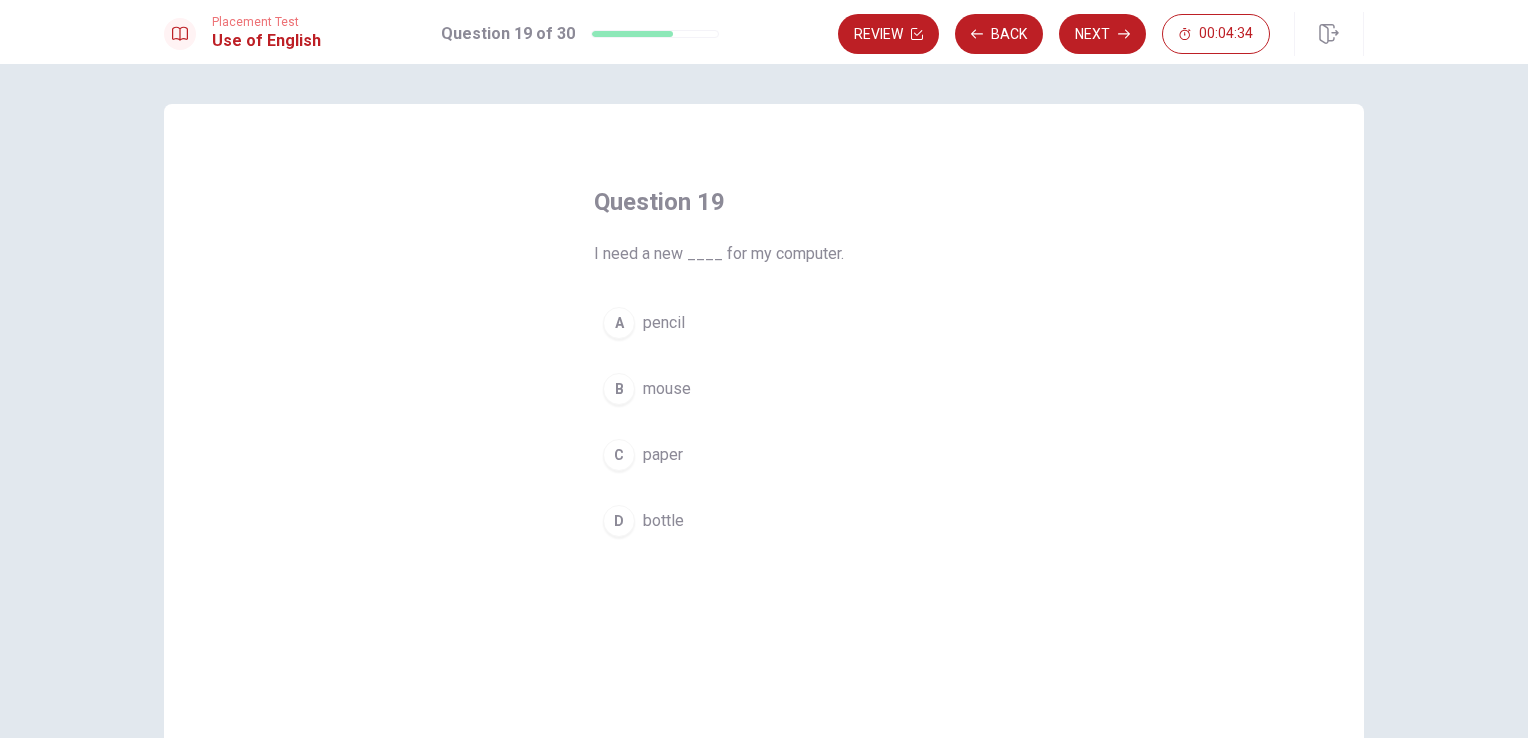 click on "mouse" at bounding box center (667, 389) 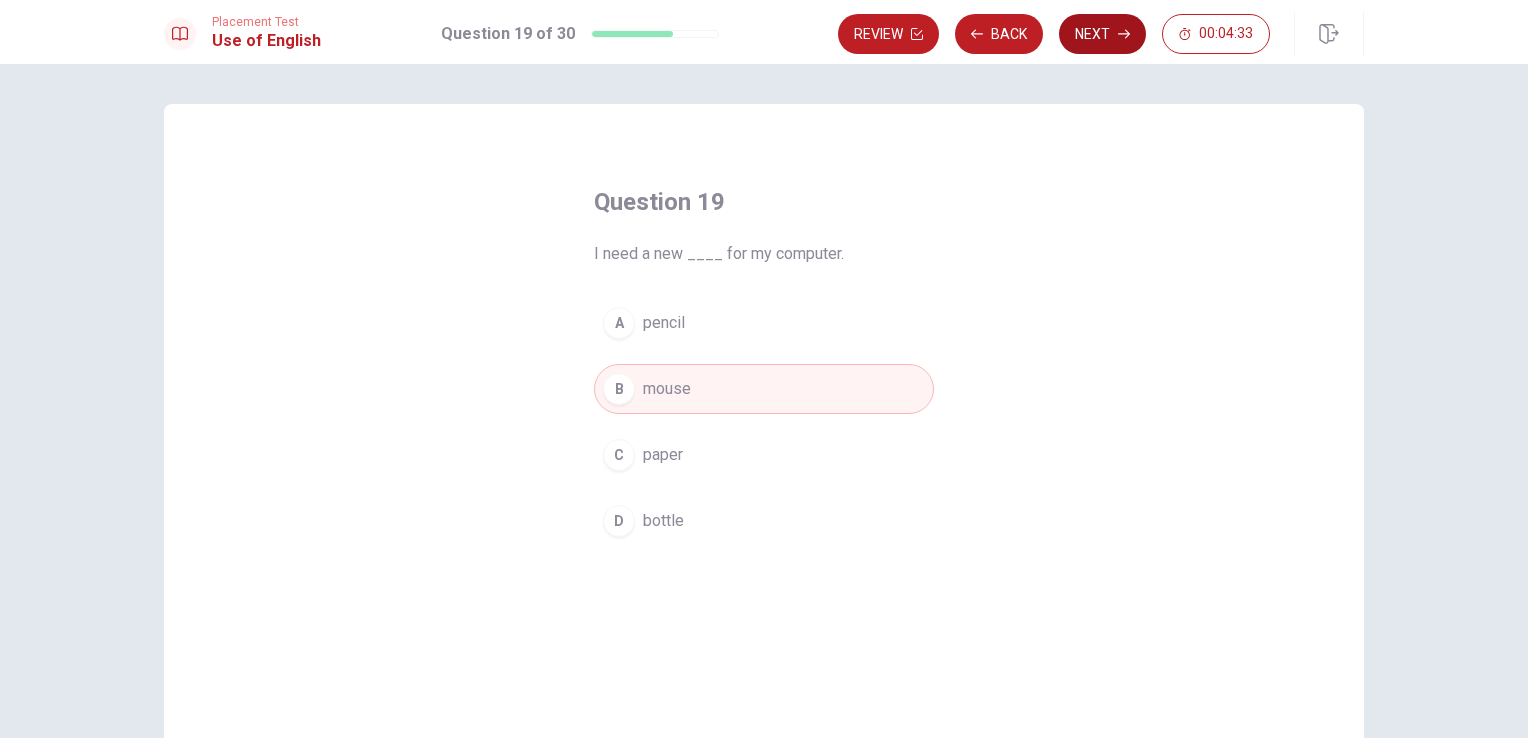 click on "Next" at bounding box center [1102, 34] 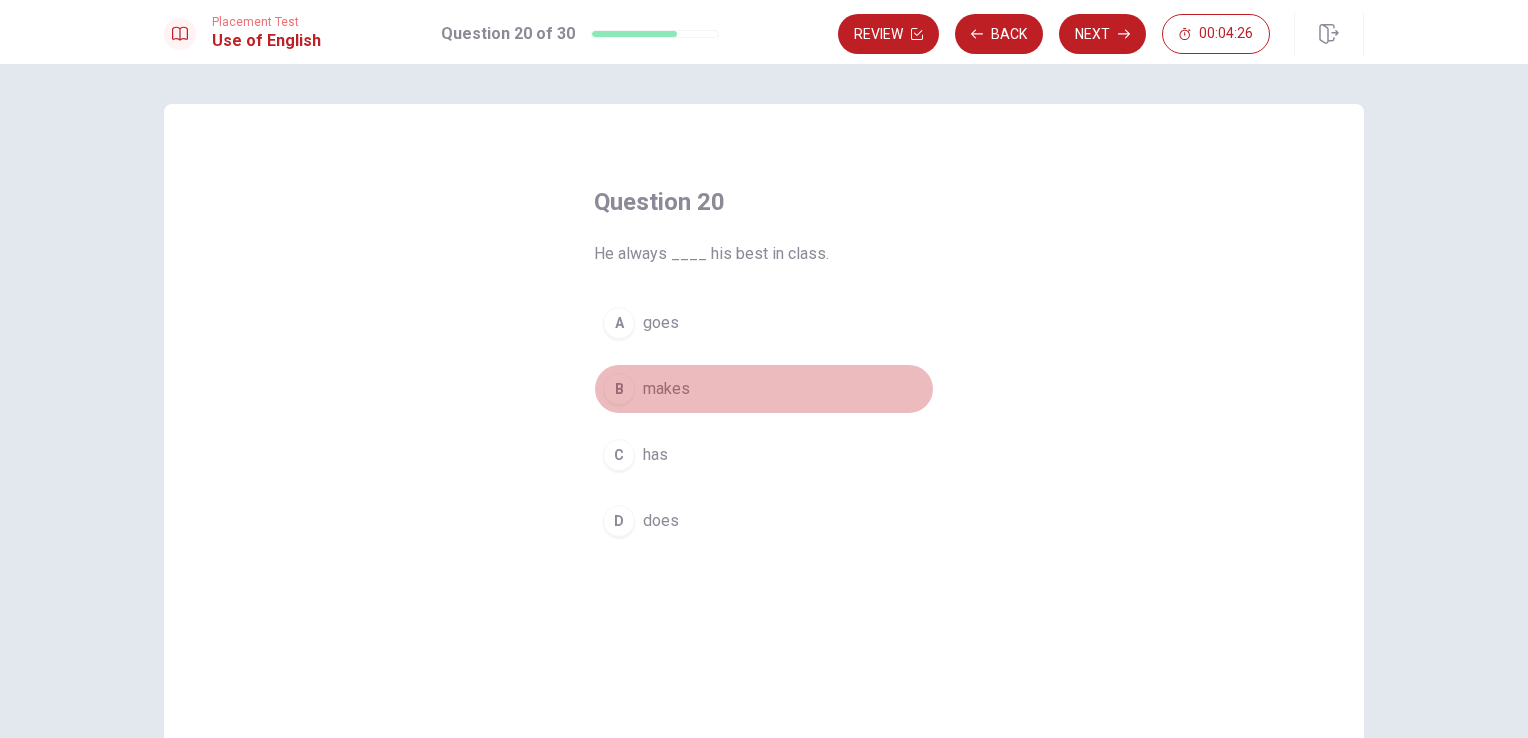 click on "B makes" at bounding box center (764, 389) 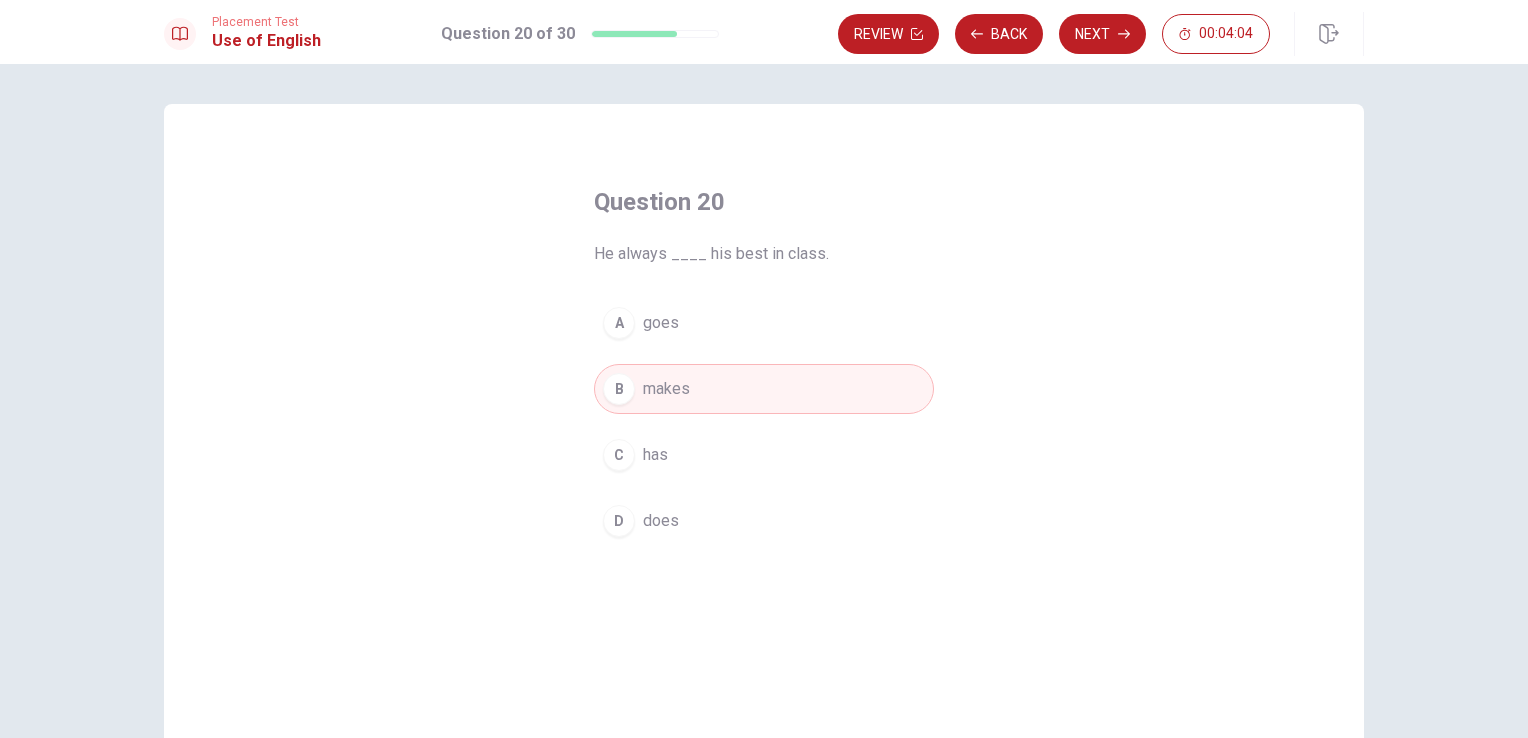 click on "D does" at bounding box center [764, 521] 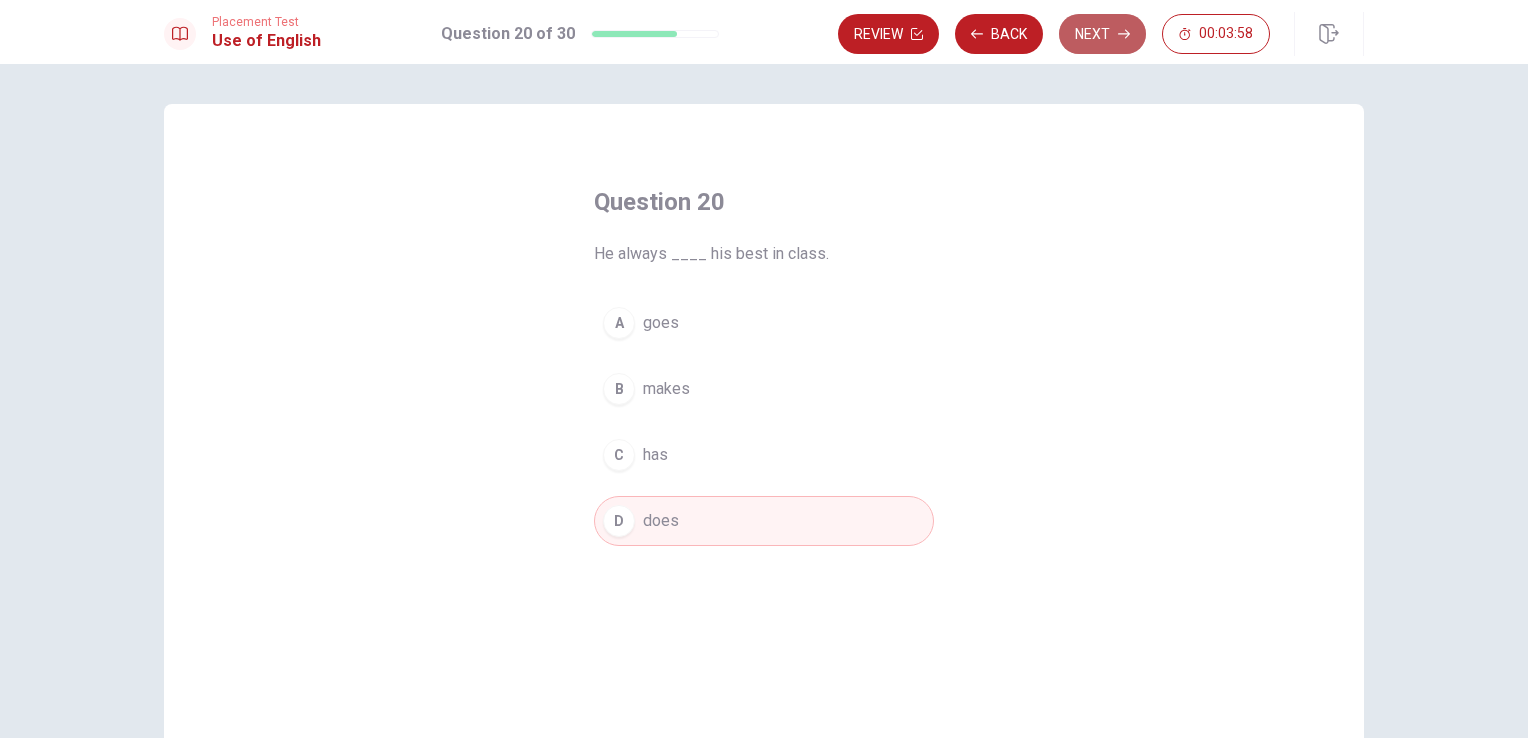 click on "Next" at bounding box center (1102, 34) 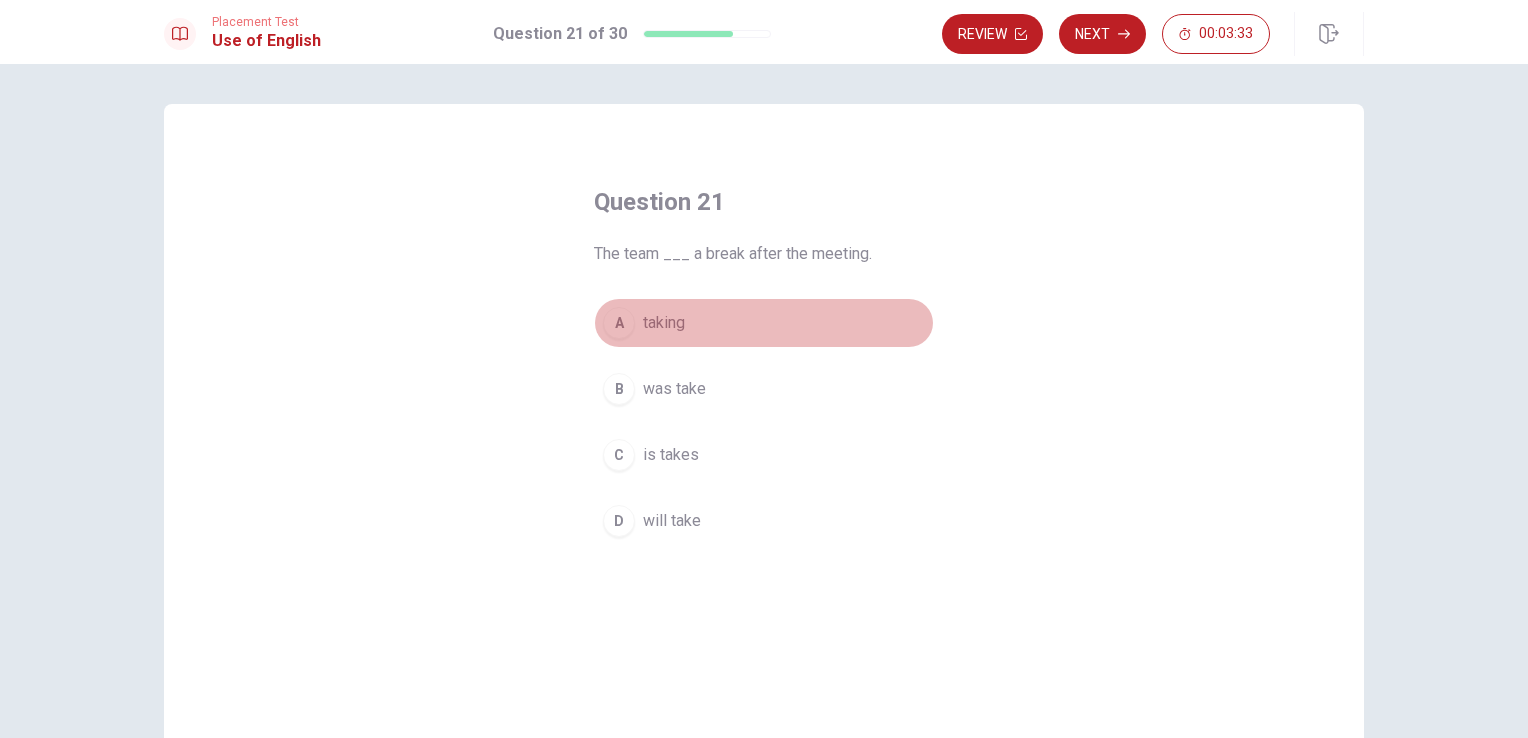 click on "taking" at bounding box center (664, 323) 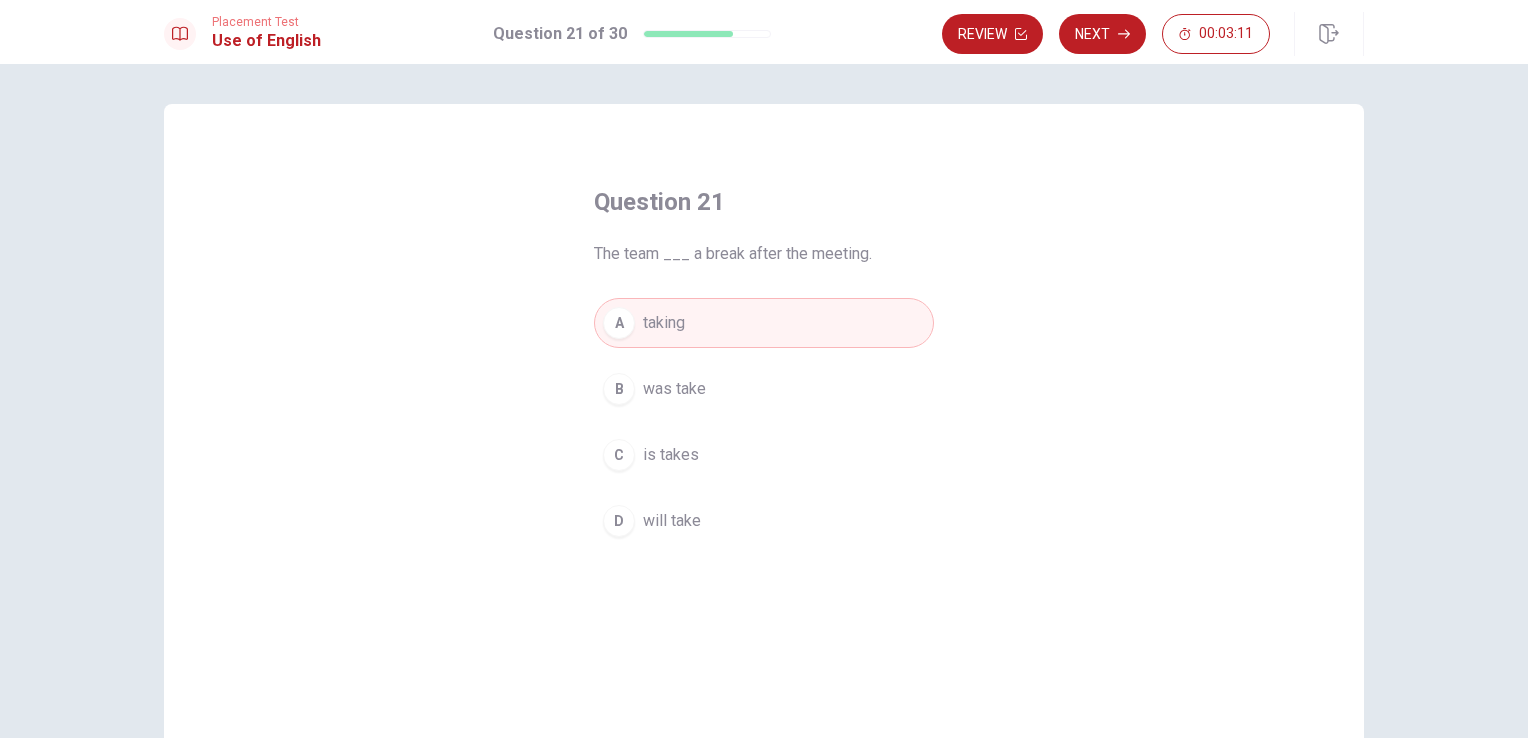 click on "D will take" at bounding box center (764, 521) 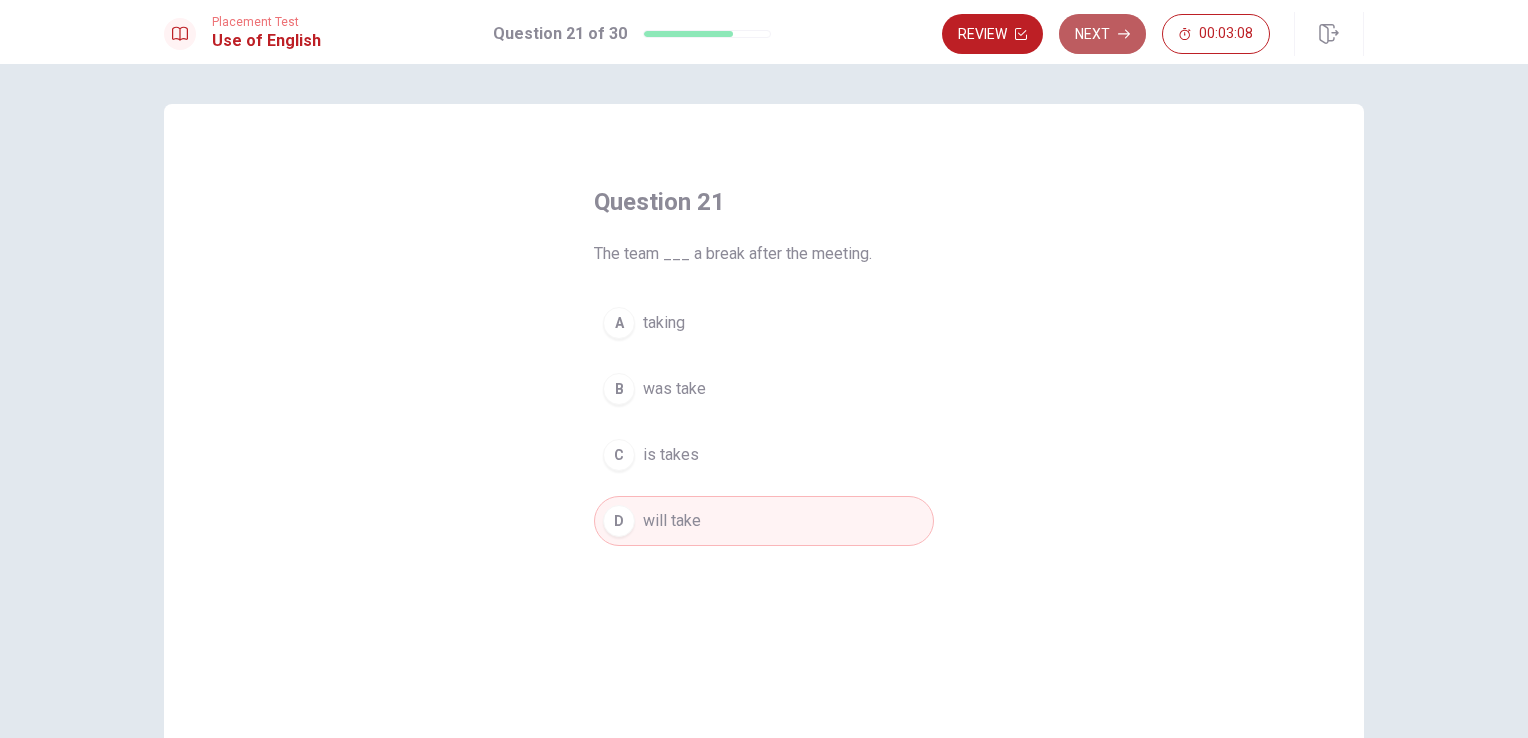 click on "Next" at bounding box center (1102, 34) 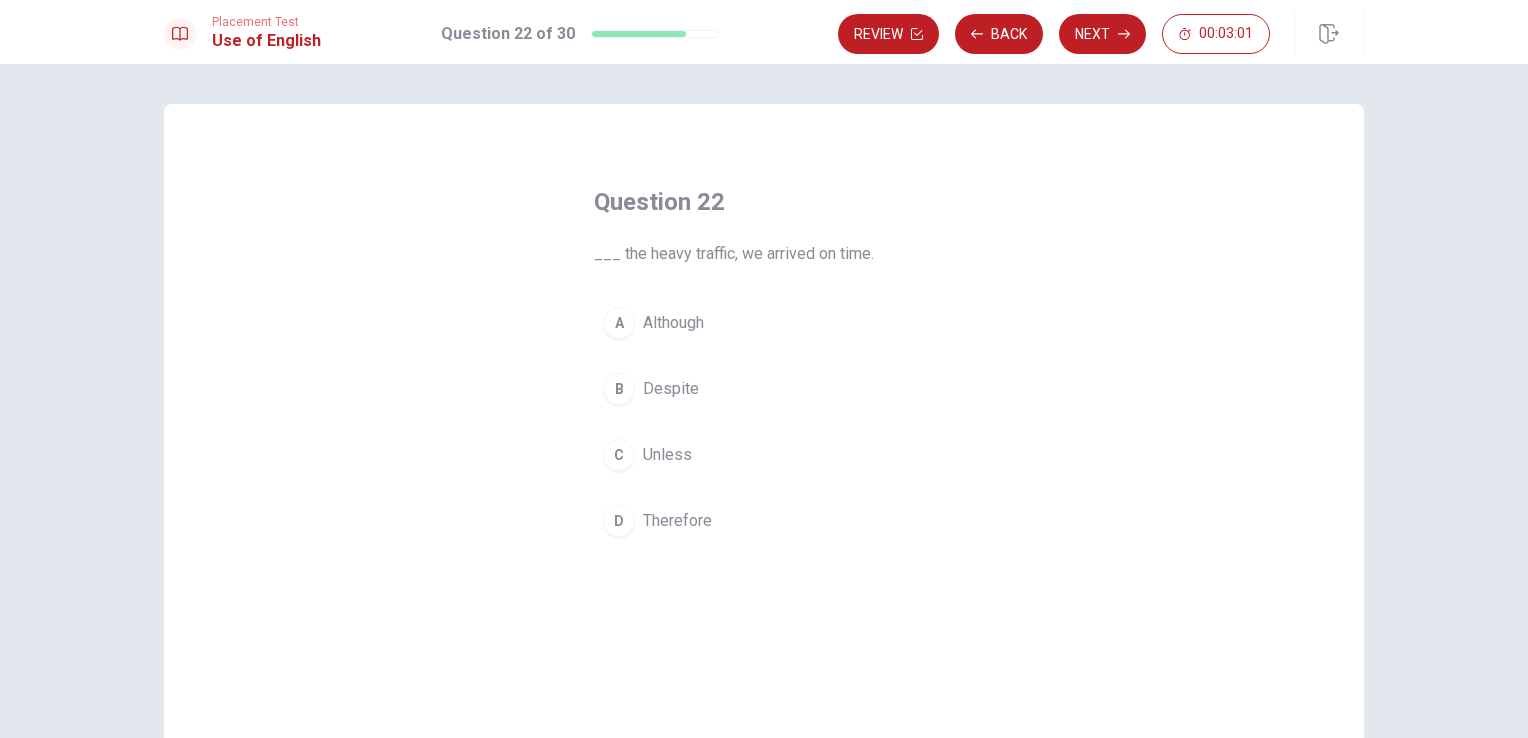 click on "Although" at bounding box center (673, 323) 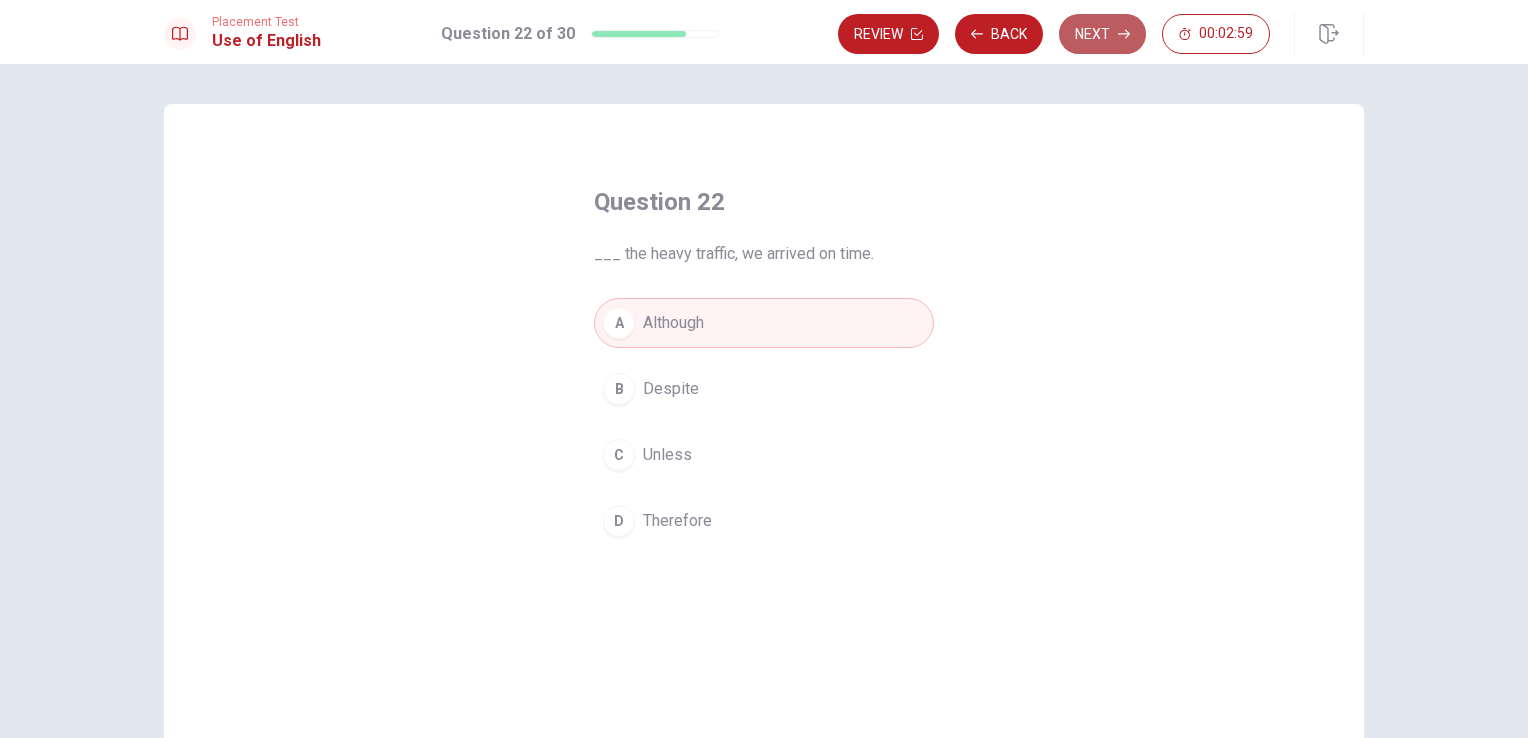 click on "Next" at bounding box center [1102, 34] 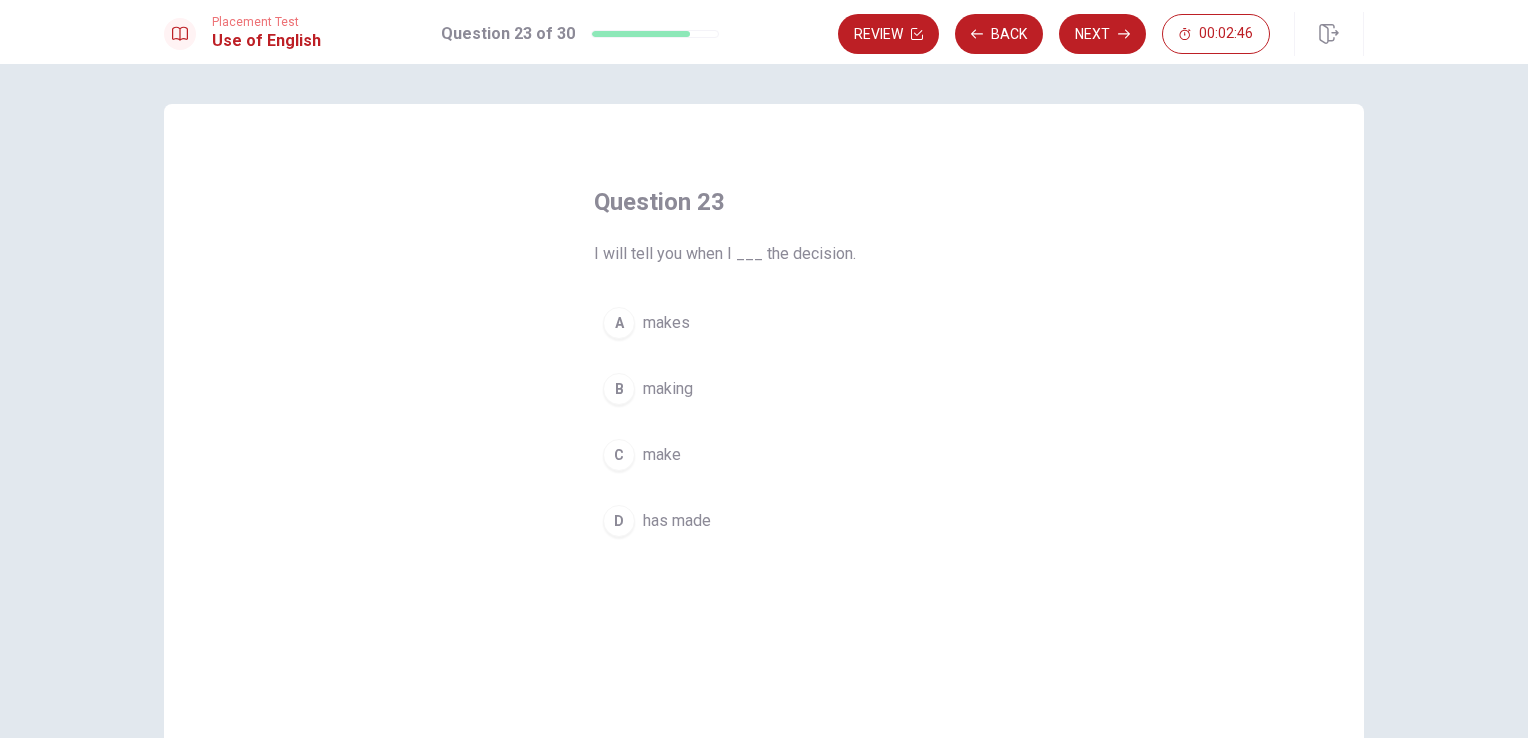 click on "make" at bounding box center [662, 455] 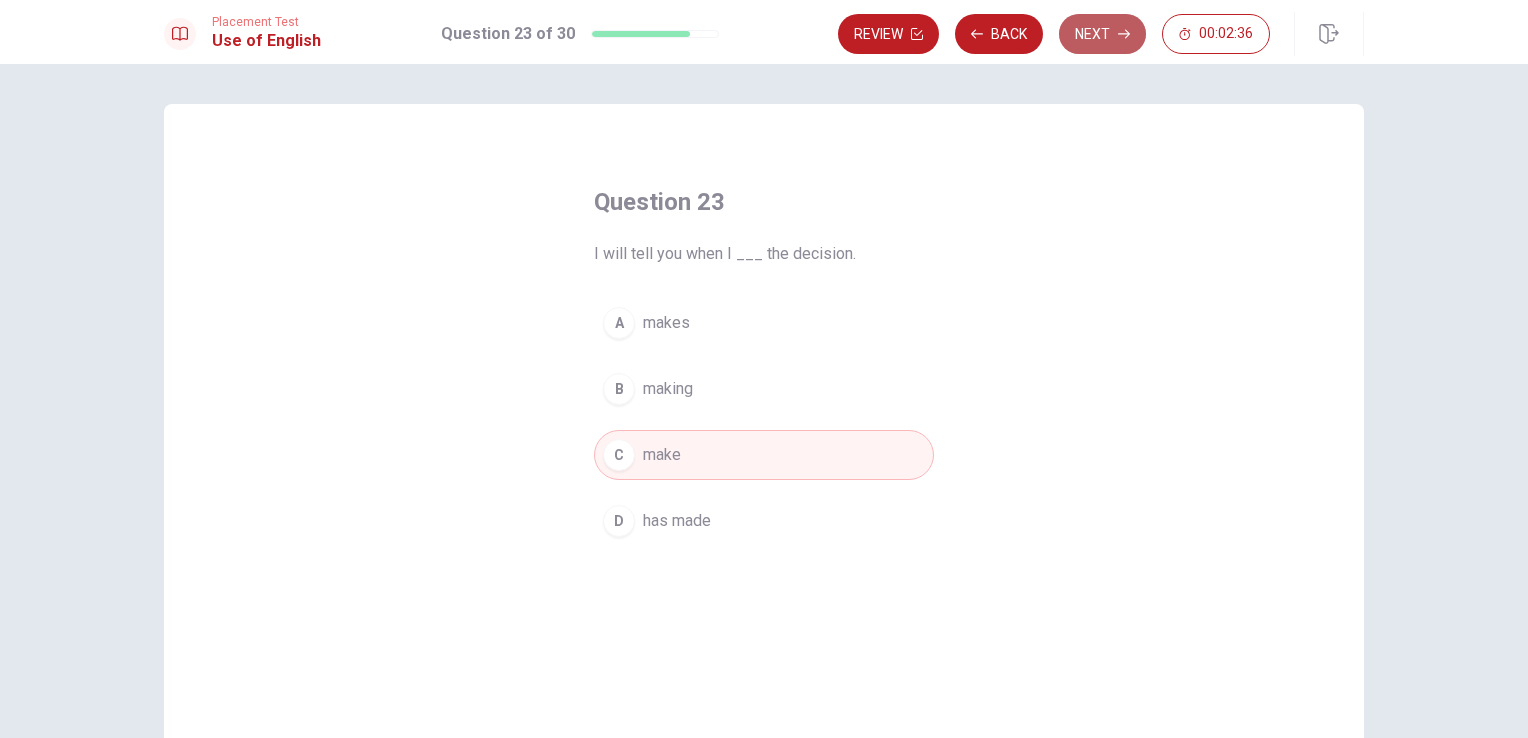 click on "Next" at bounding box center (1102, 34) 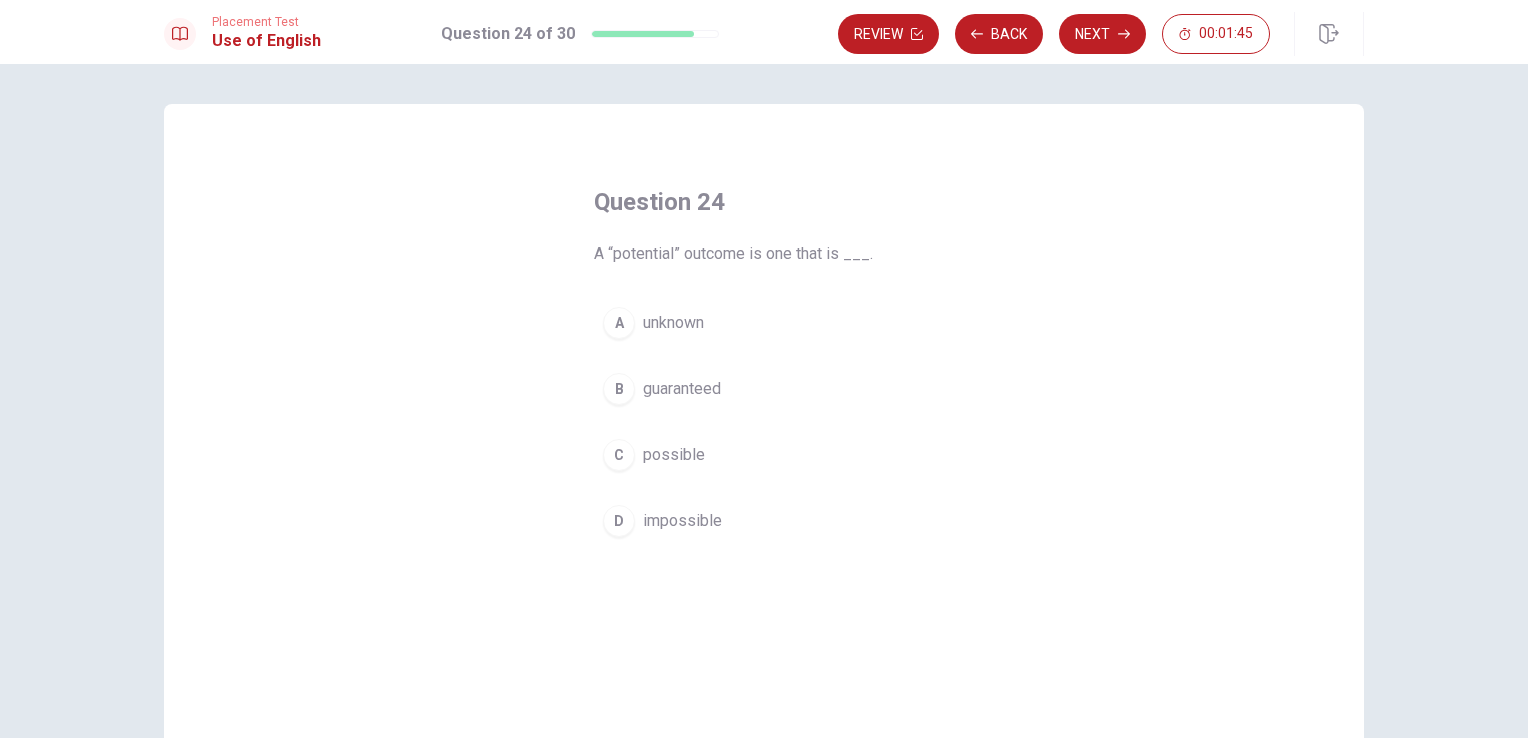 click on "possible" at bounding box center [674, 455] 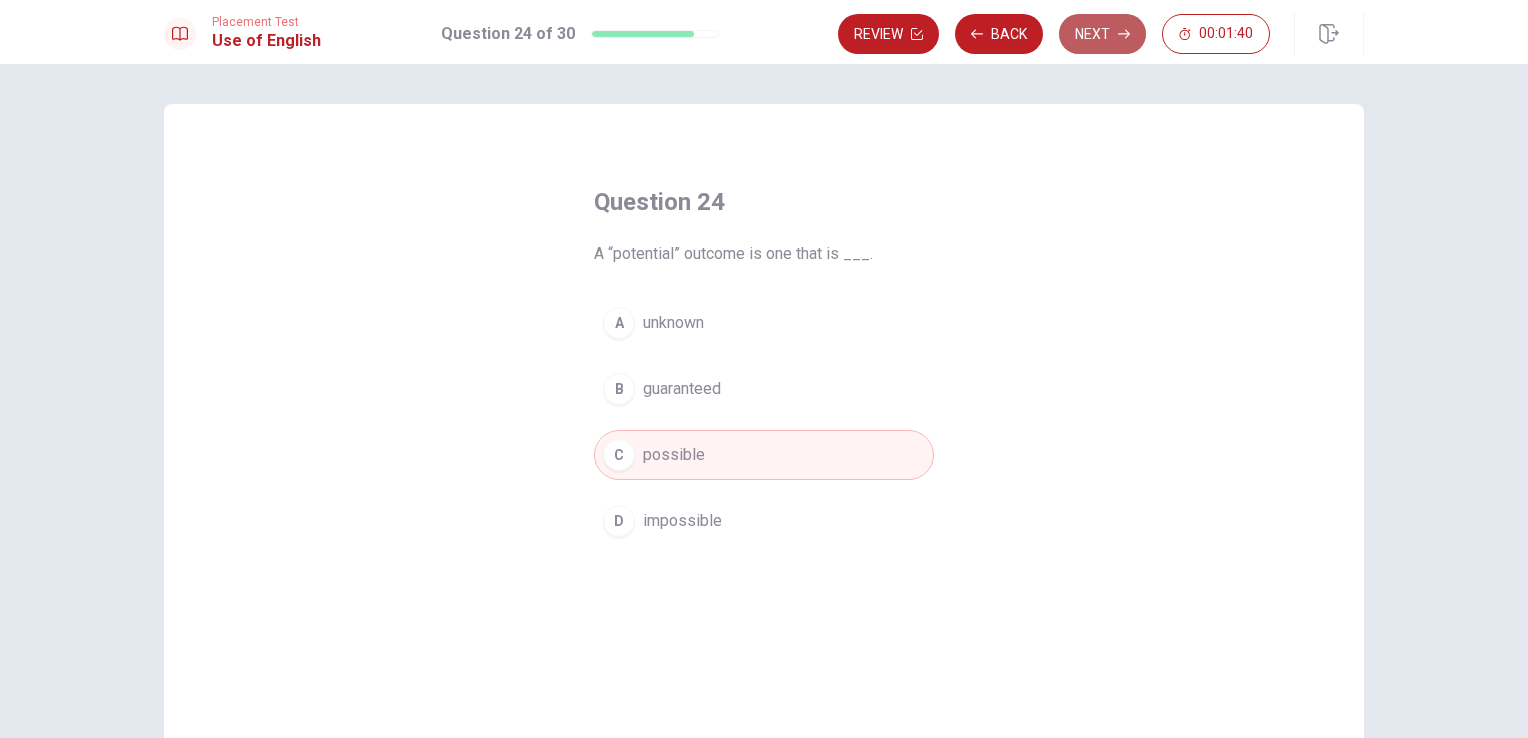 click on "Next" at bounding box center (1102, 34) 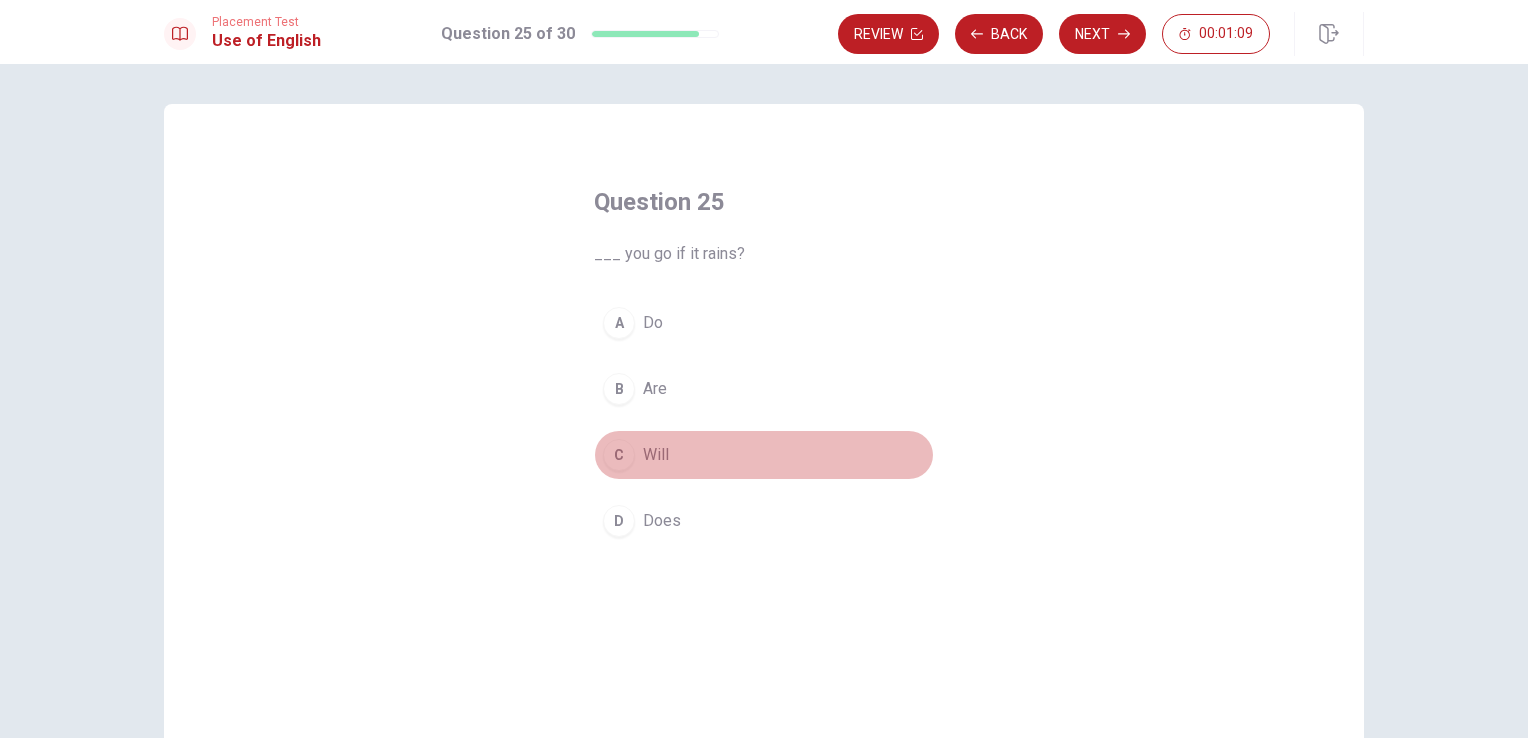 click on "C Will" at bounding box center (764, 455) 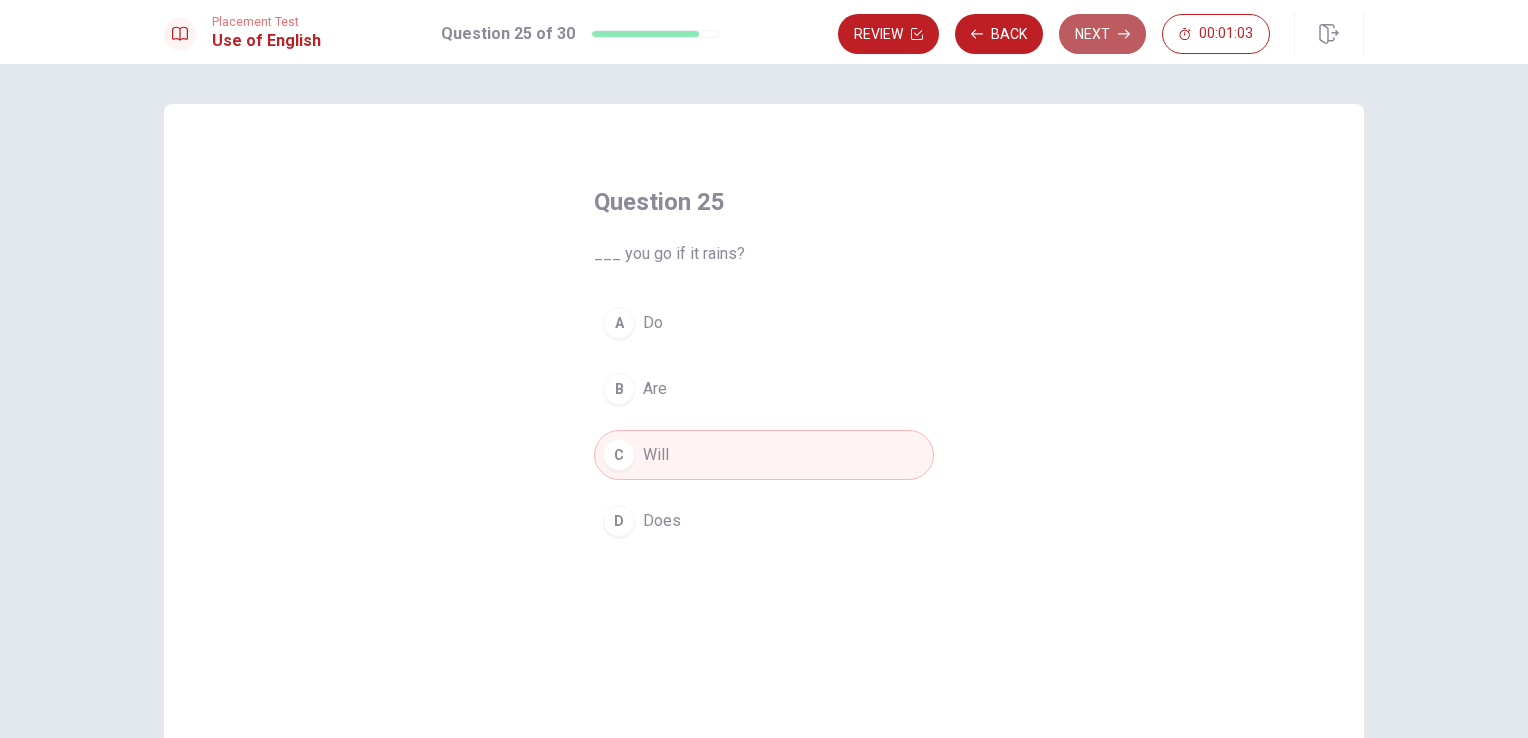 click on "Next" at bounding box center [1102, 34] 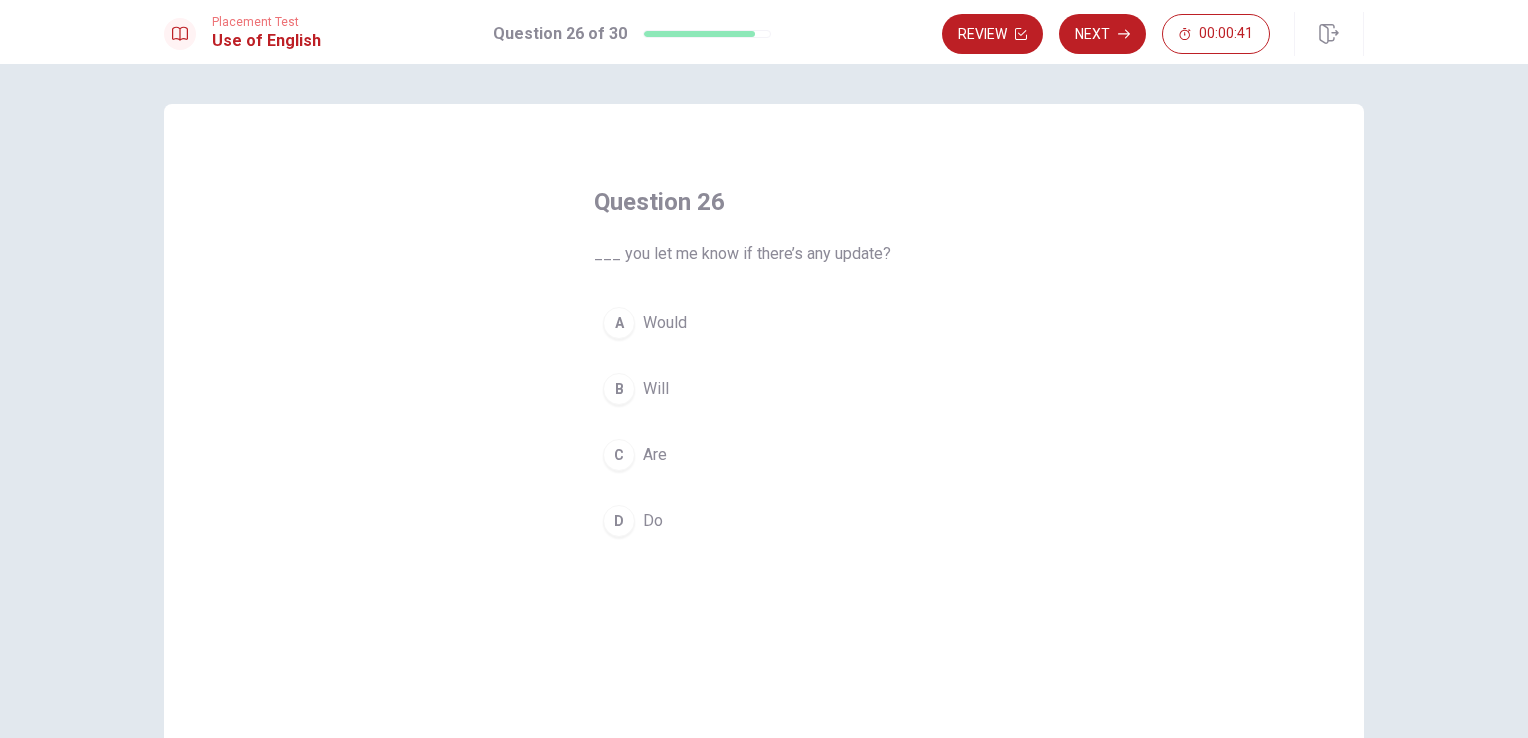 click on "A Would" at bounding box center (764, 323) 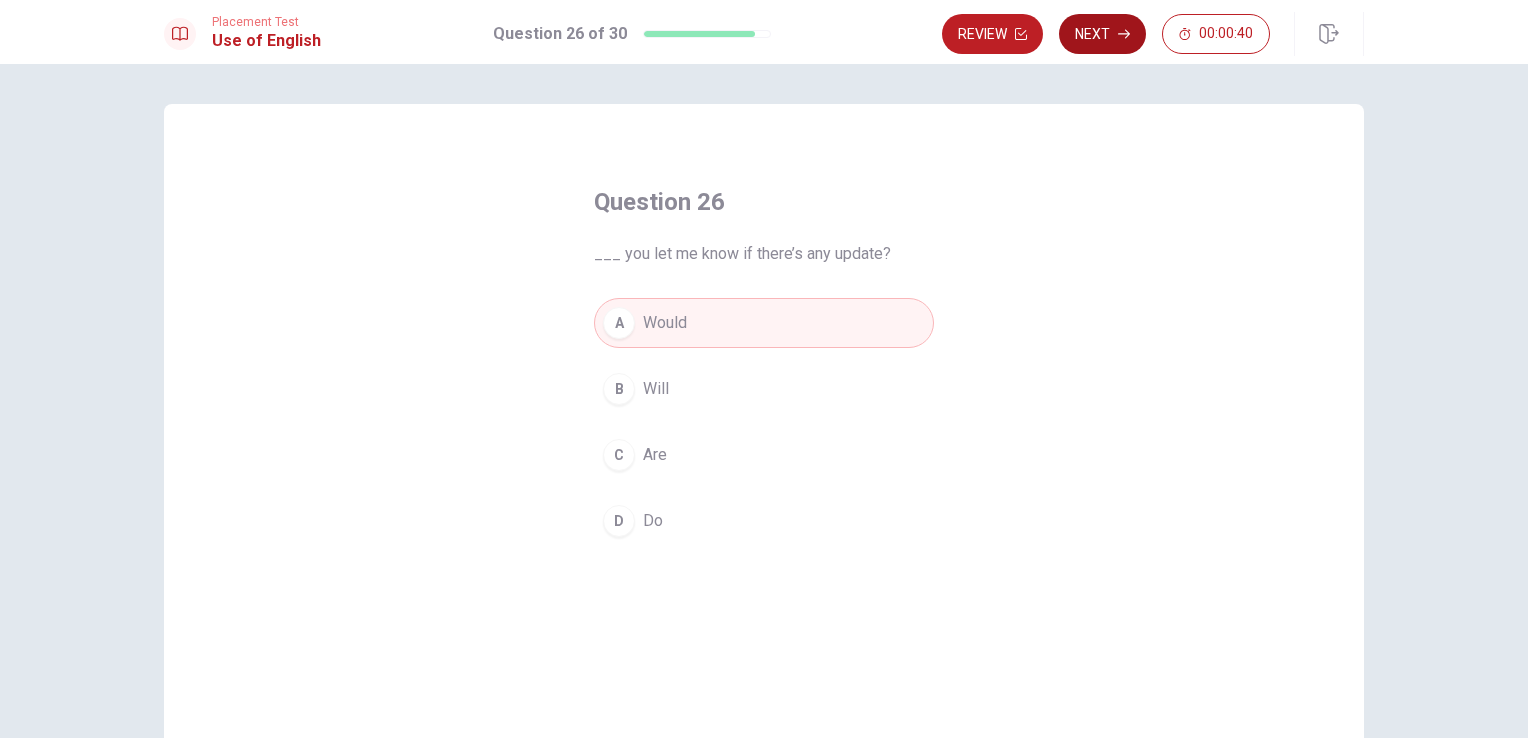 click on "Next" at bounding box center [1102, 34] 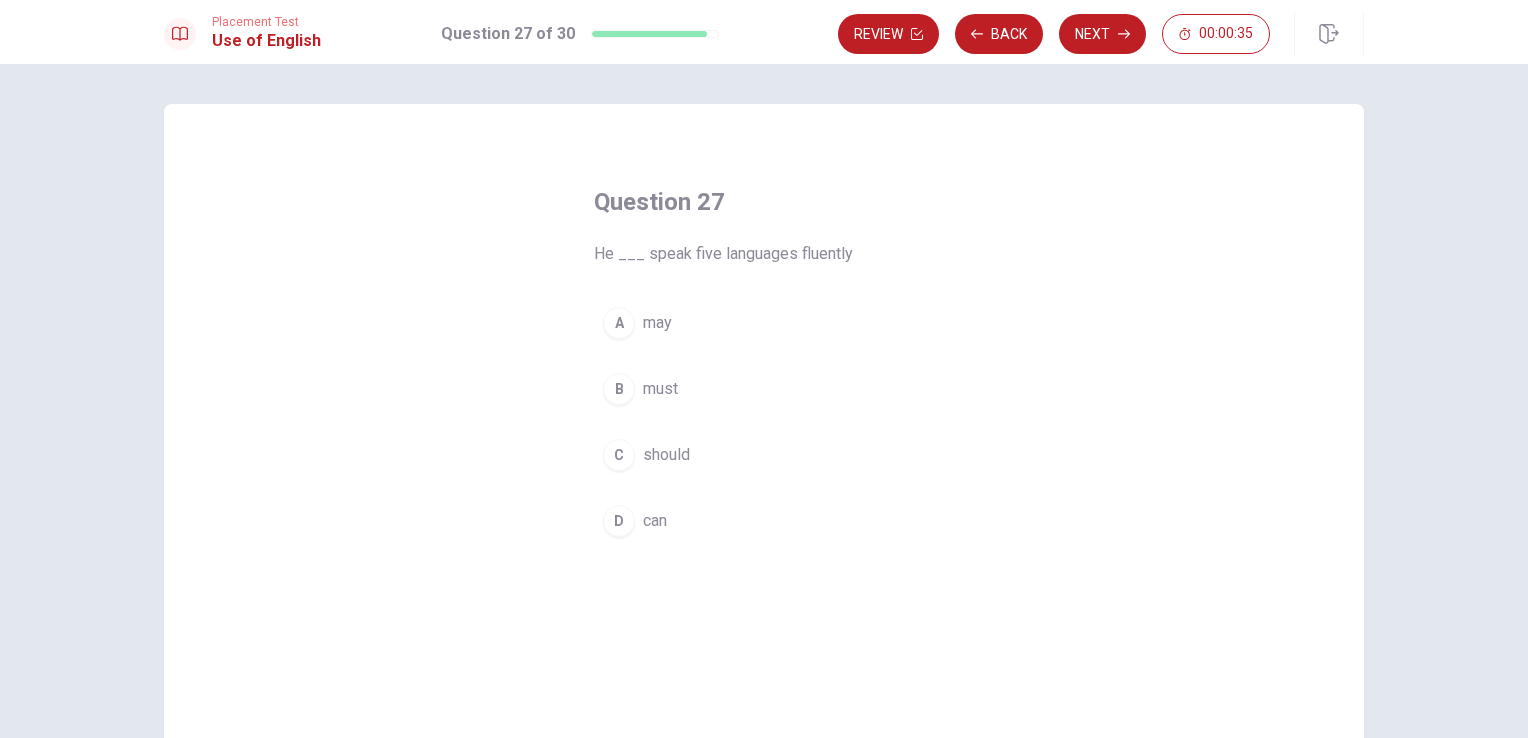 click on "can" at bounding box center (655, 521) 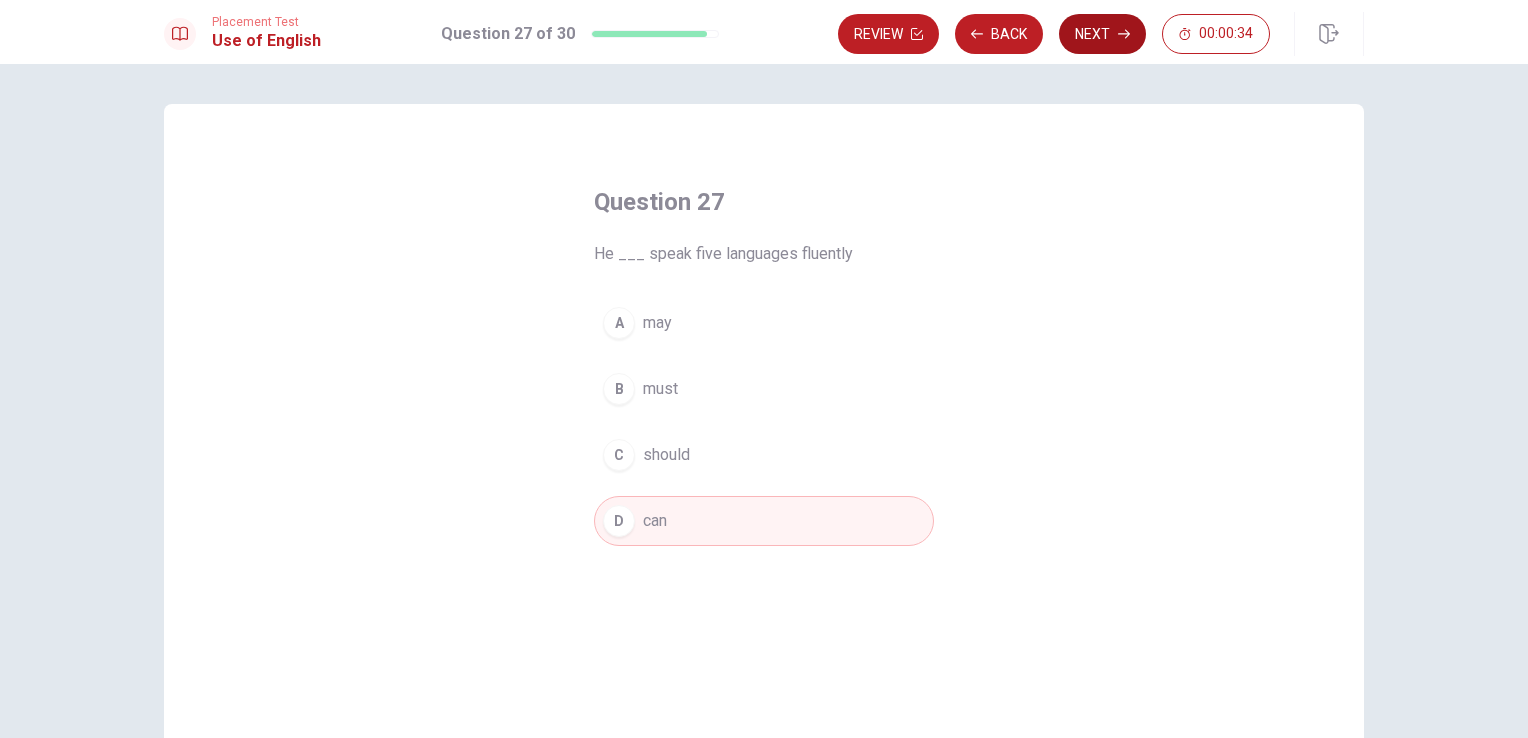 click 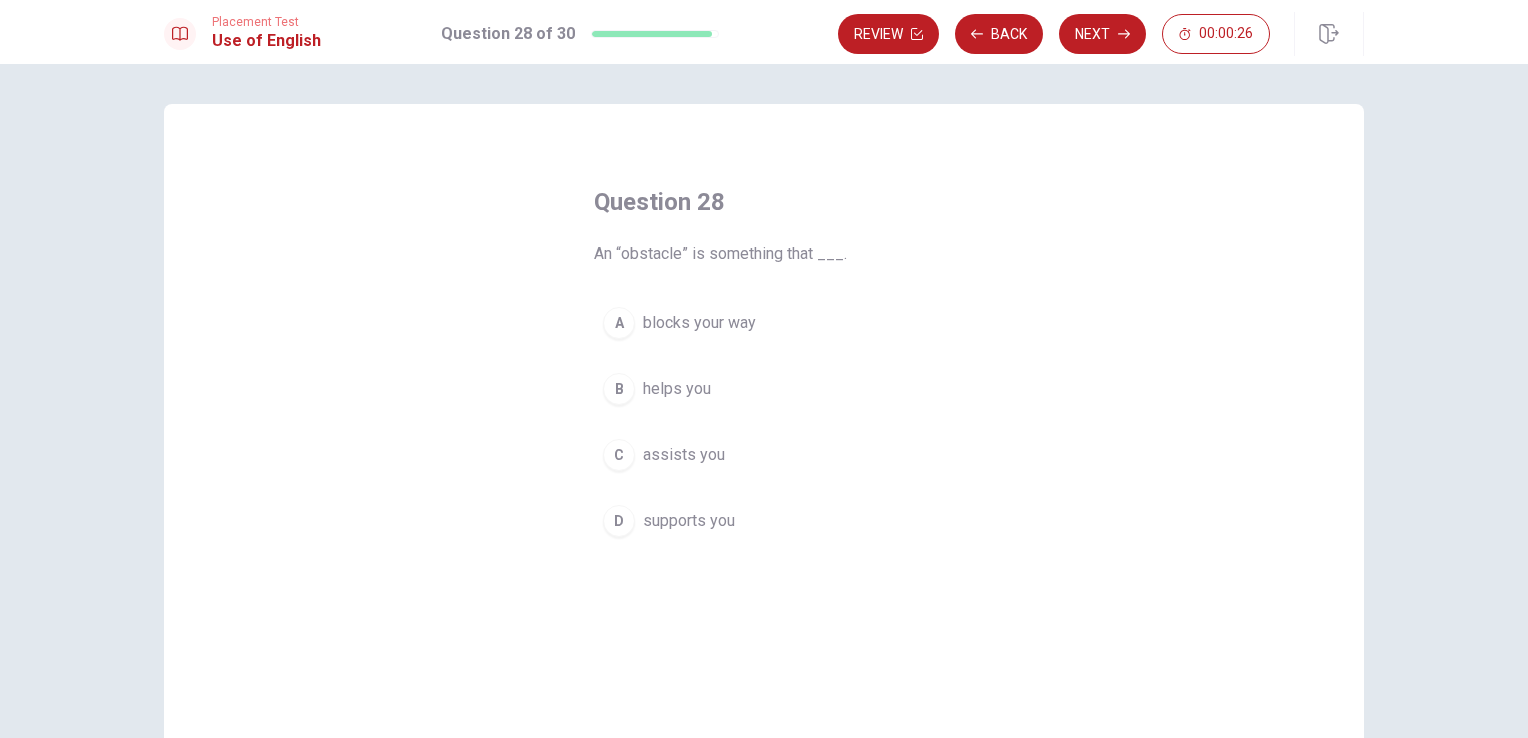 click on "D supports you" at bounding box center (764, 521) 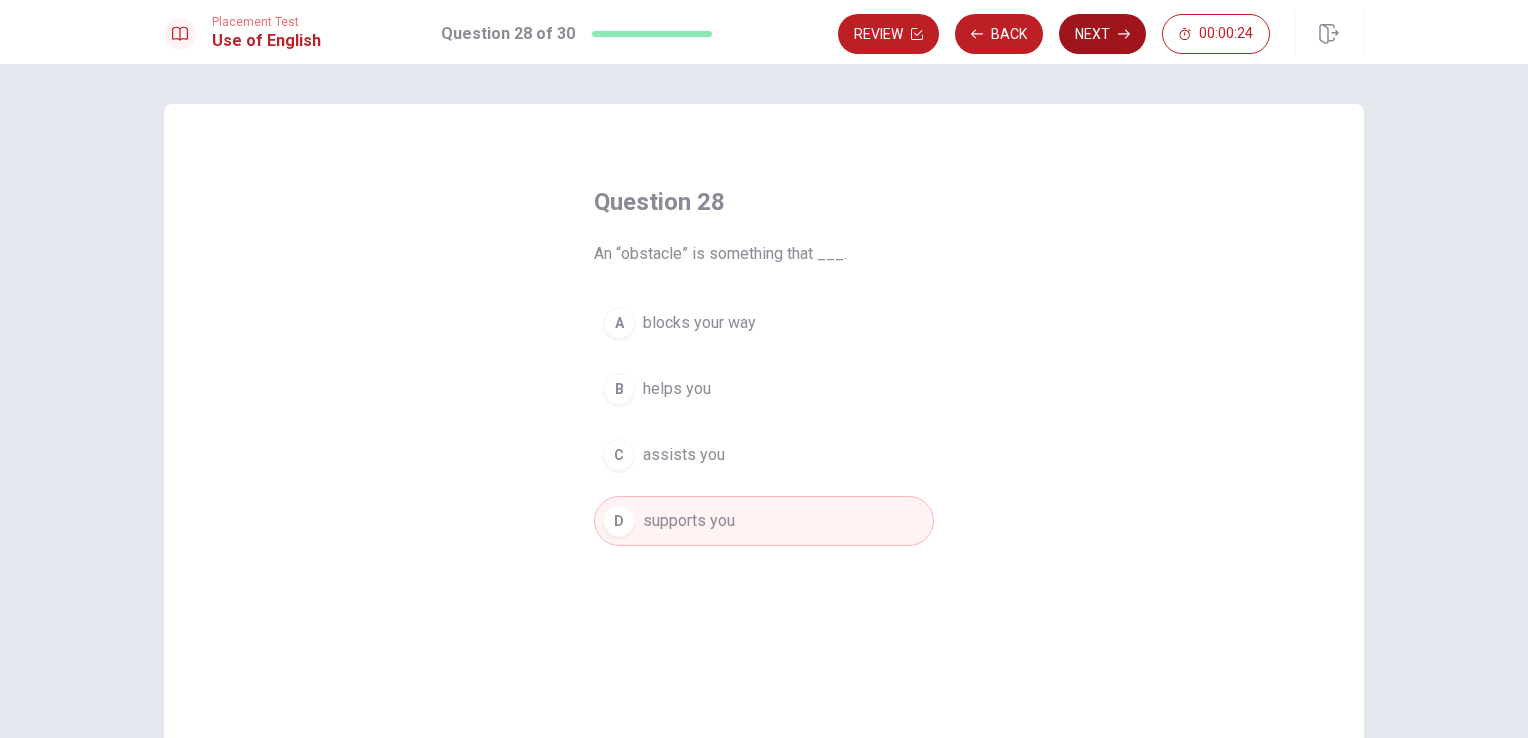click on "Next" at bounding box center (1102, 34) 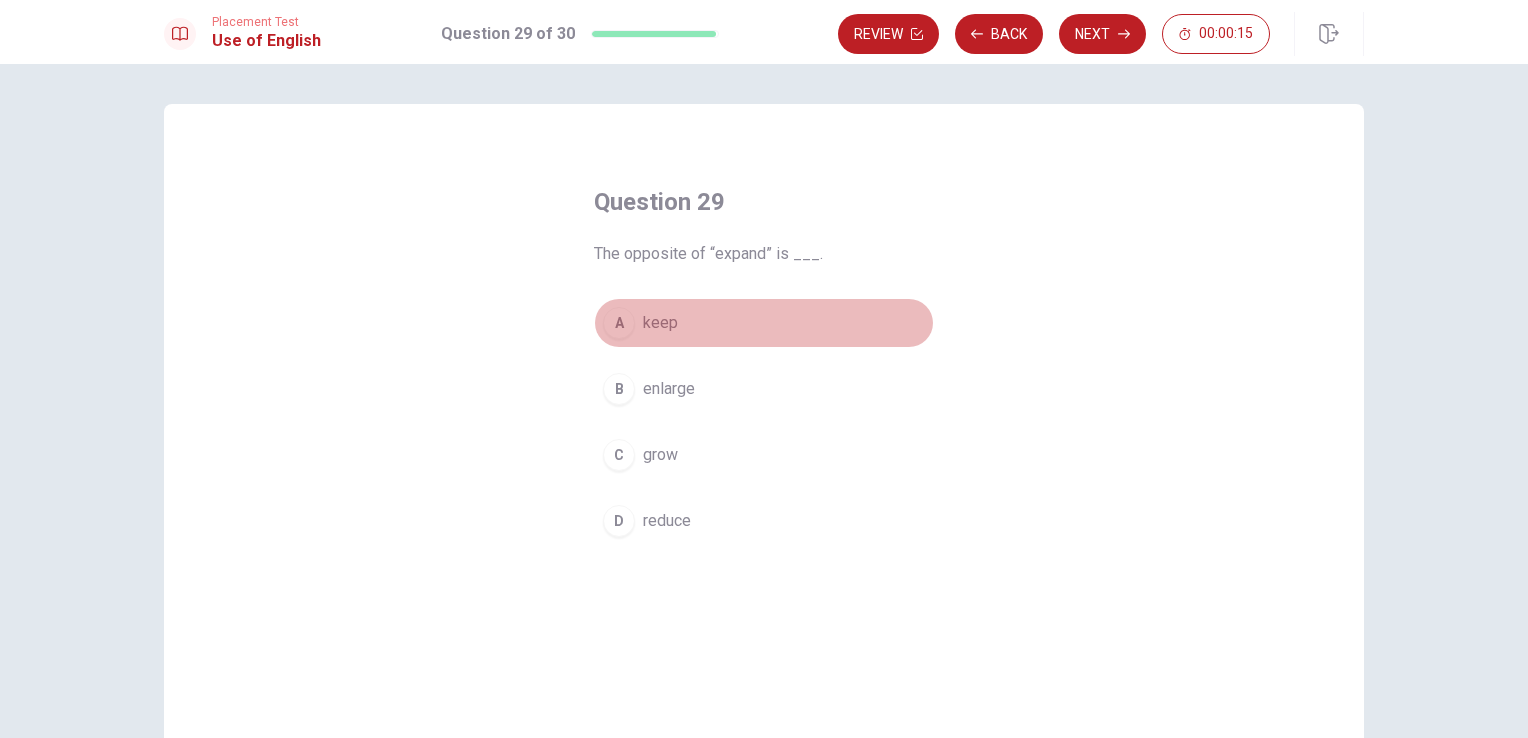 click on "keep" at bounding box center (660, 323) 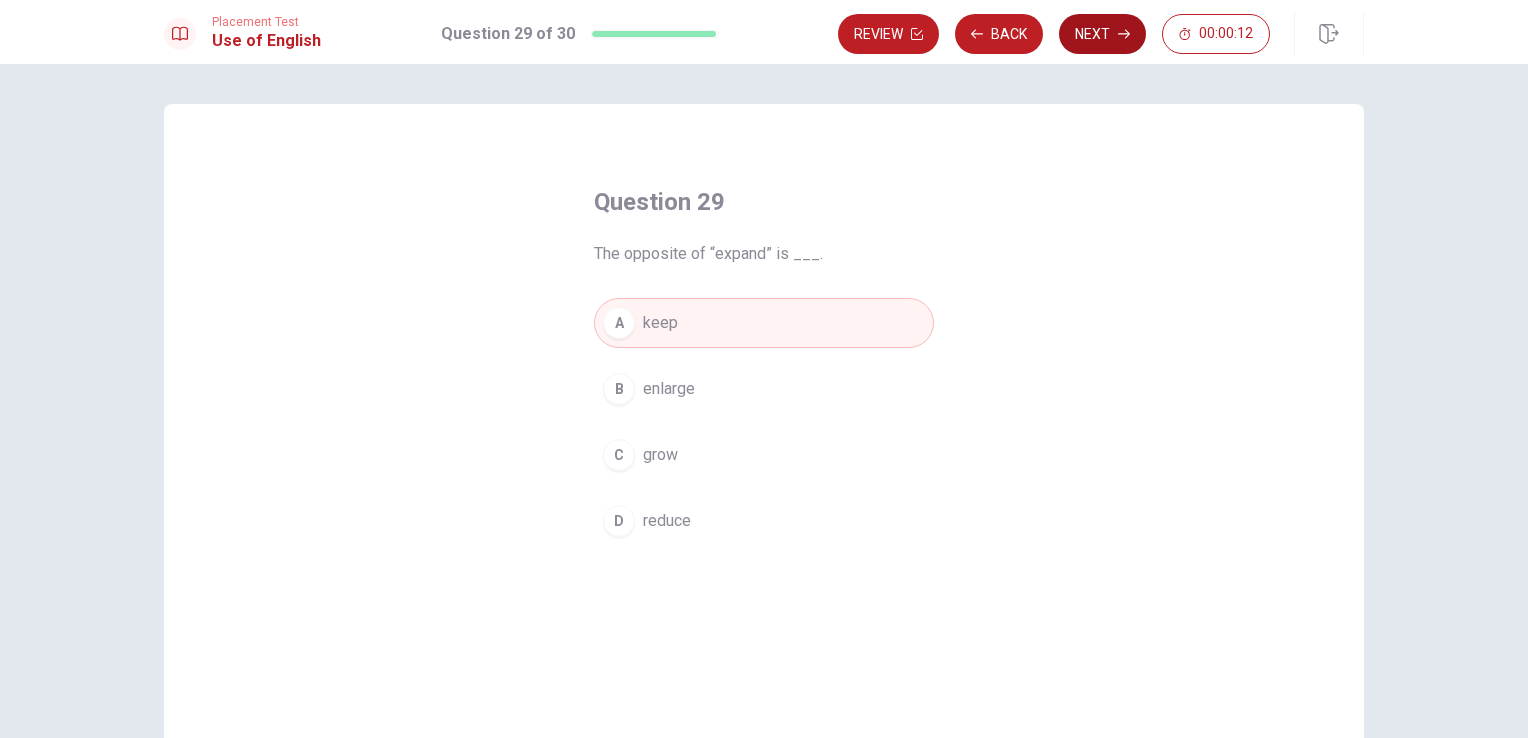 click on "Next" at bounding box center [1102, 34] 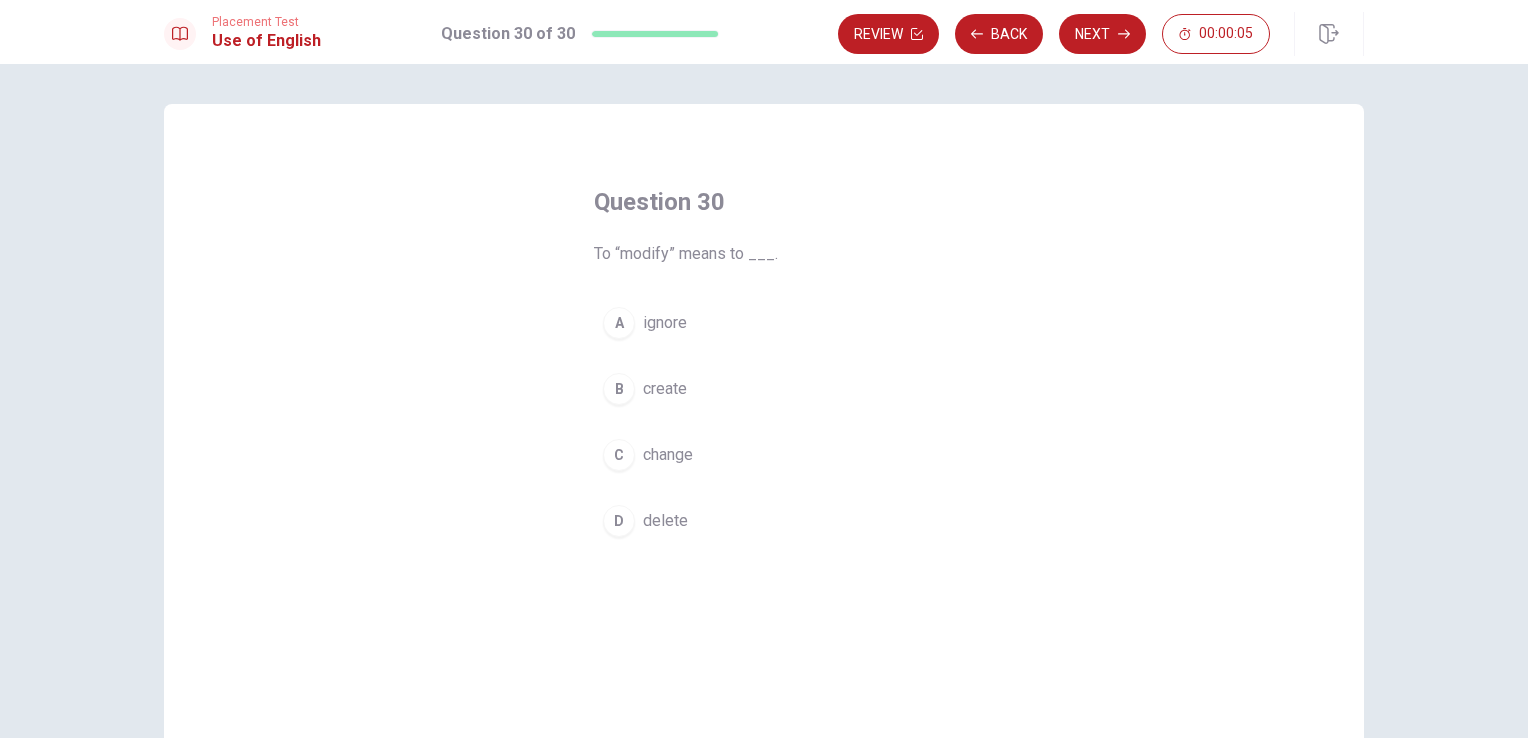 click on "create" at bounding box center (665, 389) 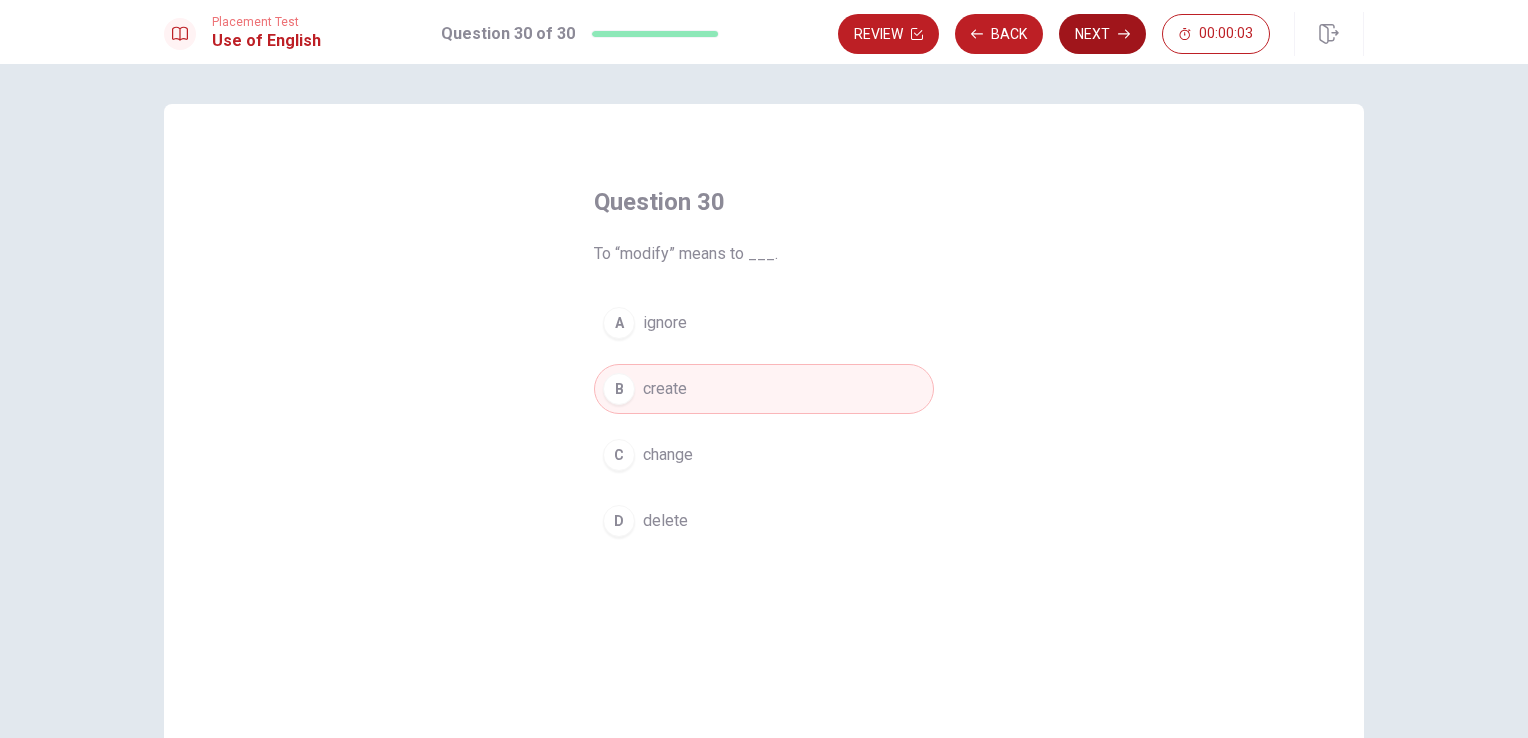 click on "Next" at bounding box center [1102, 34] 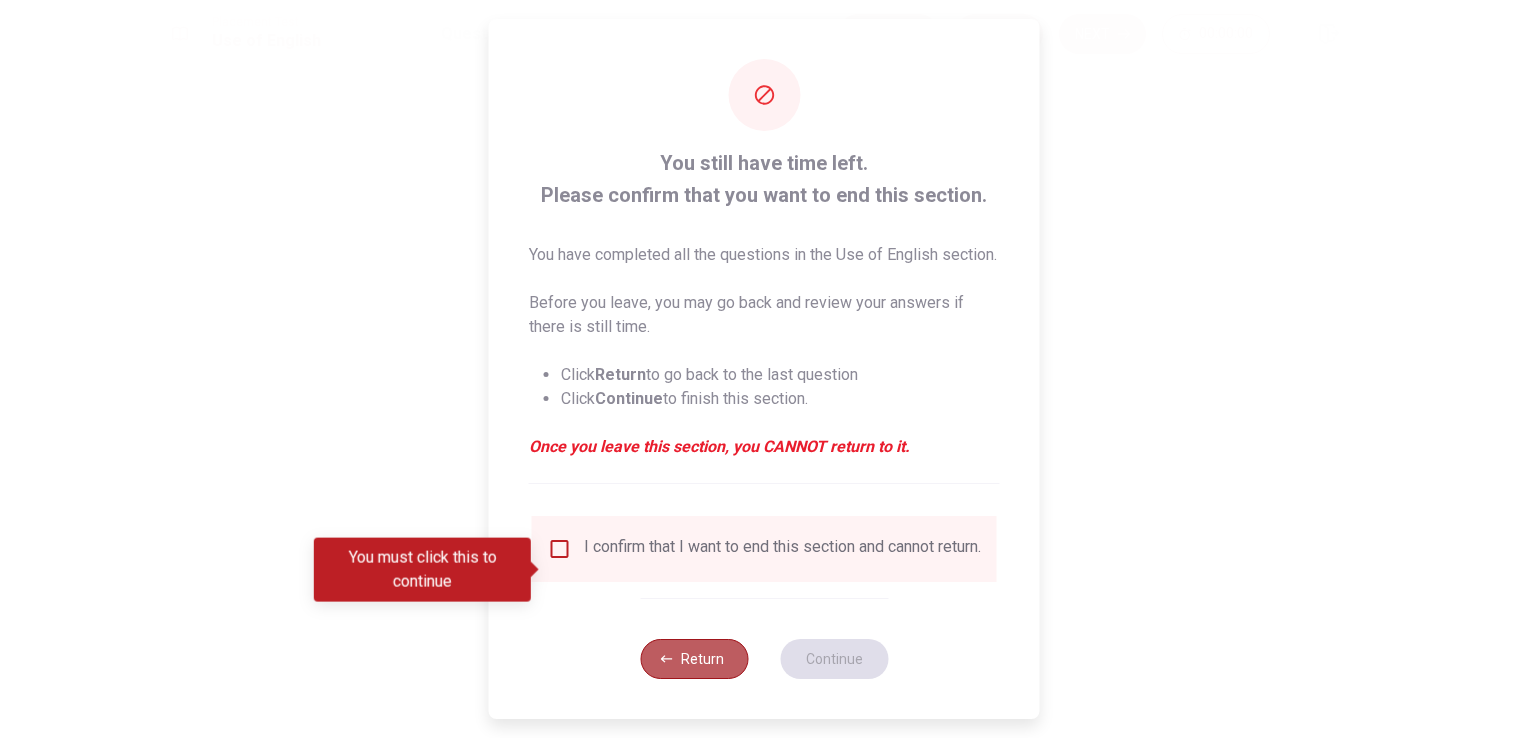 click 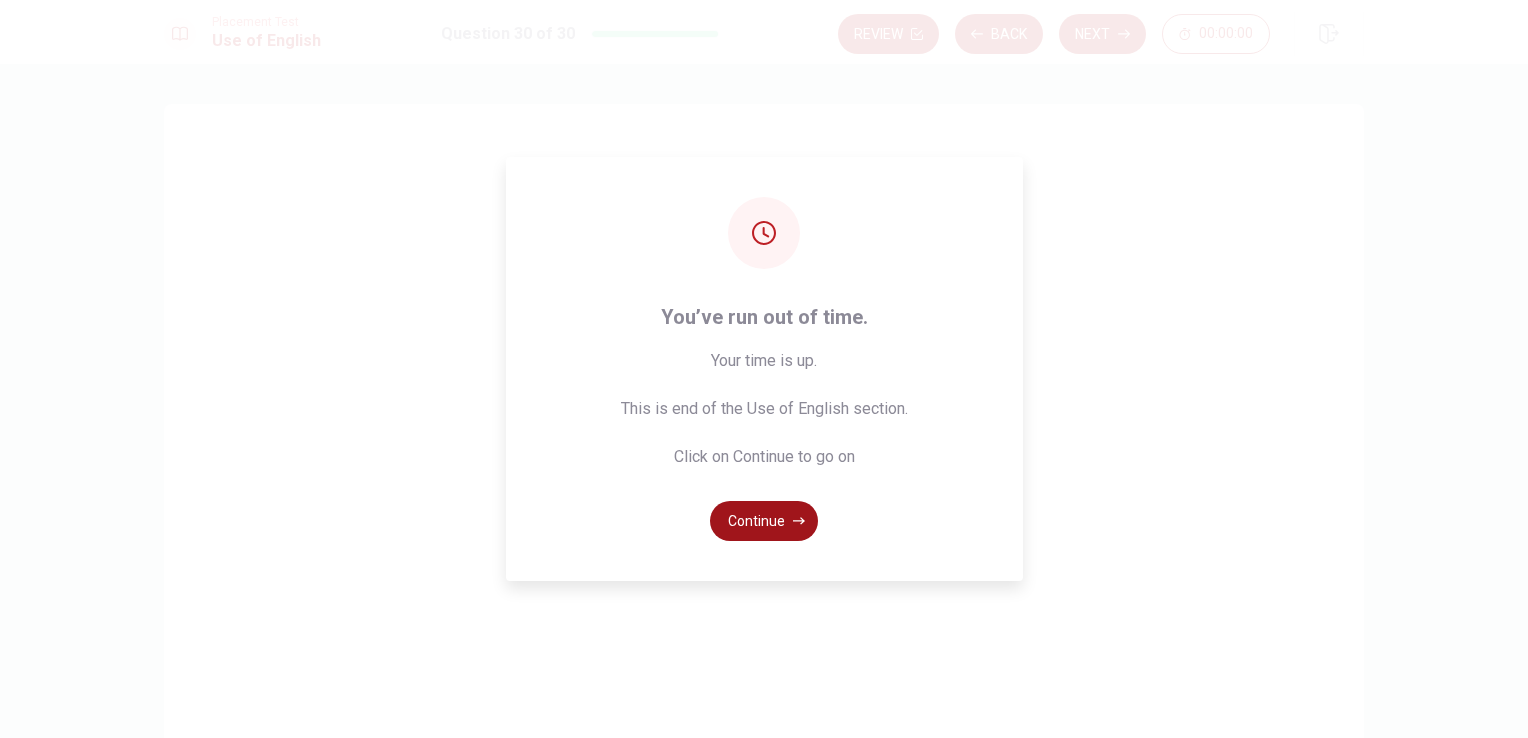 click on "Continue" at bounding box center (764, 521) 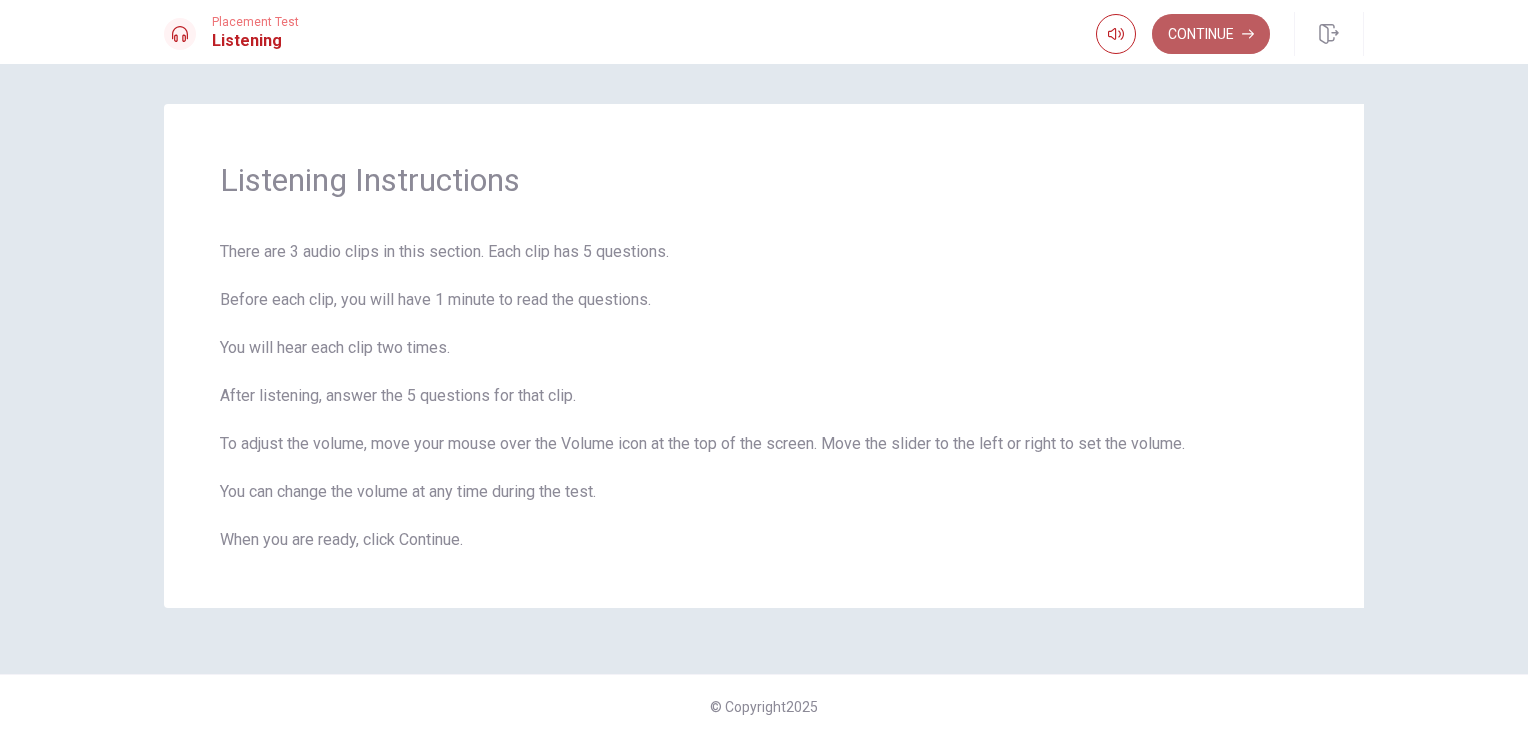 click on "Continue" at bounding box center (1211, 34) 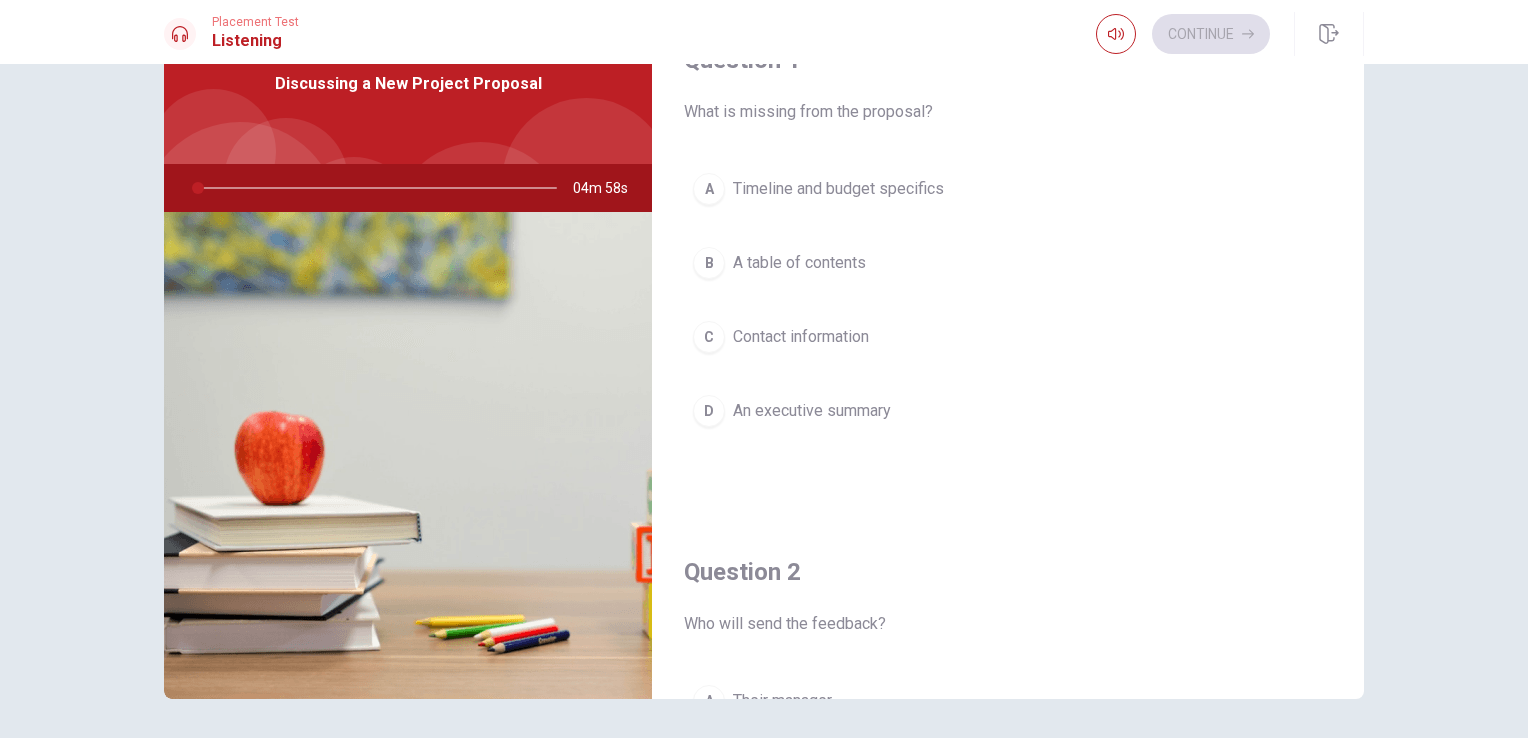 scroll, scrollTop: 0, scrollLeft: 0, axis: both 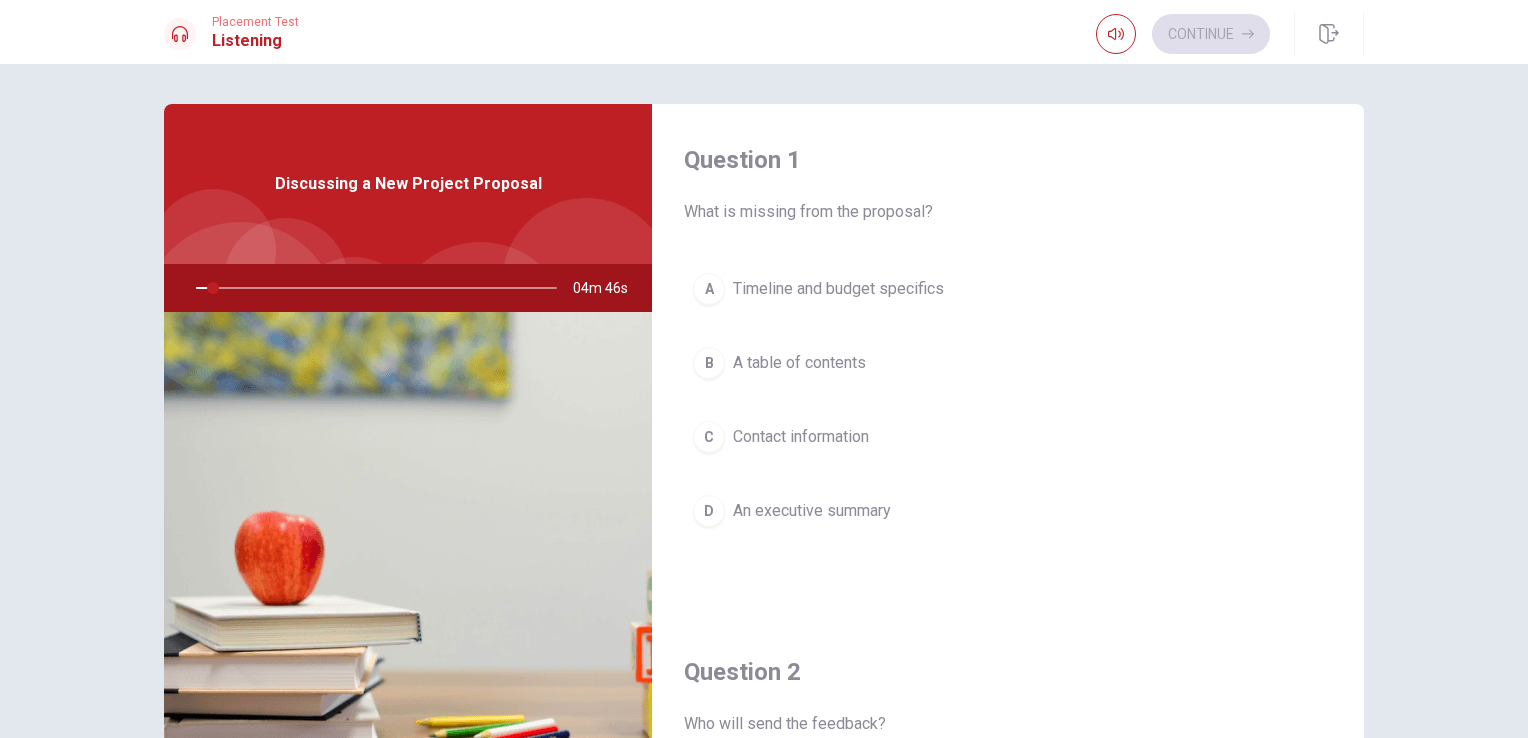 drag, startPoint x: 1038, startPoint y: 382, endPoint x: 1029, endPoint y: 389, distance: 11.401754 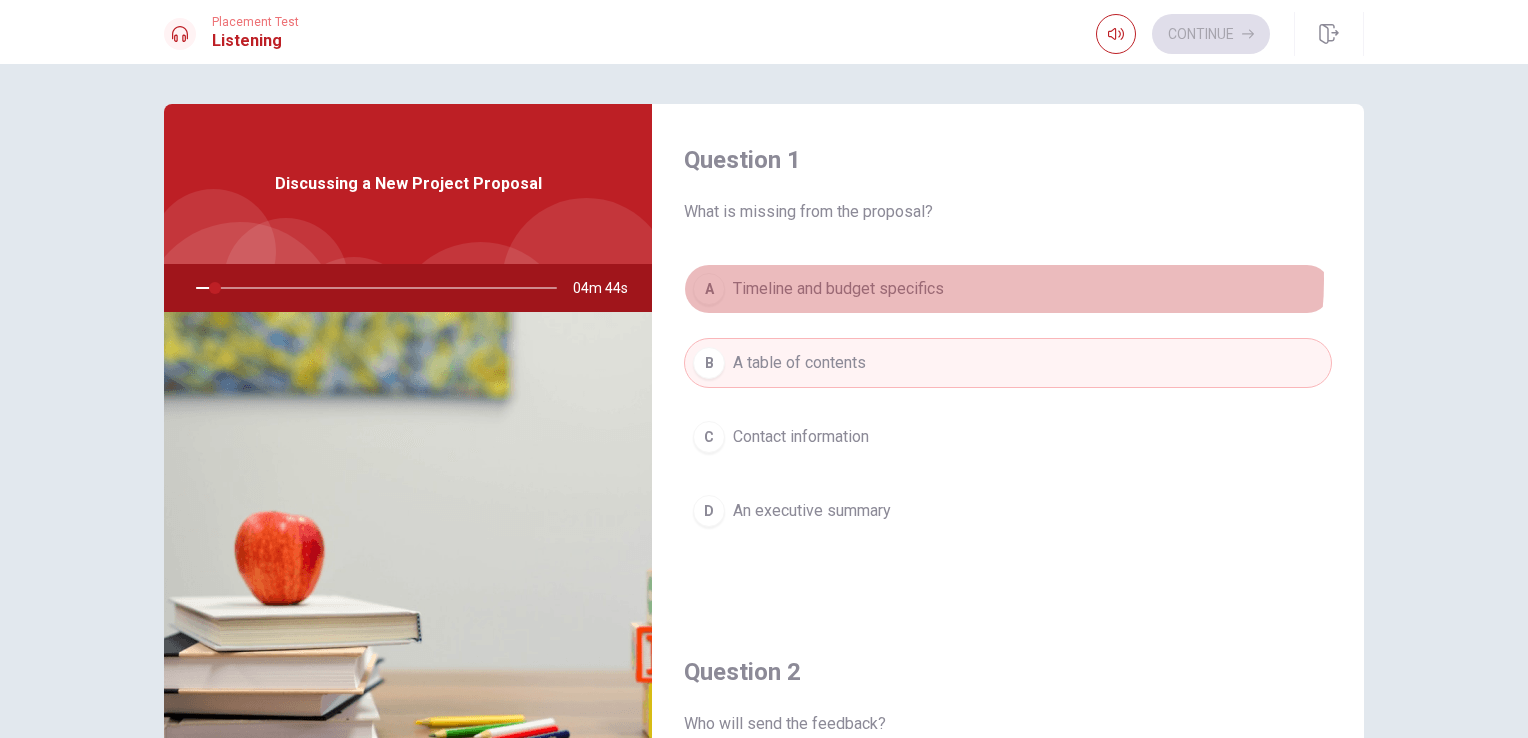 click on "A Timeline and budget specifics" at bounding box center [1008, 289] 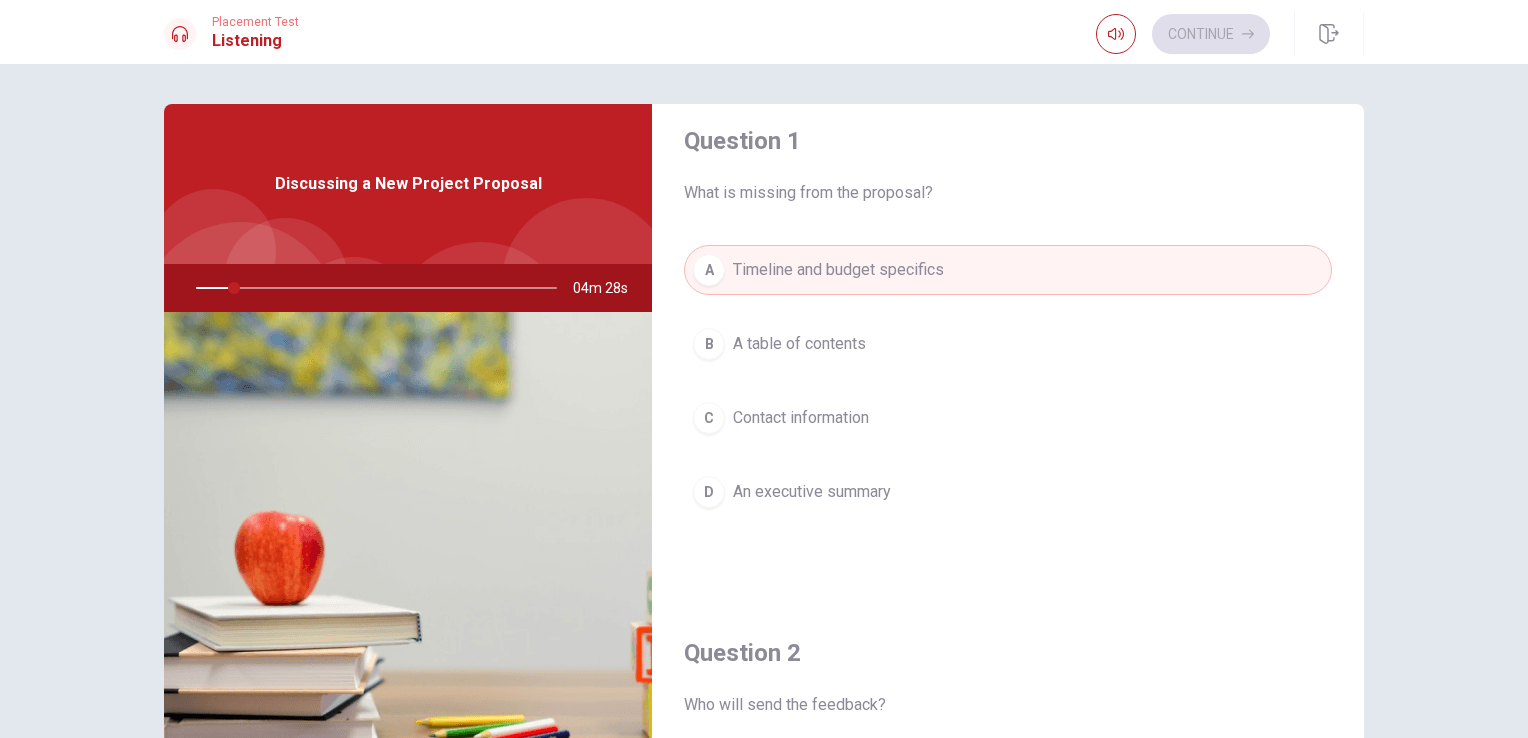 scroll, scrollTop: 0, scrollLeft: 0, axis: both 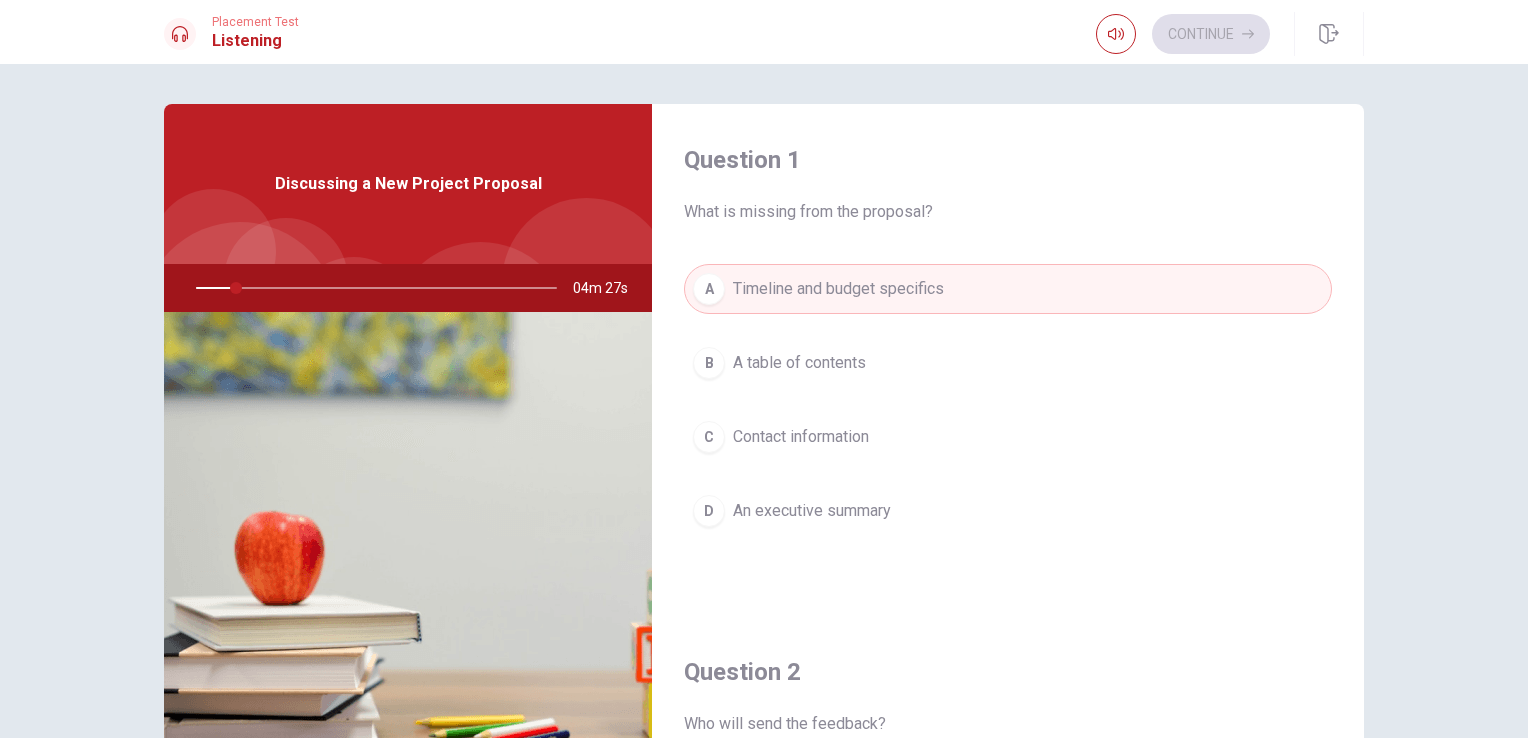 click at bounding box center (372, 288) 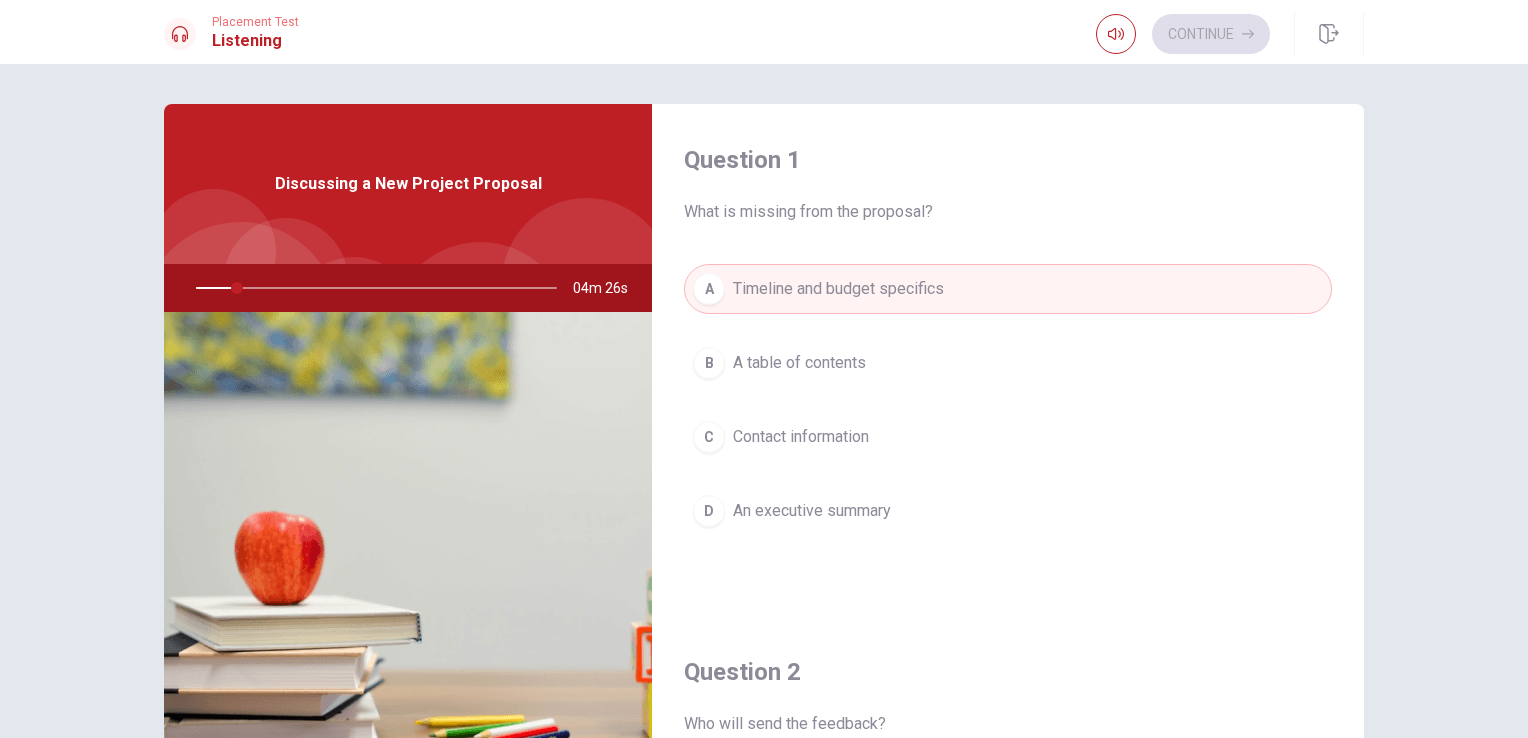 drag, startPoint x: 236, startPoint y: 286, endPoint x: 264, endPoint y: 283, distance: 28.160255 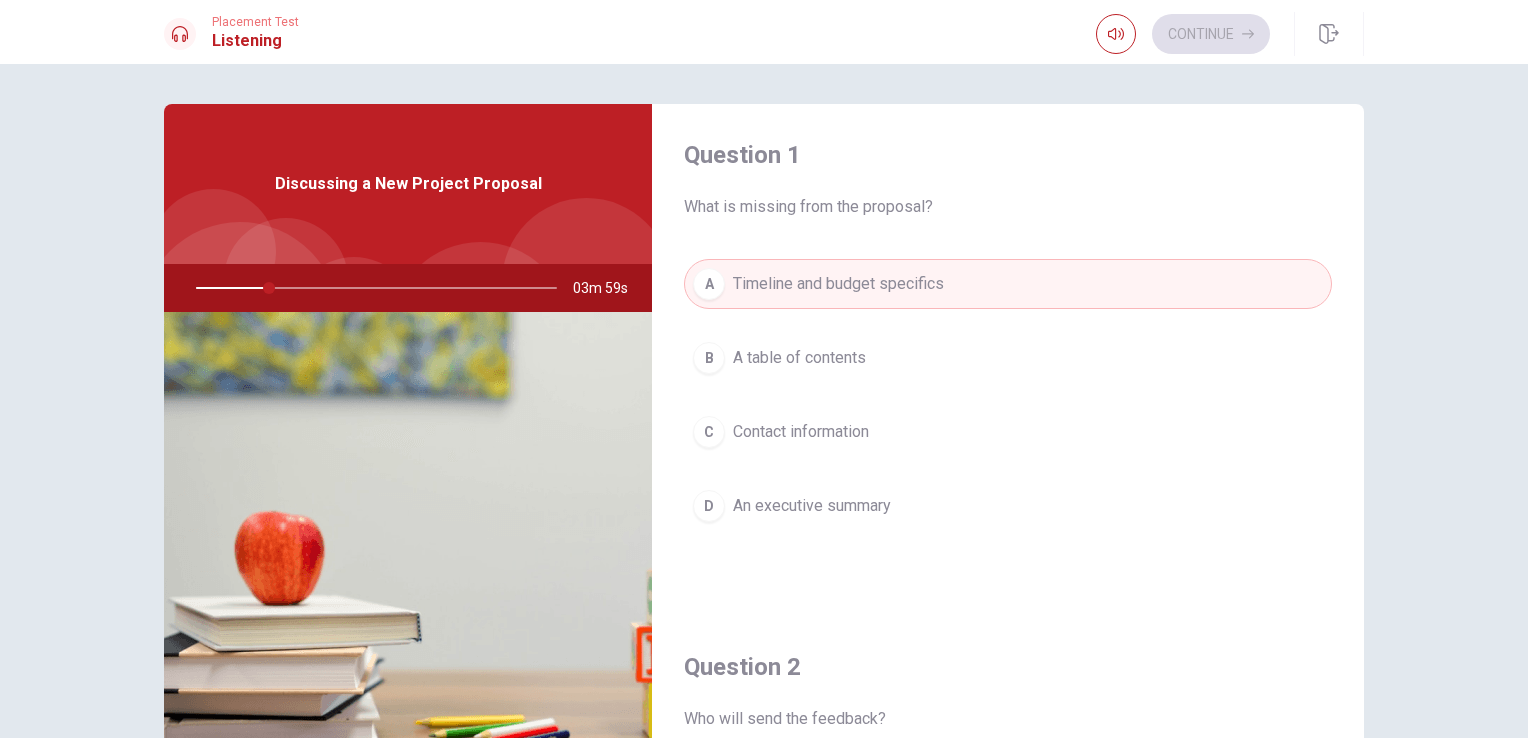 scroll, scrollTop: 0, scrollLeft: 0, axis: both 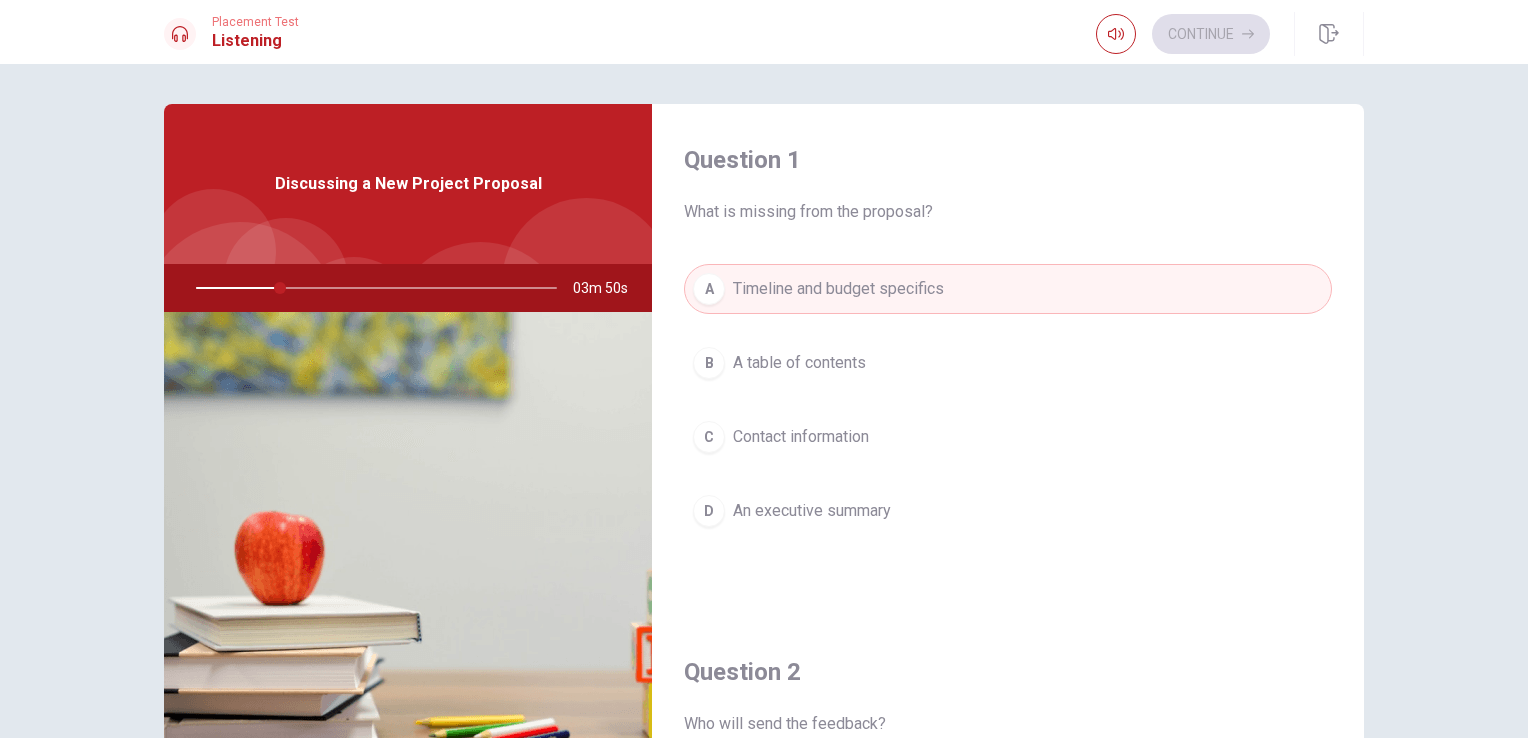 click at bounding box center [372, 288] 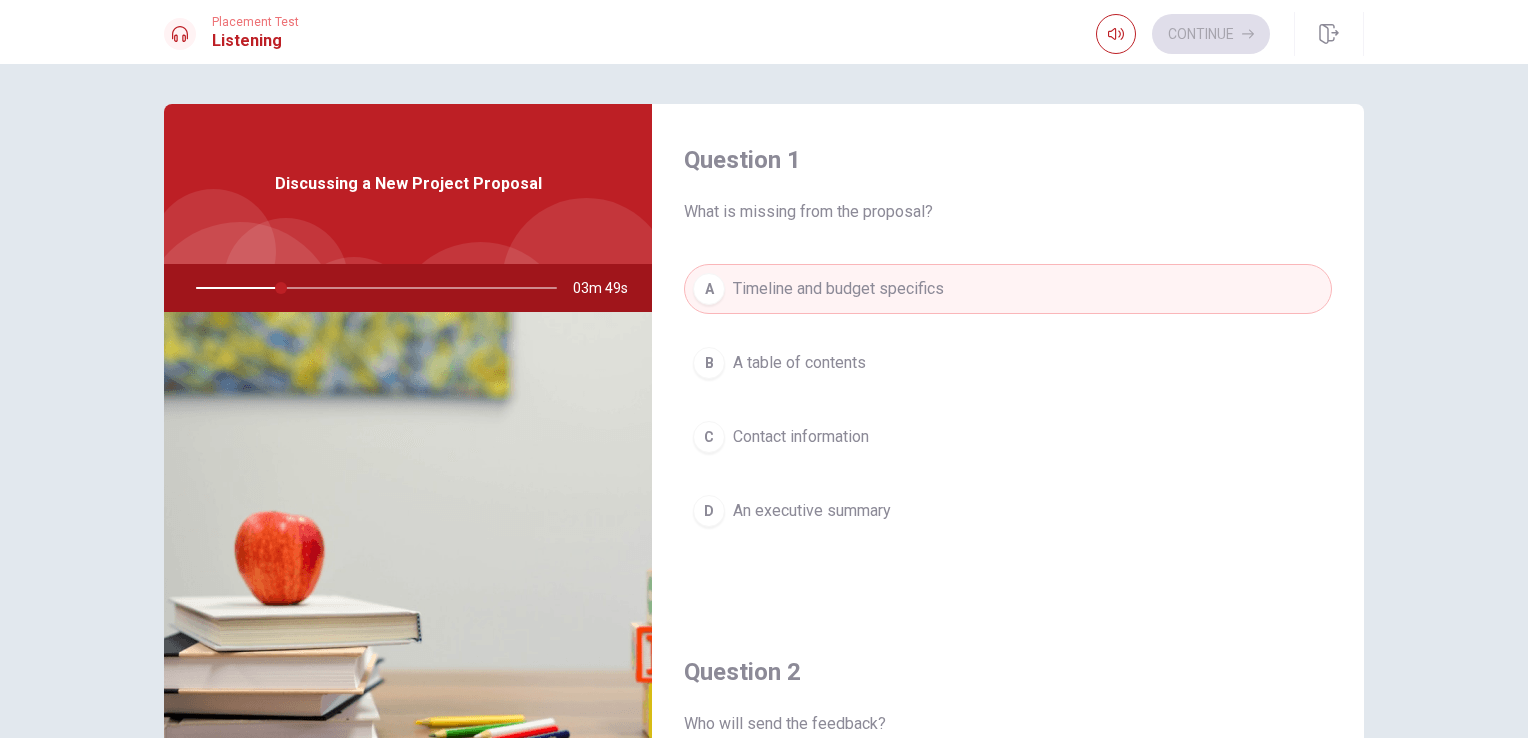 click at bounding box center (372, 288) 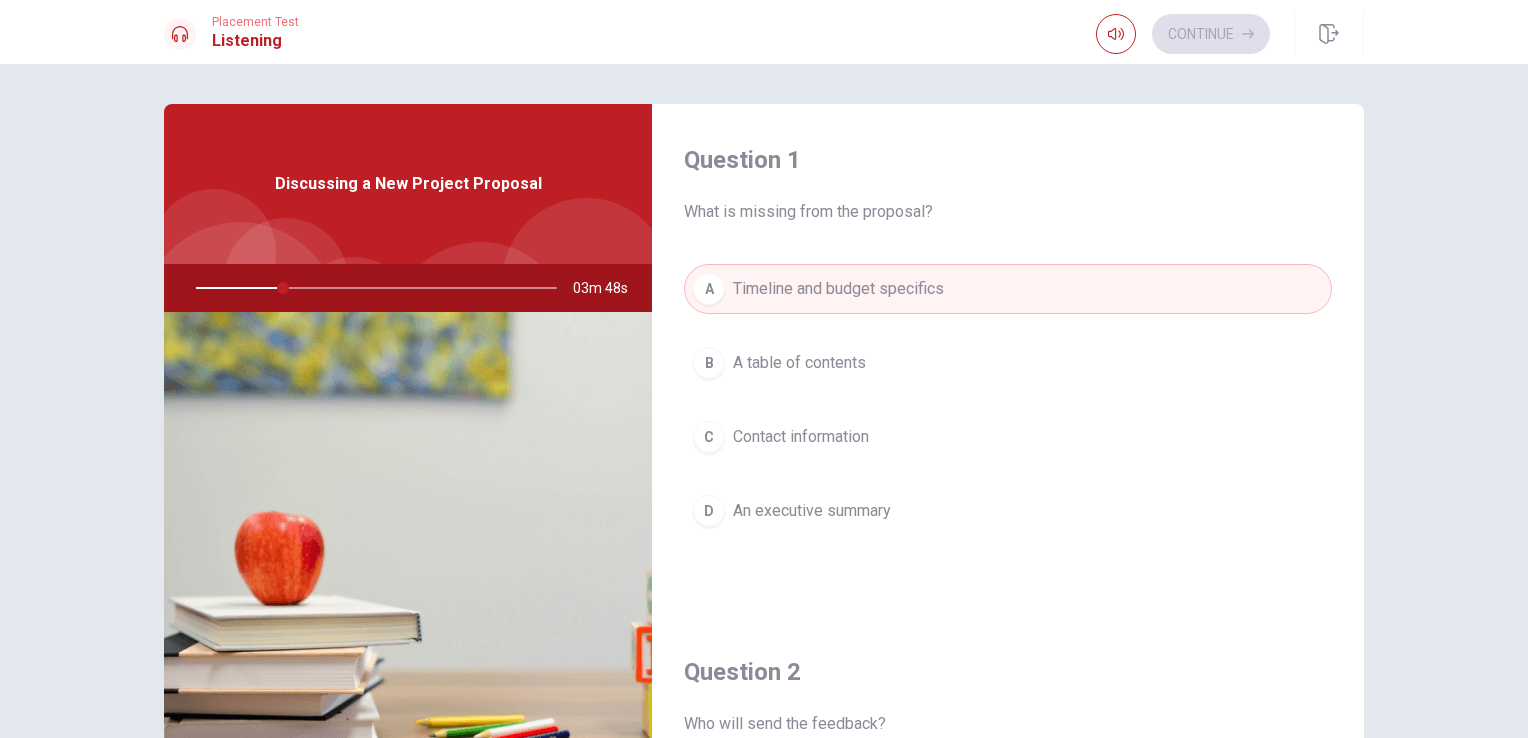 click at bounding box center (372, 288) 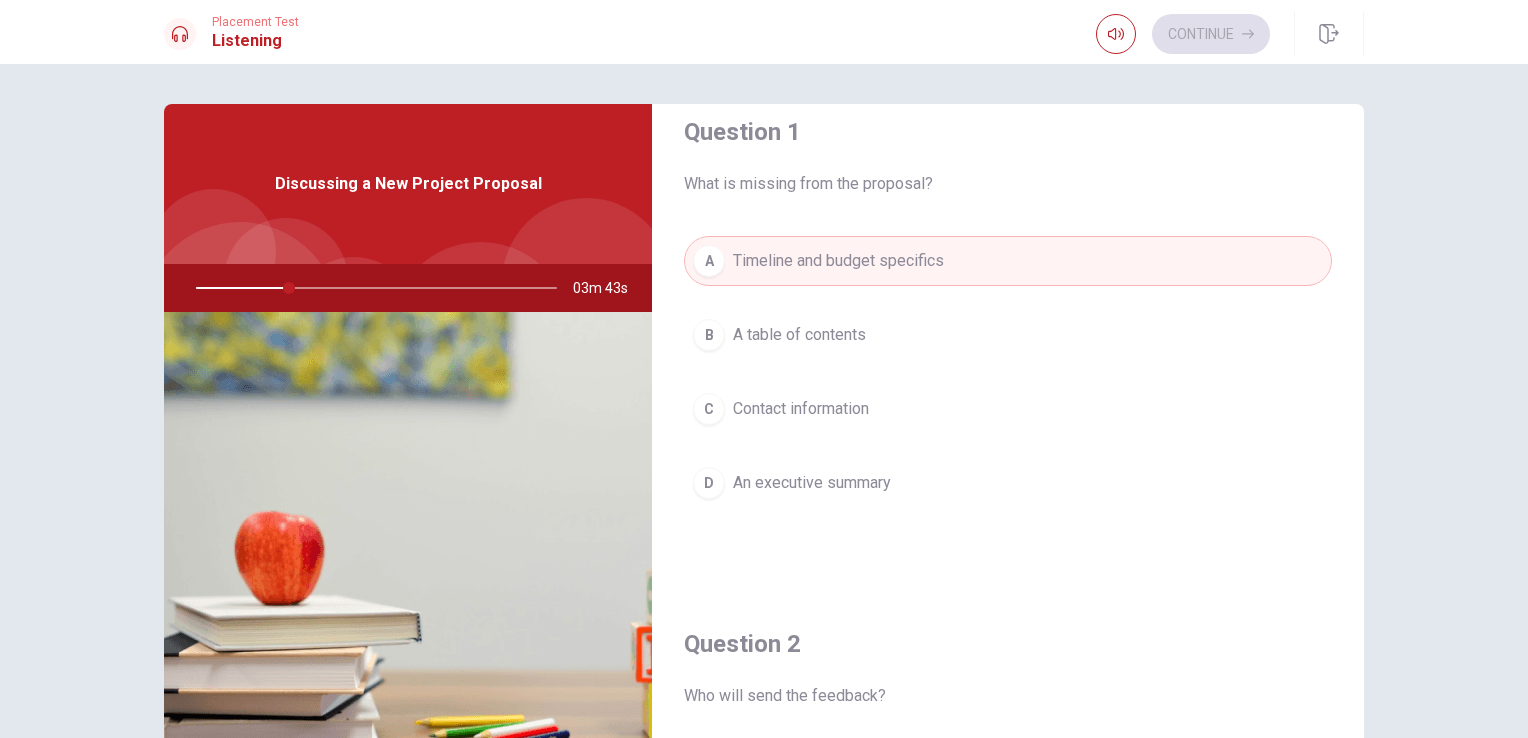 scroll, scrollTop: 0, scrollLeft: 0, axis: both 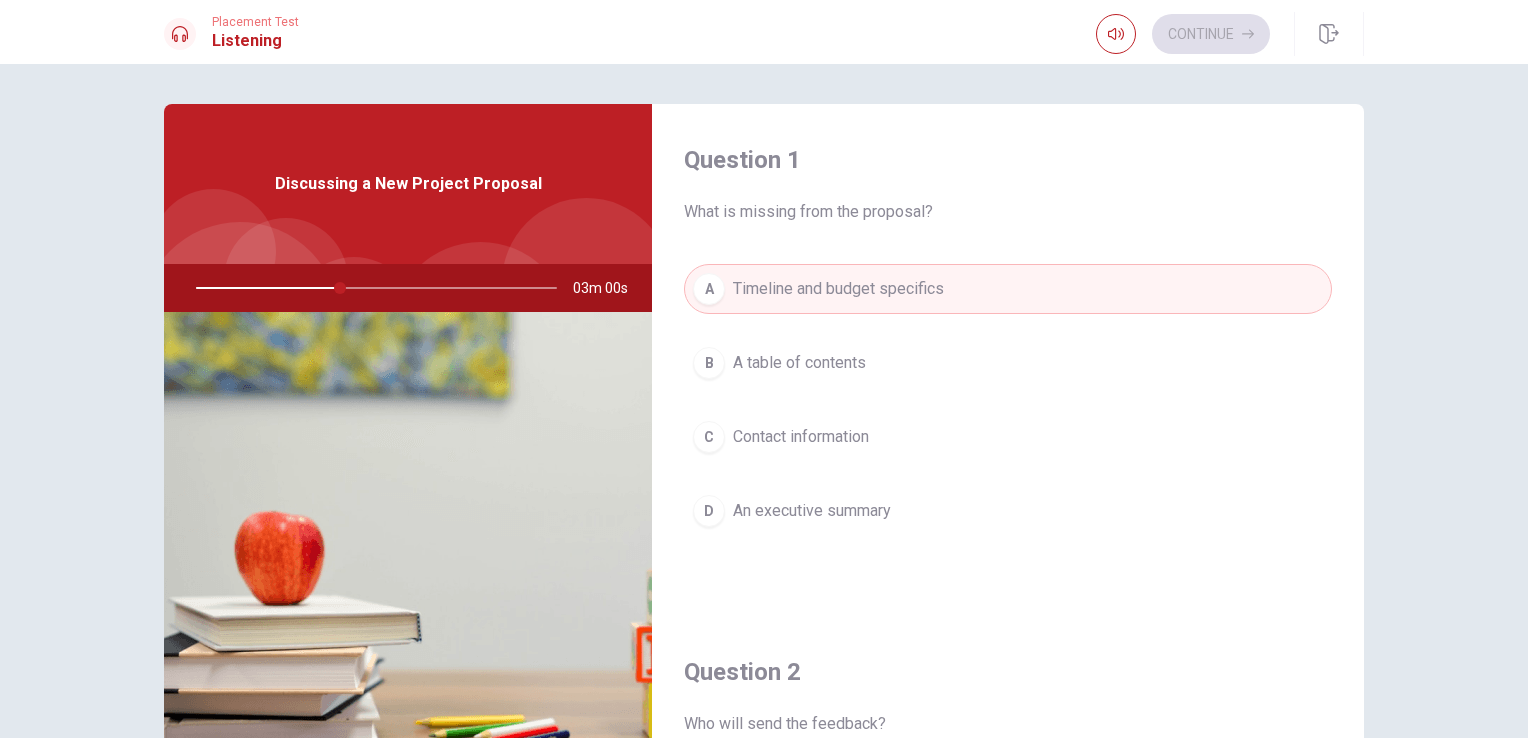 click on "Contact information" at bounding box center [801, 437] 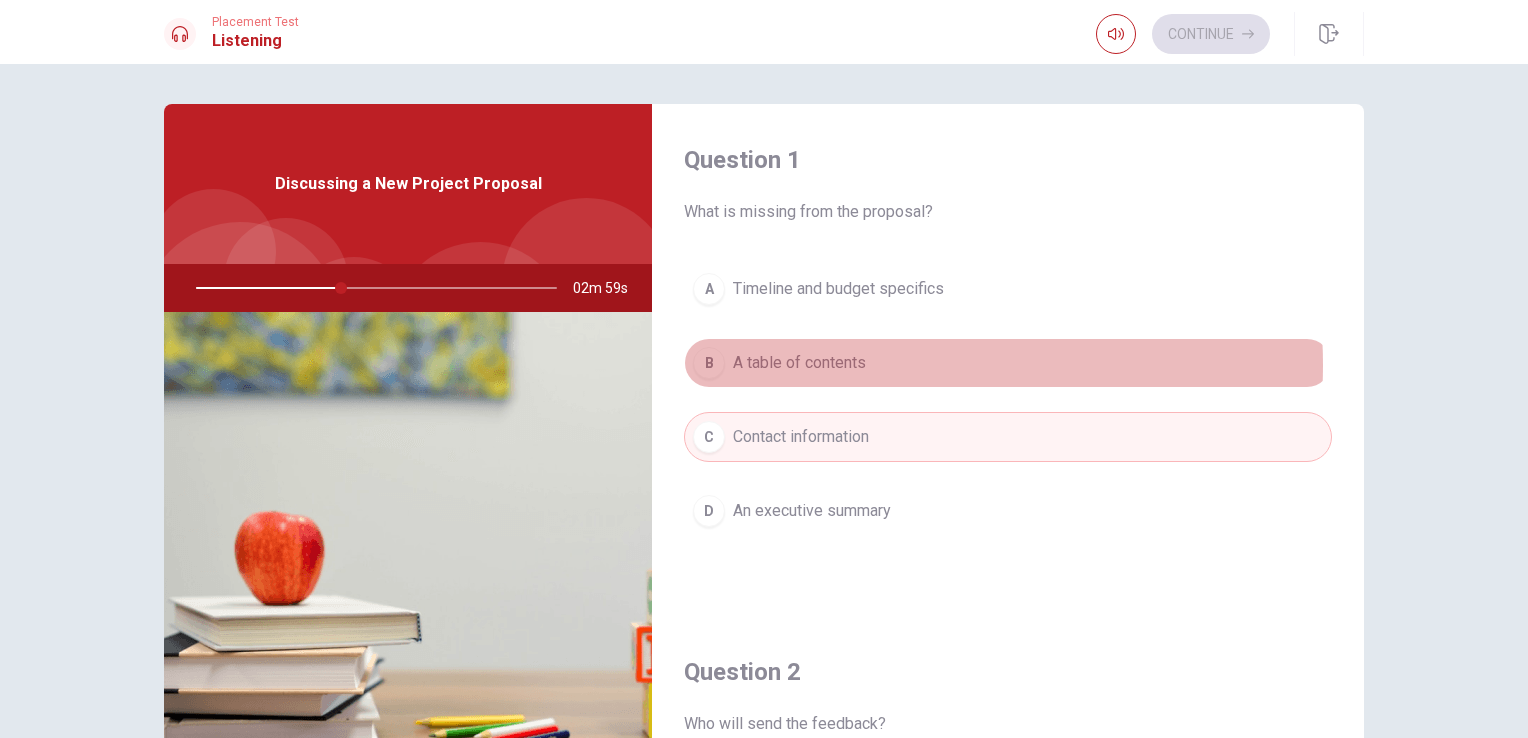 click on "A table of contents" at bounding box center (799, 363) 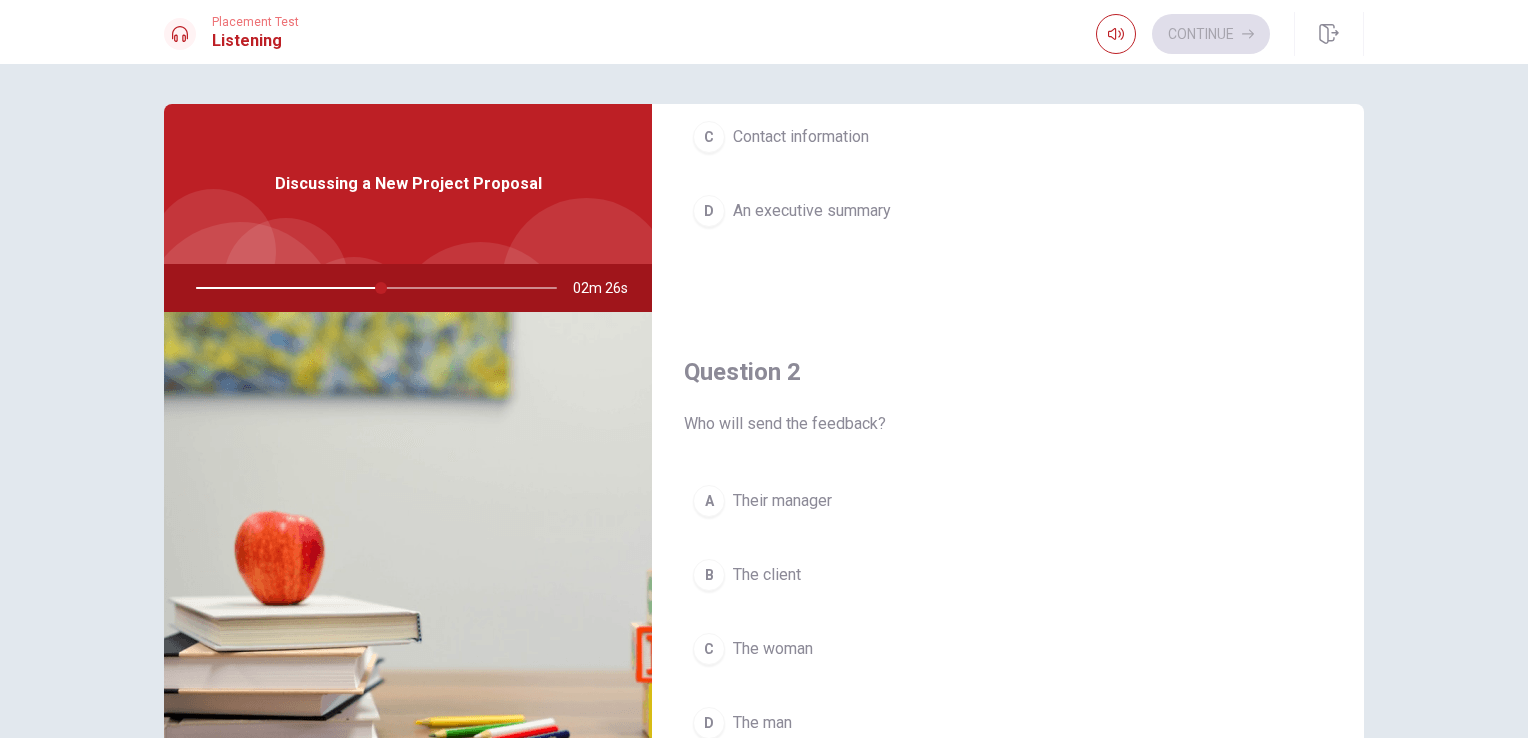 scroll, scrollTop: 400, scrollLeft: 0, axis: vertical 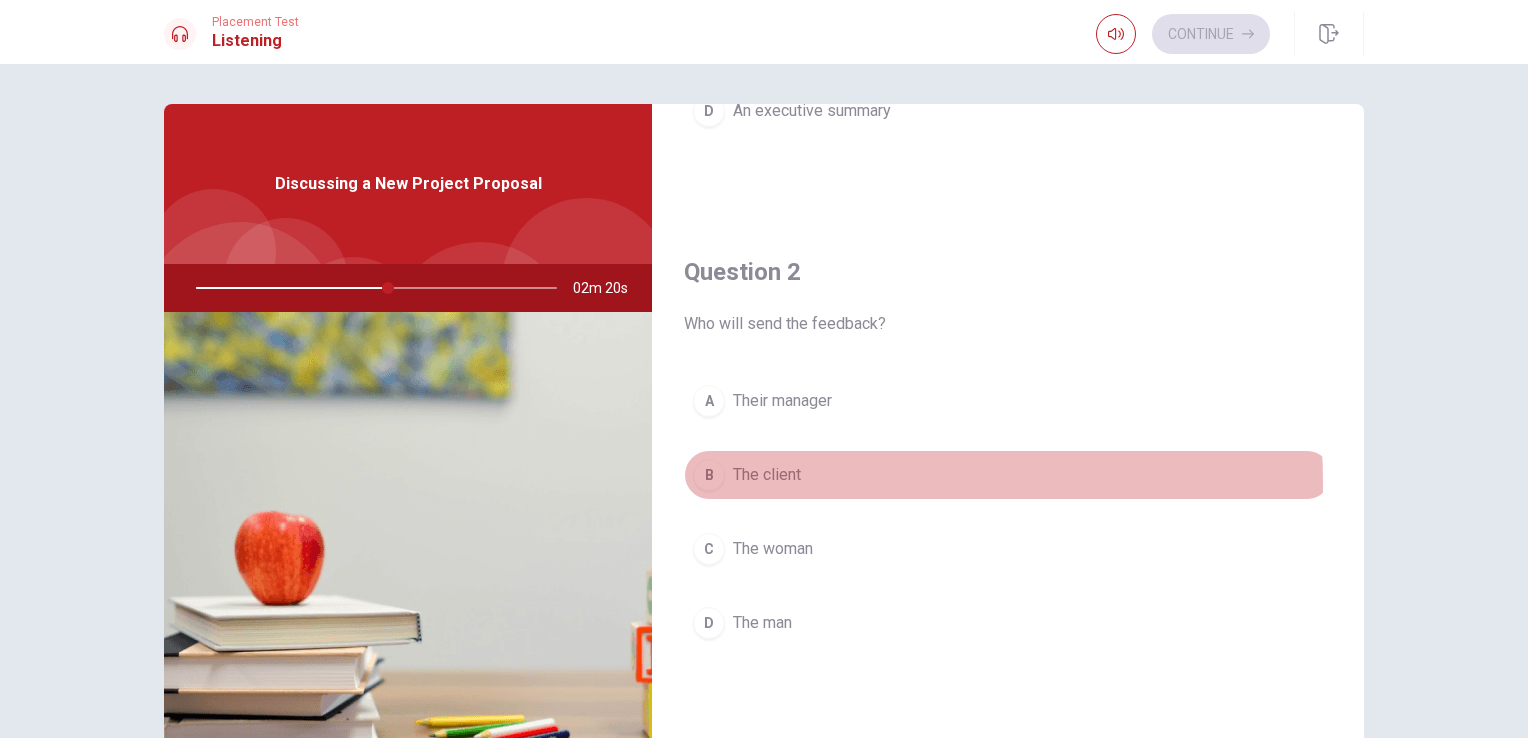 click on "B The client" at bounding box center (1008, 475) 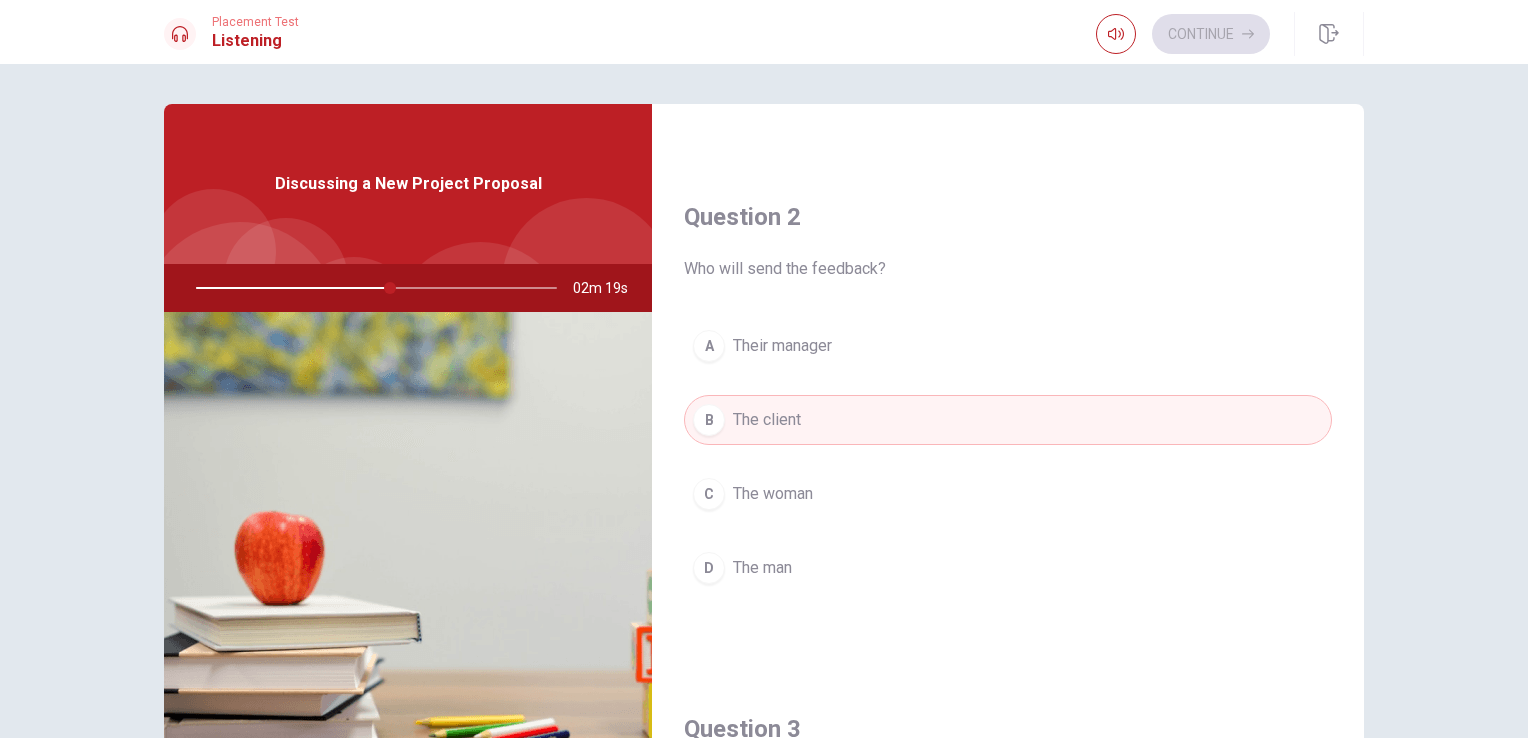 scroll, scrollTop: 500, scrollLeft: 0, axis: vertical 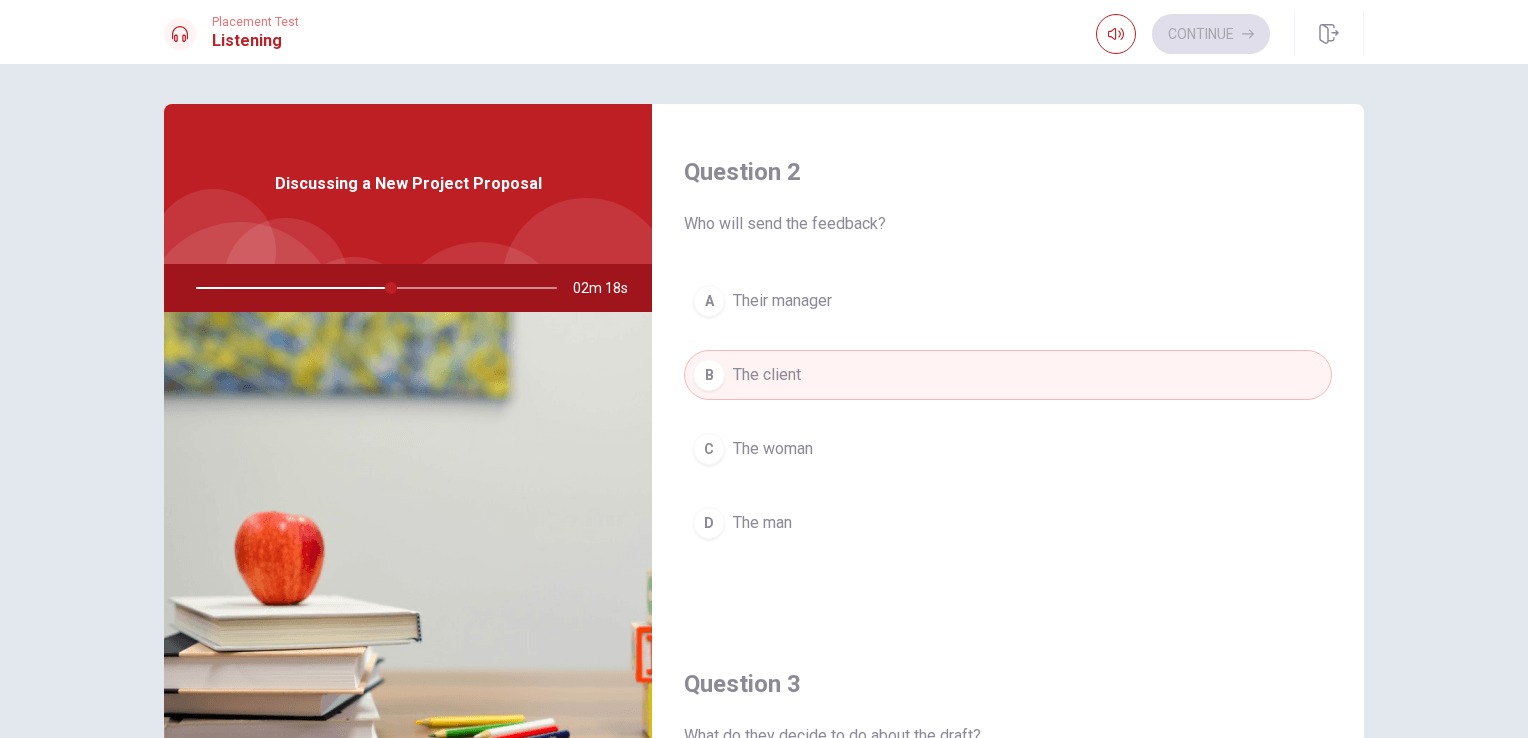 click on "A Their manager" at bounding box center (1008, 301) 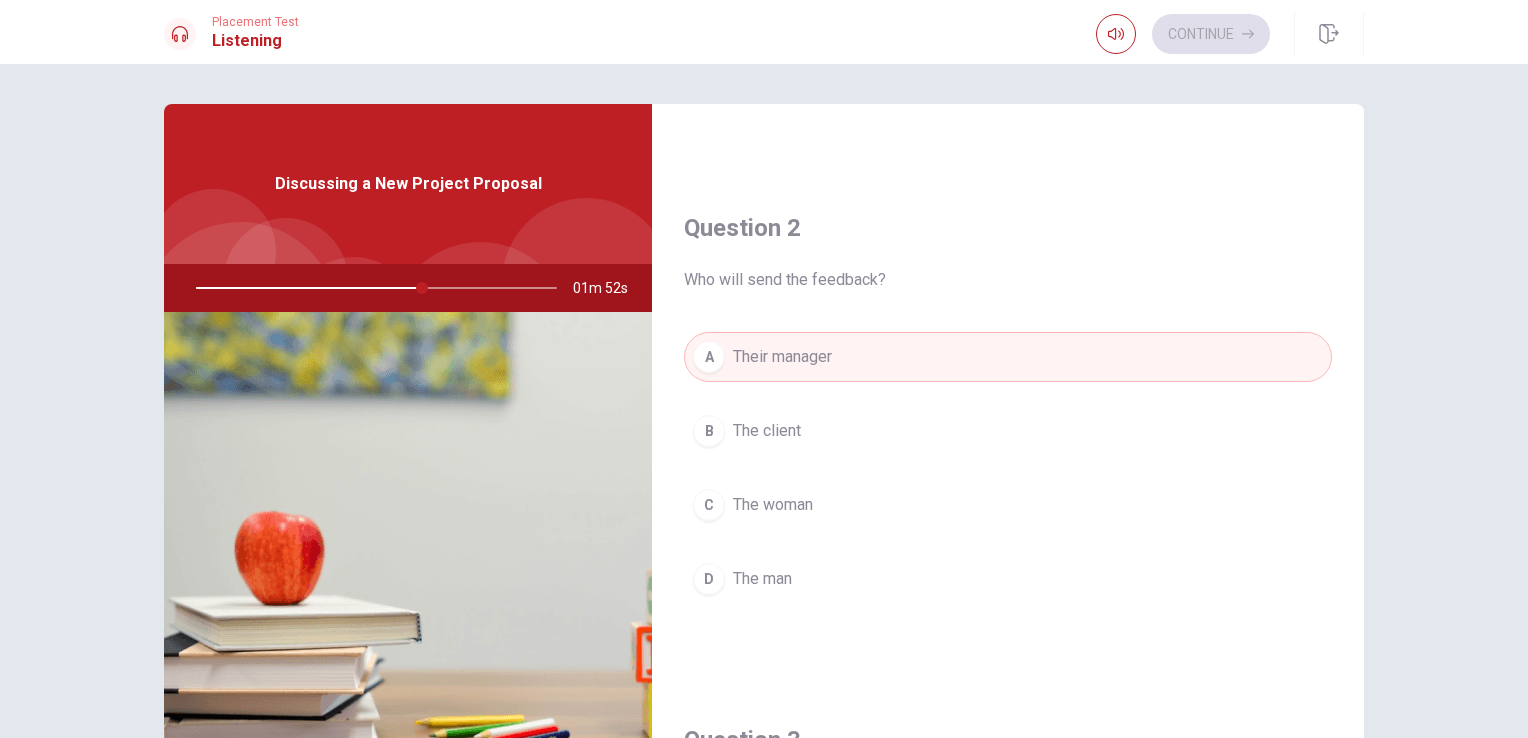 scroll, scrollTop: 400, scrollLeft: 0, axis: vertical 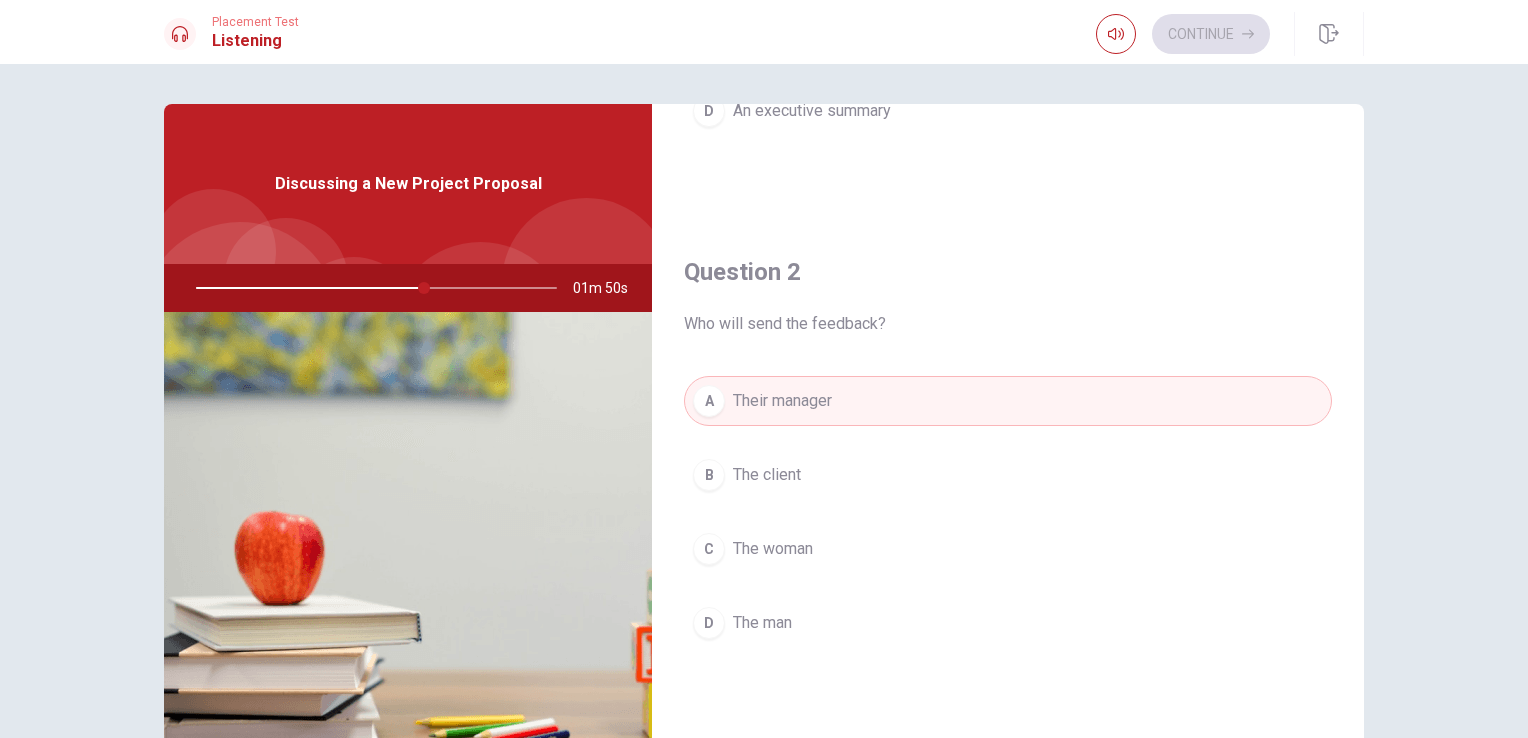 click at bounding box center (372, 288) 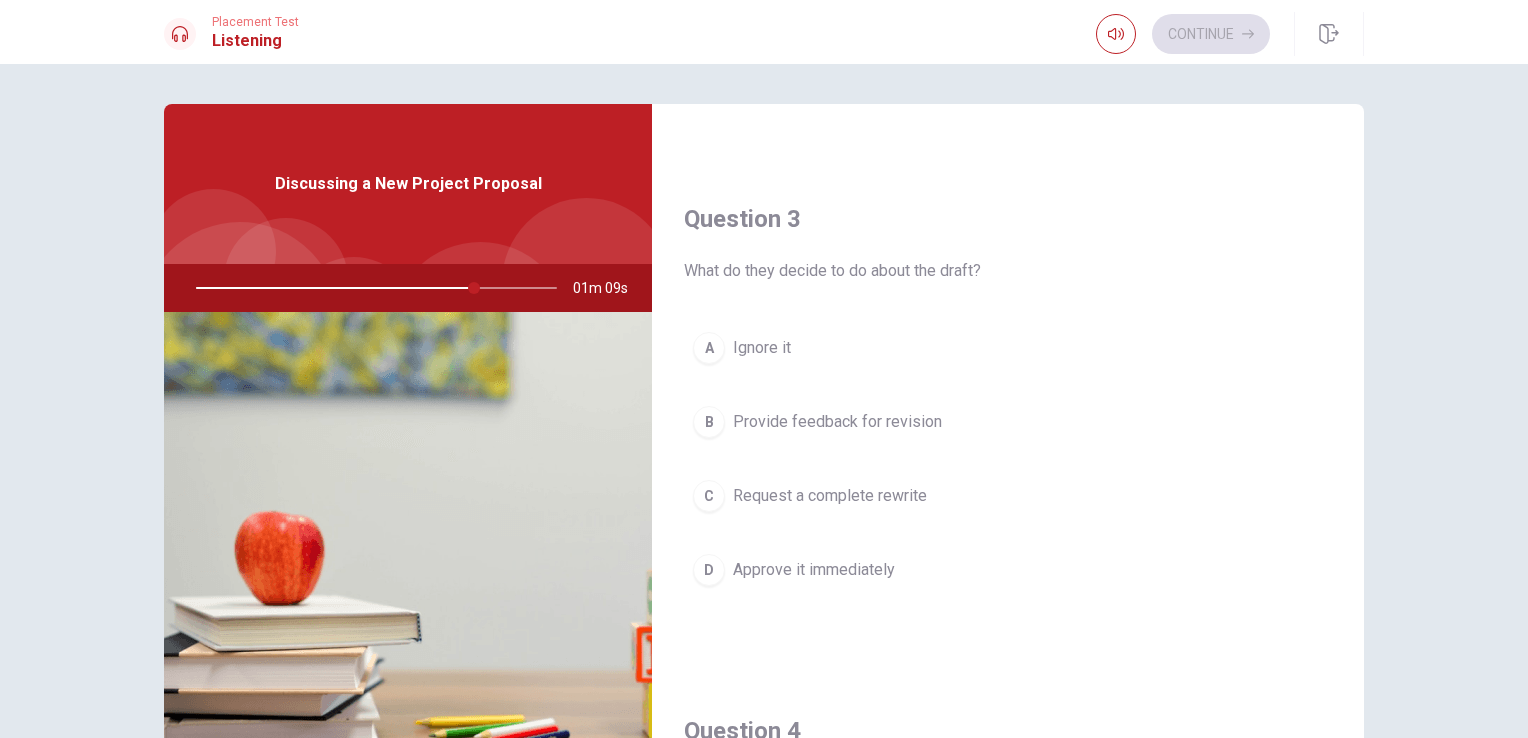 scroll, scrollTop: 1000, scrollLeft: 0, axis: vertical 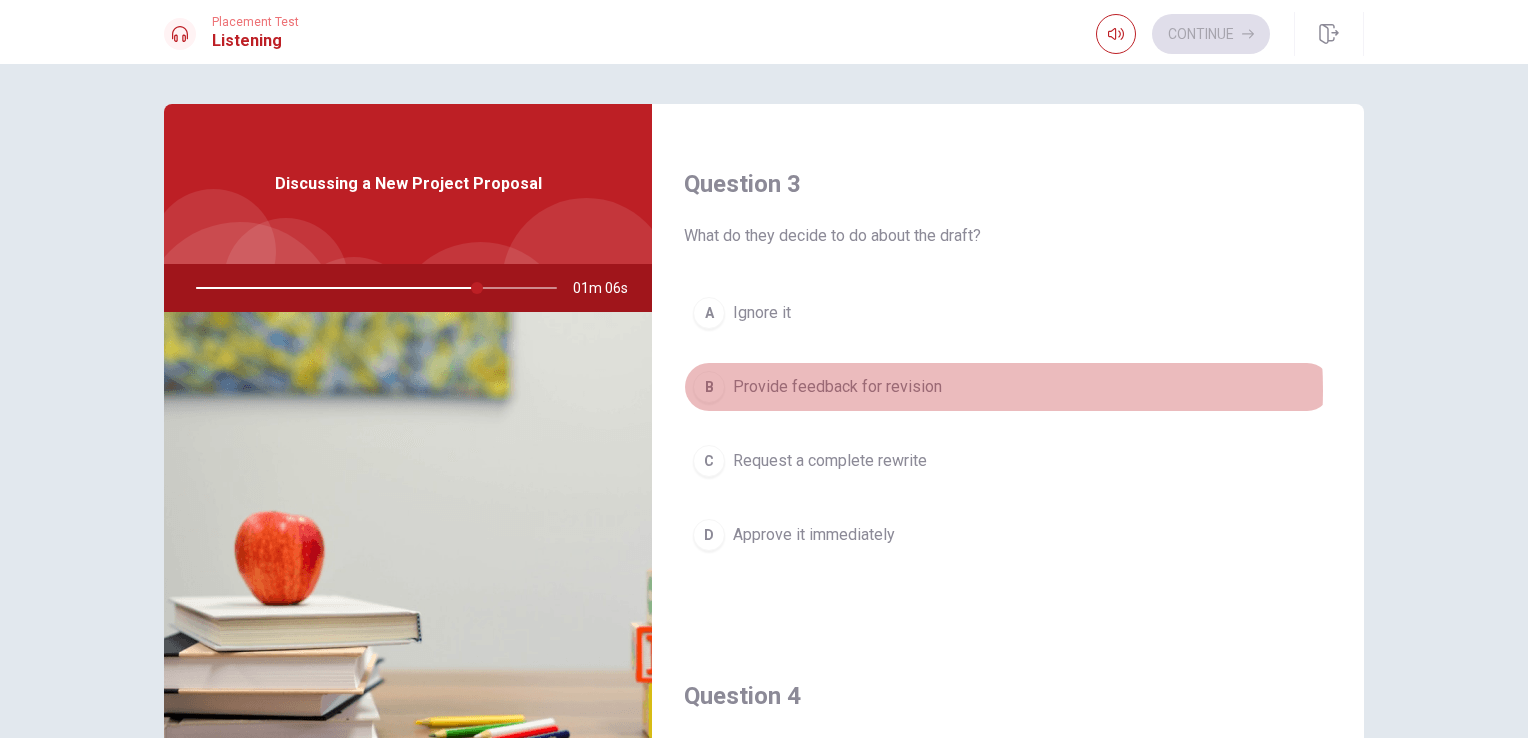 click on "Provide feedback for revision" at bounding box center (837, 387) 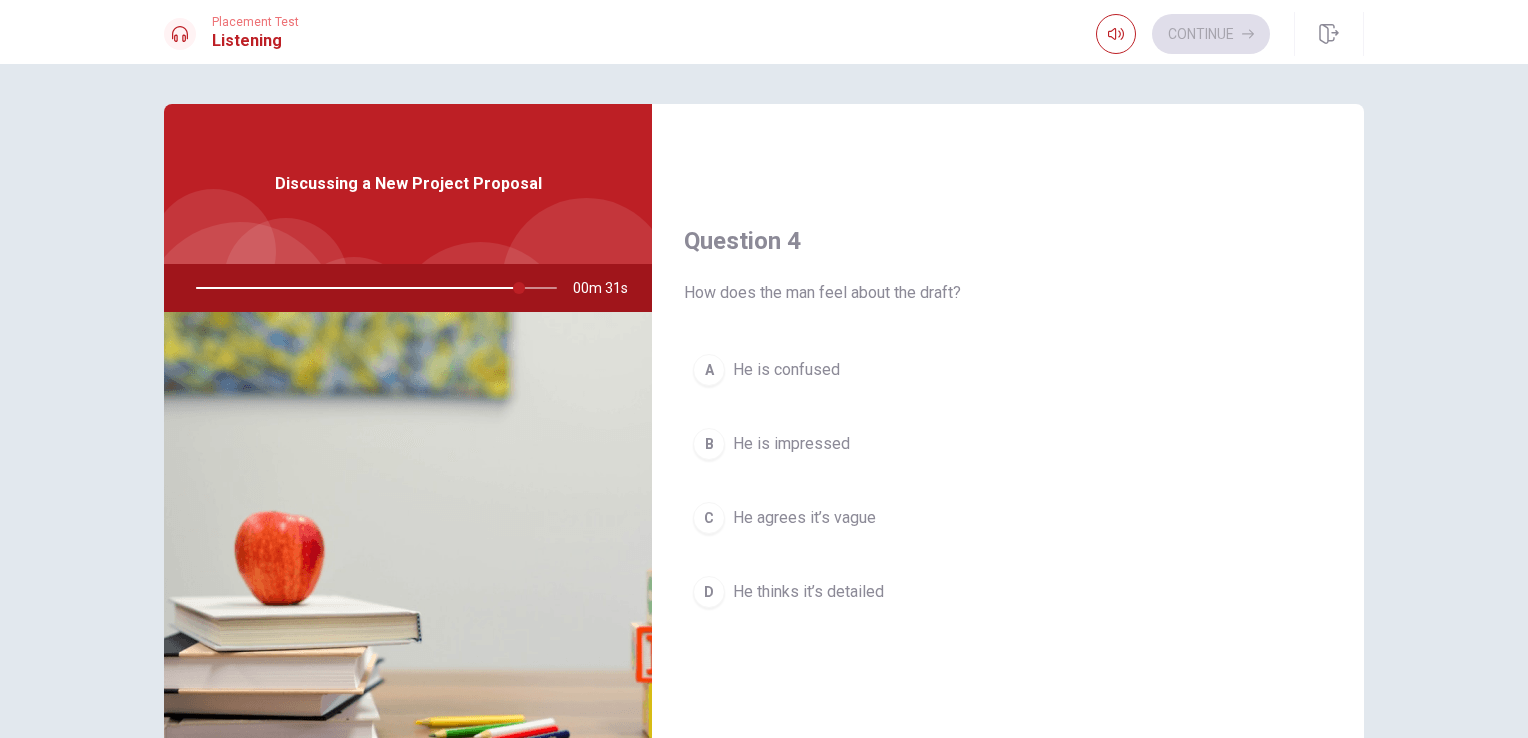 scroll, scrollTop: 1500, scrollLeft: 0, axis: vertical 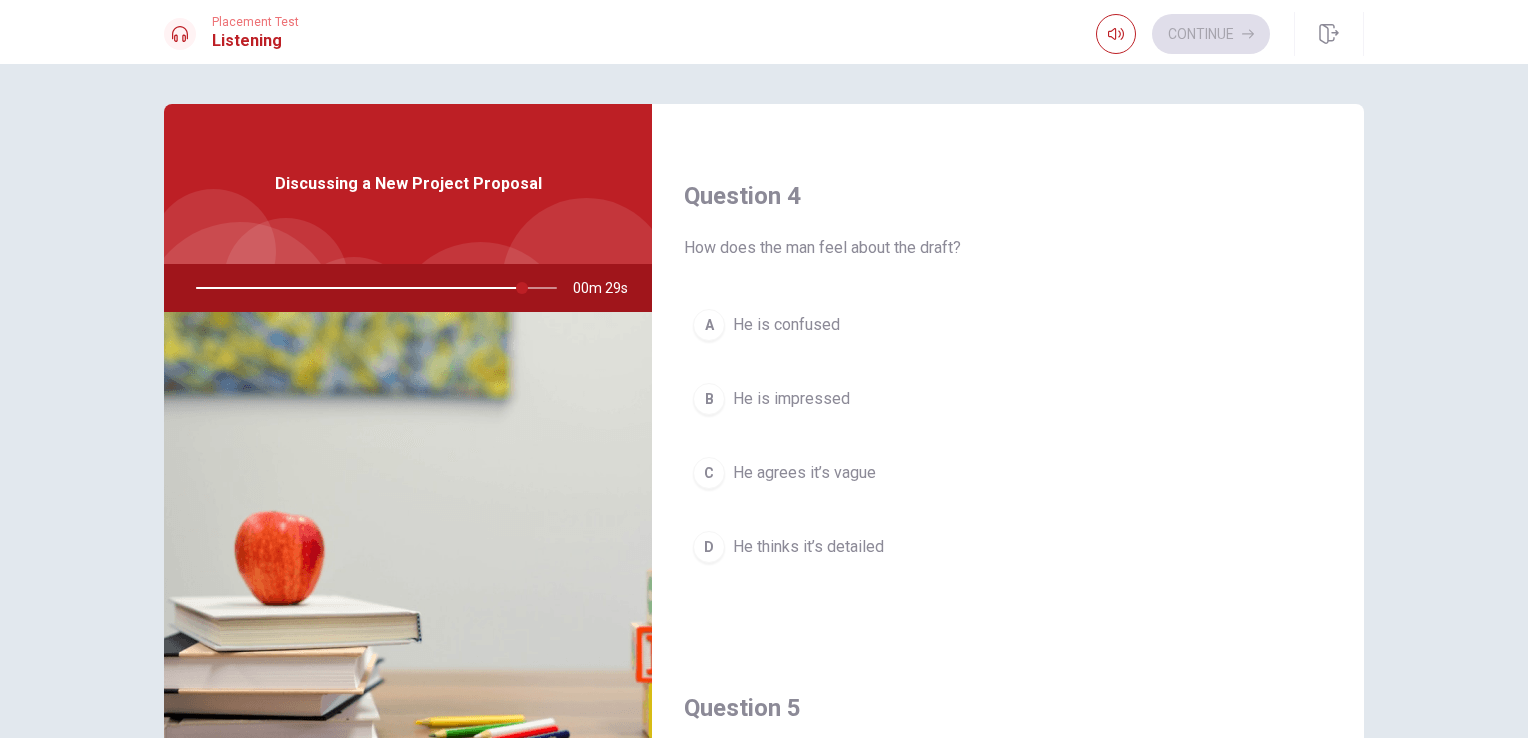 click on "He is impressed" at bounding box center [791, 399] 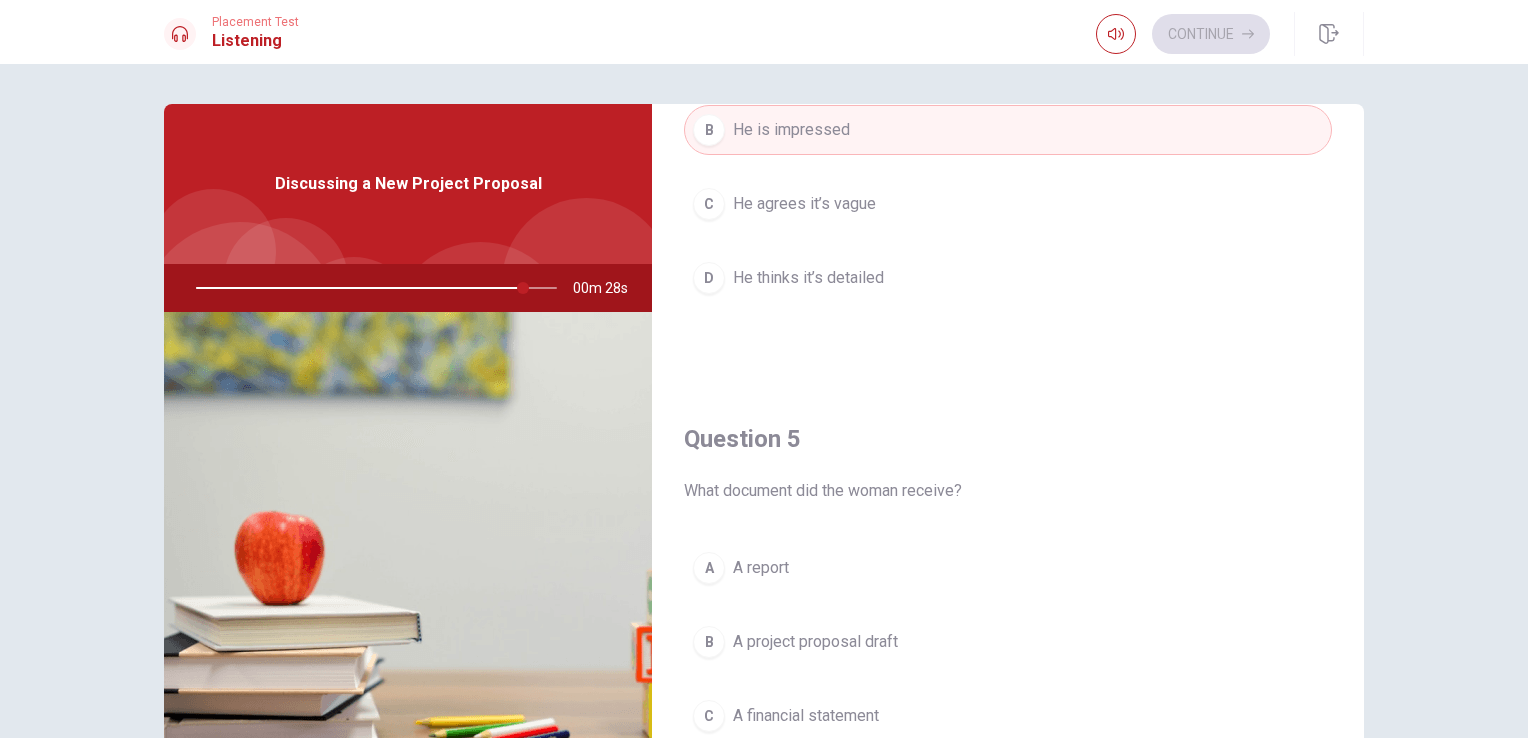scroll, scrollTop: 1856, scrollLeft: 0, axis: vertical 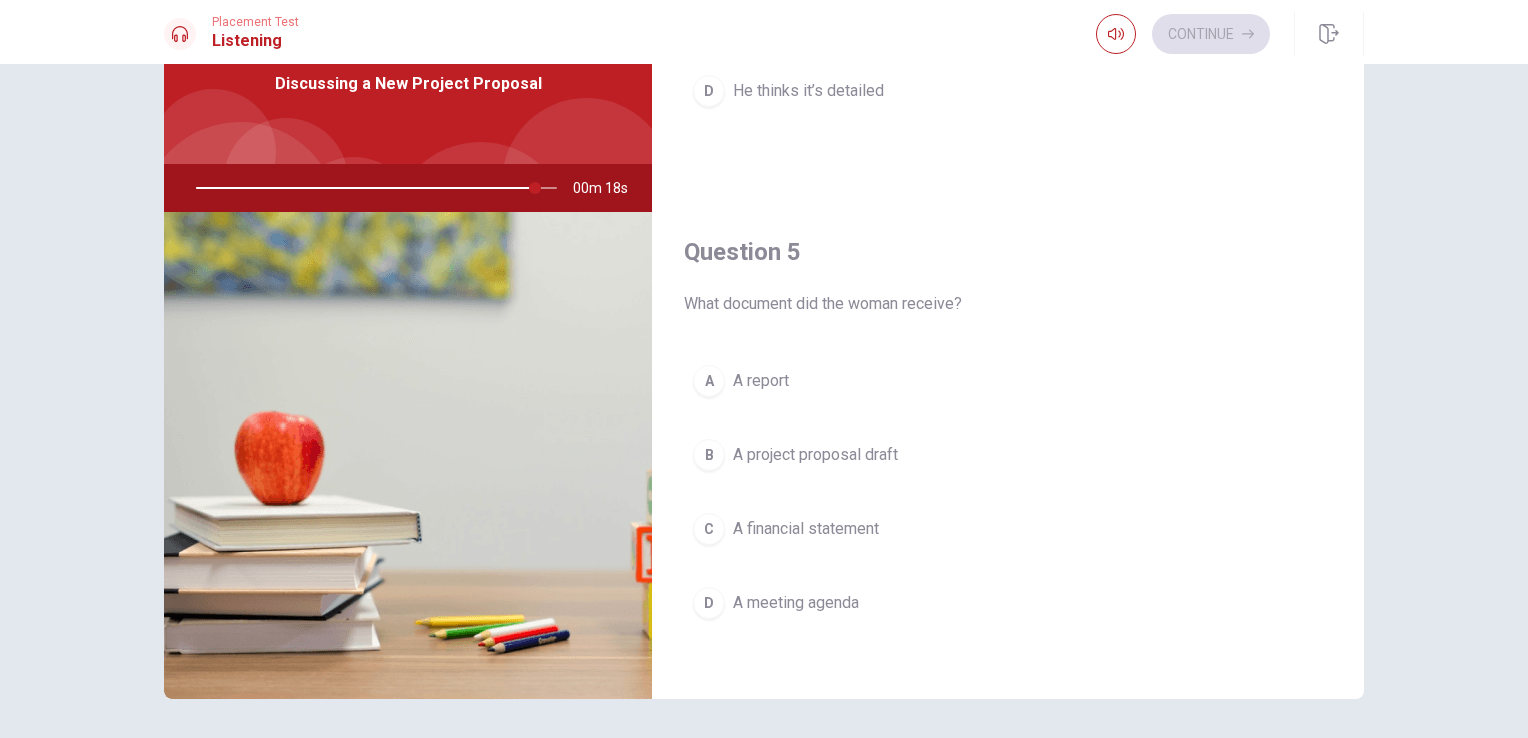 click on "A project proposal draft" at bounding box center [815, 455] 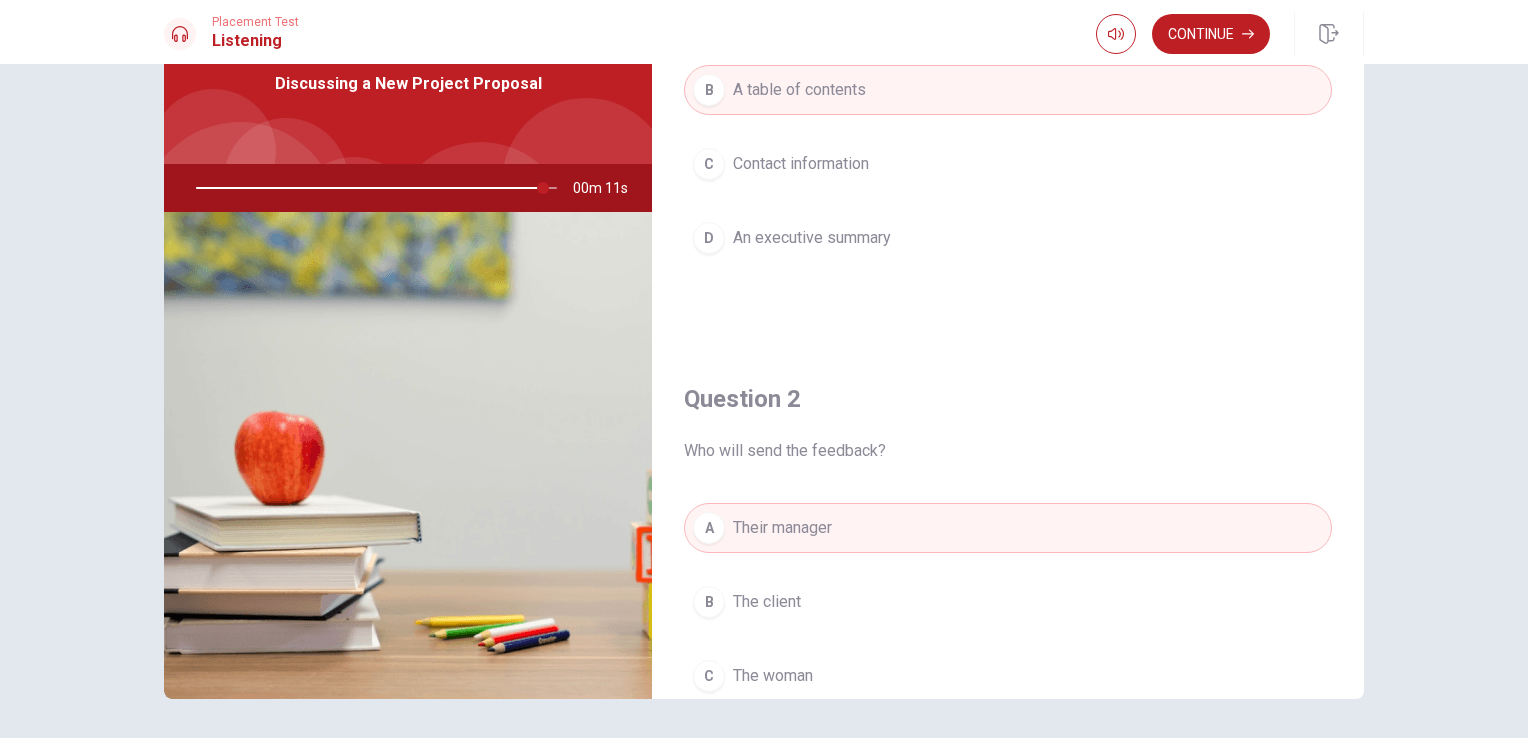 scroll, scrollTop: 0, scrollLeft: 0, axis: both 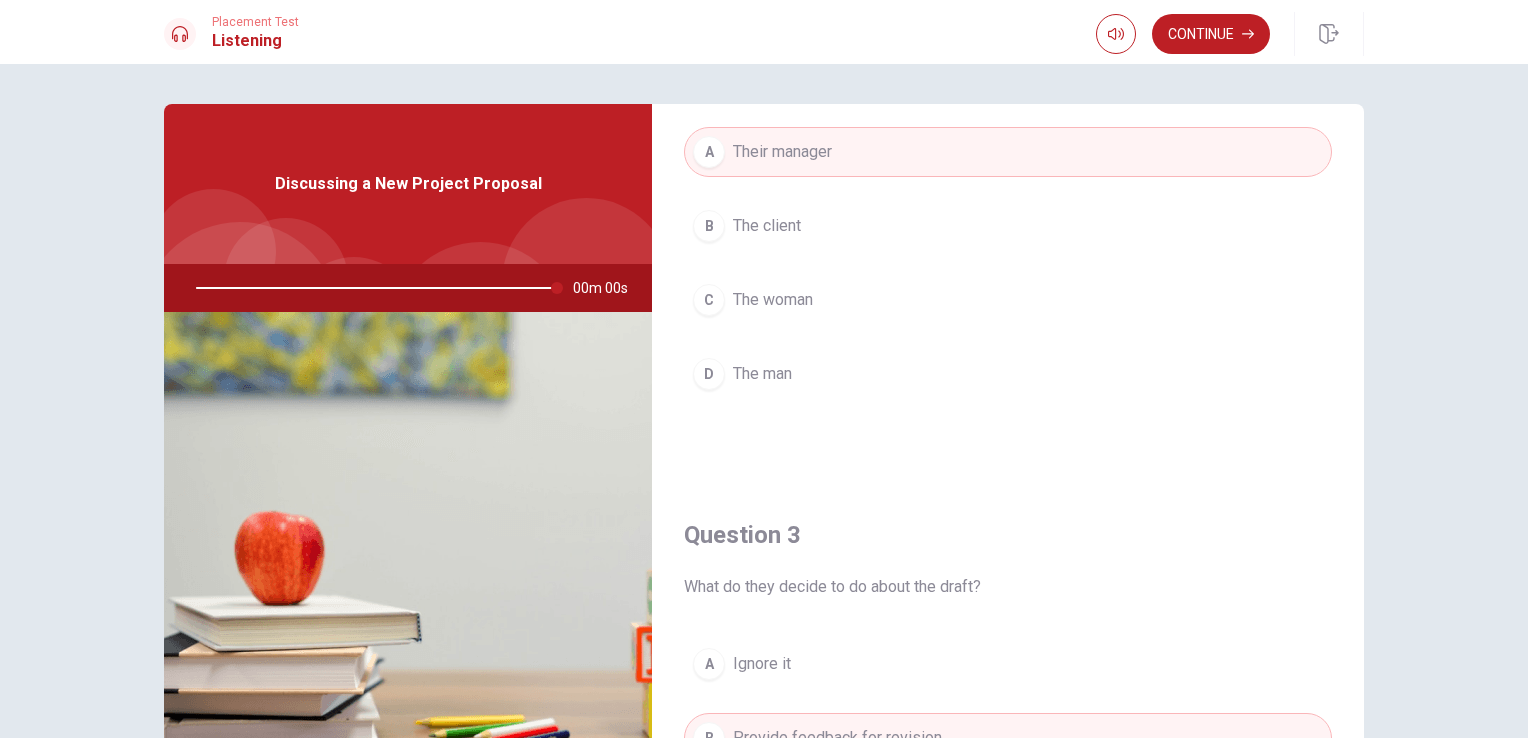 type on "0" 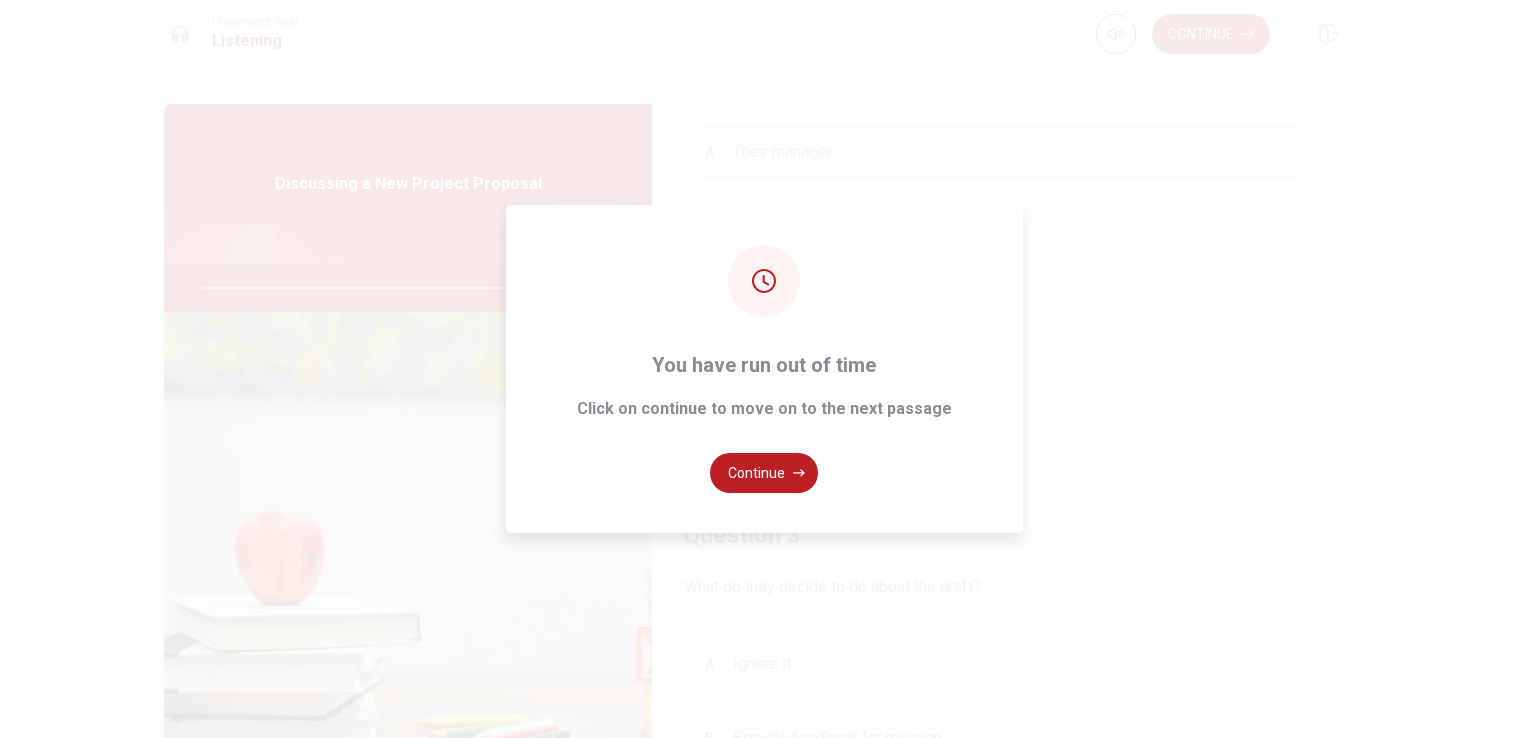 scroll, scrollTop: 800, scrollLeft: 0, axis: vertical 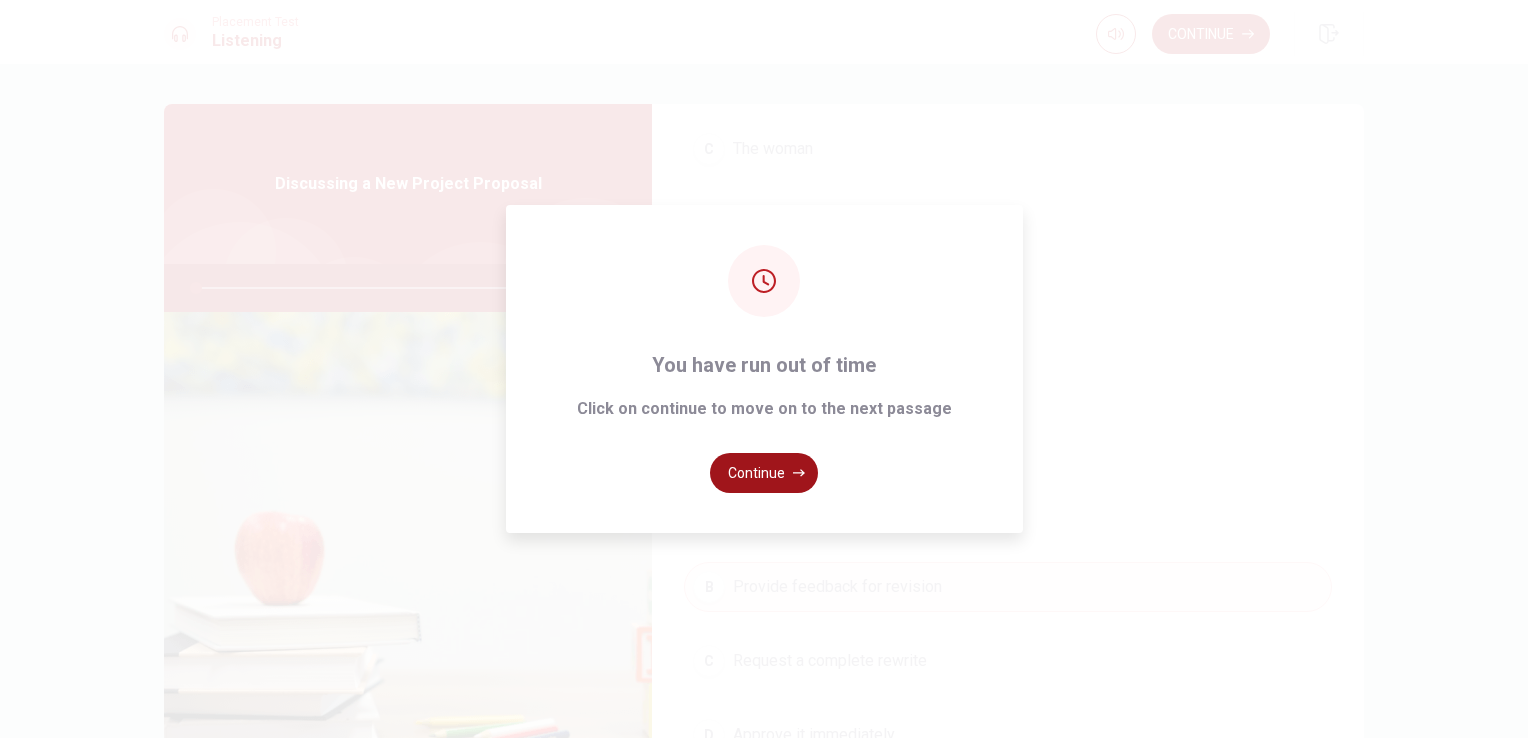 click on "Continue" at bounding box center [764, 473] 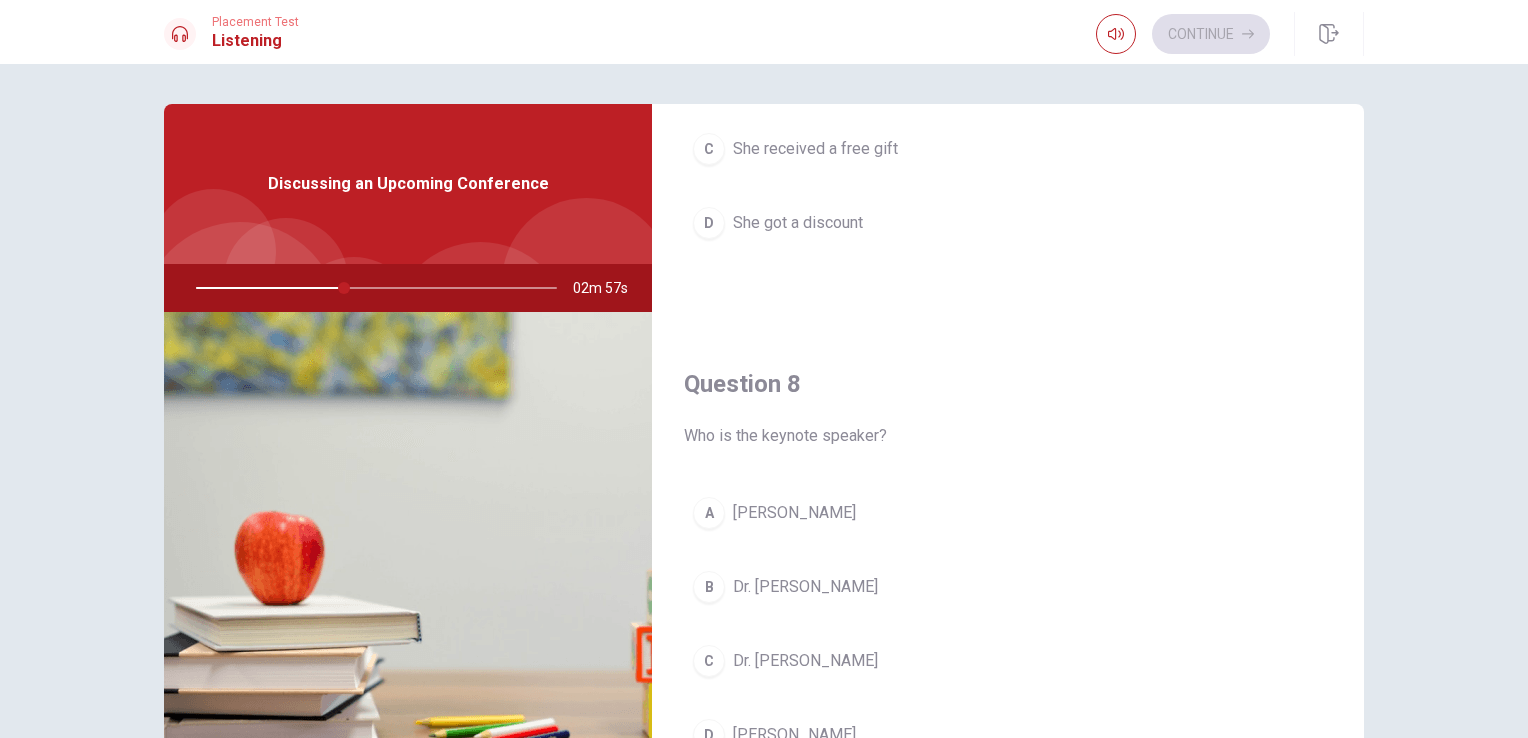 scroll, scrollTop: 900, scrollLeft: 0, axis: vertical 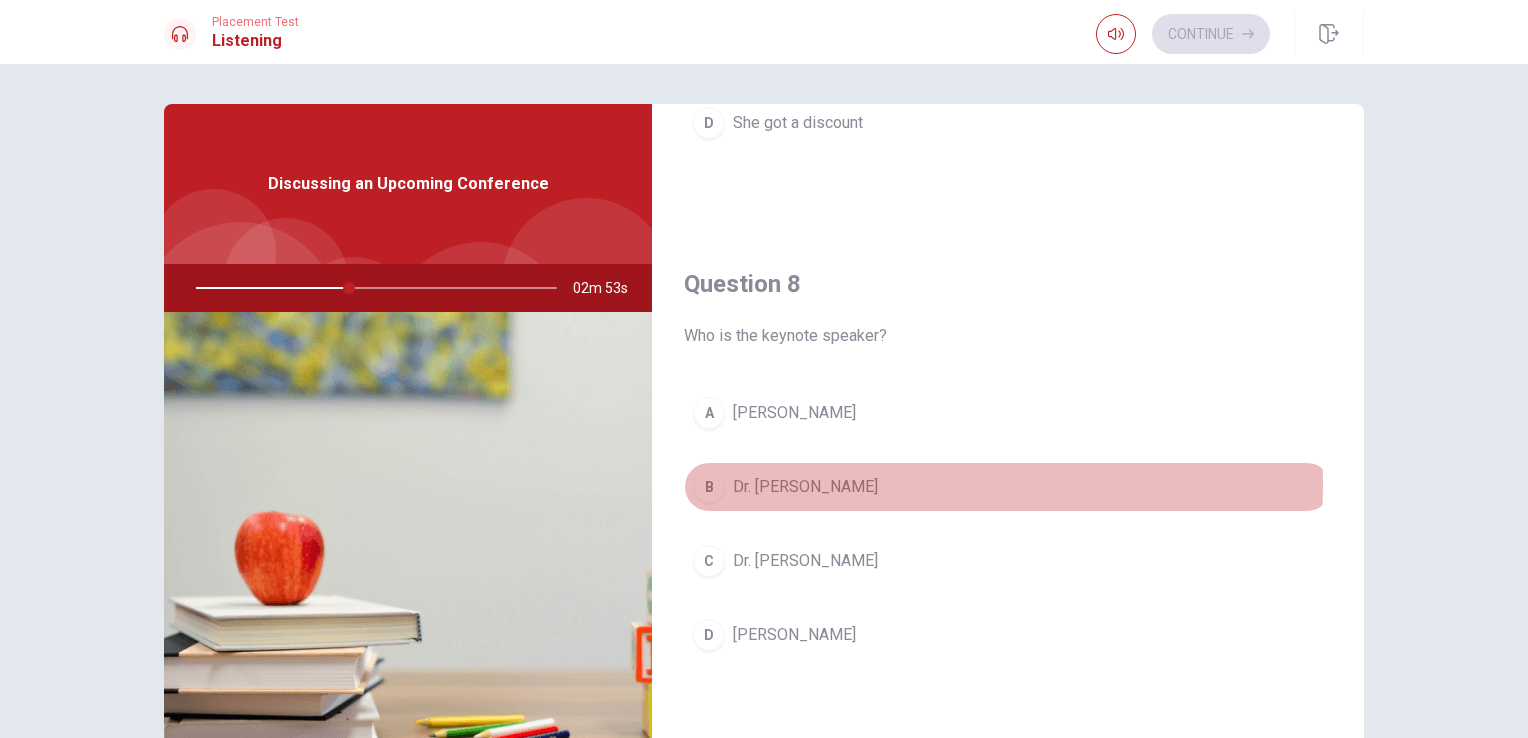 click on "Dr. [PERSON_NAME]" at bounding box center [805, 487] 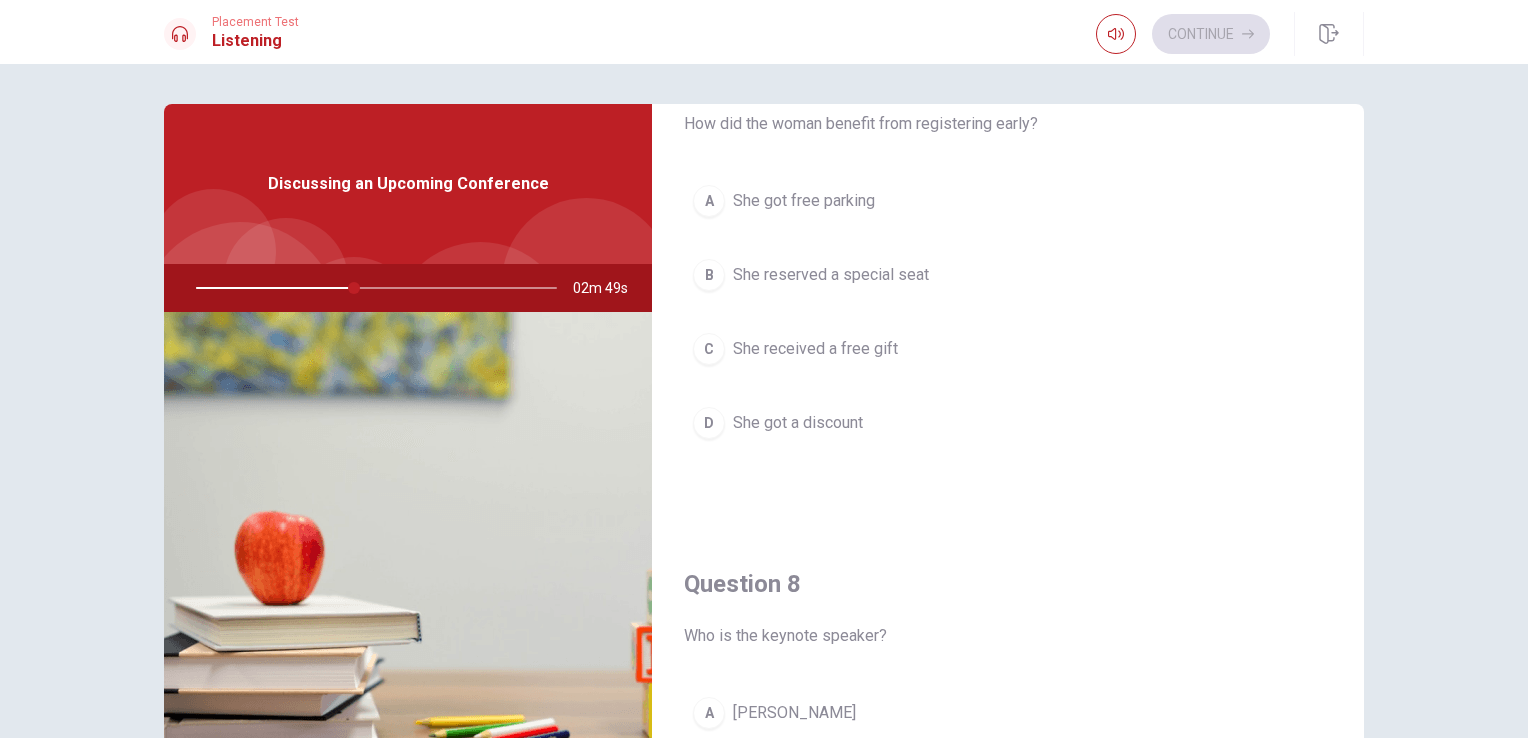 scroll, scrollTop: 600, scrollLeft: 0, axis: vertical 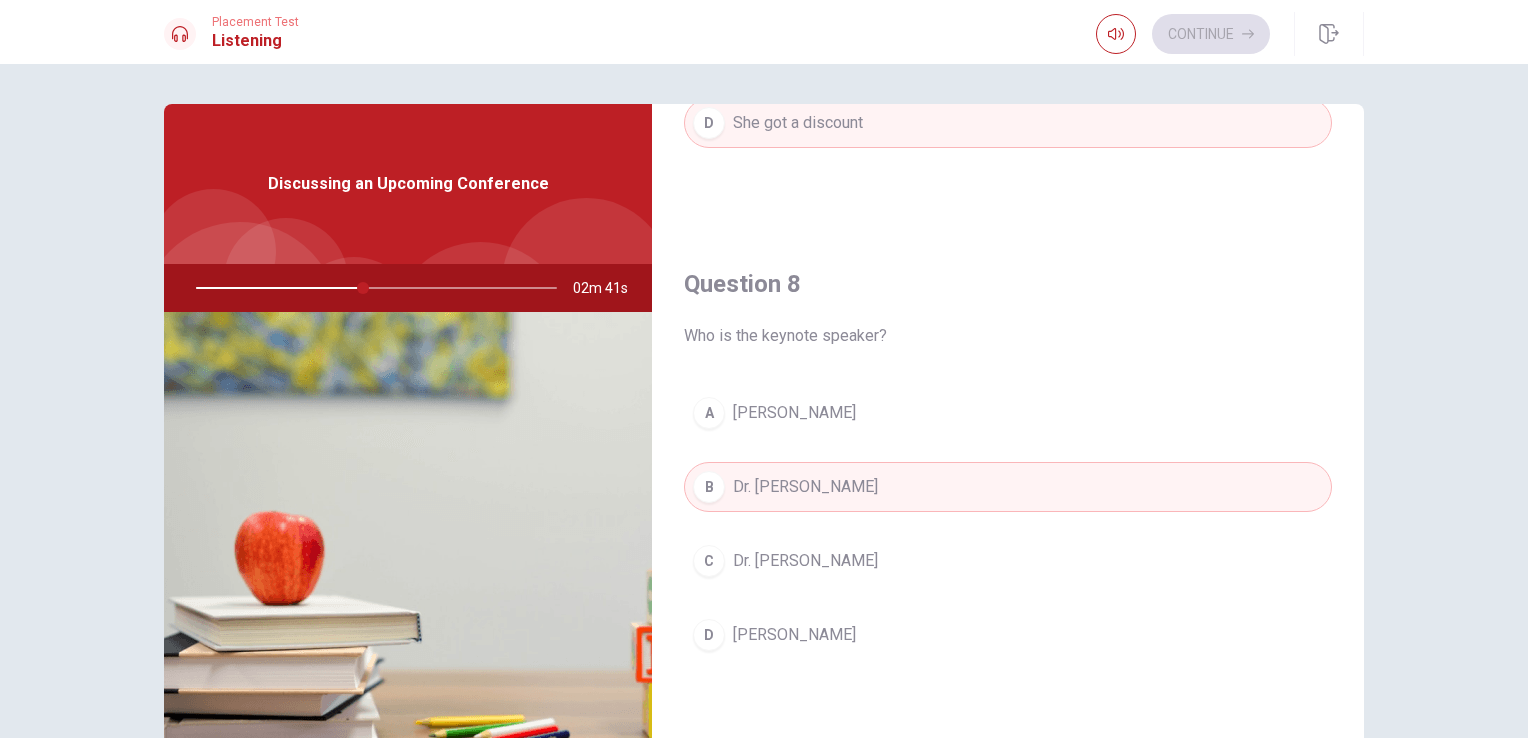 click on "A [PERSON_NAME]" at bounding box center [1008, 413] 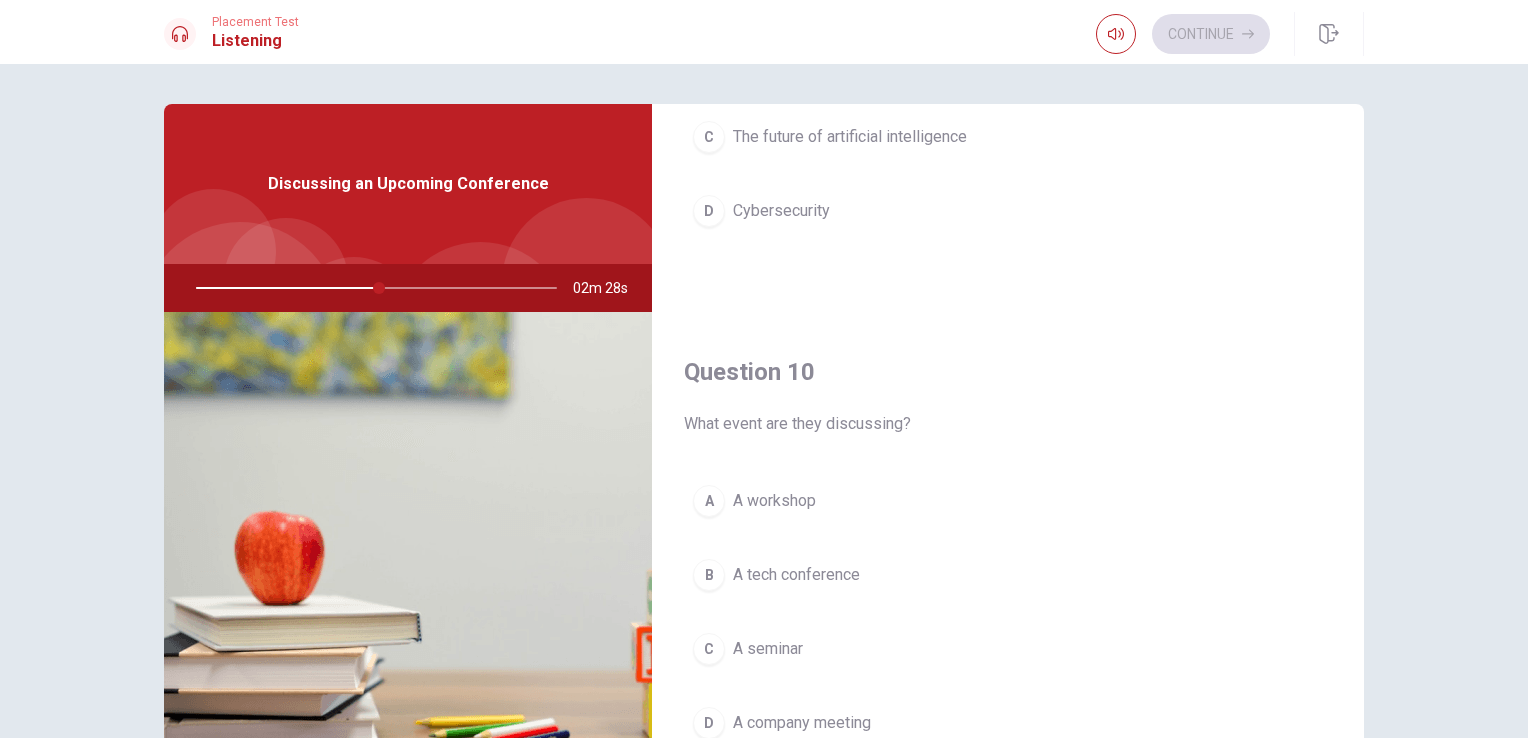 scroll, scrollTop: 1856, scrollLeft: 0, axis: vertical 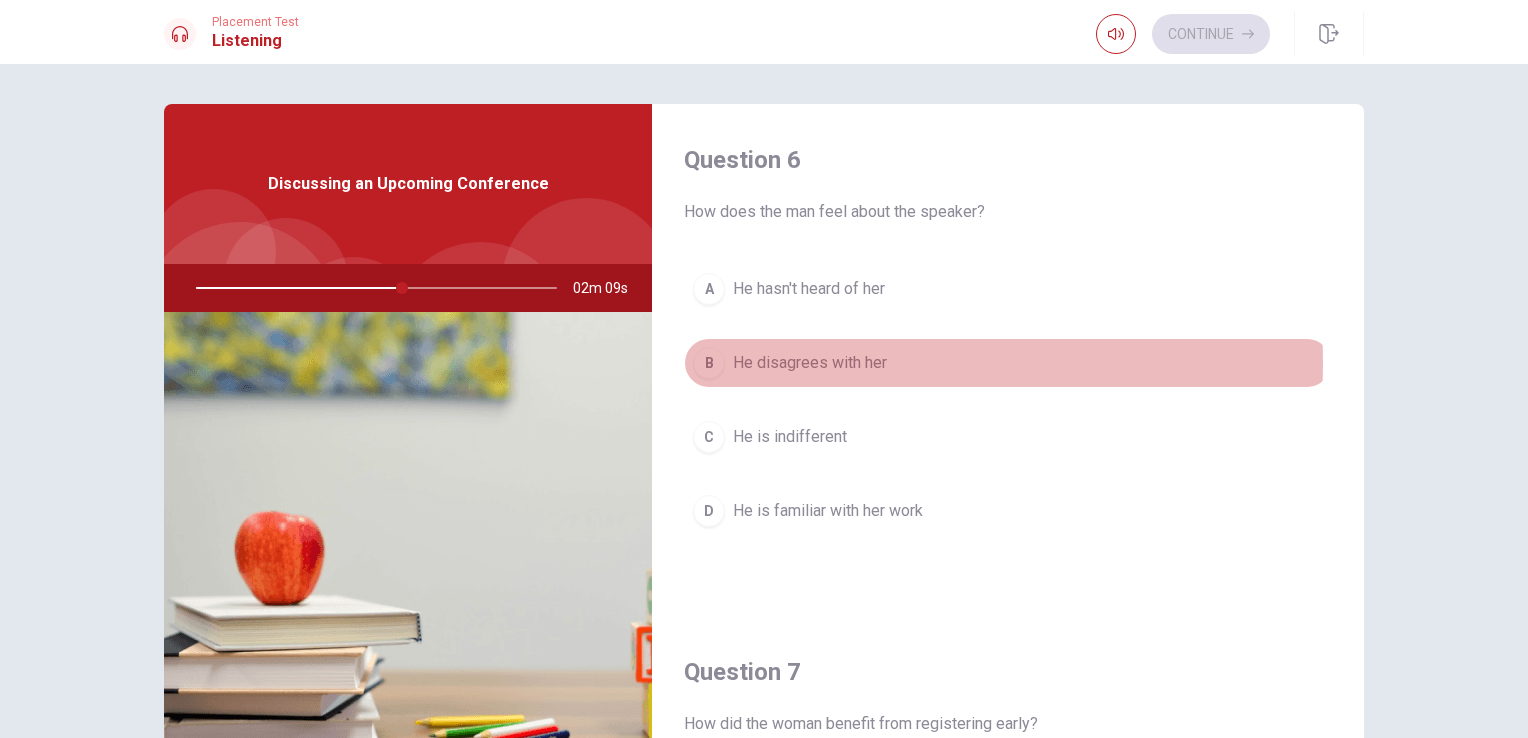 click on "He disagrees with her" at bounding box center [810, 363] 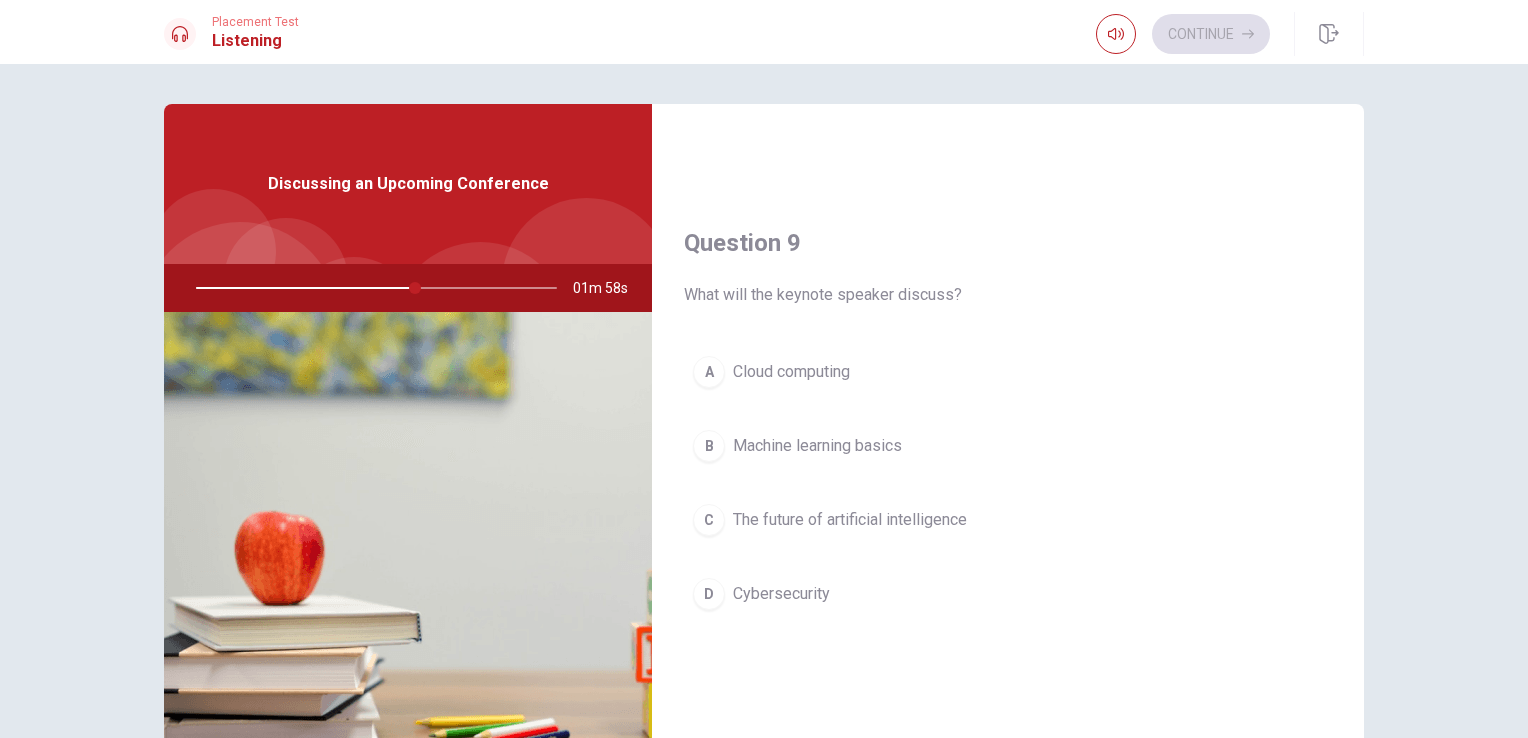 scroll, scrollTop: 1500, scrollLeft: 0, axis: vertical 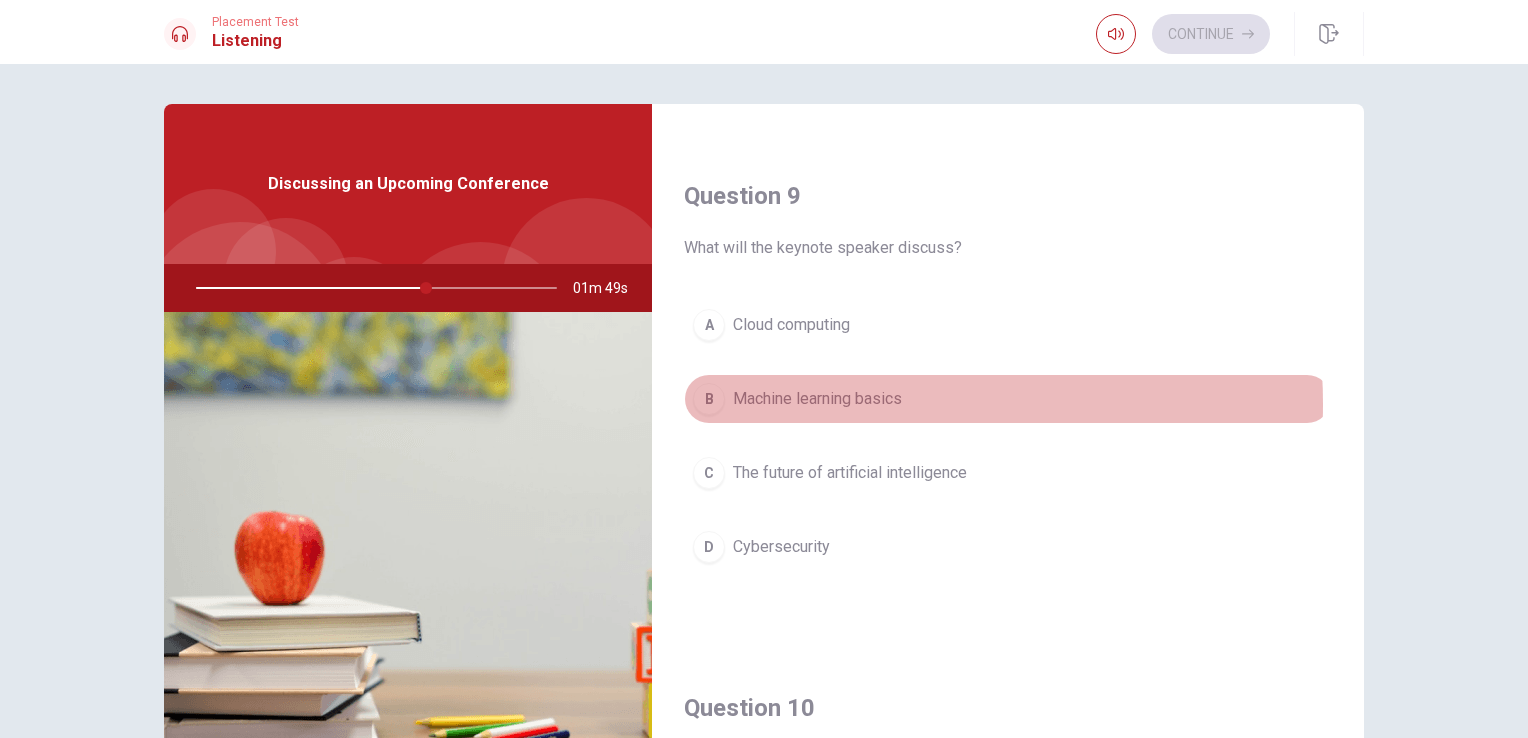 click on "Machine learning basics" at bounding box center (817, 399) 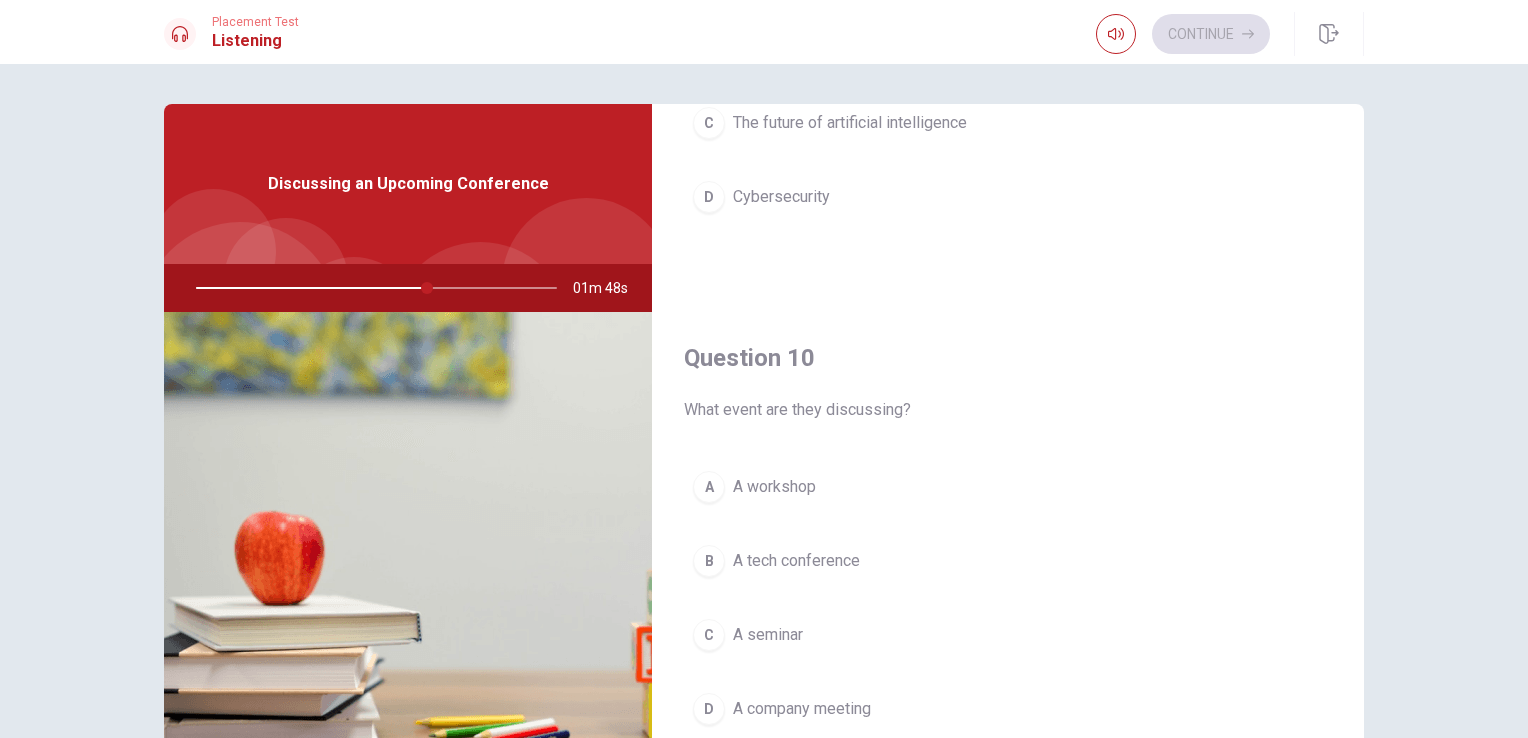 scroll, scrollTop: 1856, scrollLeft: 0, axis: vertical 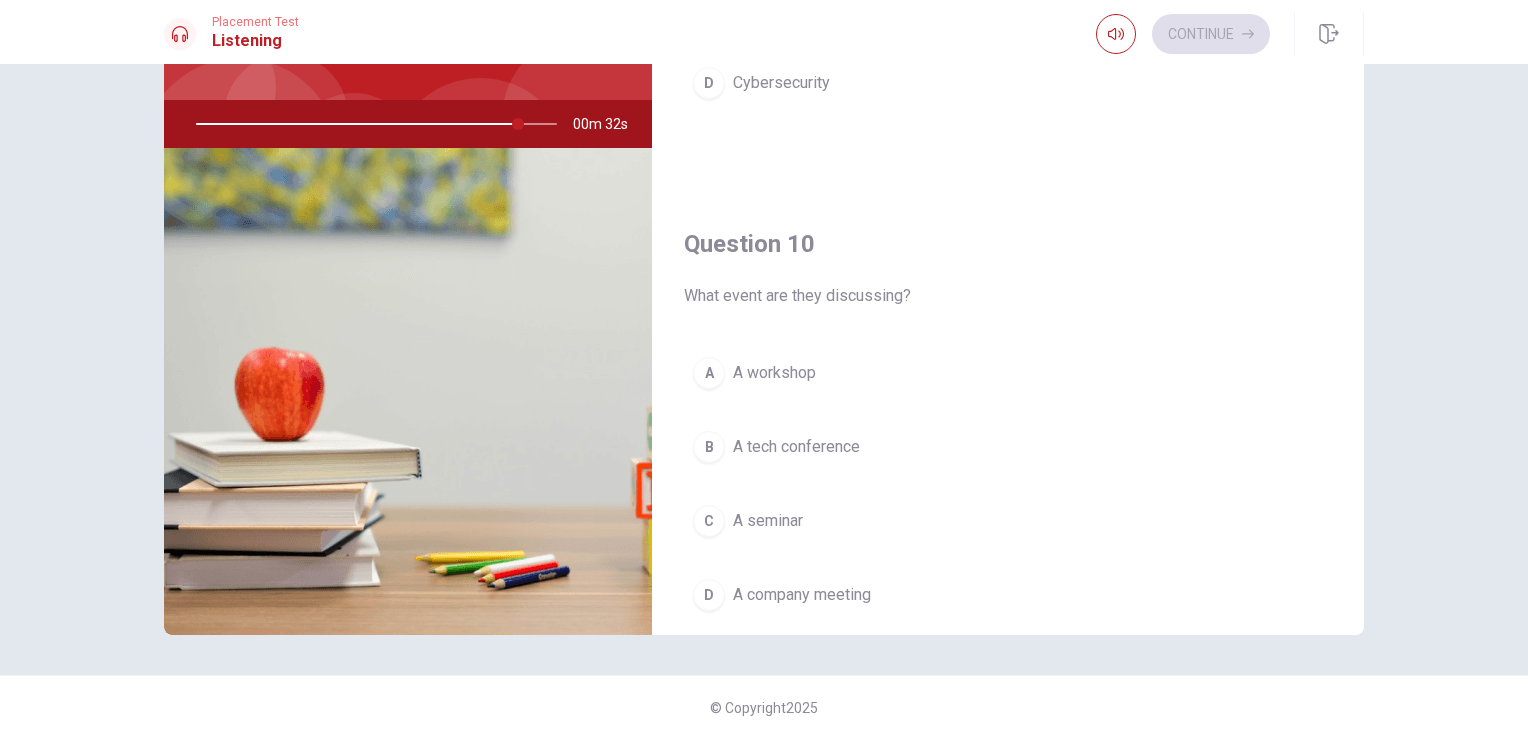 click on "C A seminar" at bounding box center [1008, 521] 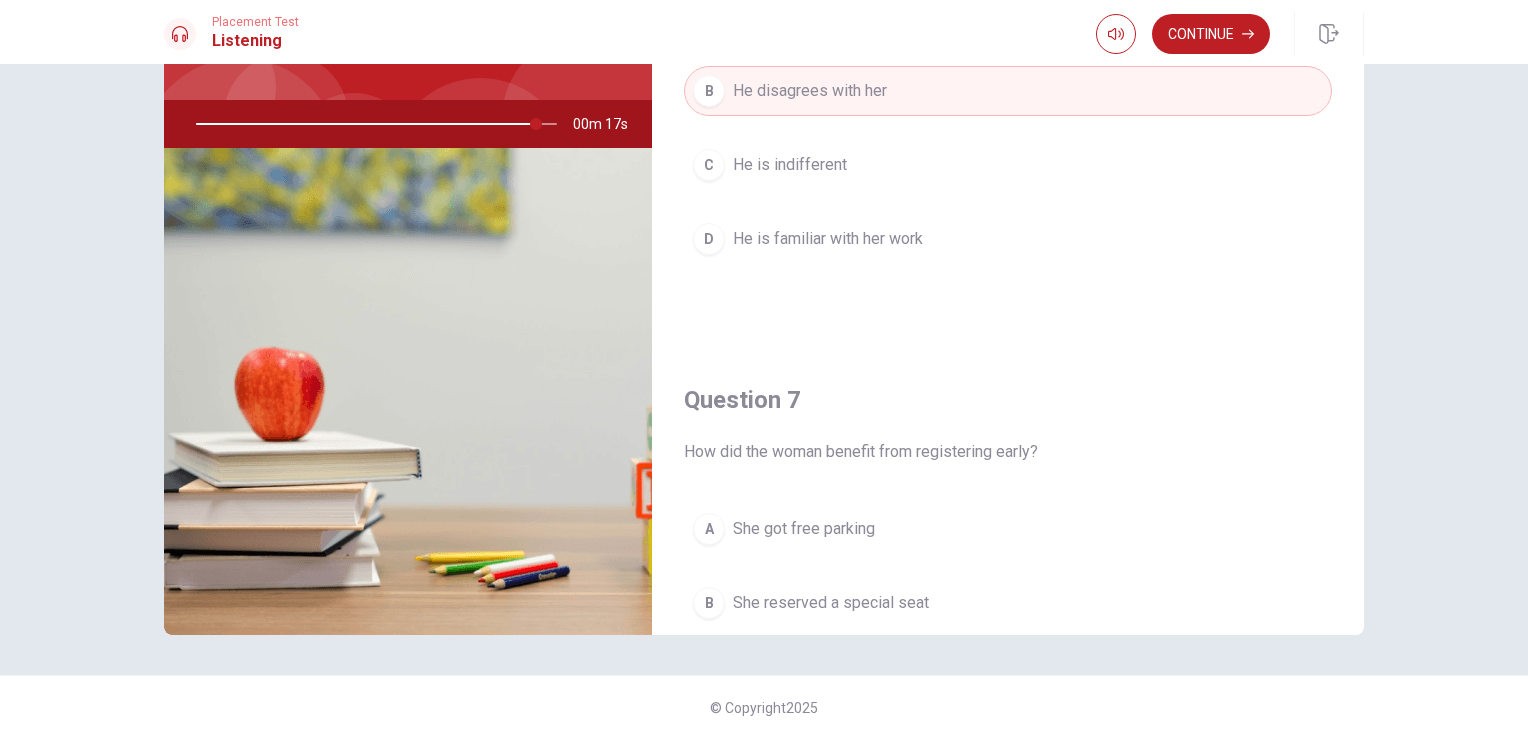 scroll, scrollTop: 0, scrollLeft: 0, axis: both 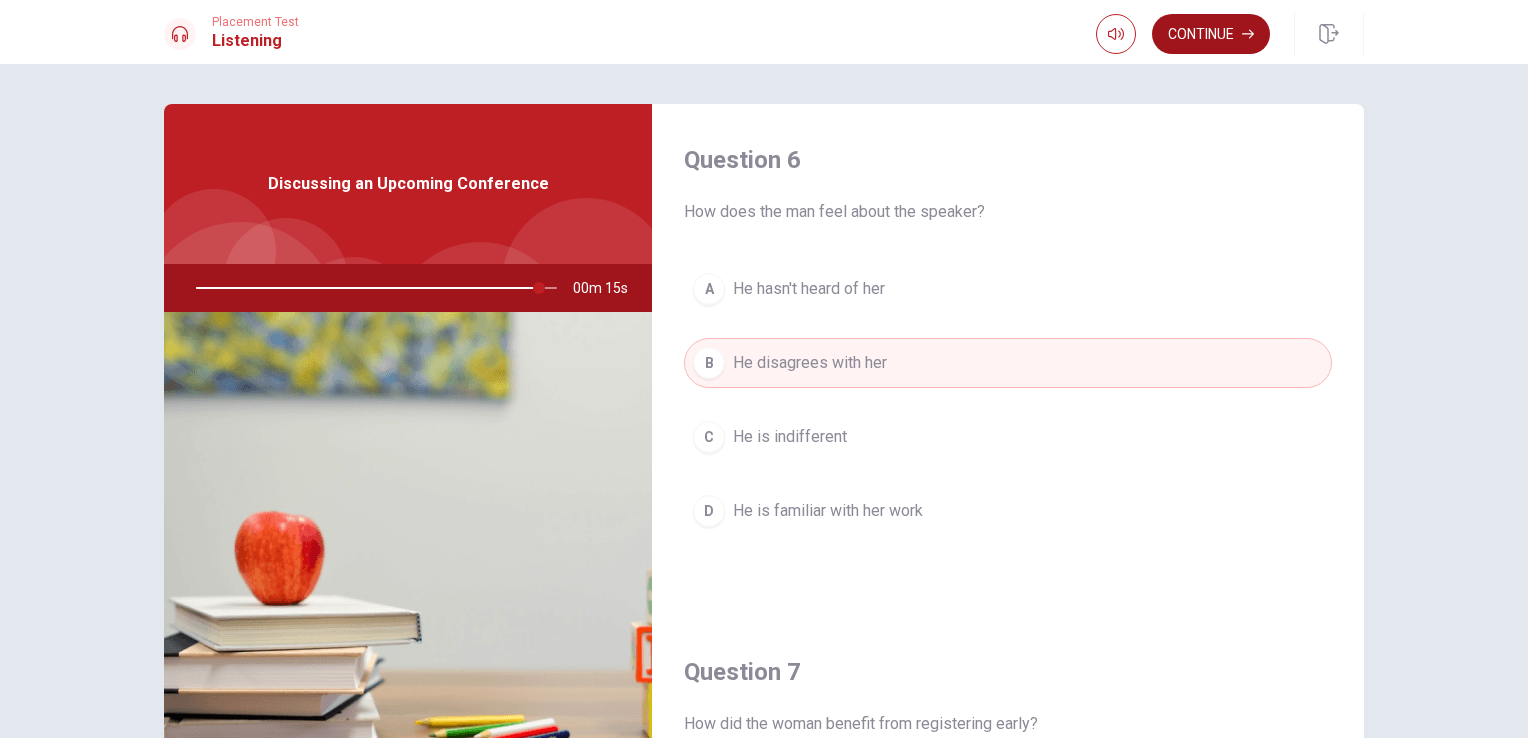 click on "Continue" at bounding box center (1211, 34) 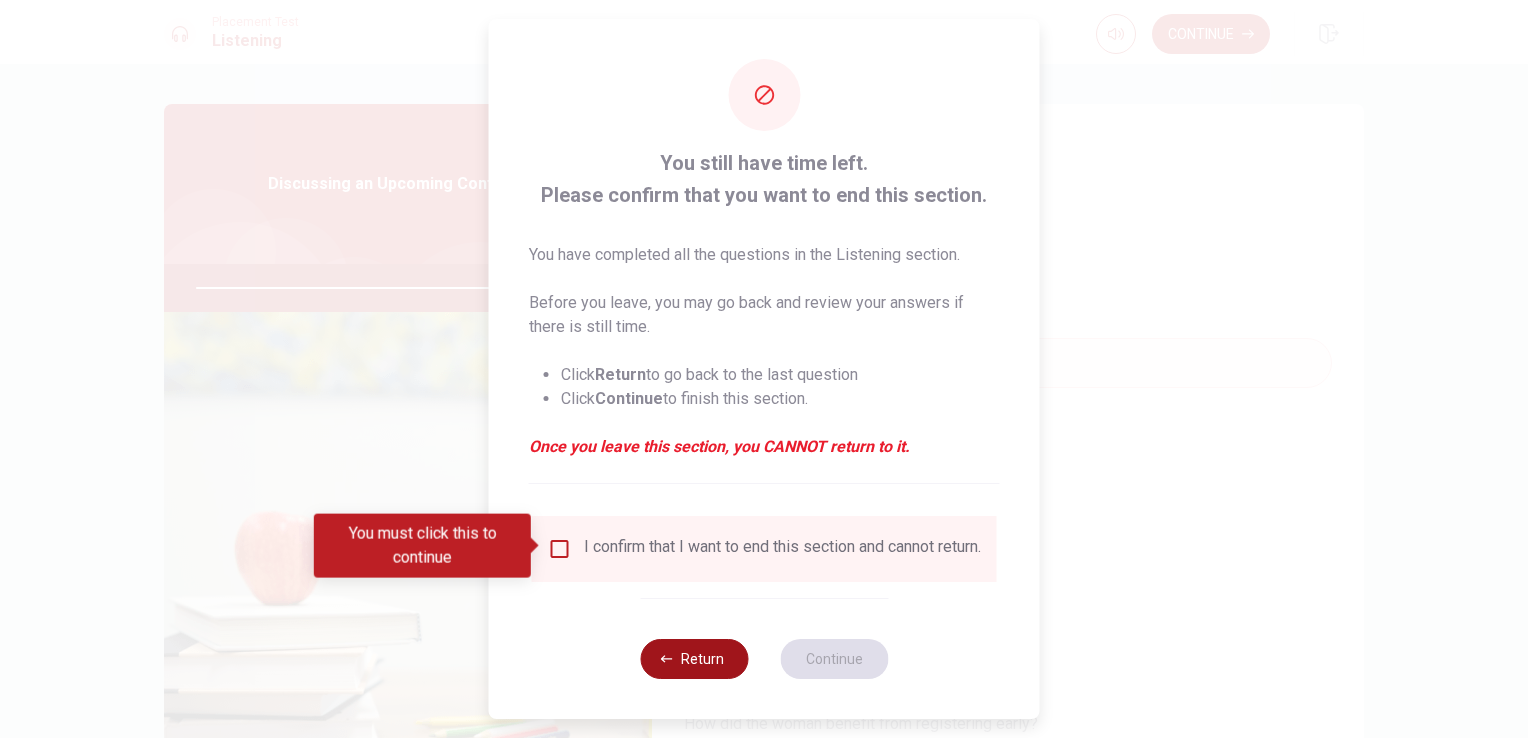 click on "Return" at bounding box center (694, 659) 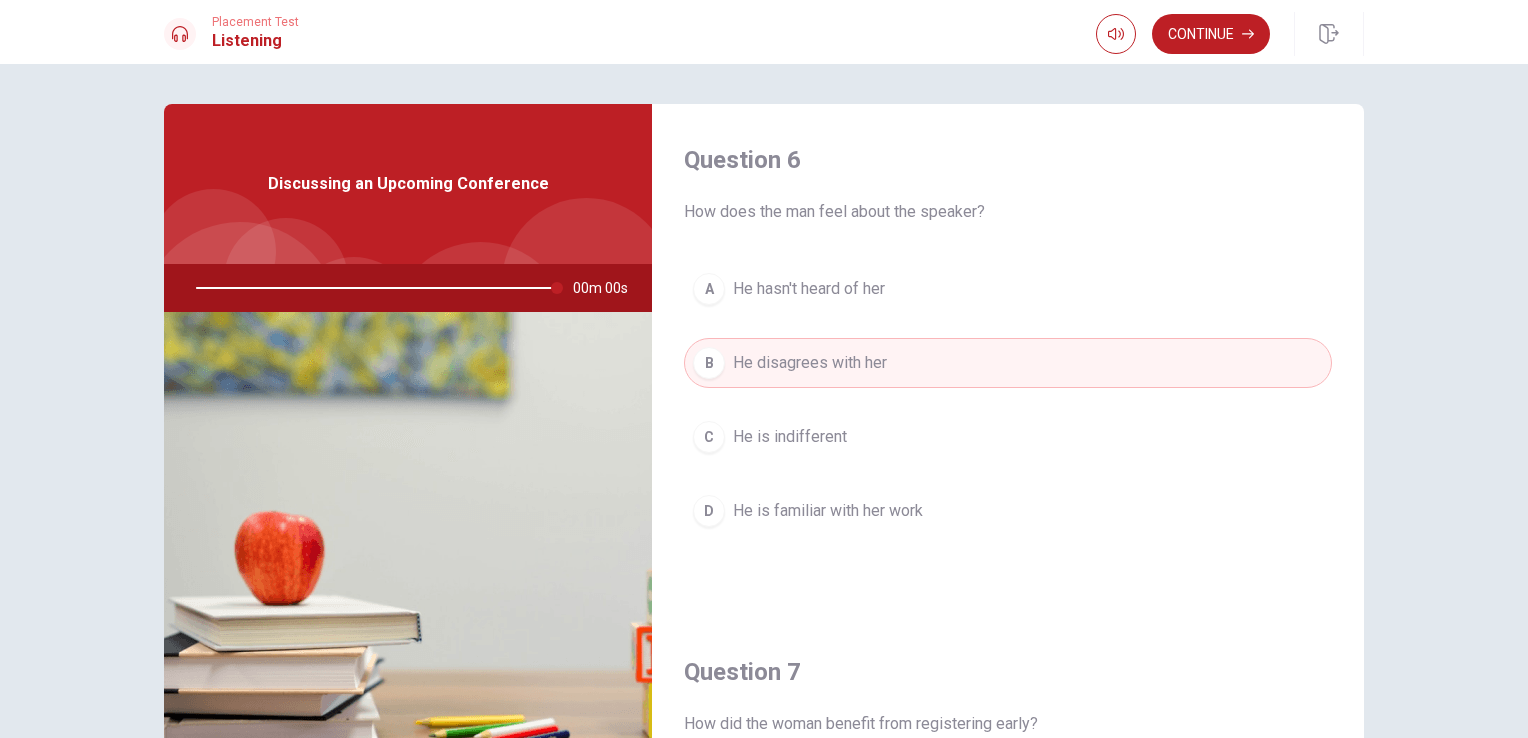 type on "0" 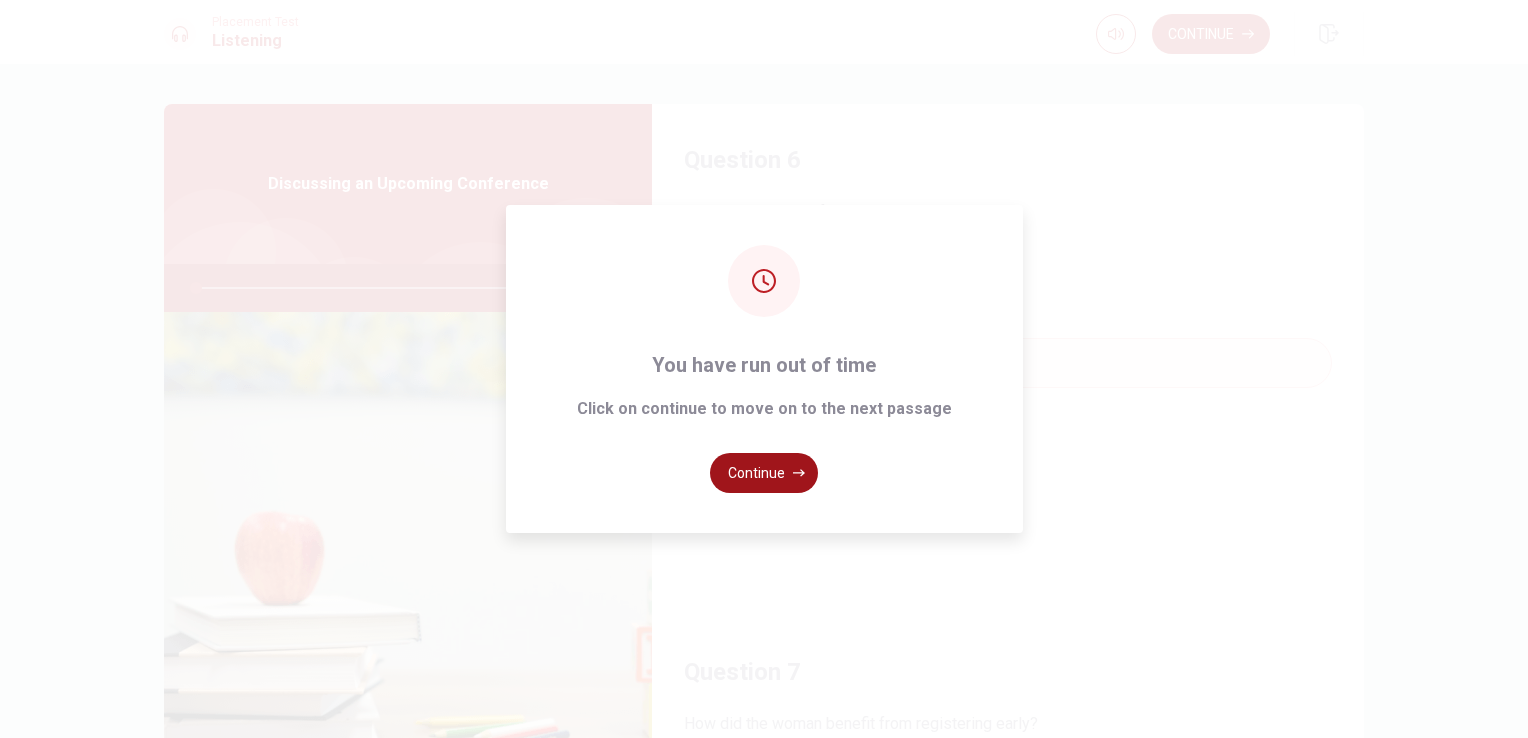 click on "Continue" at bounding box center (764, 473) 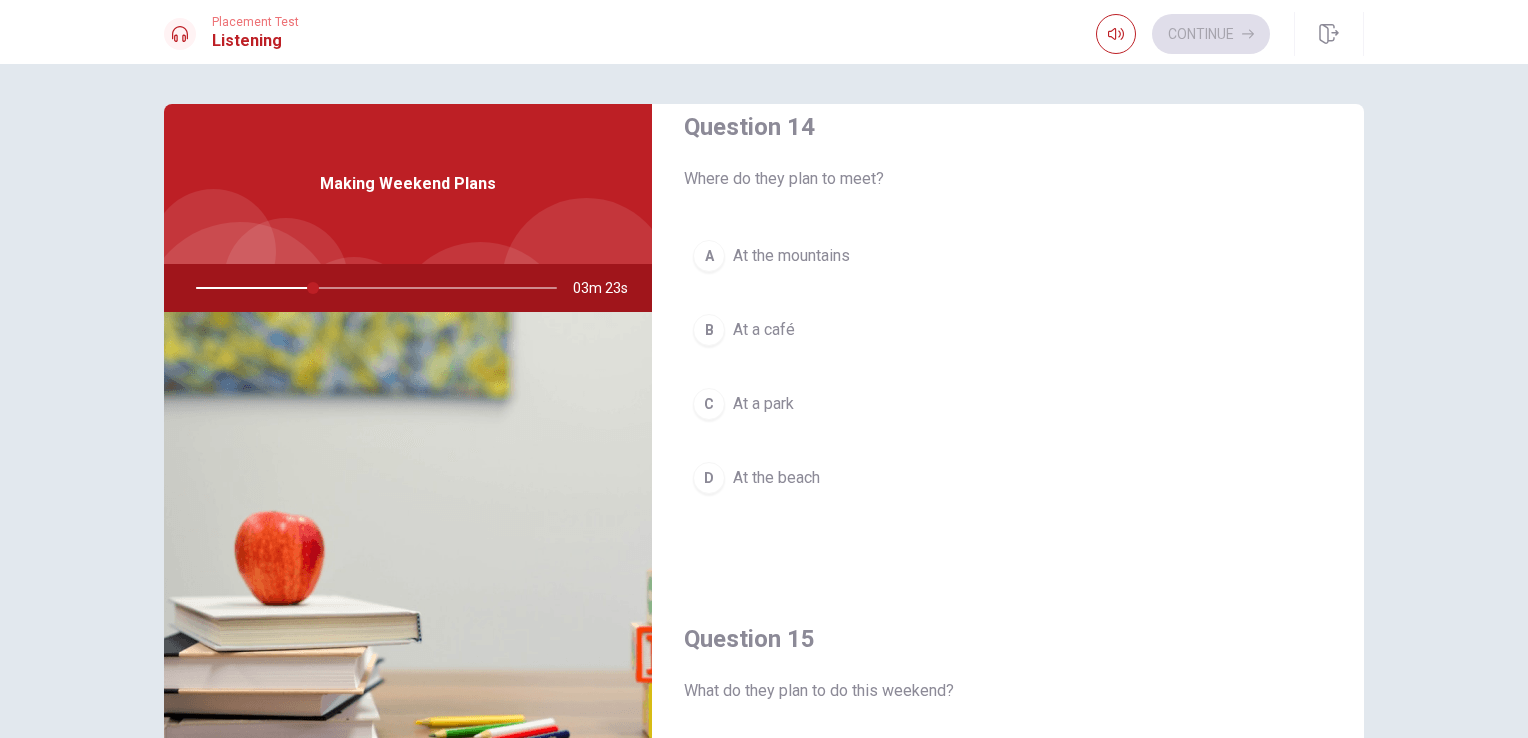 scroll, scrollTop: 1800, scrollLeft: 0, axis: vertical 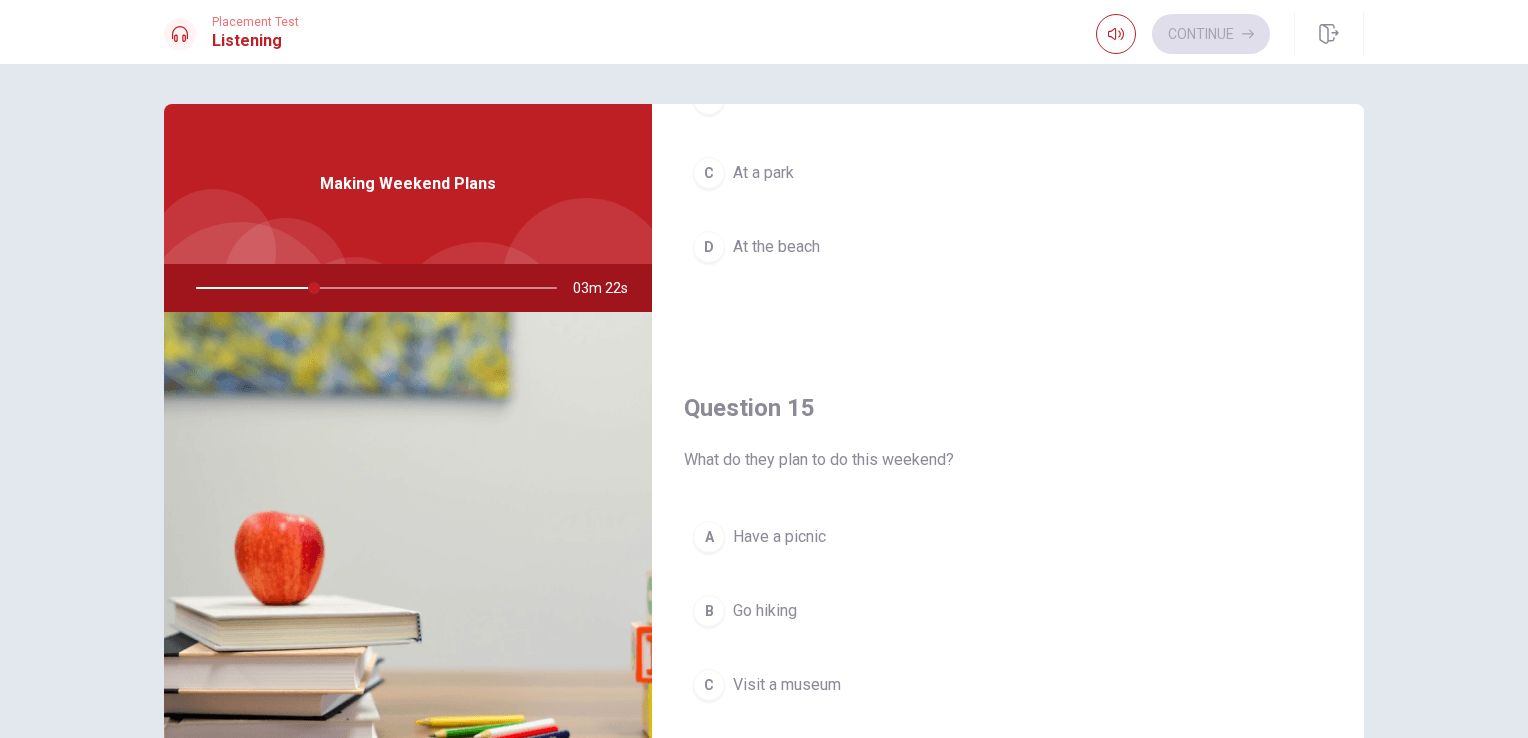 click on "Have a picnic" at bounding box center (779, 537) 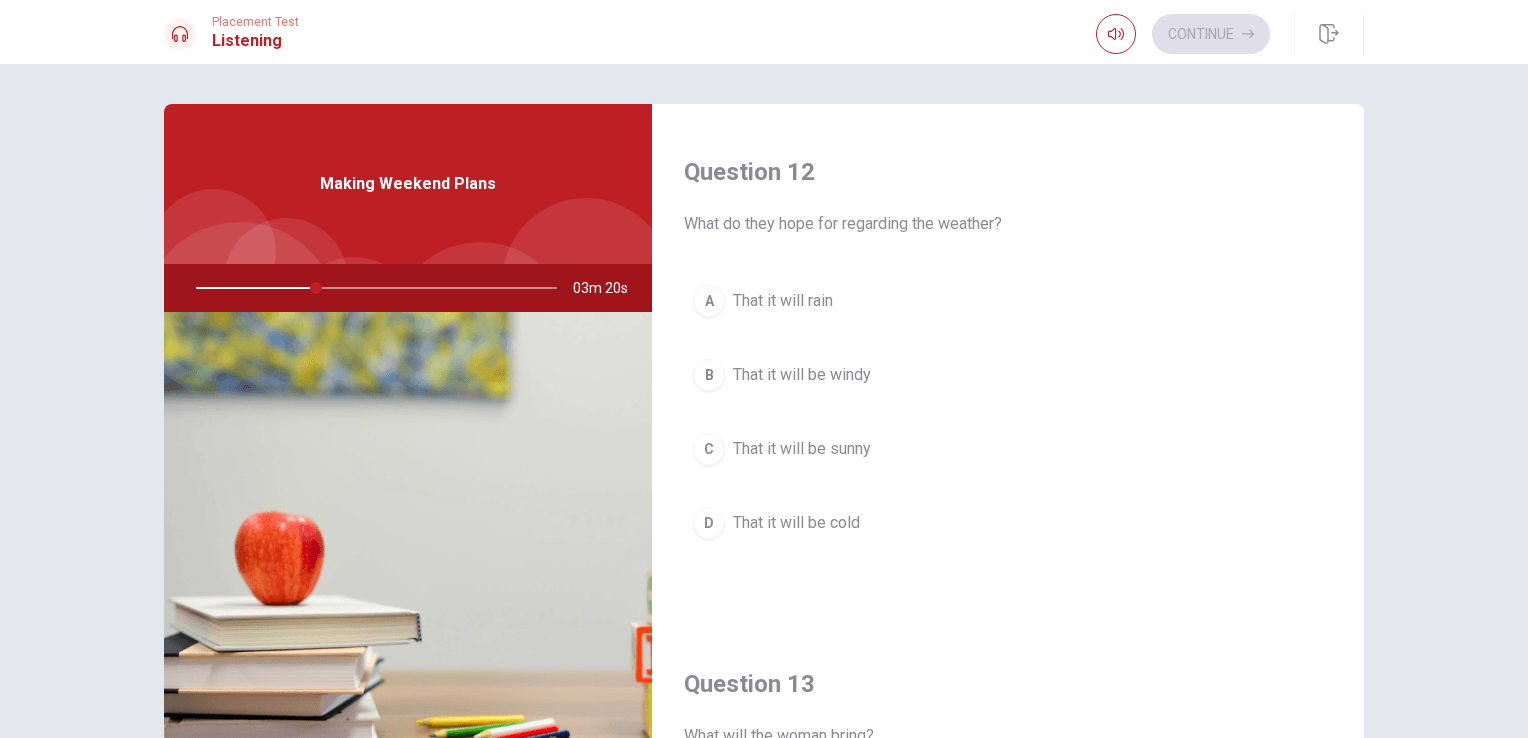 scroll, scrollTop: 0, scrollLeft: 0, axis: both 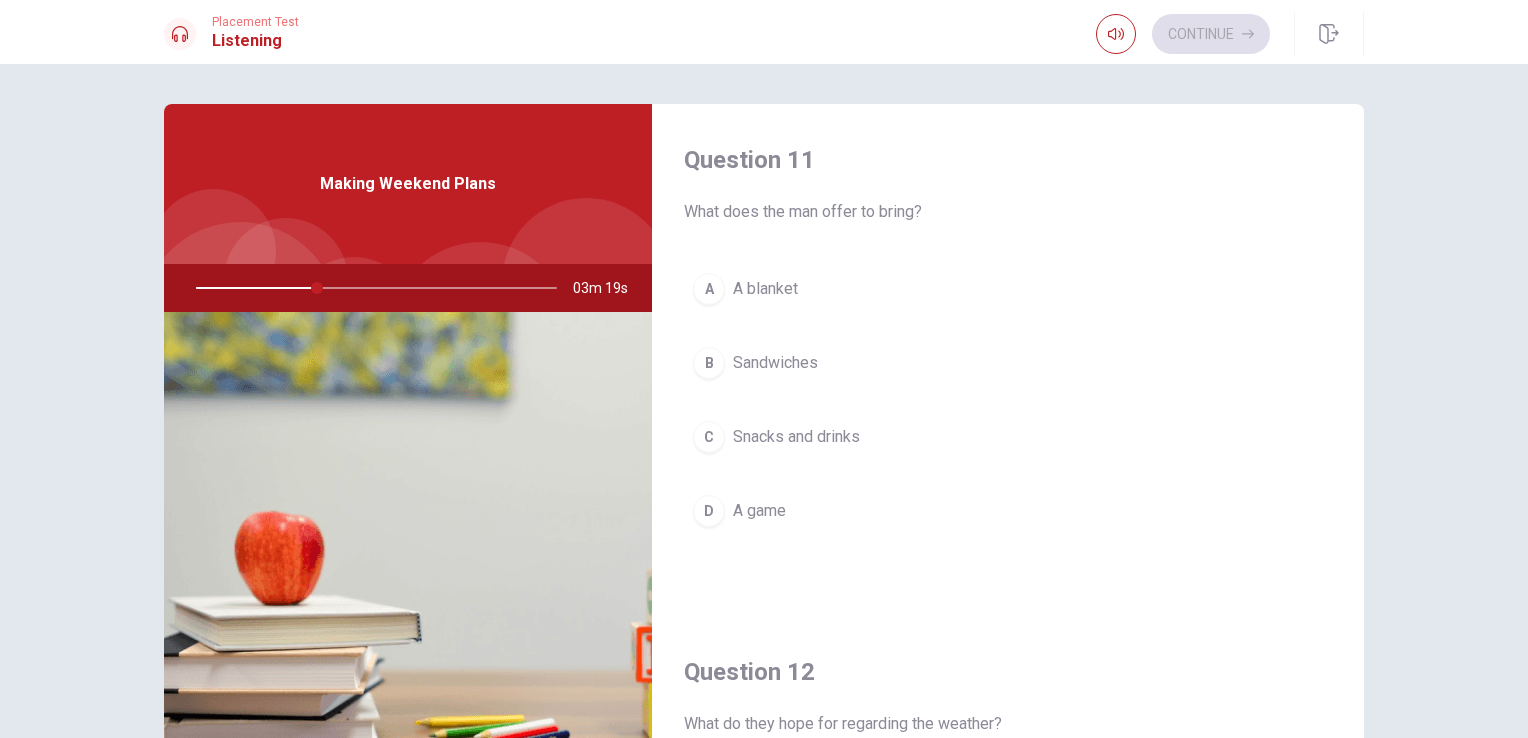click on "Snacks and drinks" at bounding box center [796, 437] 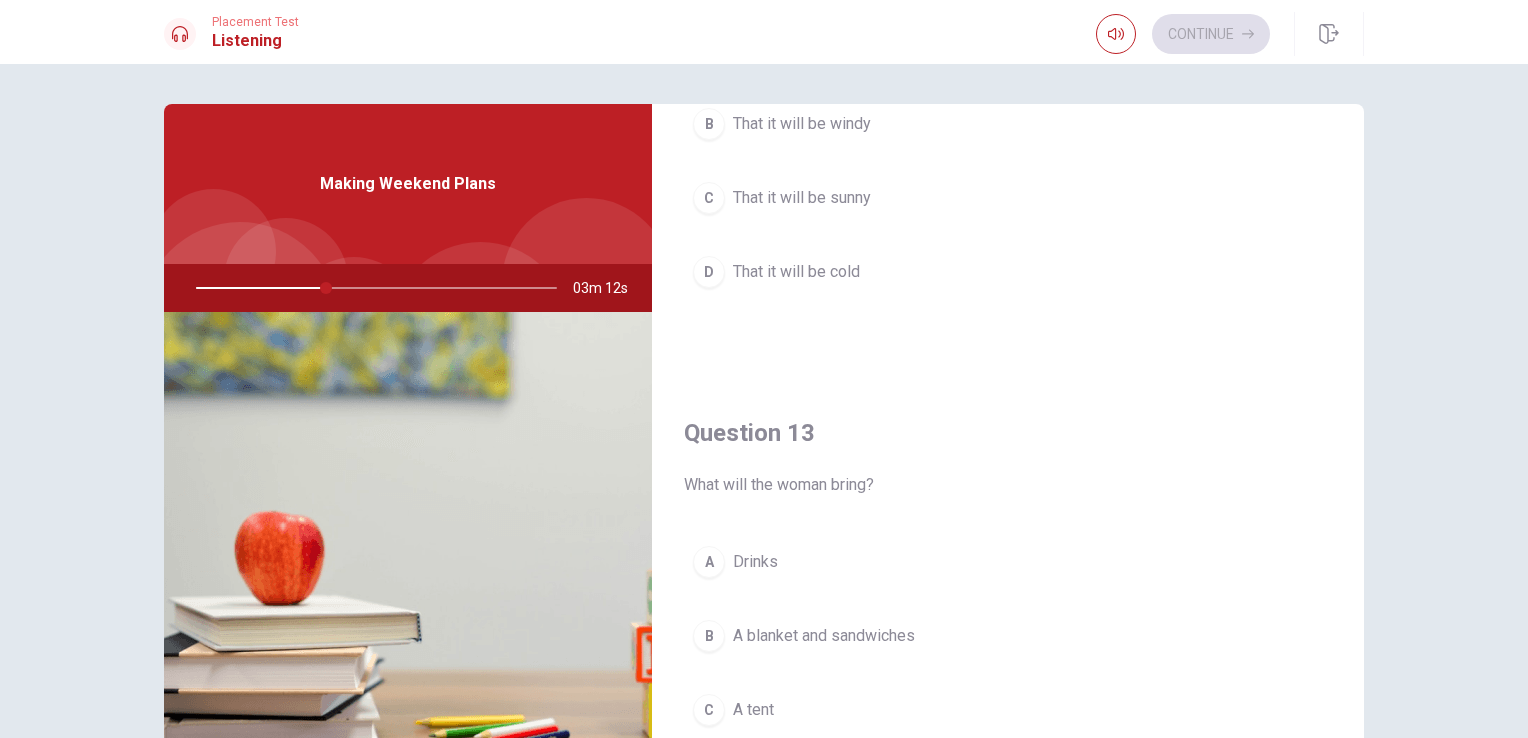 scroll, scrollTop: 900, scrollLeft: 0, axis: vertical 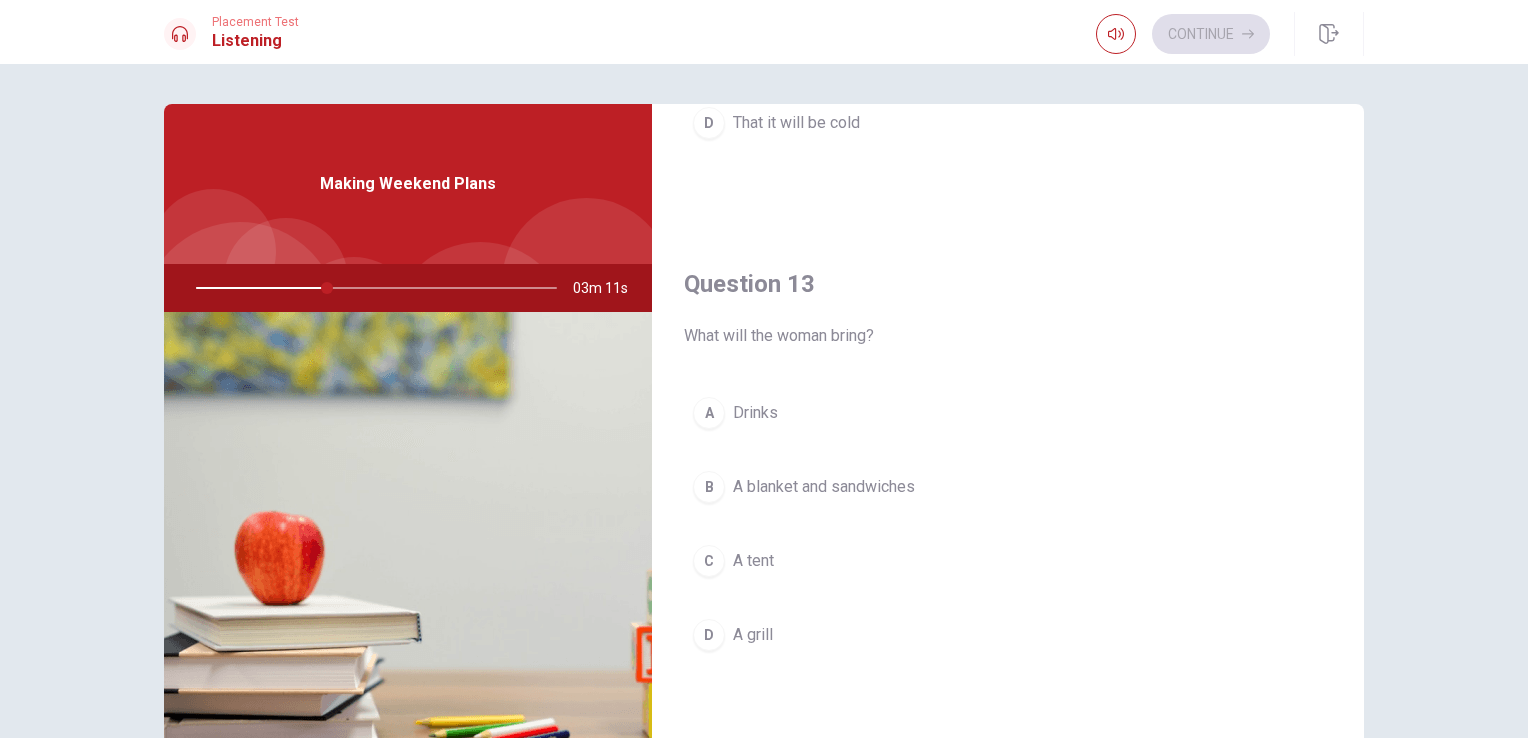 click on "A blanket and sandwiches" at bounding box center [824, 487] 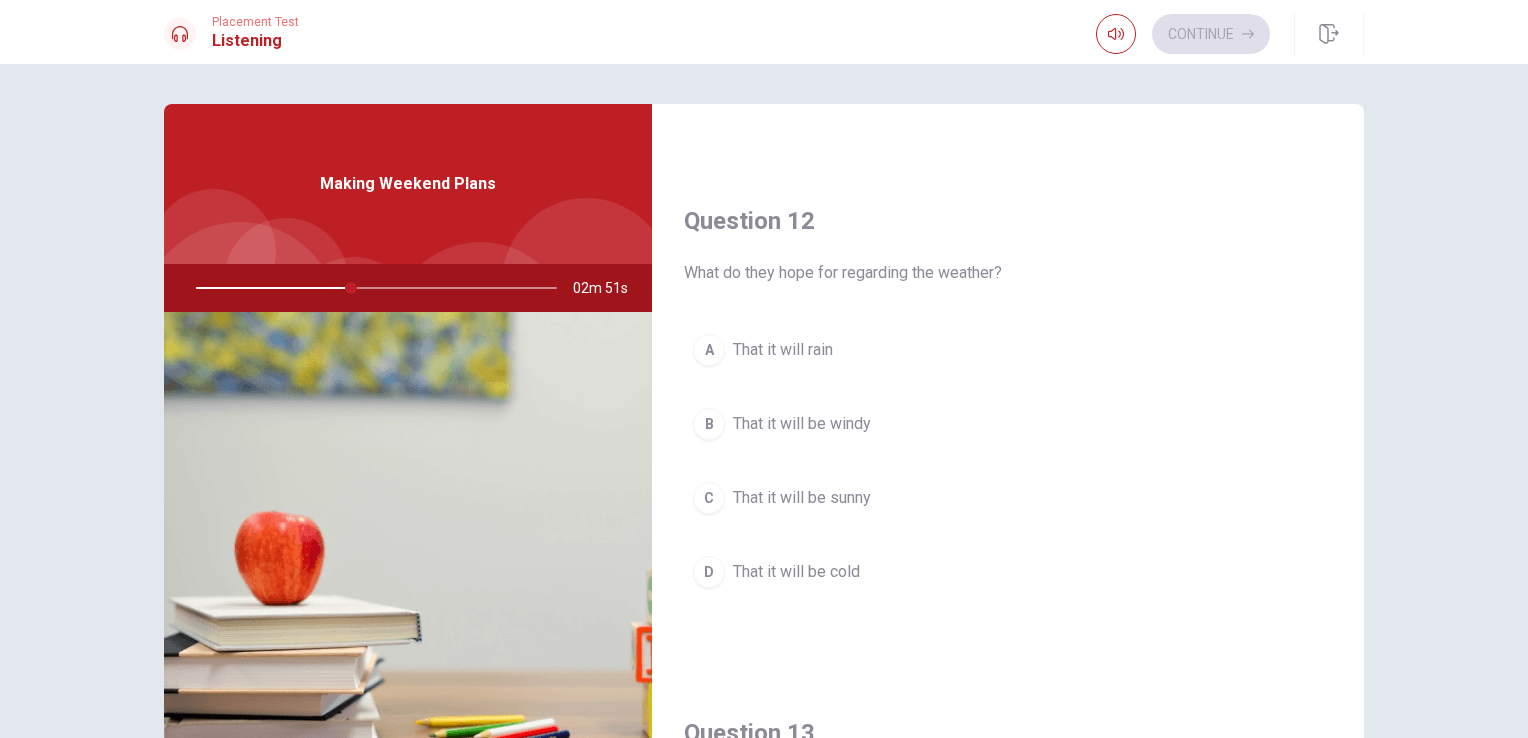 scroll, scrollTop: 500, scrollLeft: 0, axis: vertical 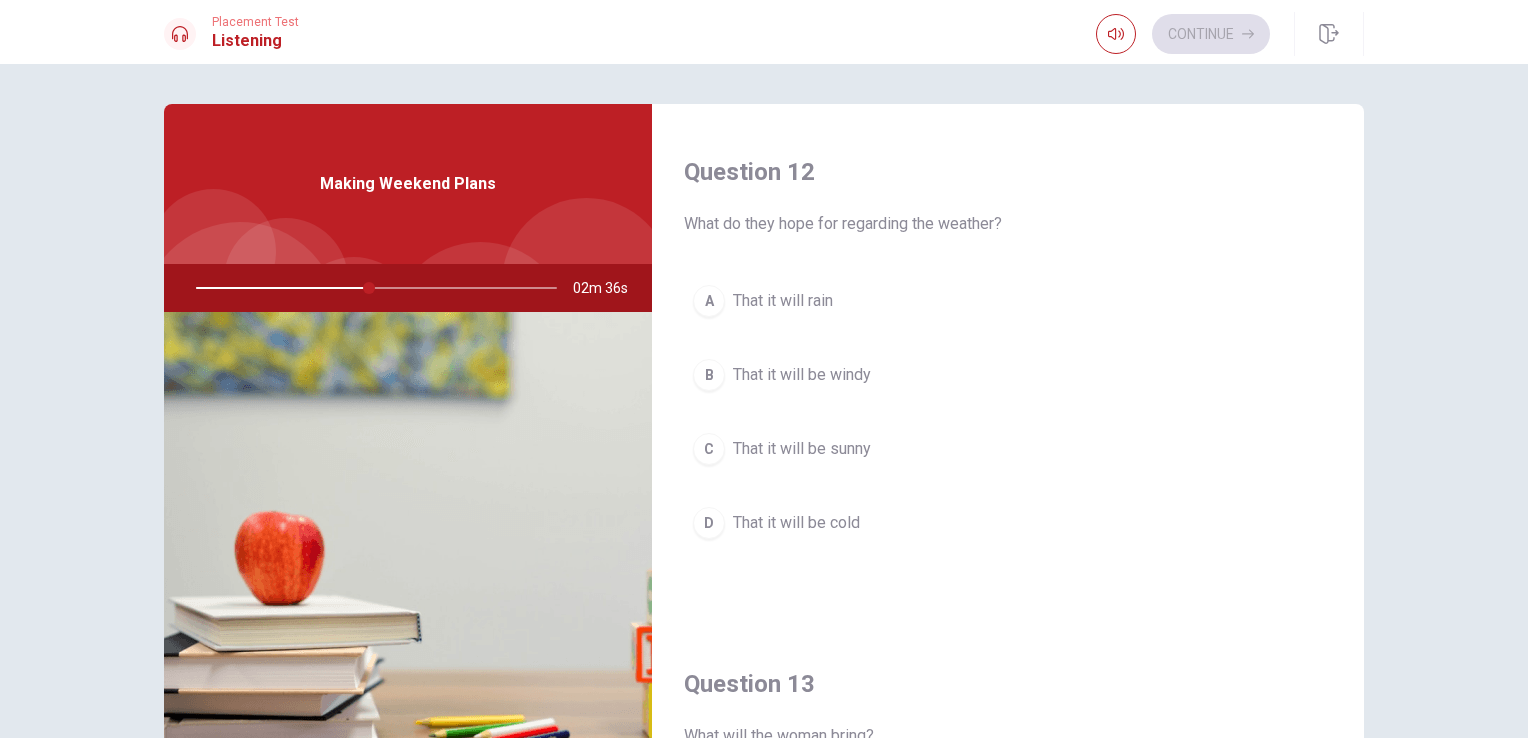 click on "That it will be sunny" at bounding box center (802, 449) 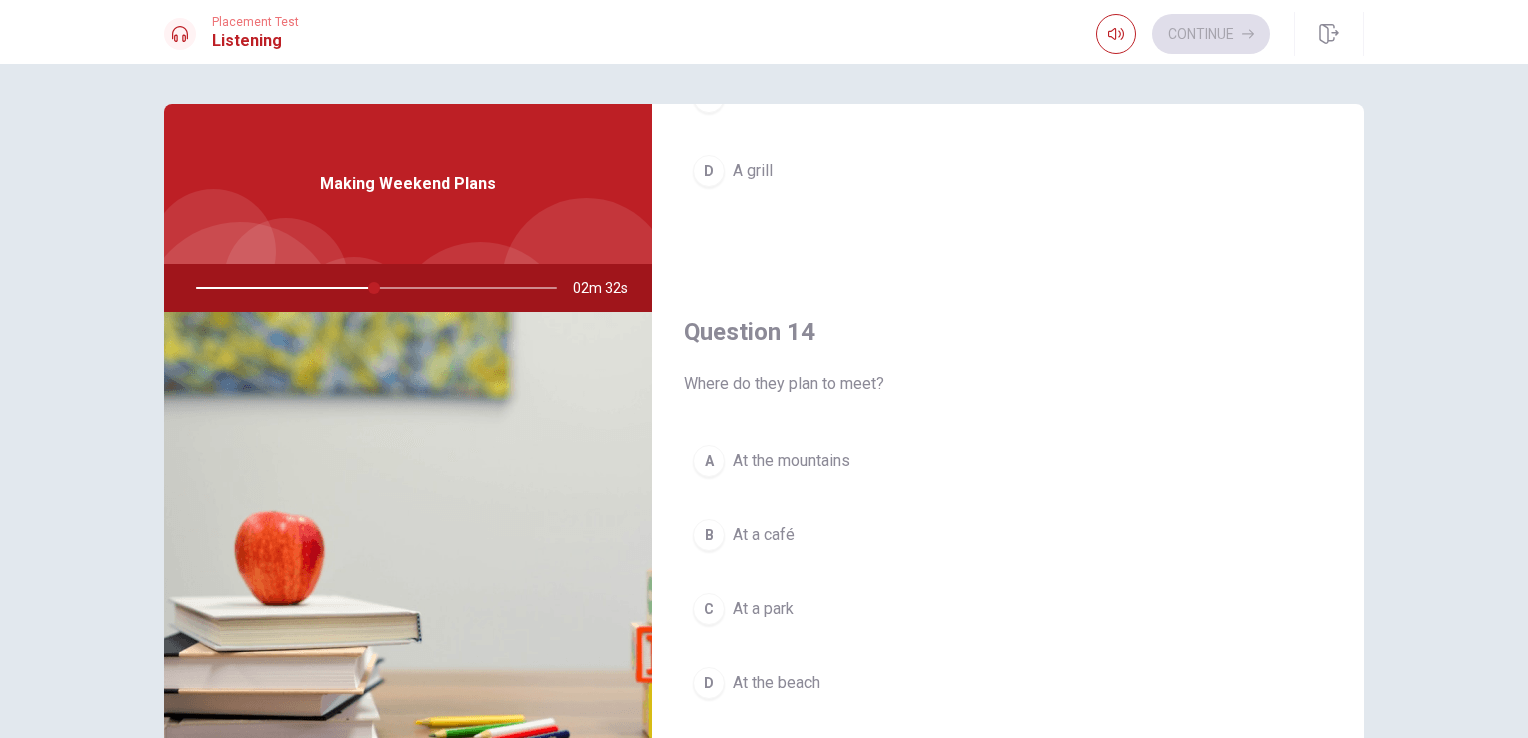 scroll, scrollTop: 1600, scrollLeft: 0, axis: vertical 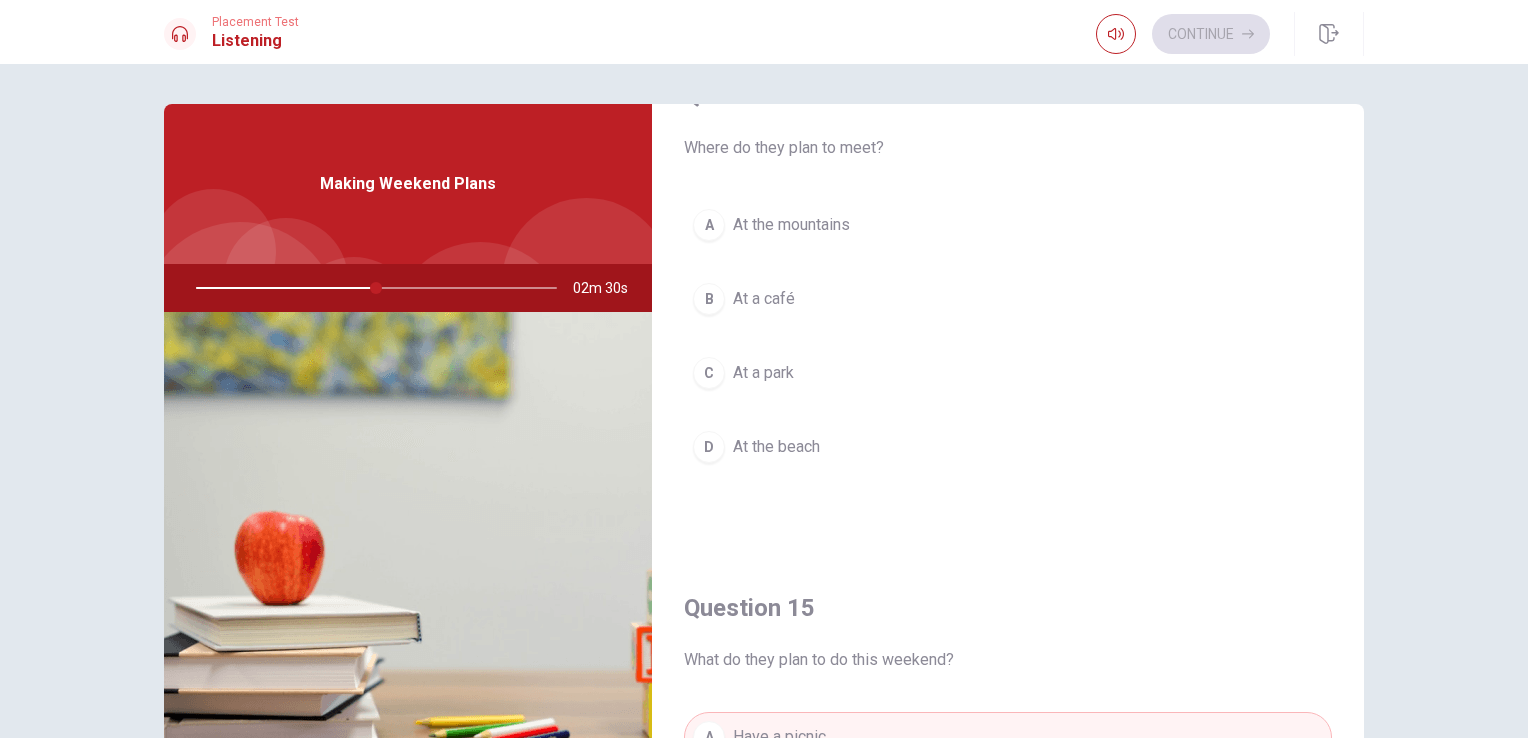 click on "C At a park" at bounding box center [1008, 373] 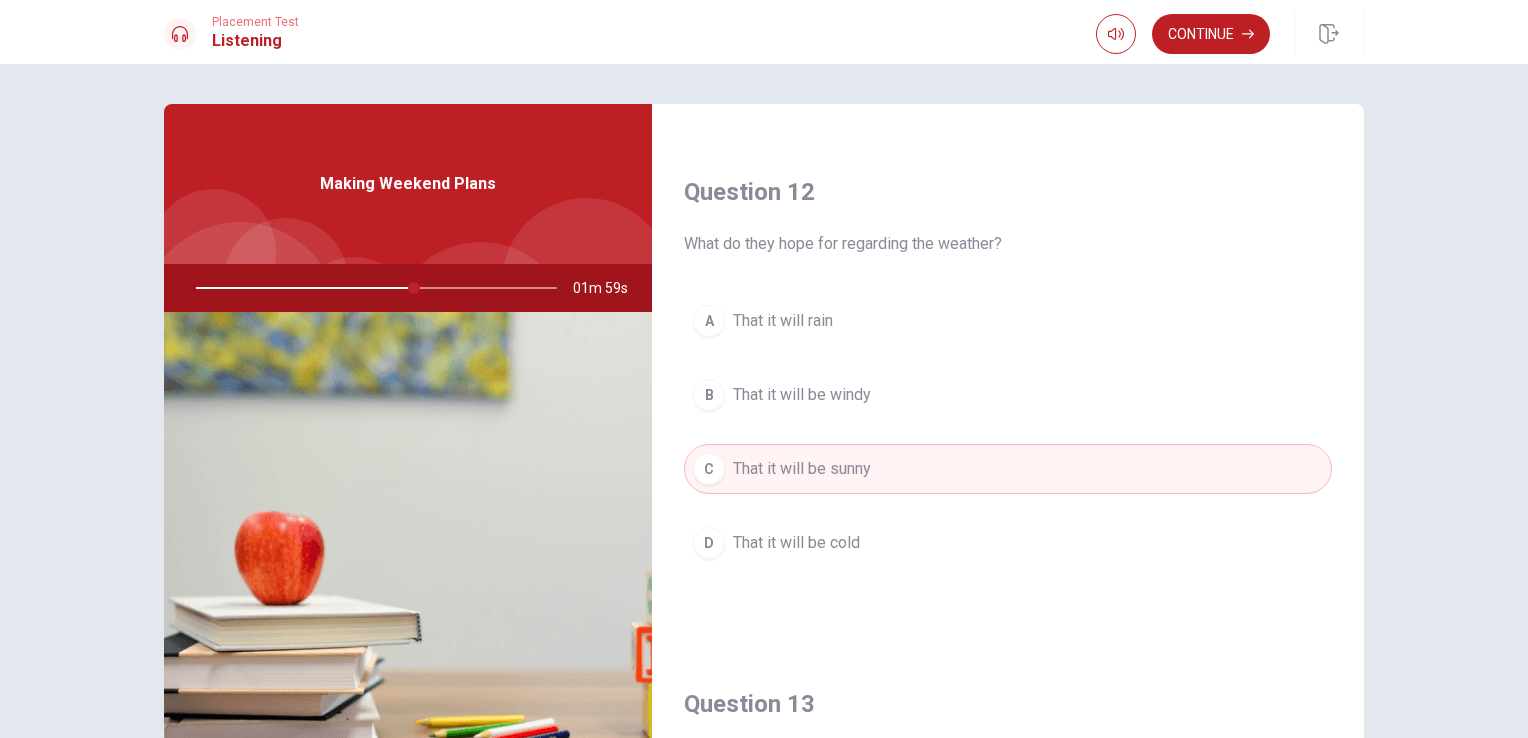 scroll, scrollTop: 600, scrollLeft: 0, axis: vertical 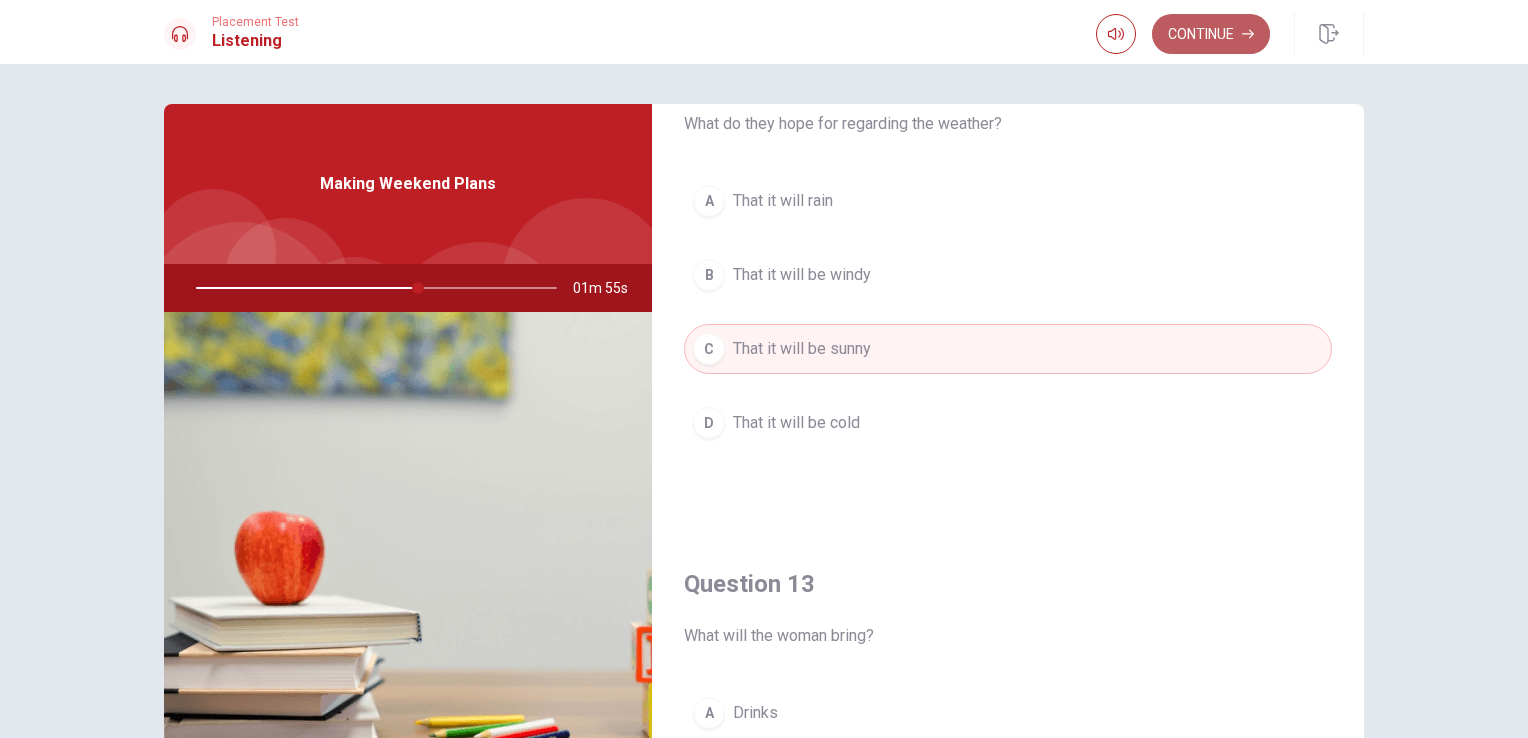 click on "Continue" at bounding box center (1211, 34) 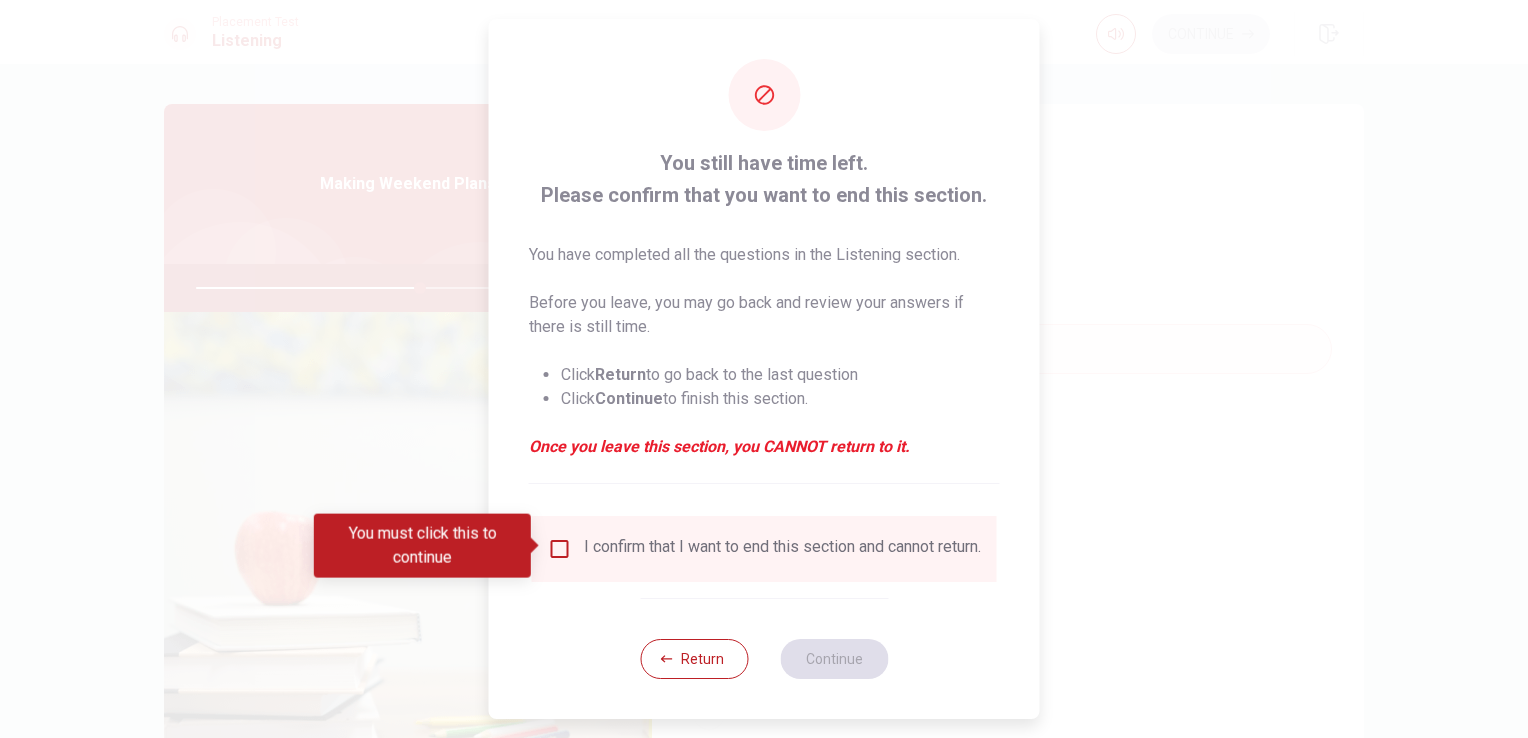 click on "I confirm that I want to end this section and cannot return." at bounding box center [782, 549] 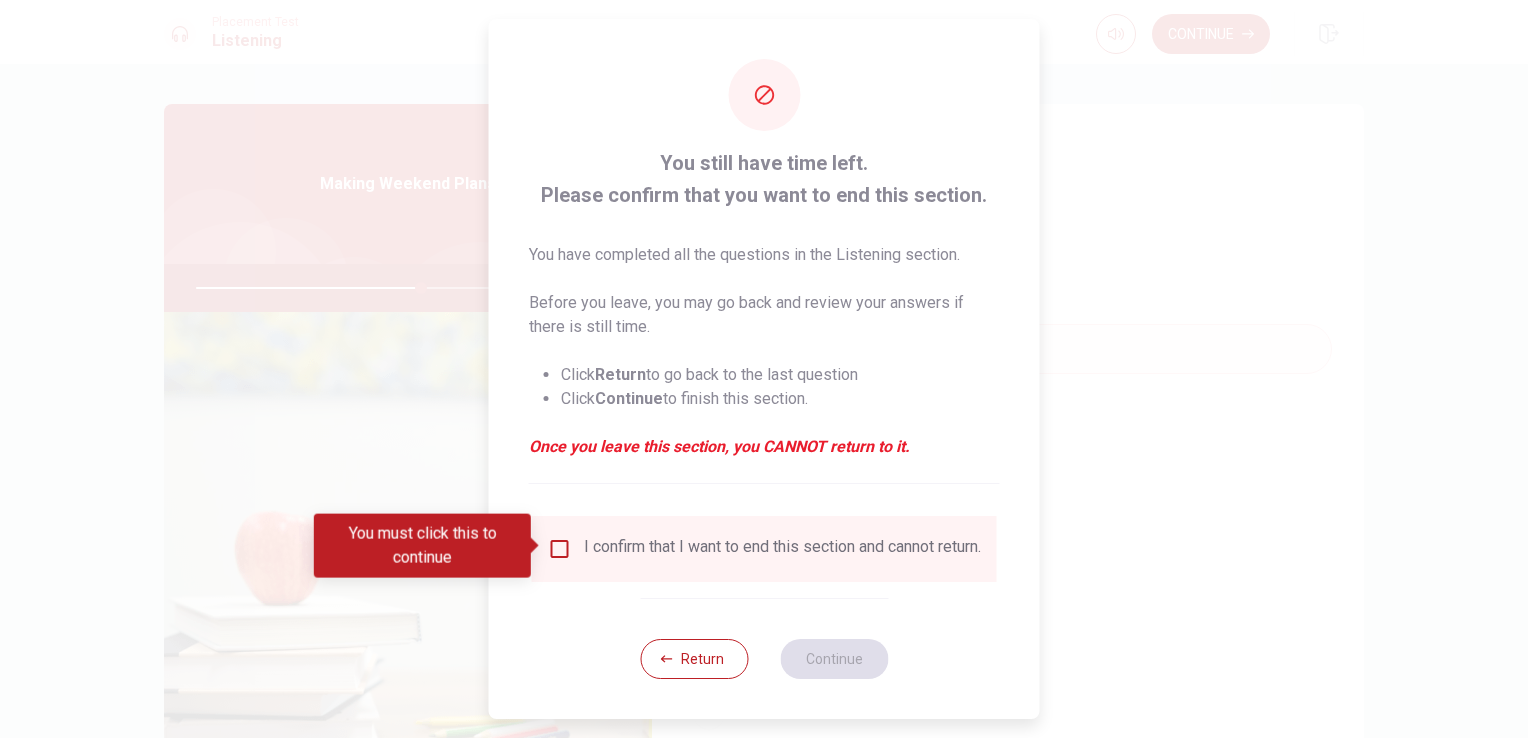 click at bounding box center [560, 549] 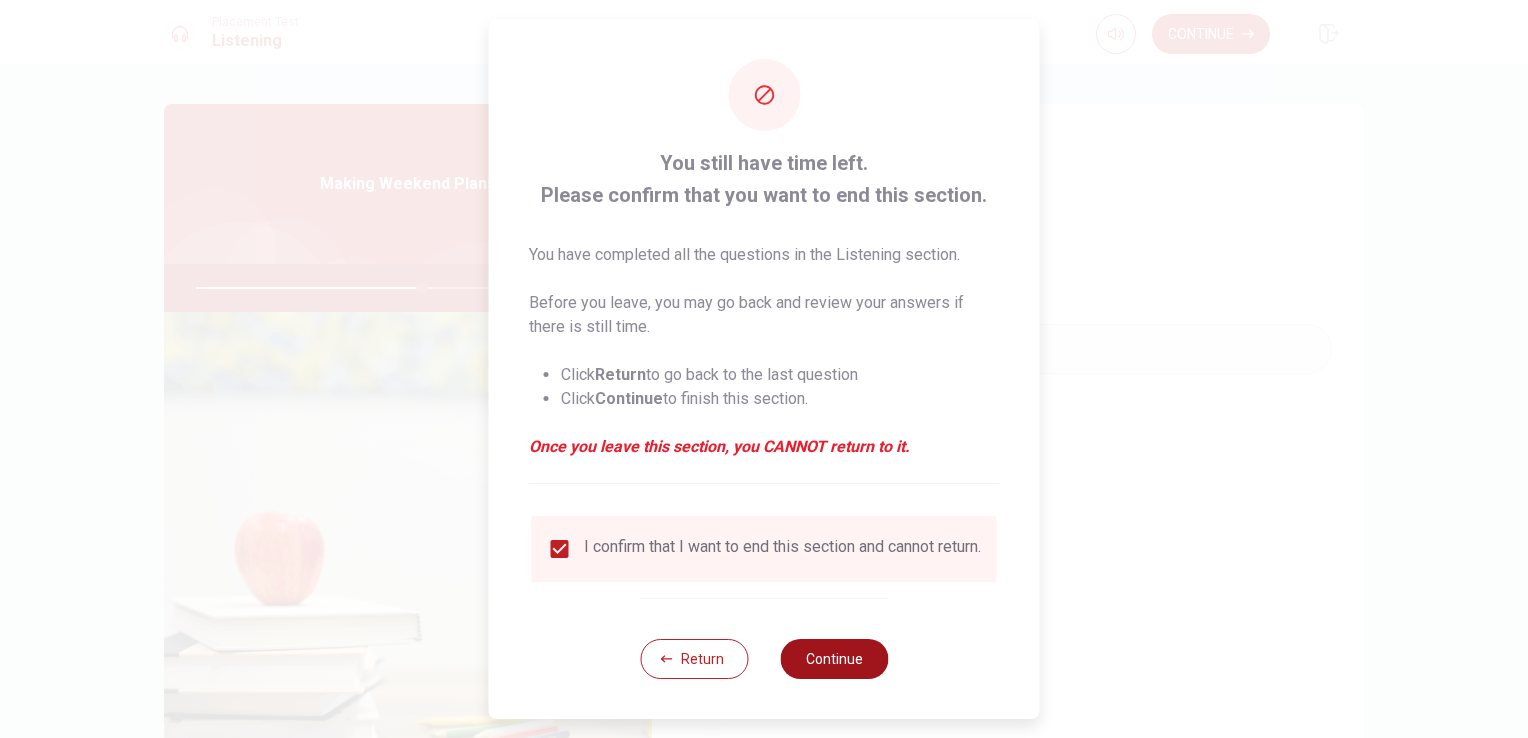 click on "Continue" at bounding box center (834, 659) 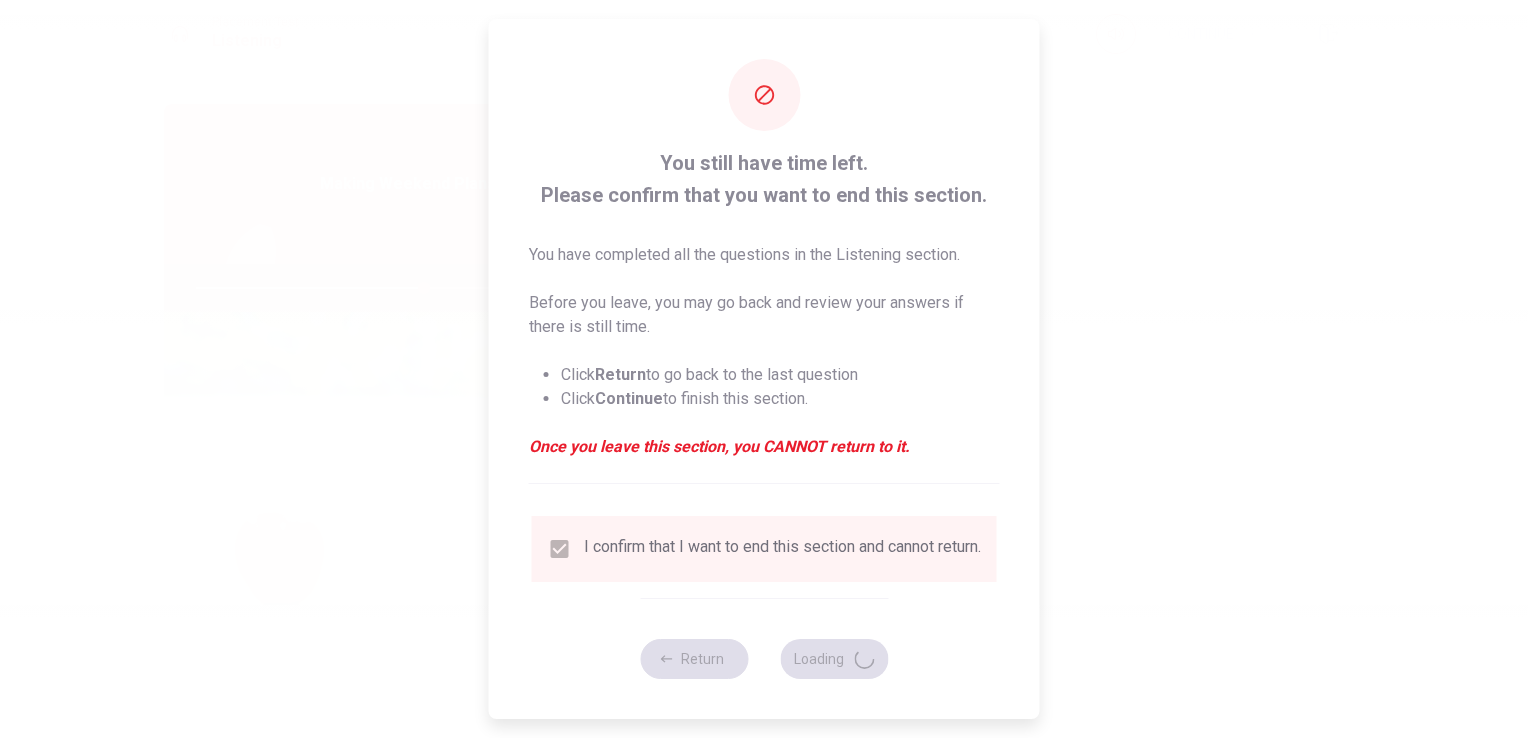 type on "64" 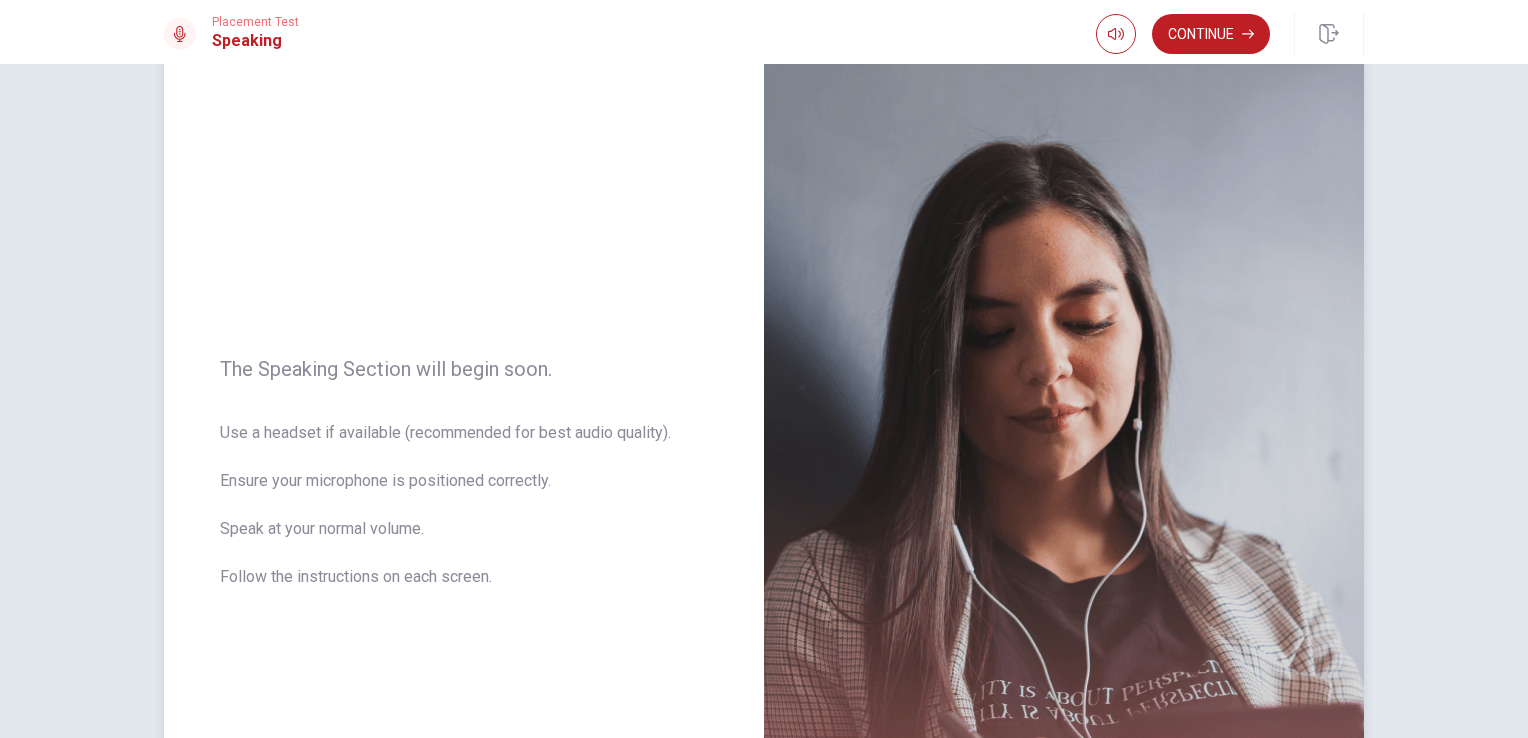 scroll, scrollTop: 100, scrollLeft: 0, axis: vertical 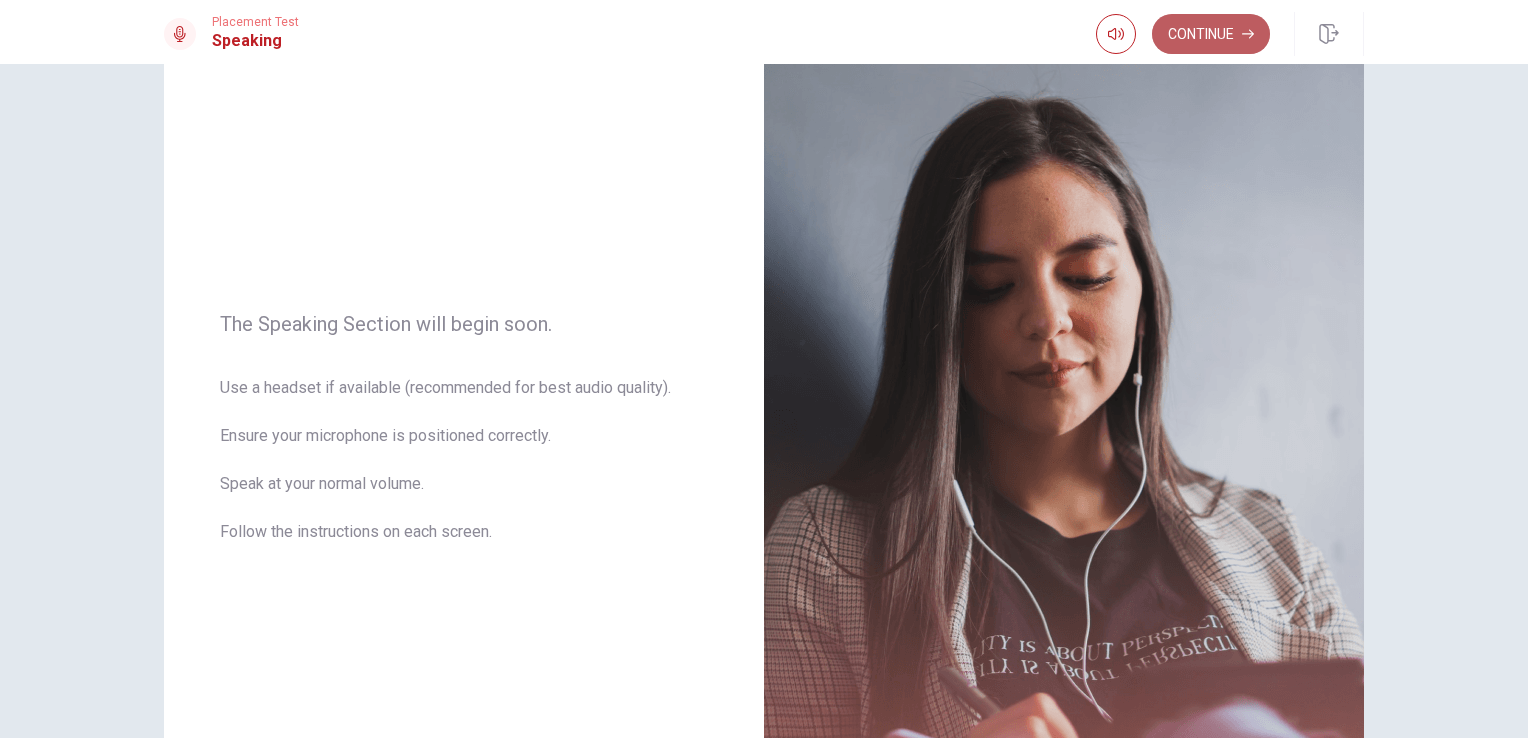 click on "Continue" at bounding box center (1211, 34) 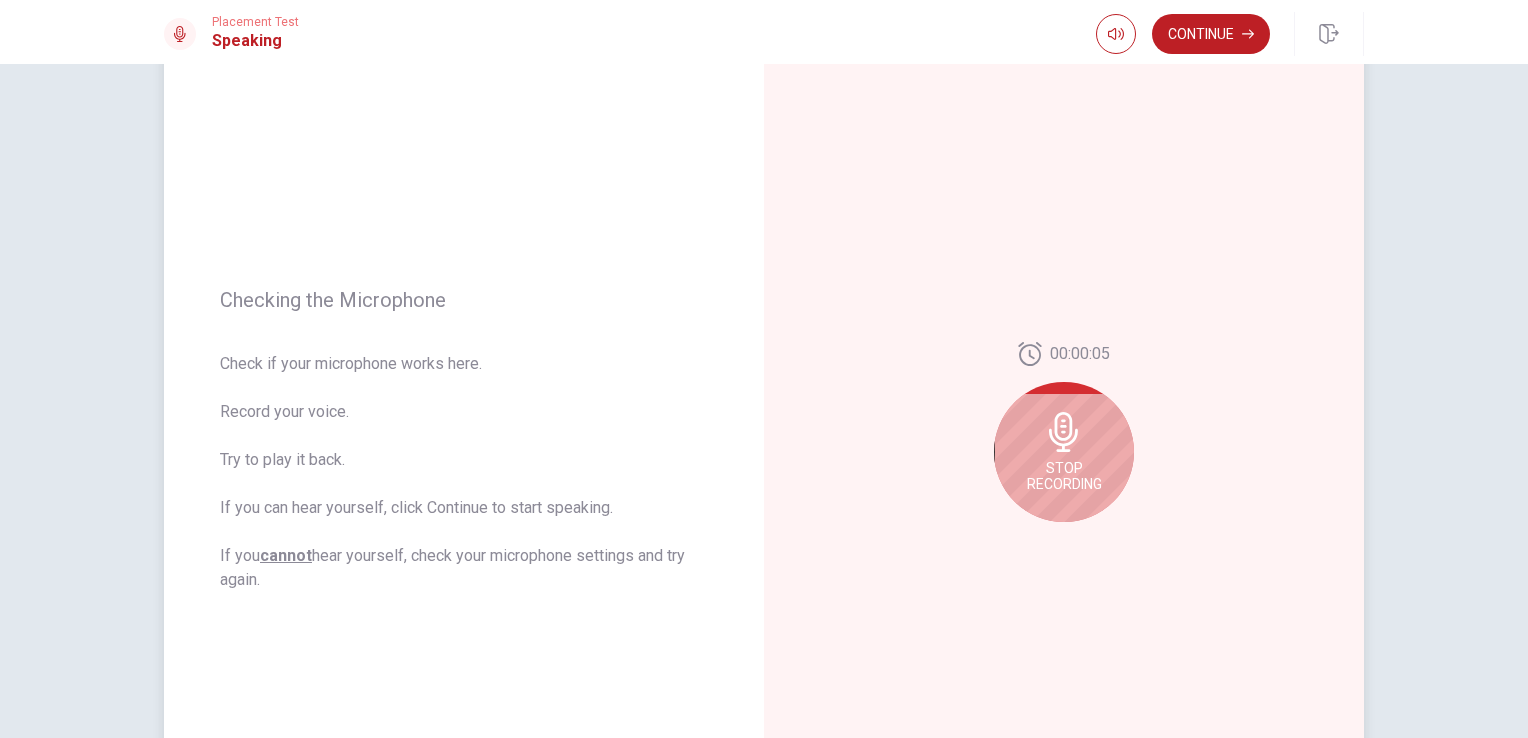 click on "Stop   Recording" at bounding box center [1064, 452] 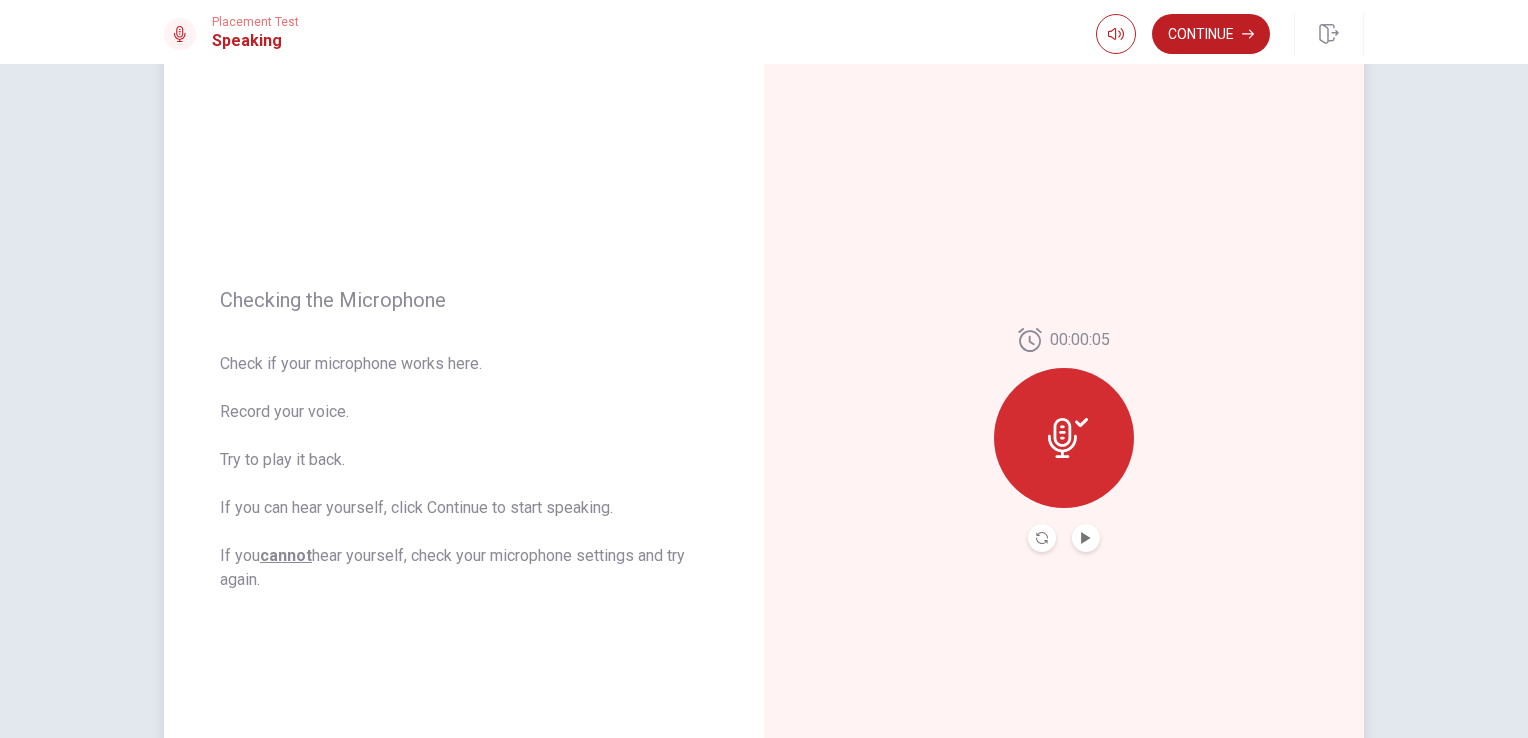 click 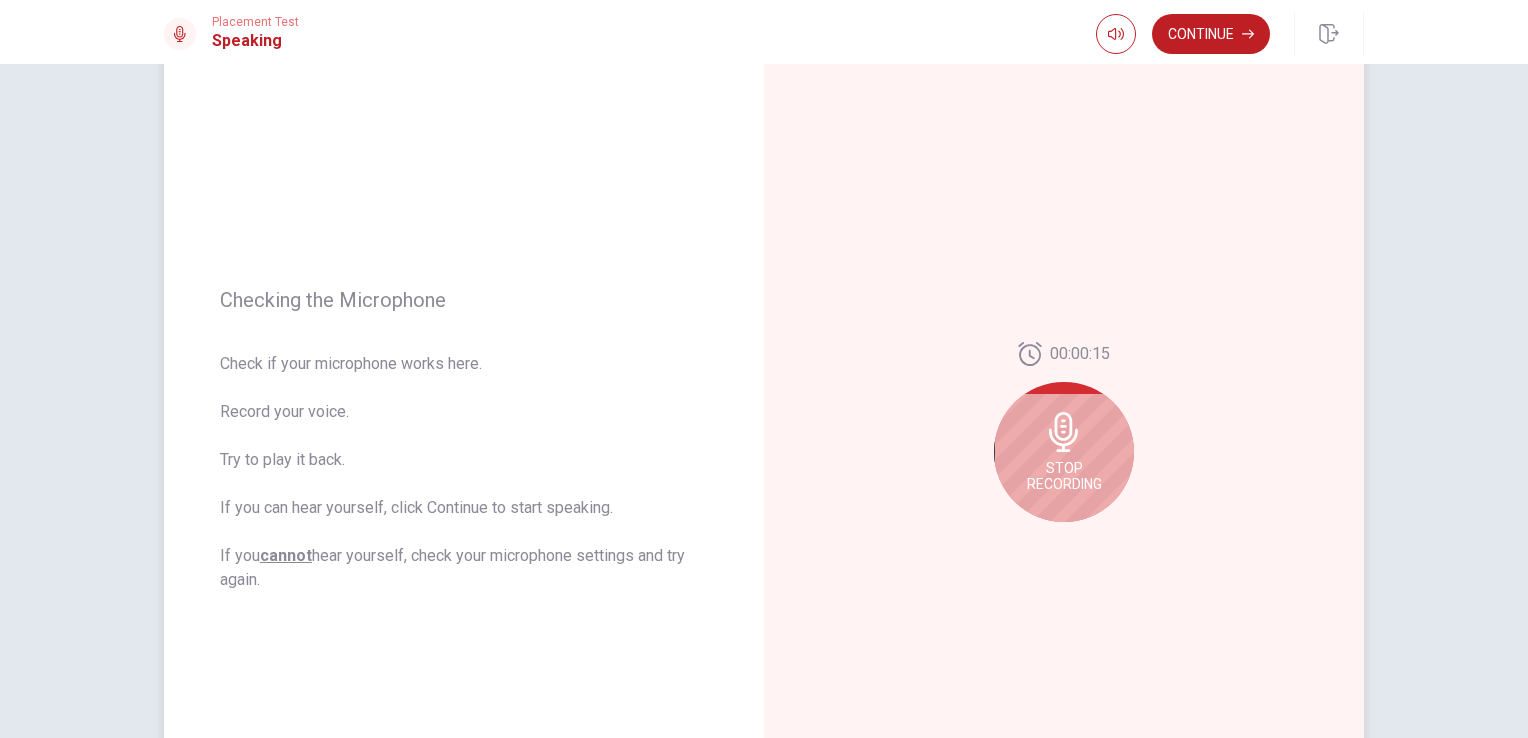 click on "Stop   Recording" at bounding box center (1064, 476) 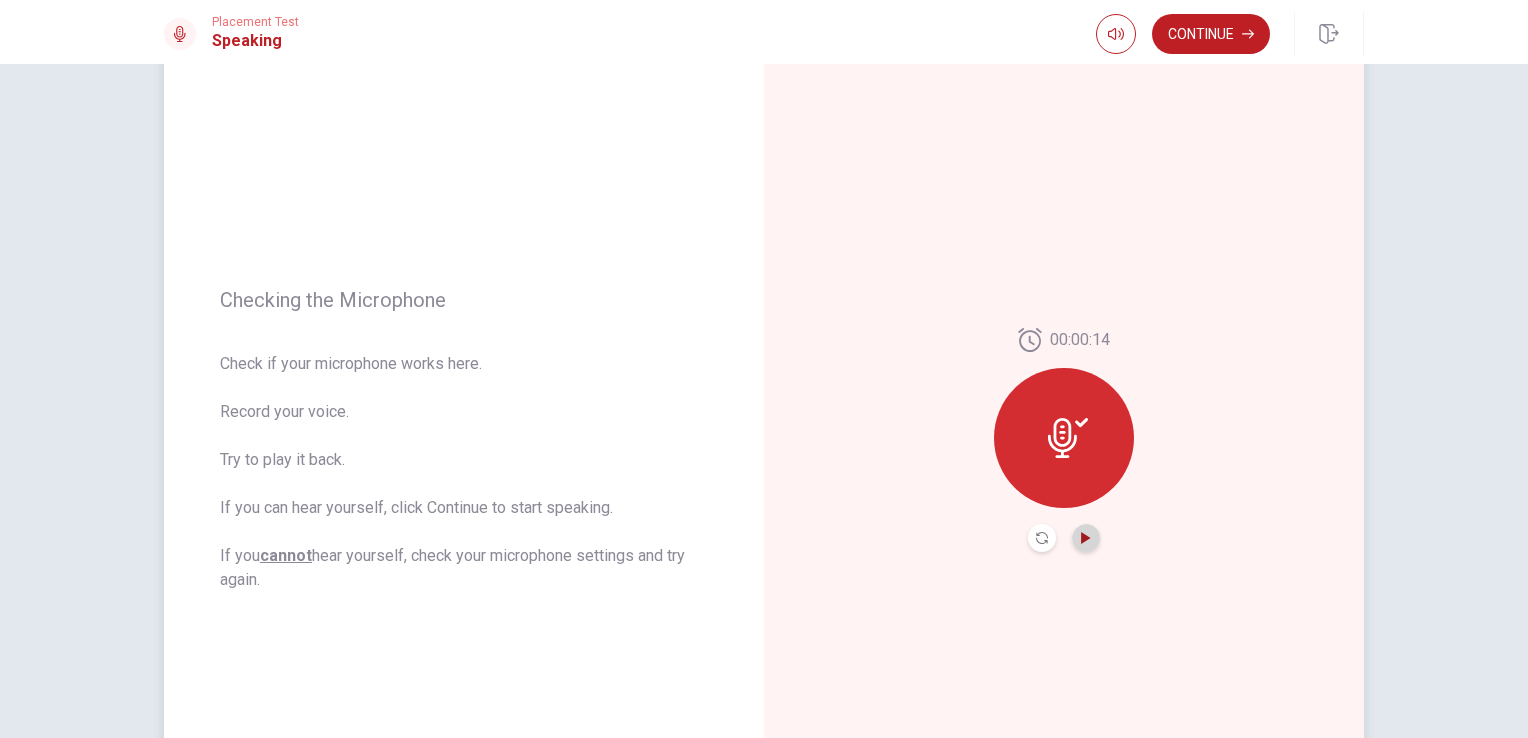 click at bounding box center (1086, 538) 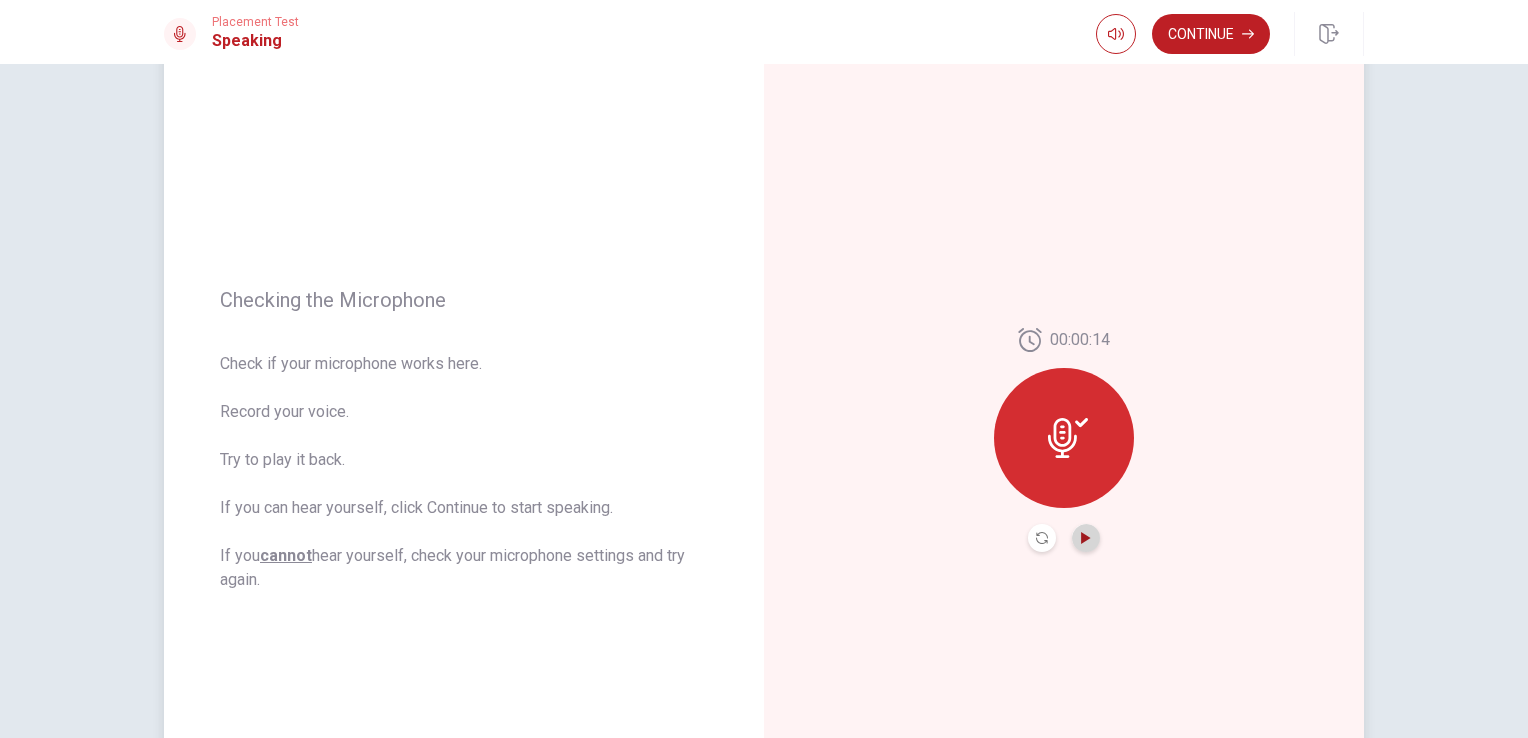 click 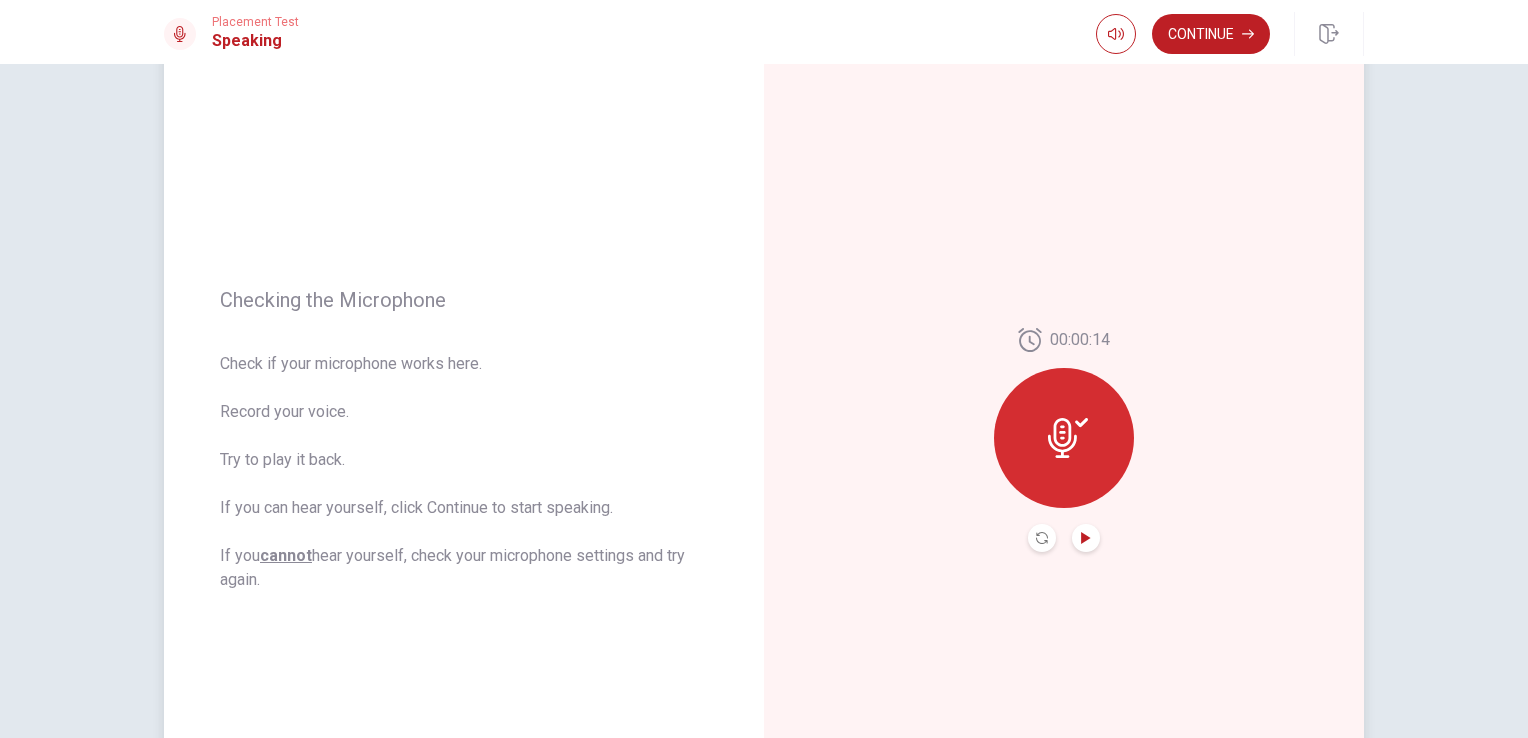 click 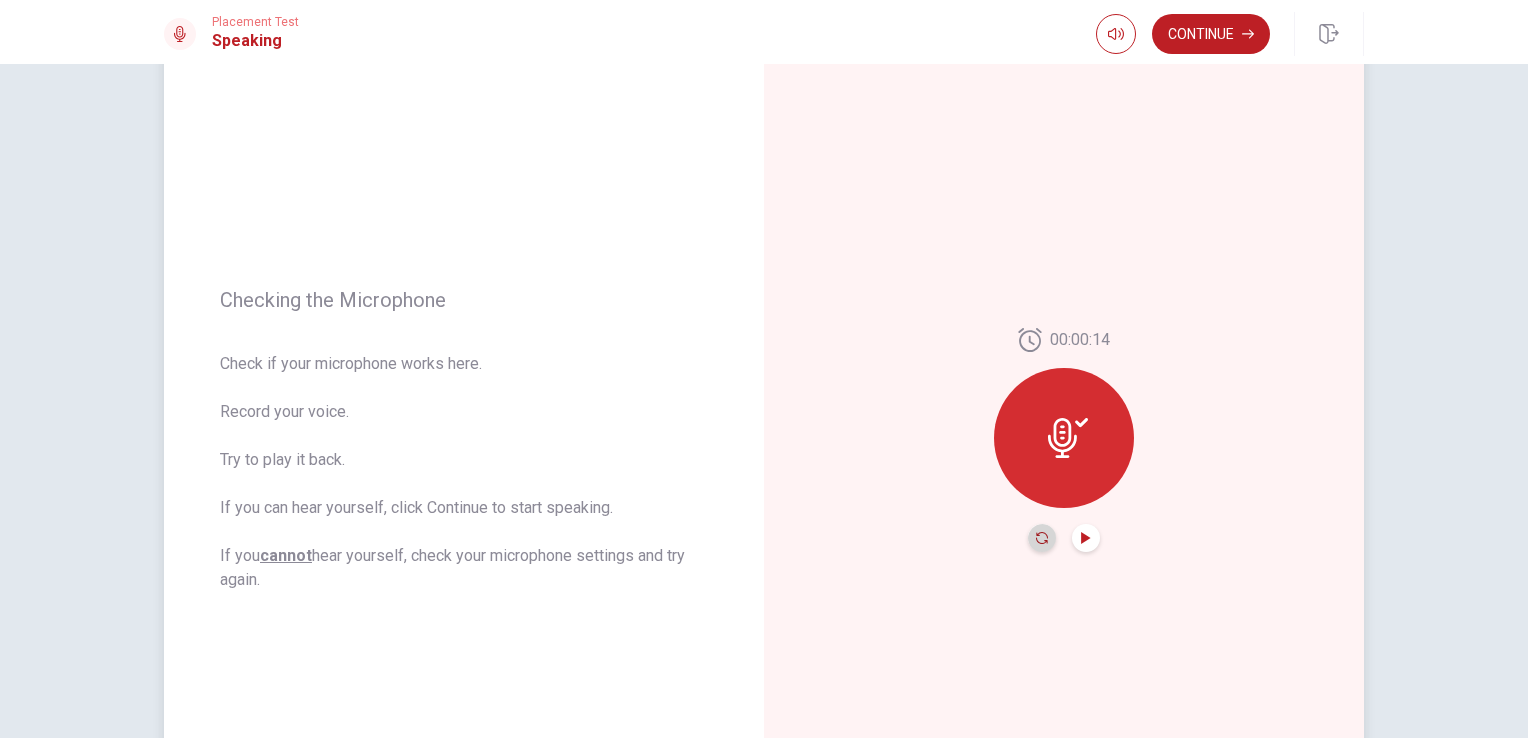 click 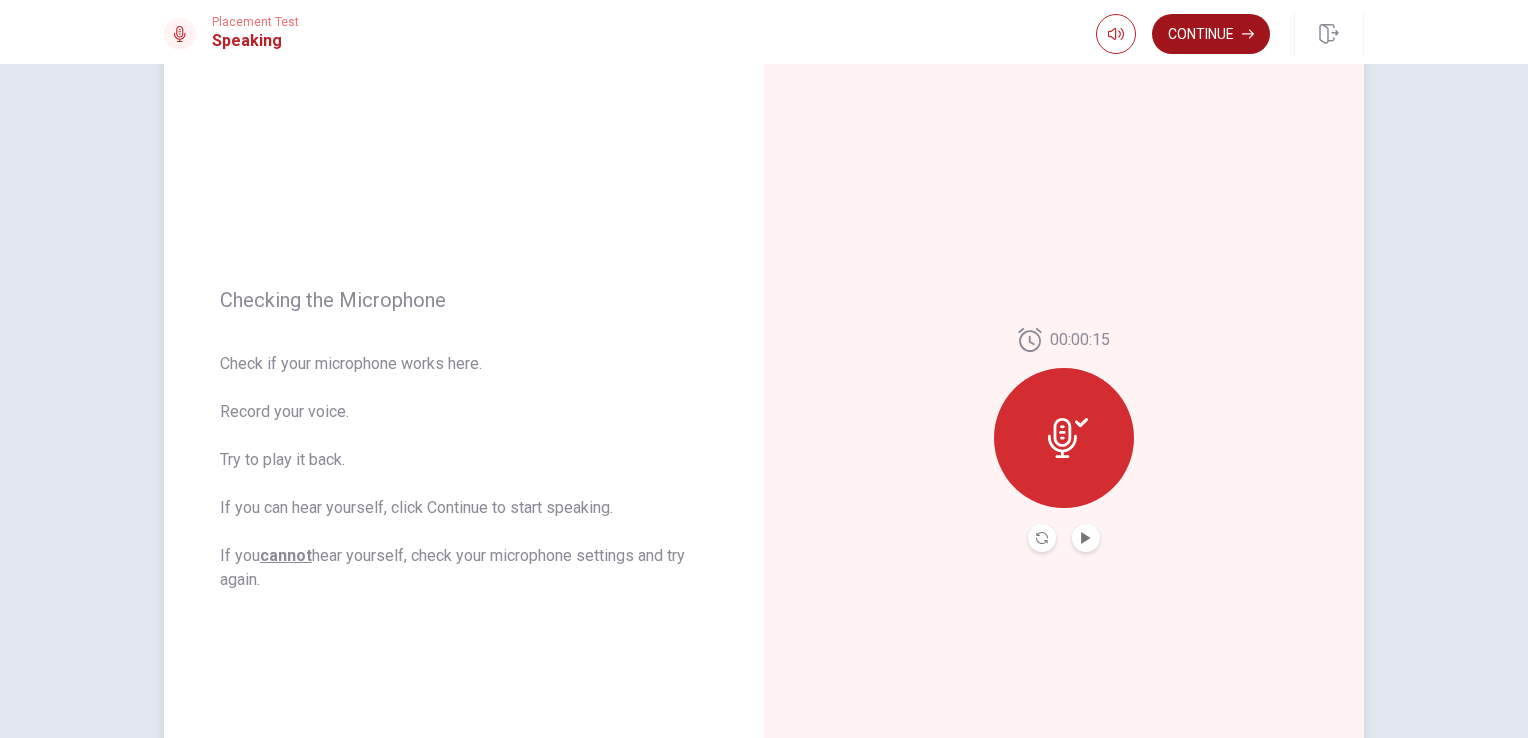 click on "Continue" at bounding box center (1211, 34) 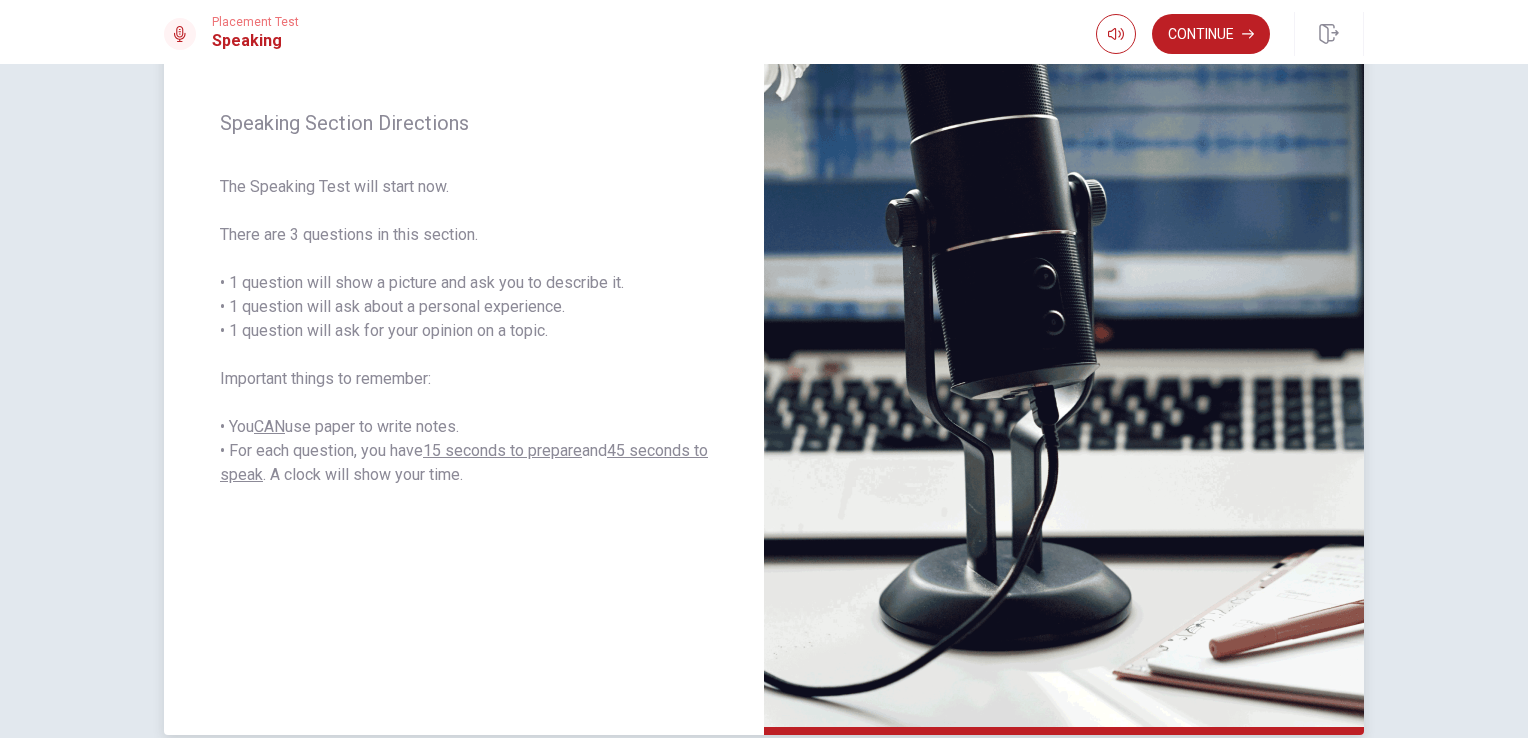 scroll, scrollTop: 141, scrollLeft: 0, axis: vertical 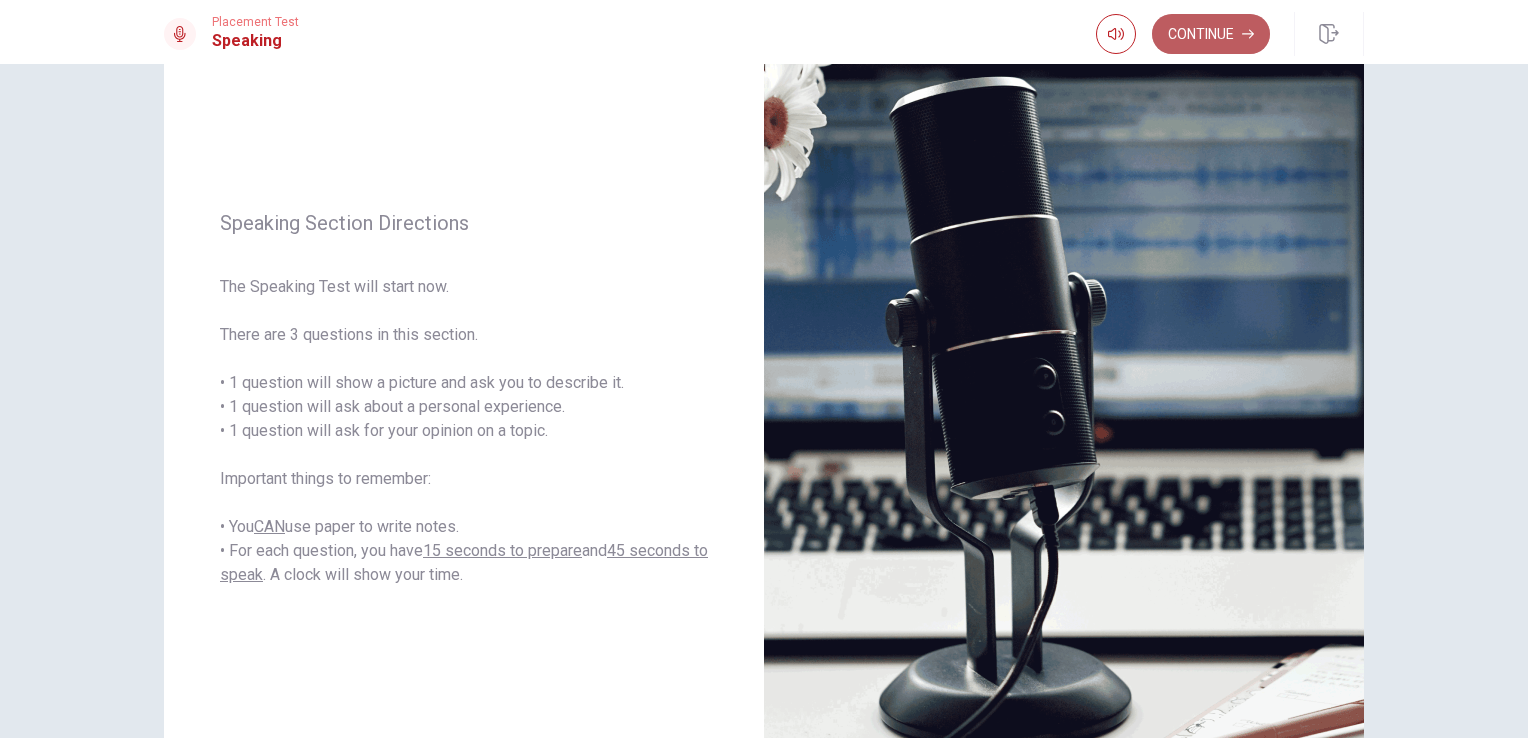 click on "Continue" at bounding box center (1211, 34) 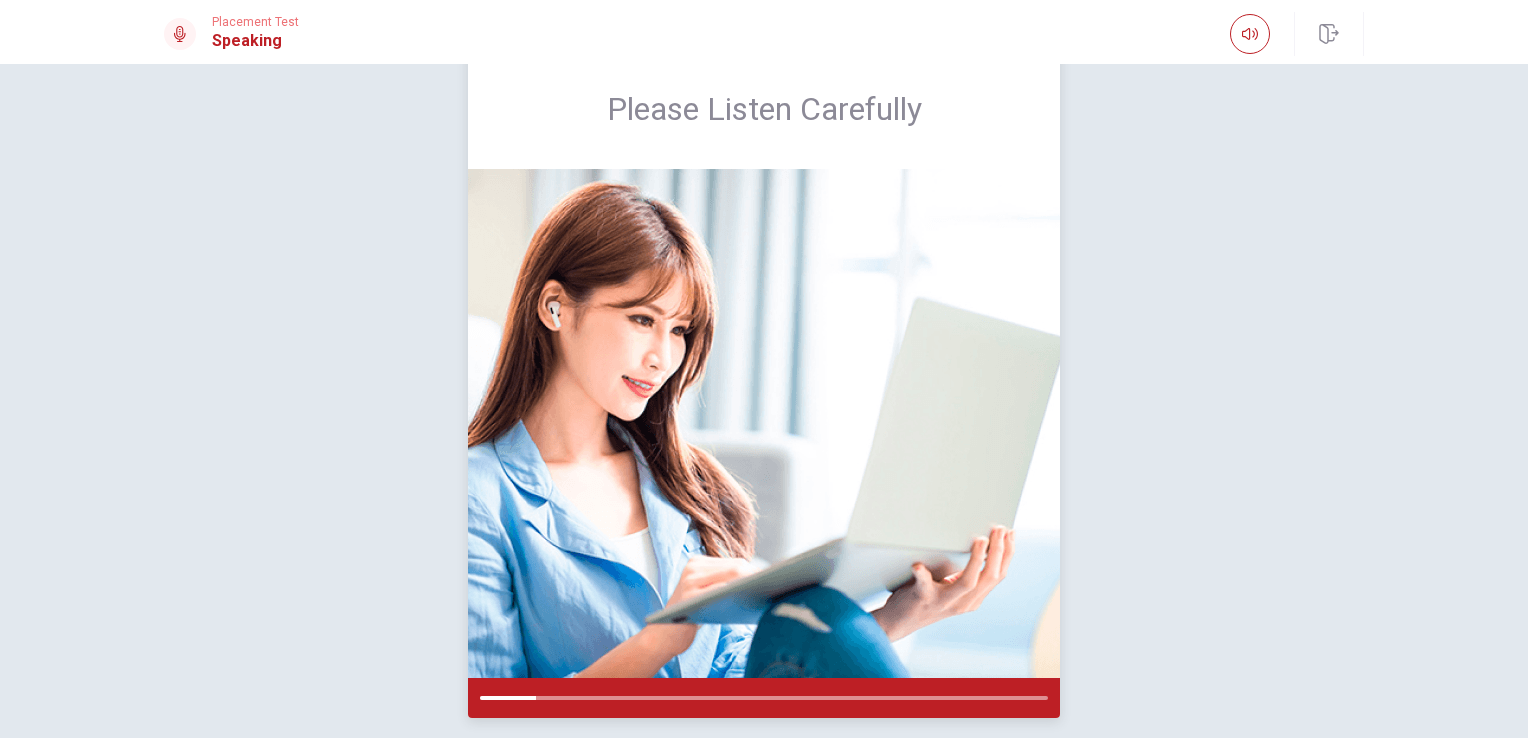 scroll, scrollTop: 100, scrollLeft: 0, axis: vertical 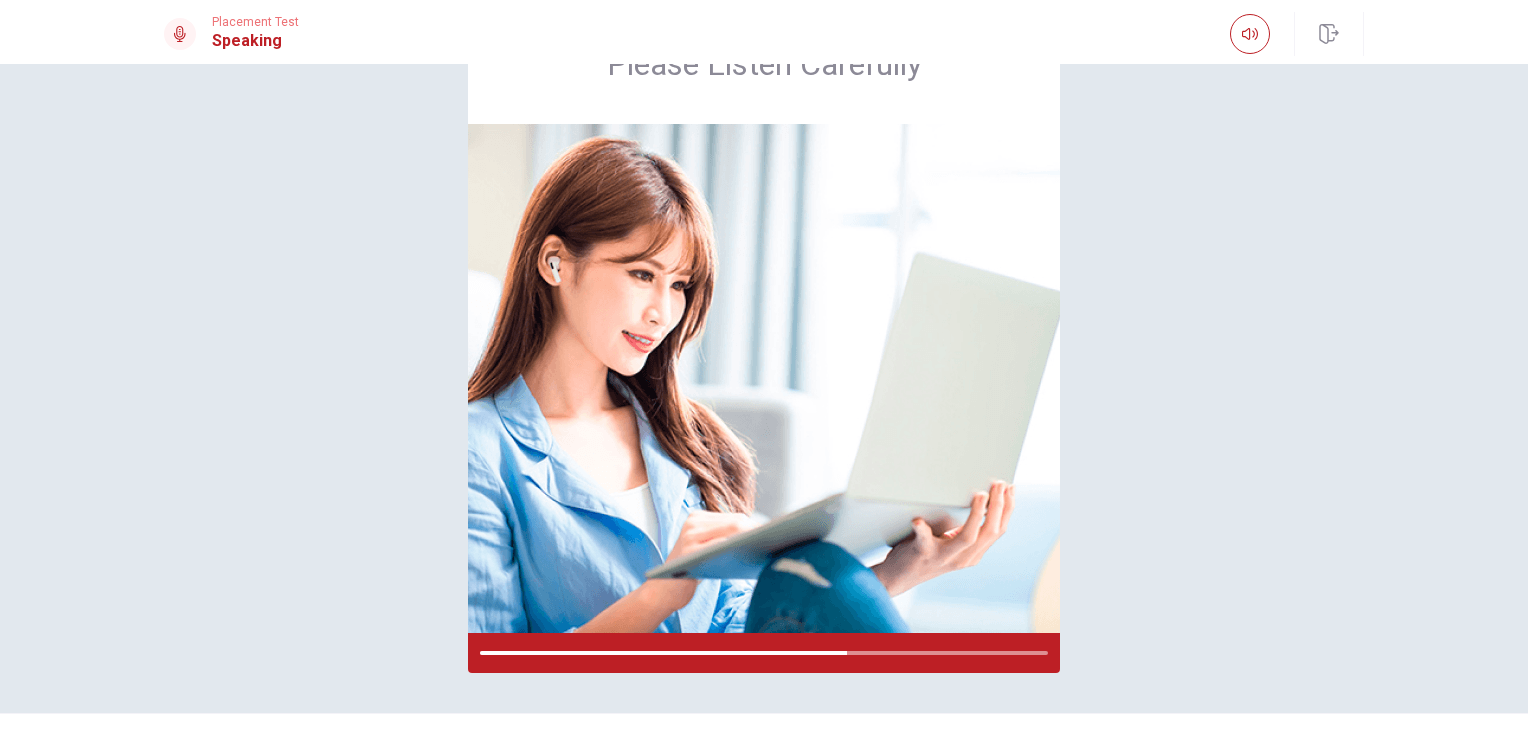 click on "Please Listen Carefully" at bounding box center [764, 338] 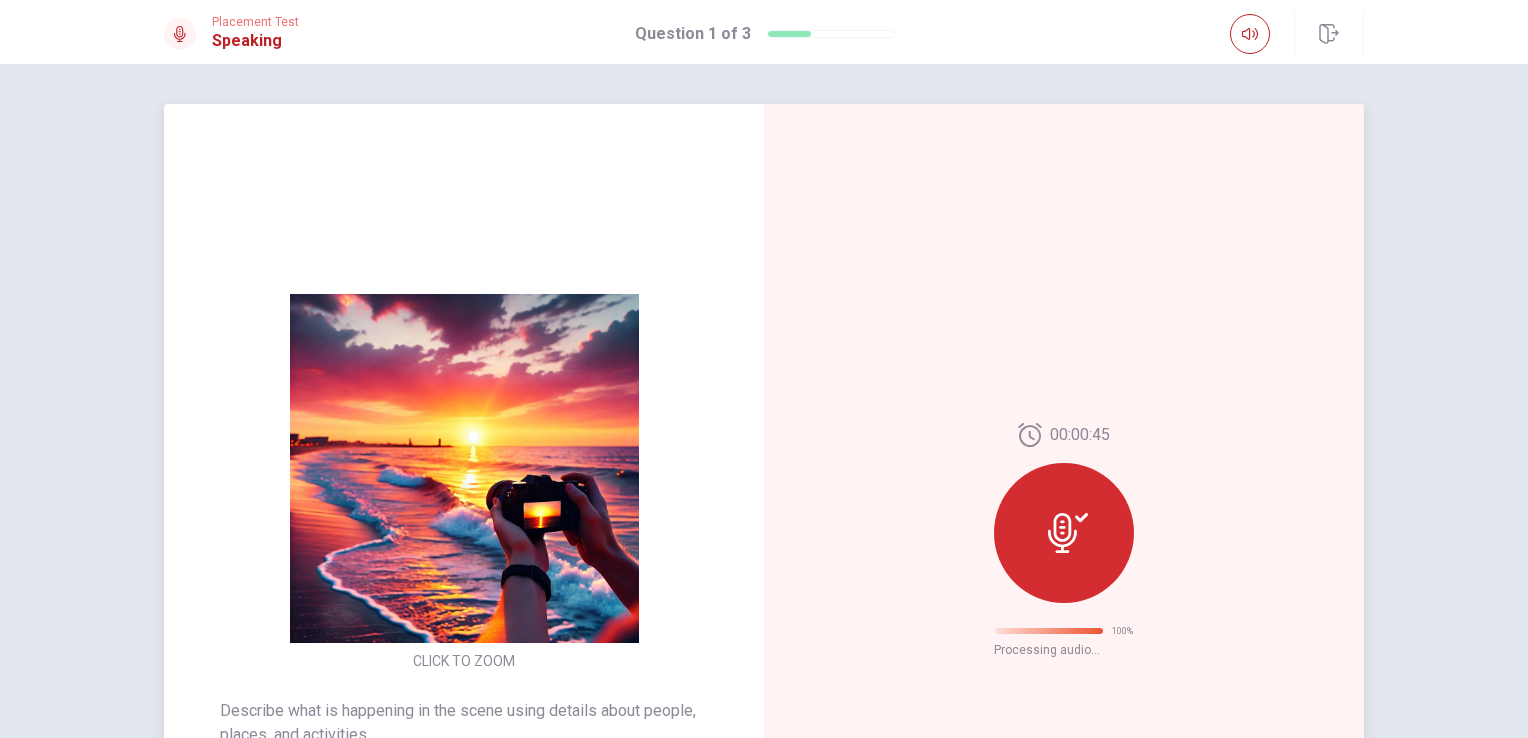 scroll, scrollTop: 0, scrollLeft: 0, axis: both 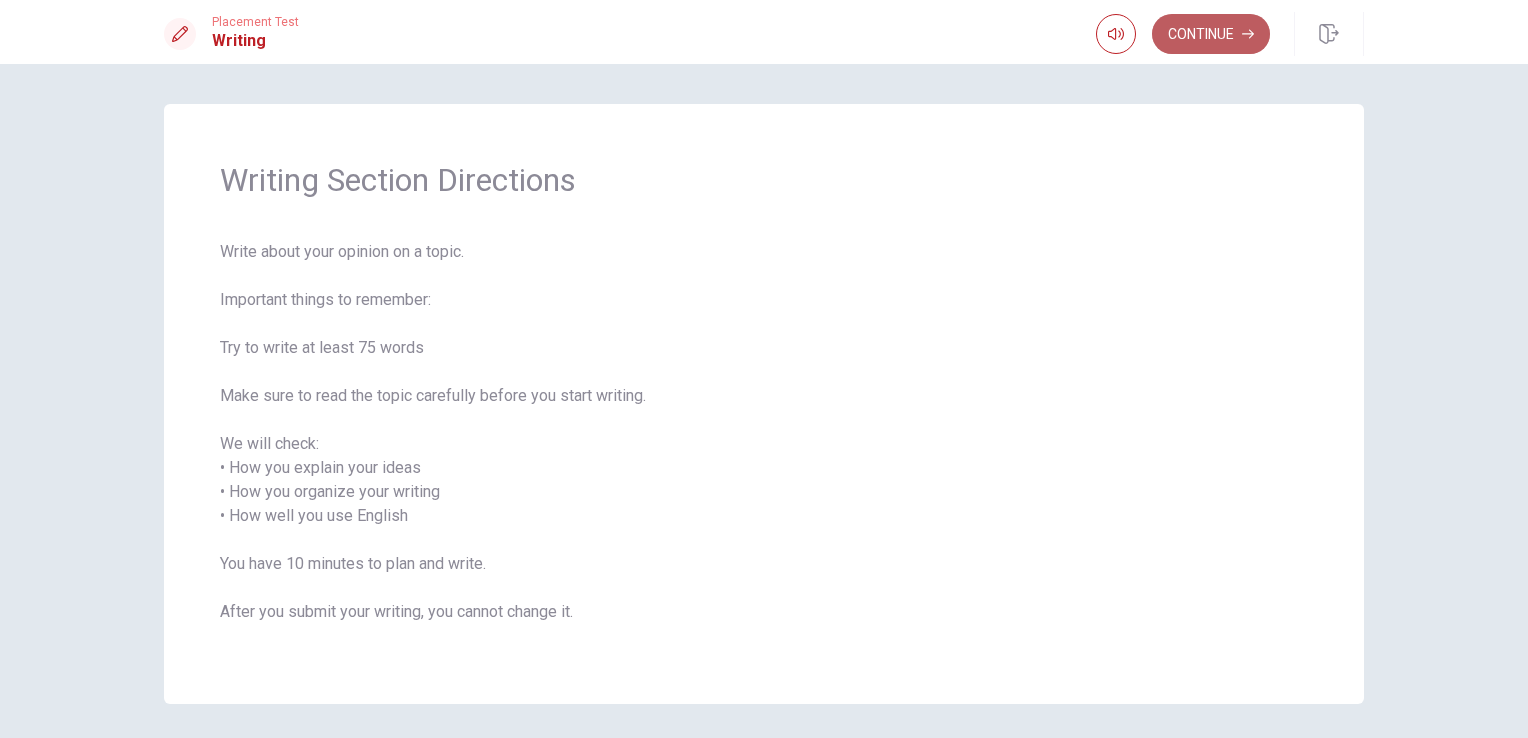 click on "Continue" at bounding box center [1211, 34] 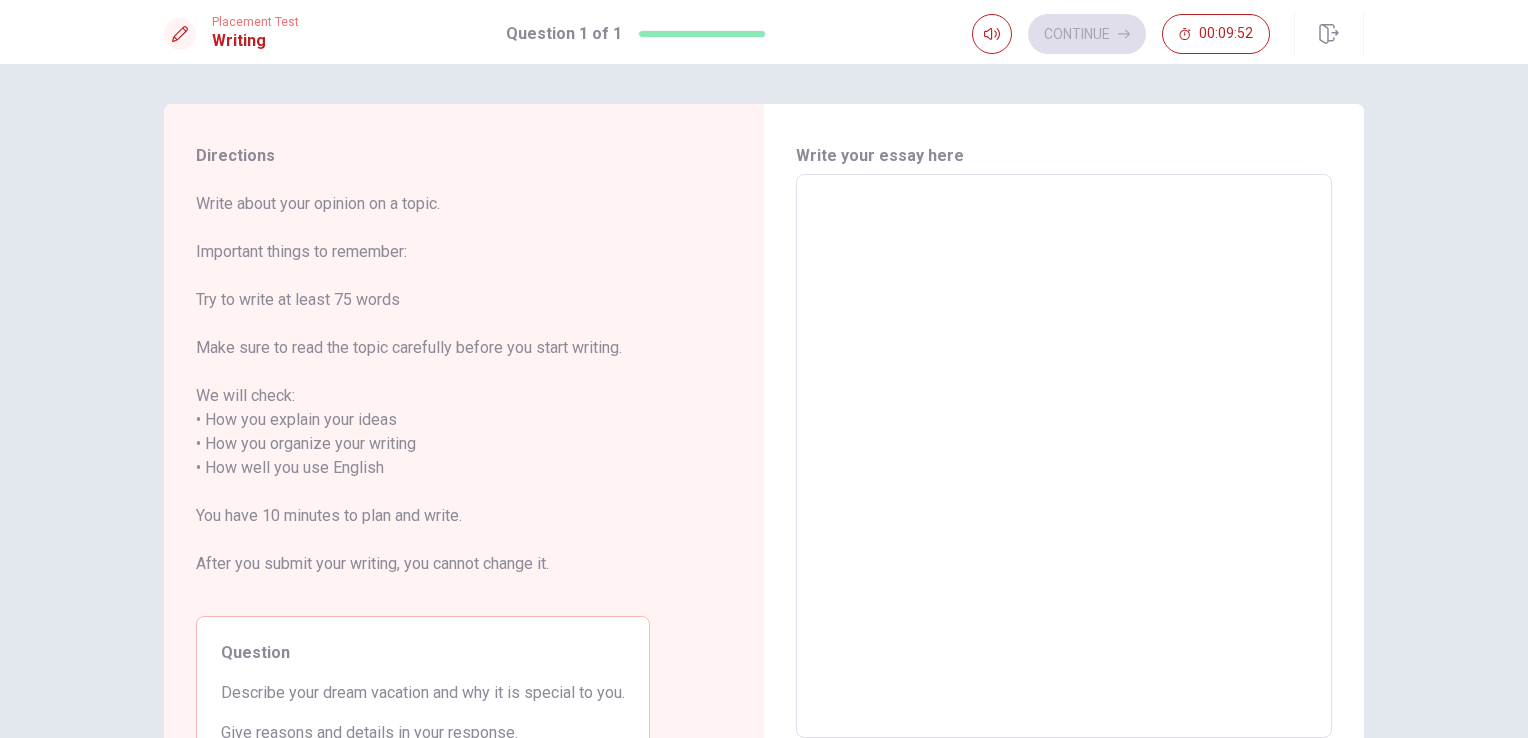 click at bounding box center (1064, 456) 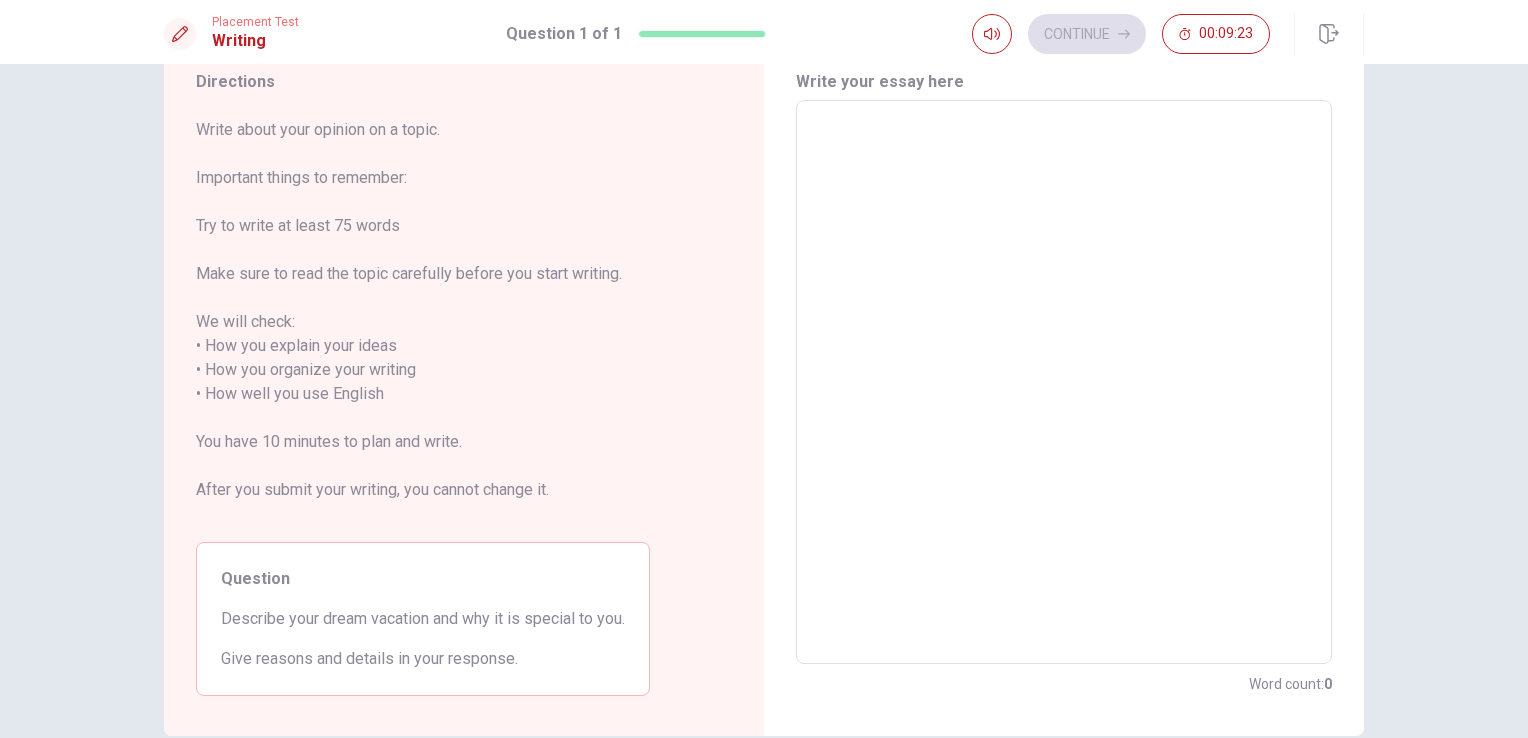 scroll, scrollTop: 0, scrollLeft: 0, axis: both 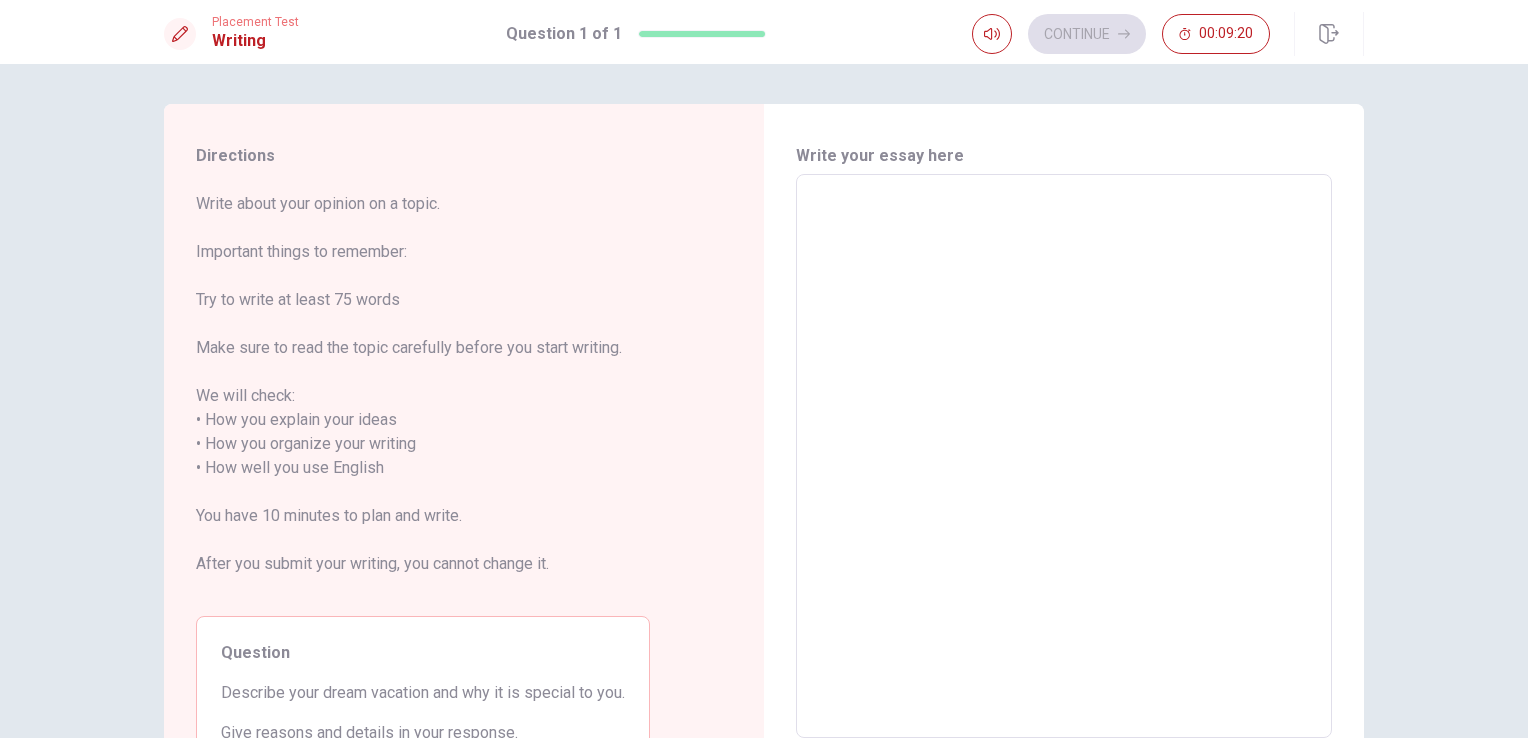 type on "M" 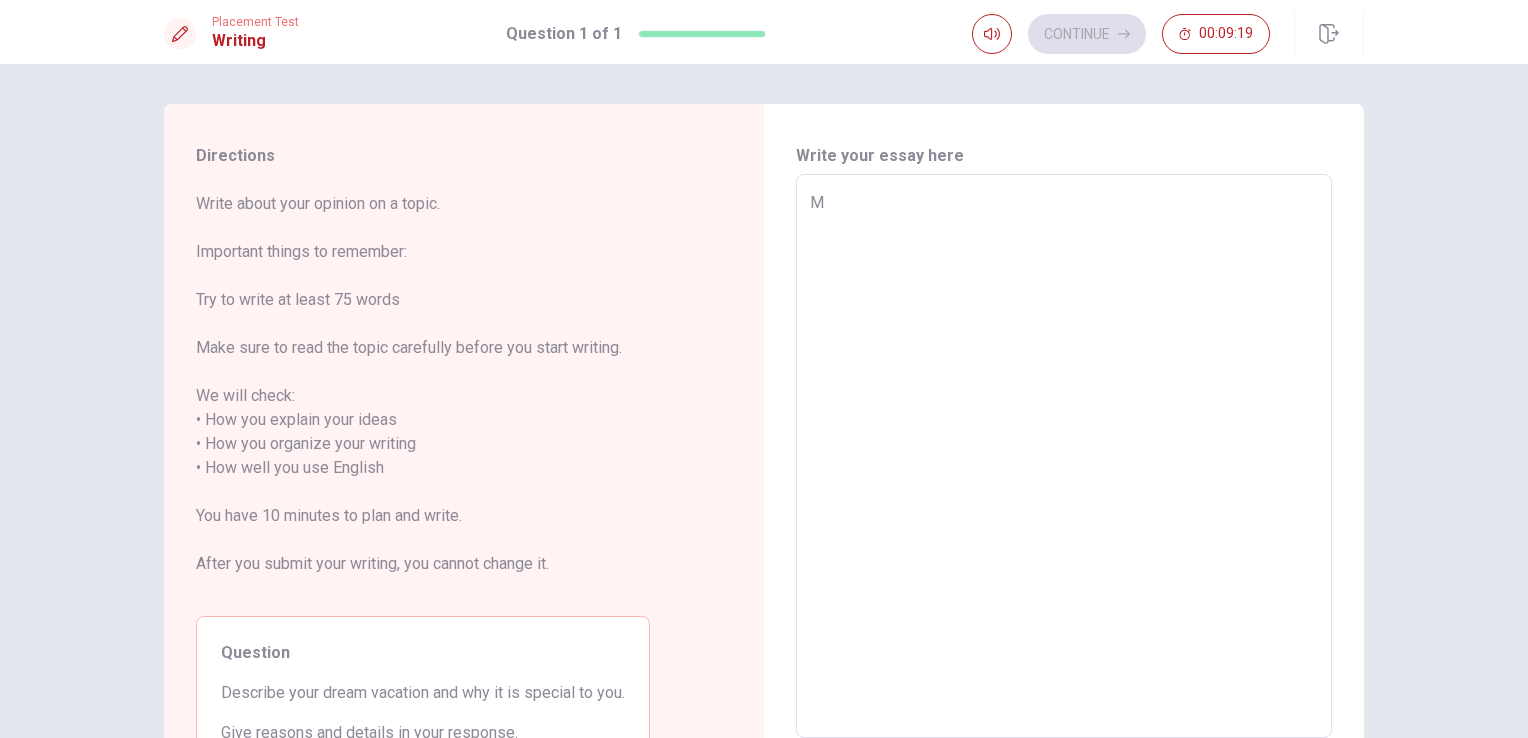 type on "x" 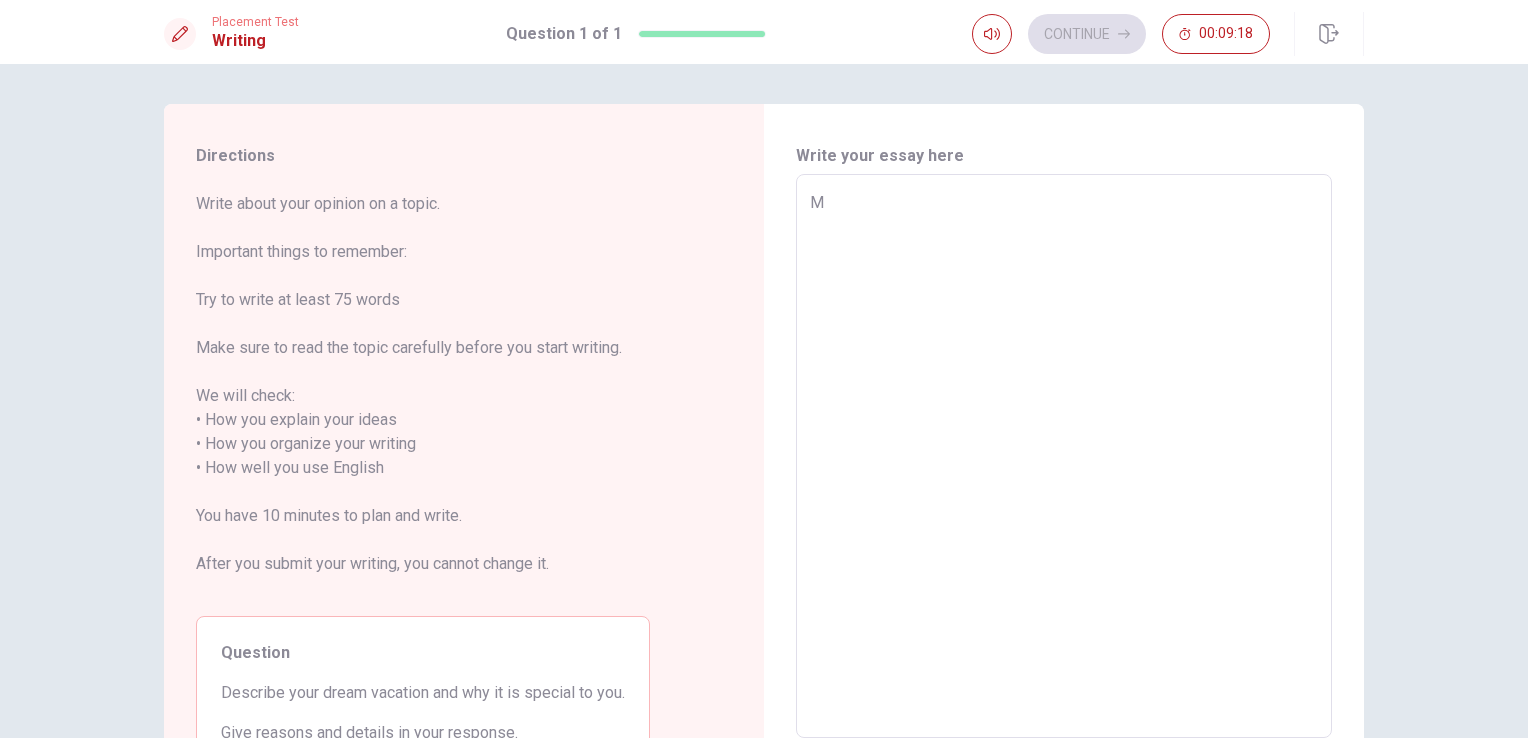 type on "My" 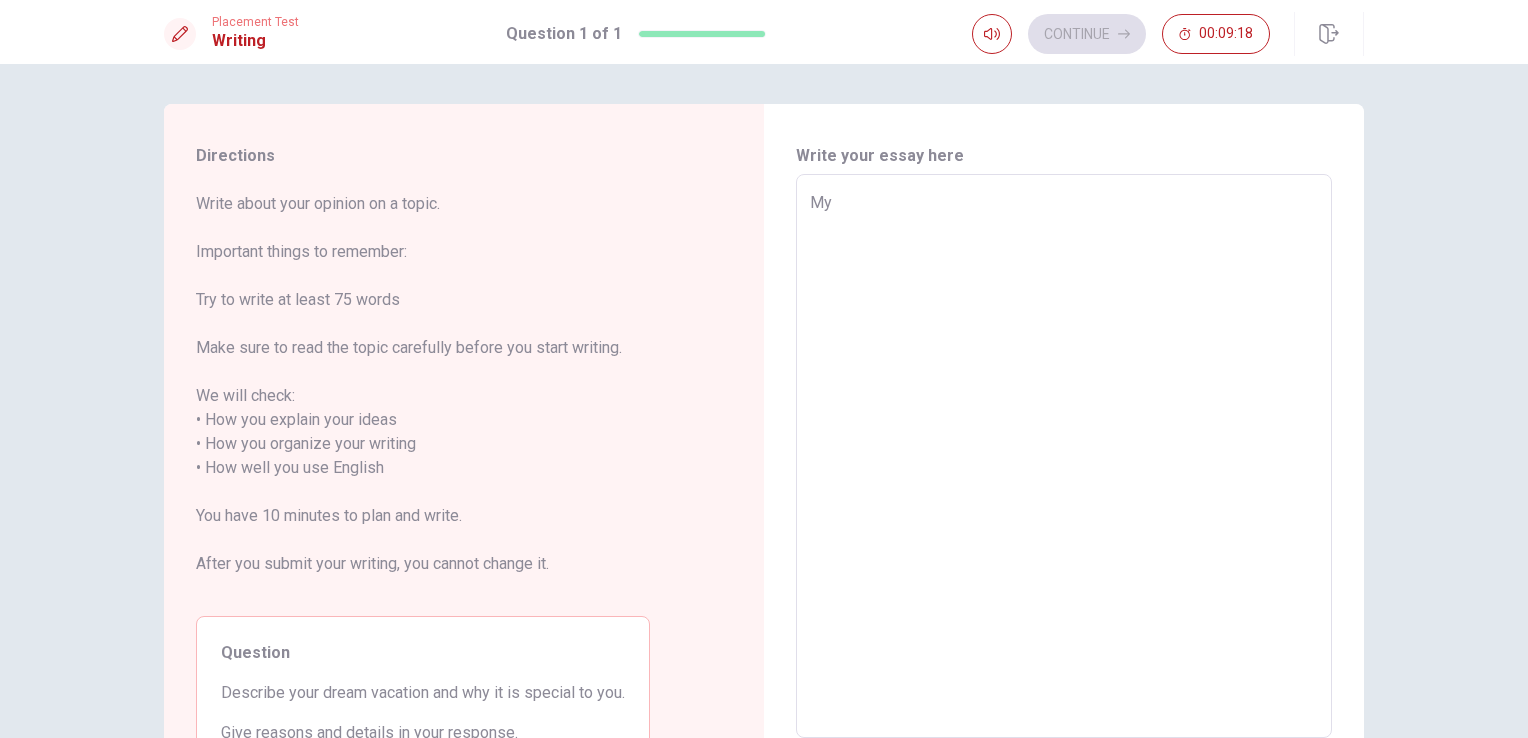 type on "x" 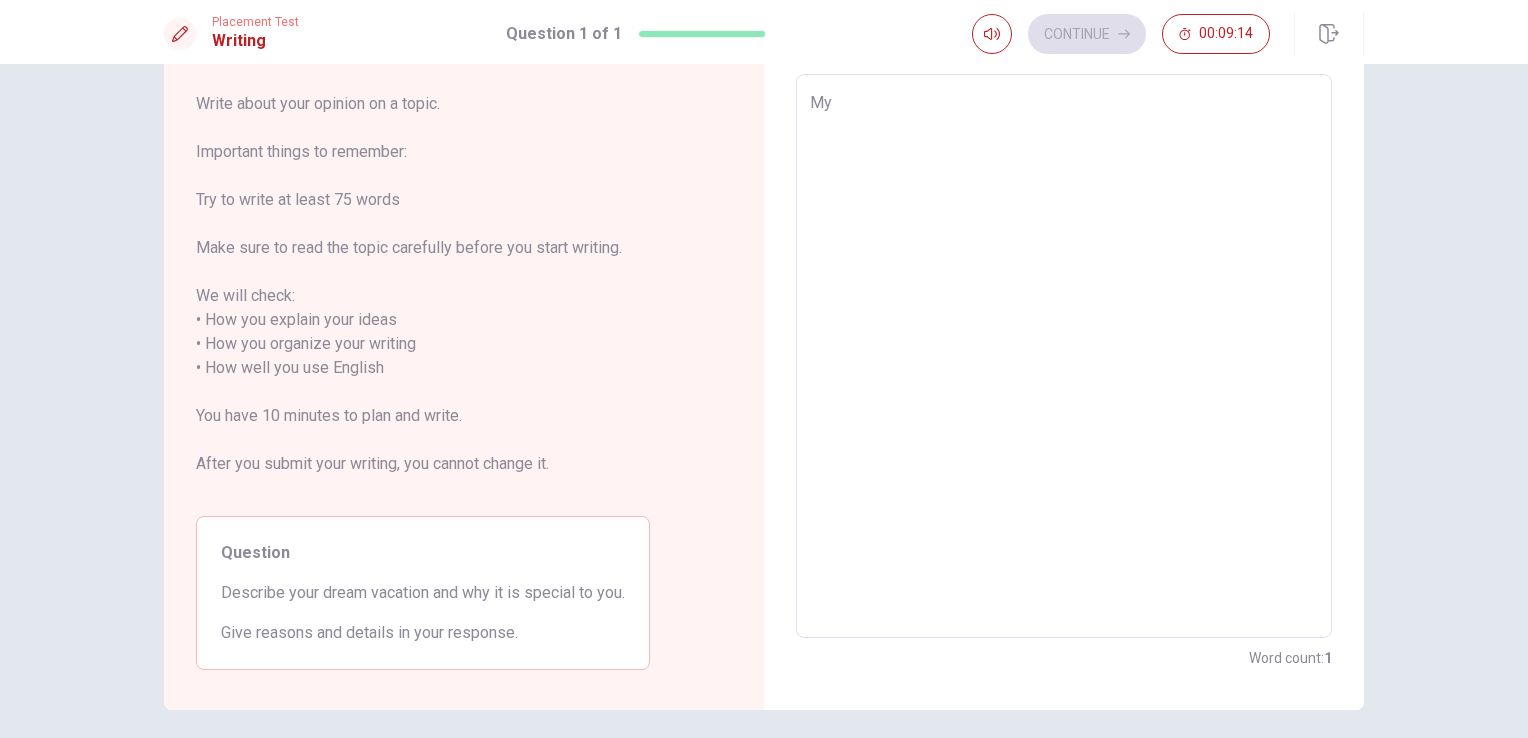 scroll, scrollTop: 0, scrollLeft: 0, axis: both 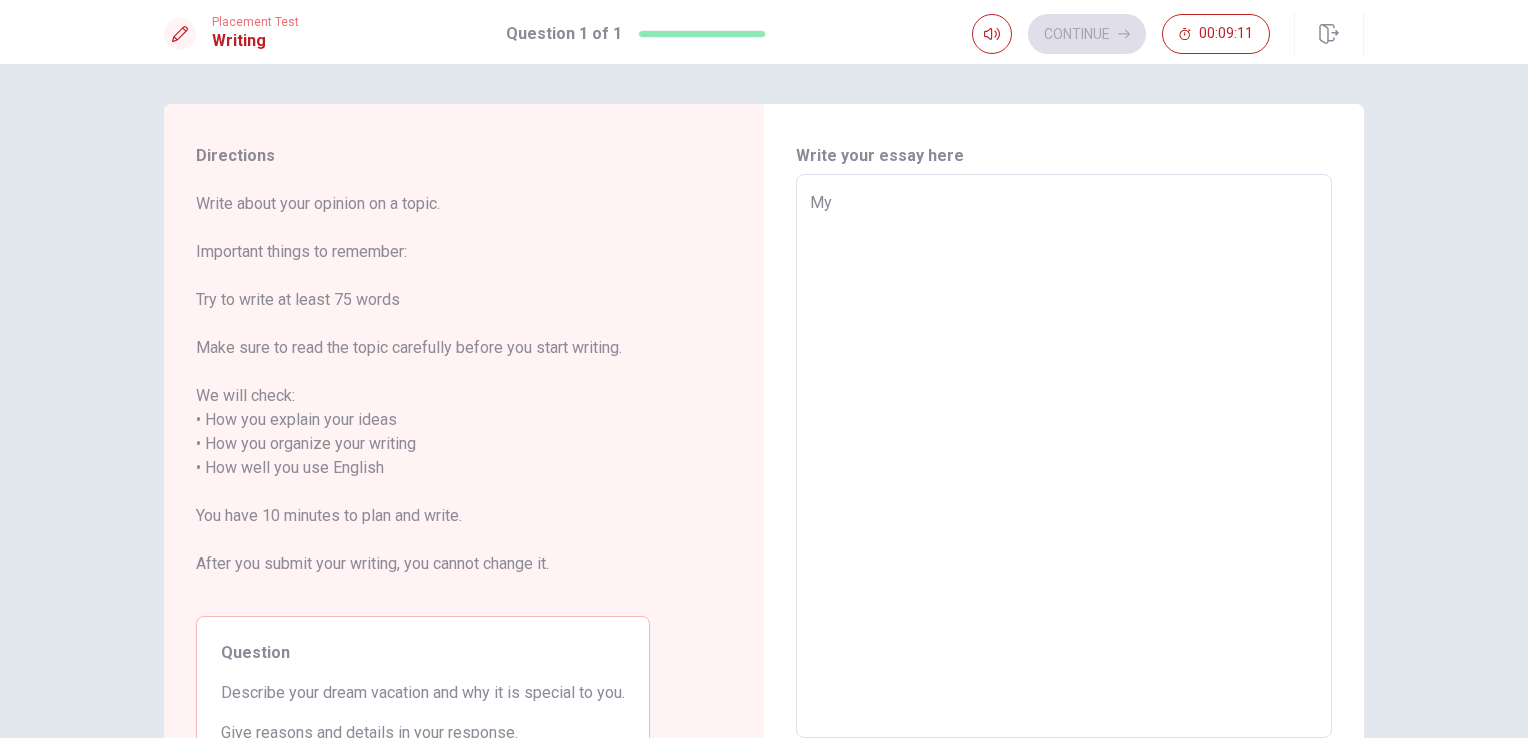type on "x" 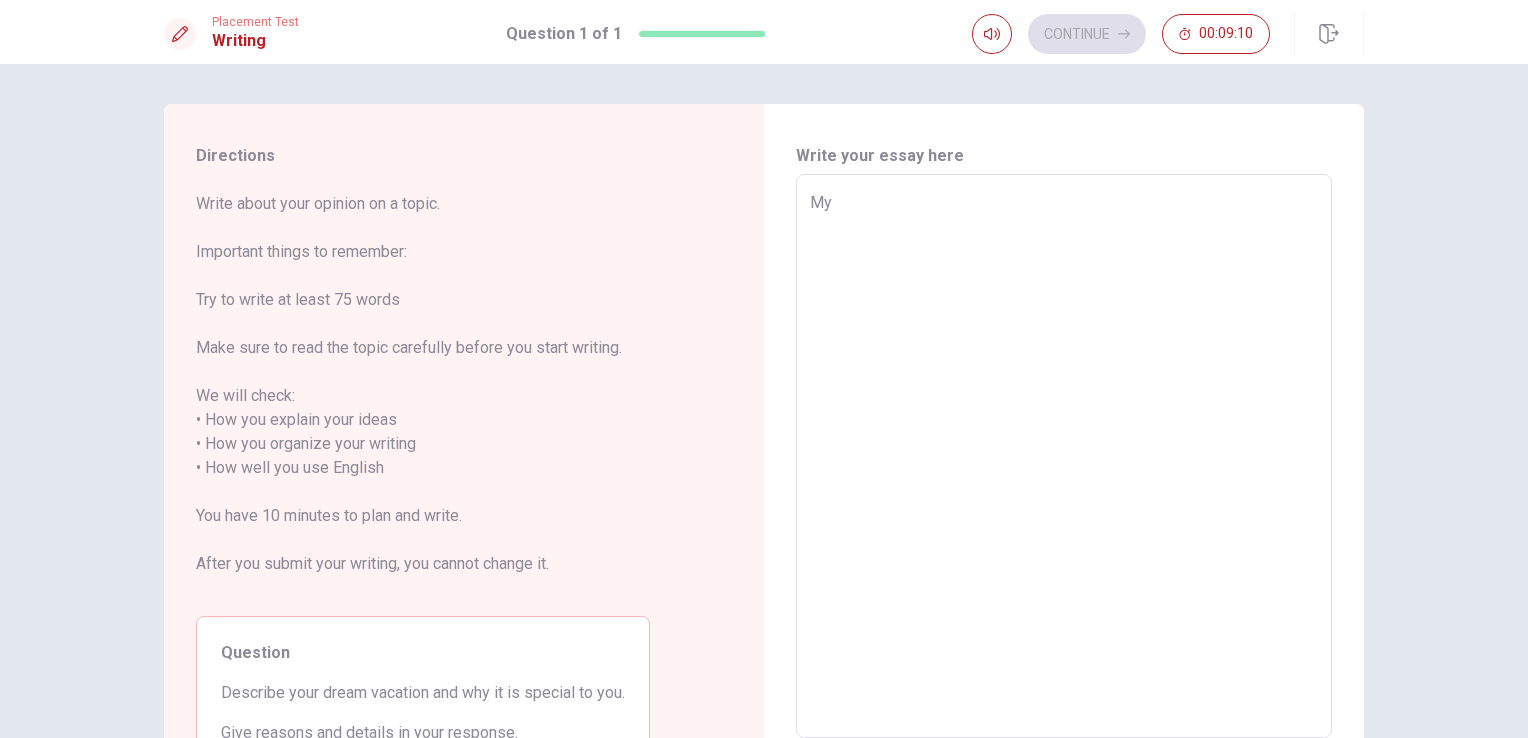 type on "My d" 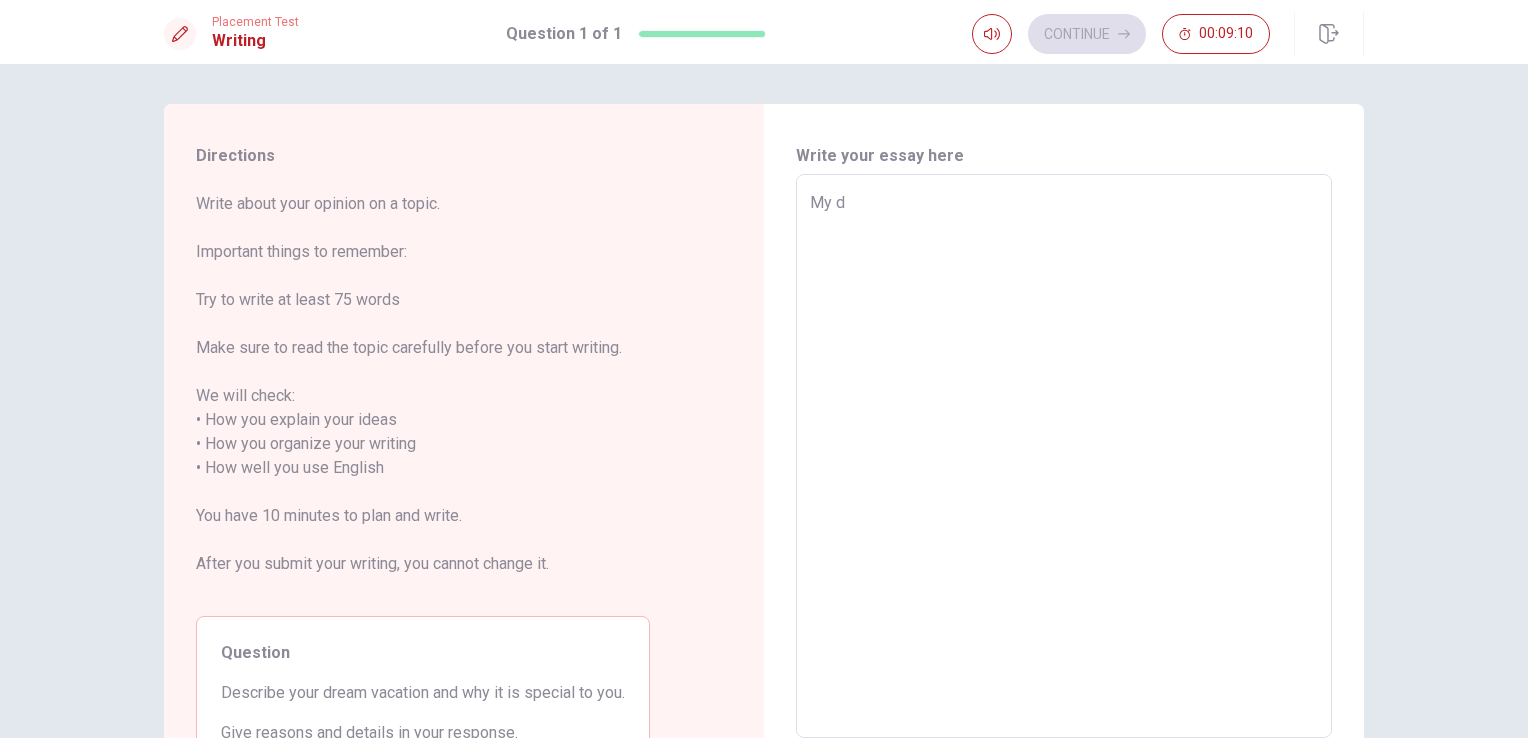type on "x" 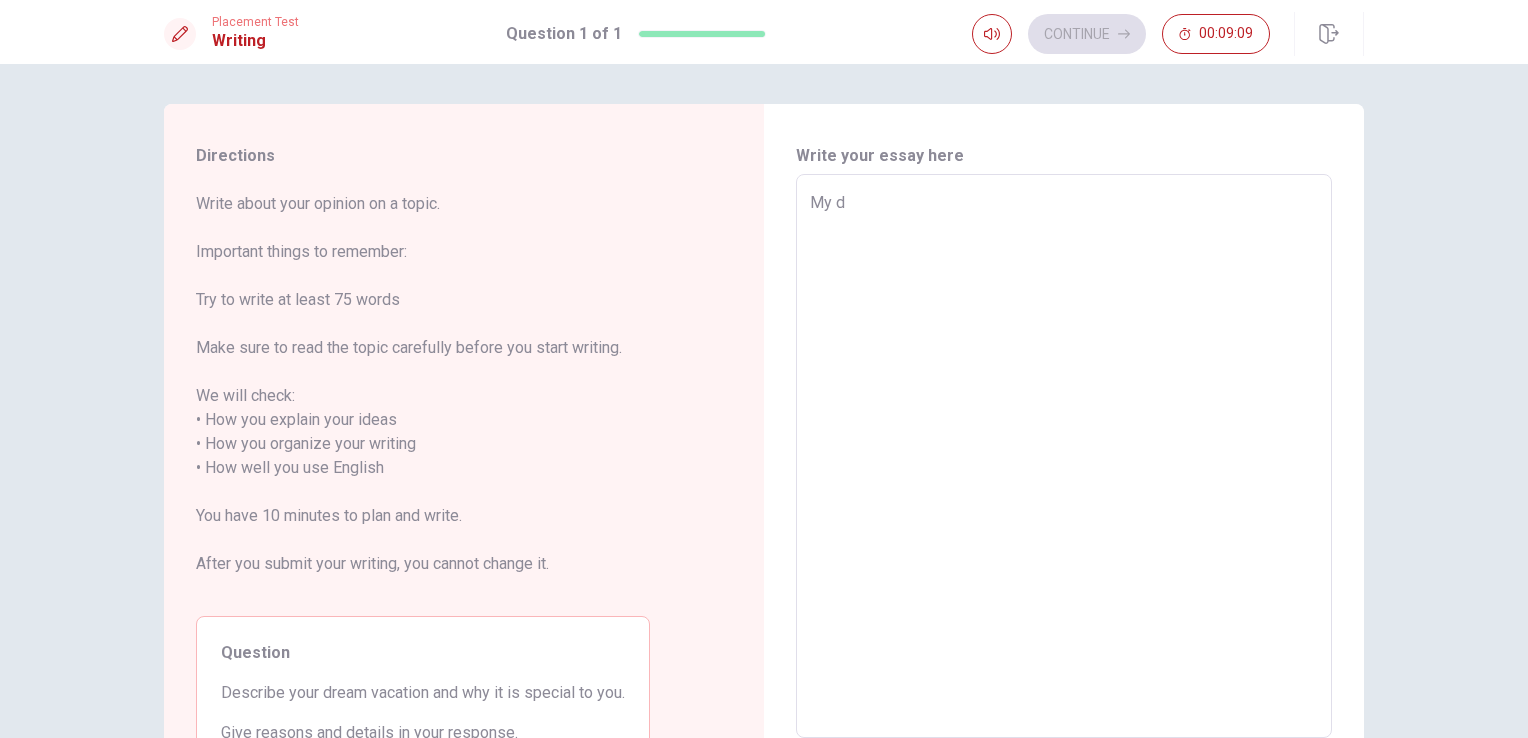 type on "My dr" 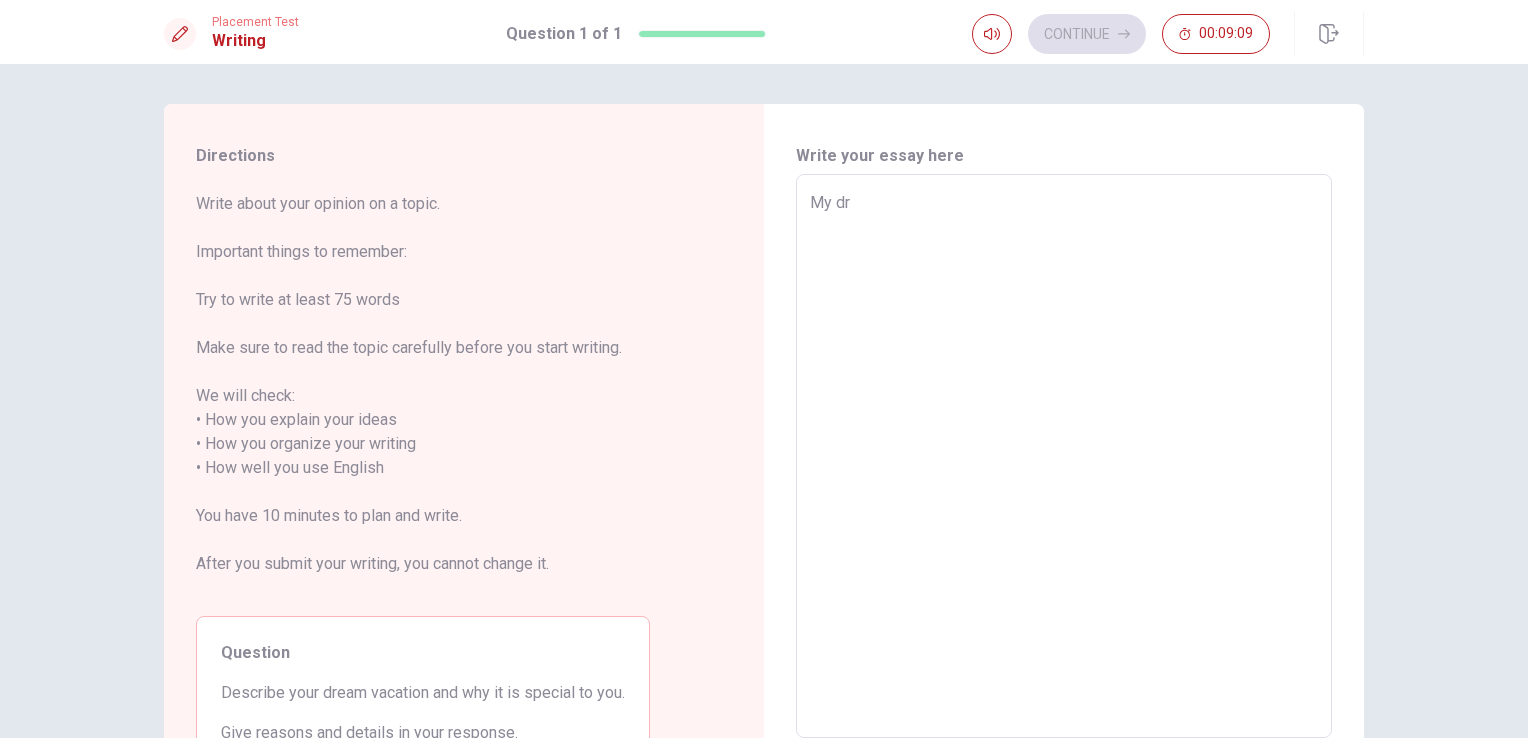 type on "x" 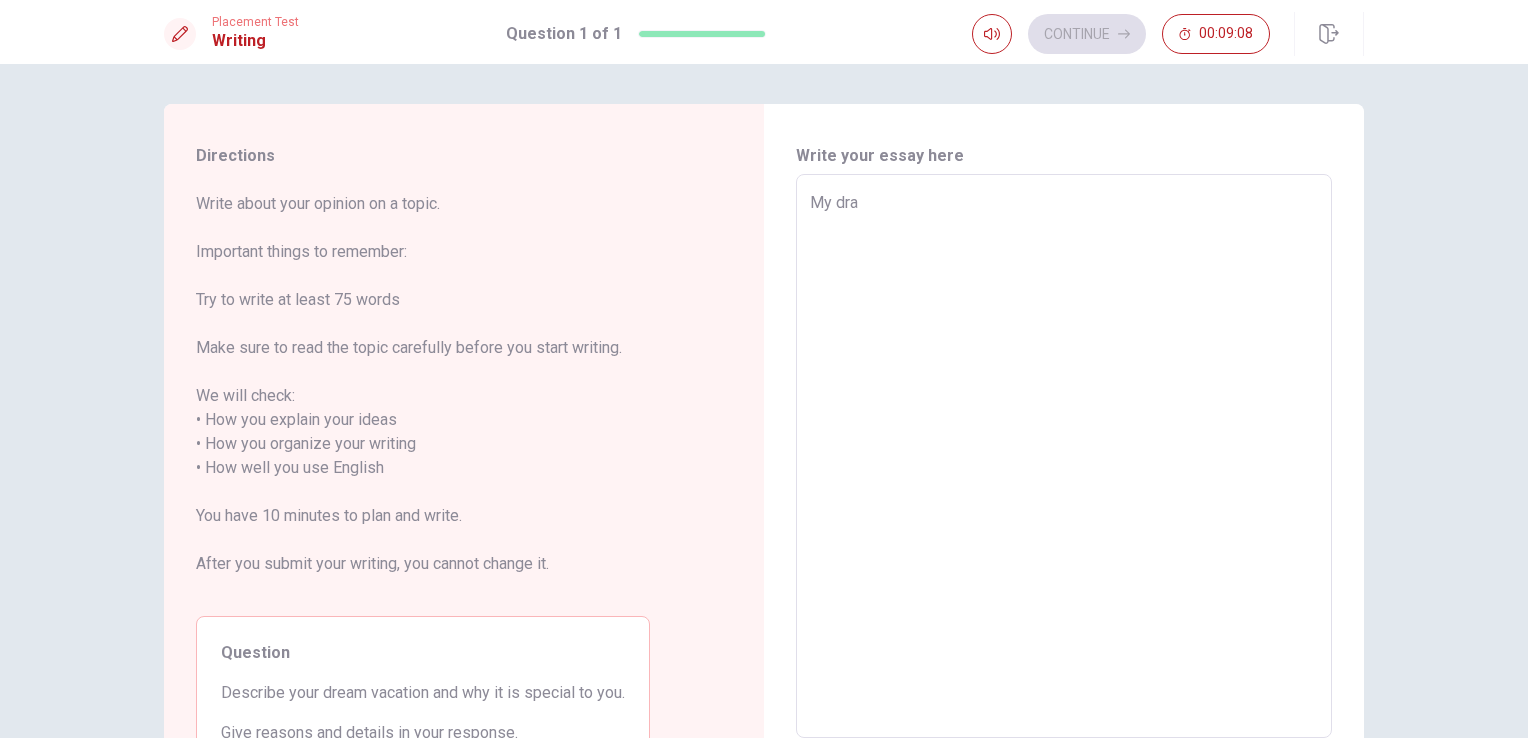 type on "x" 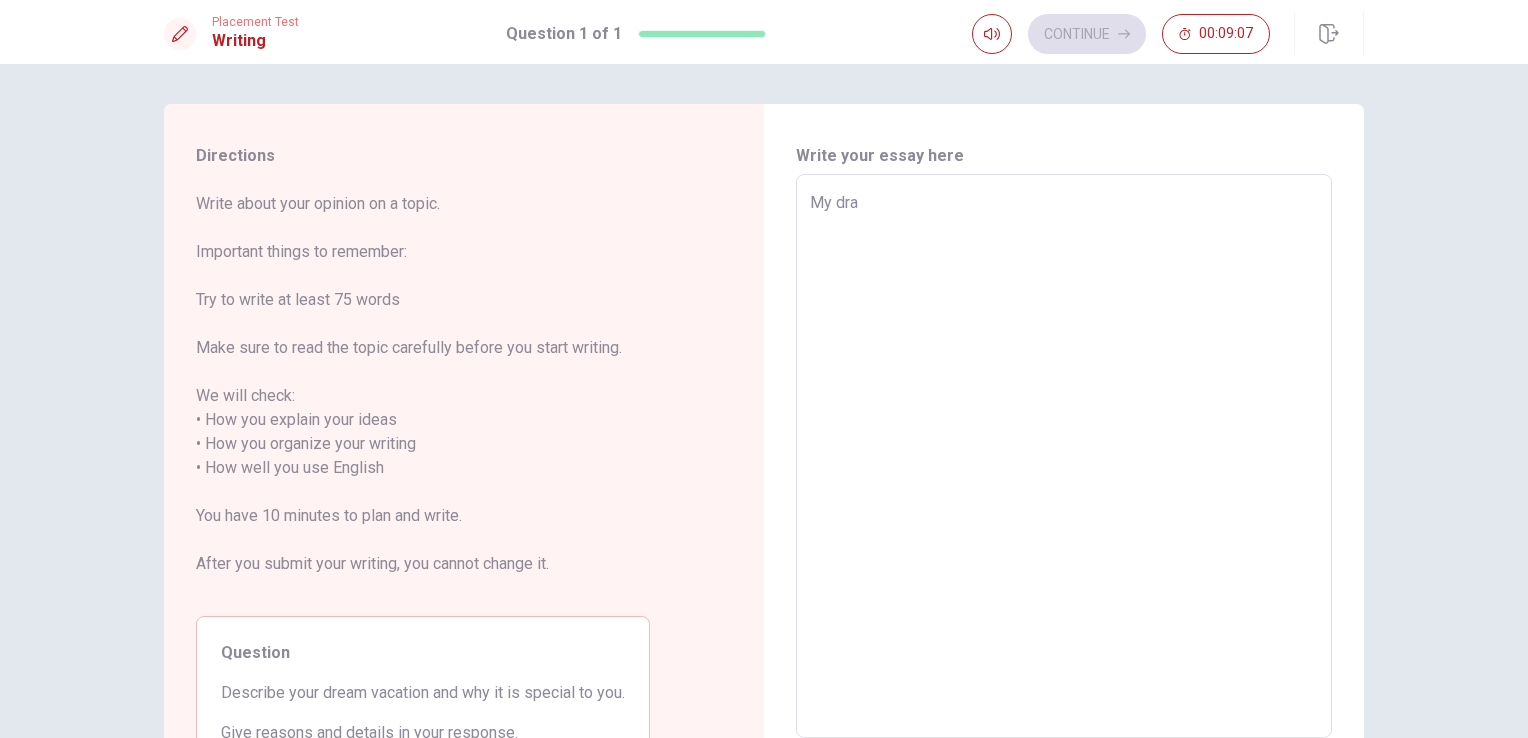type on "My dr" 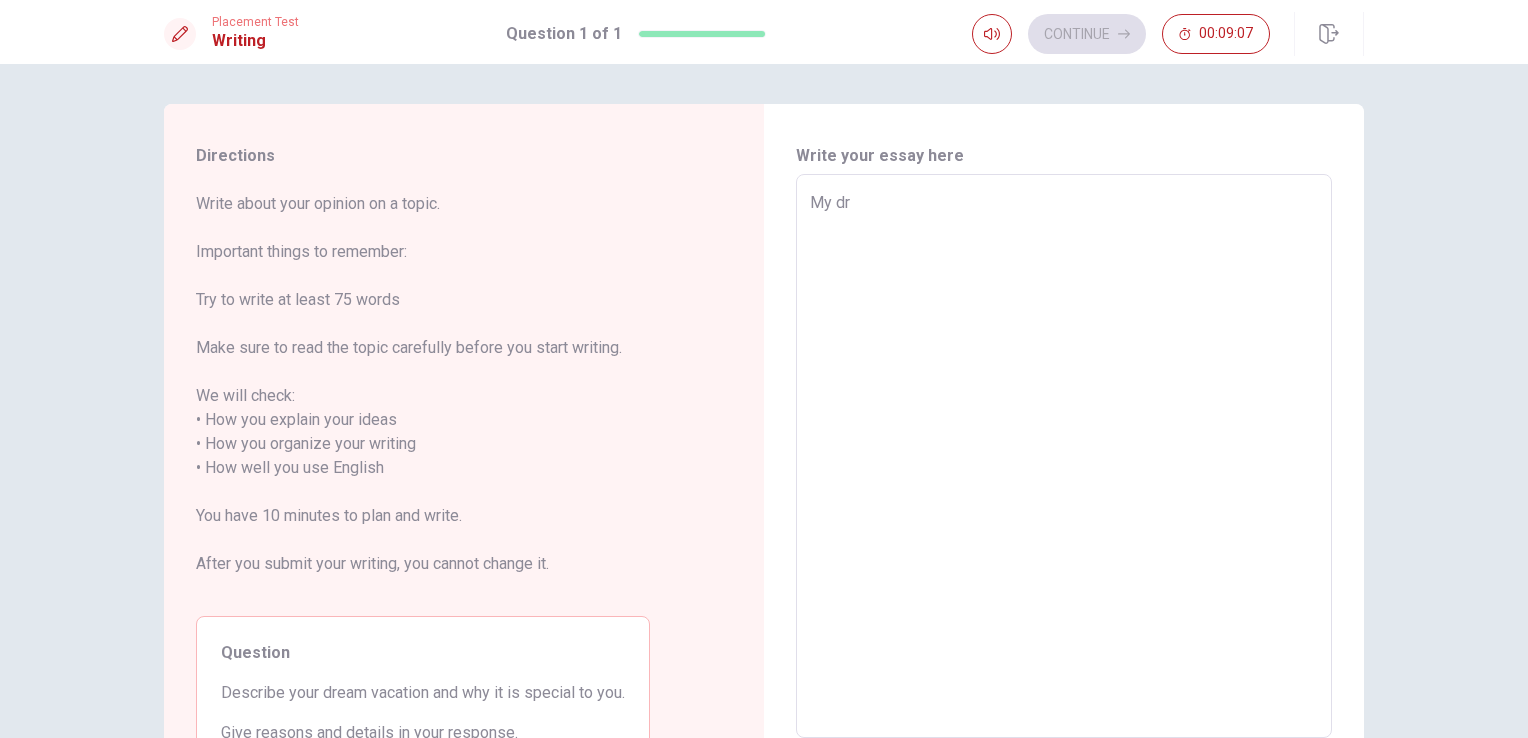 type on "x" 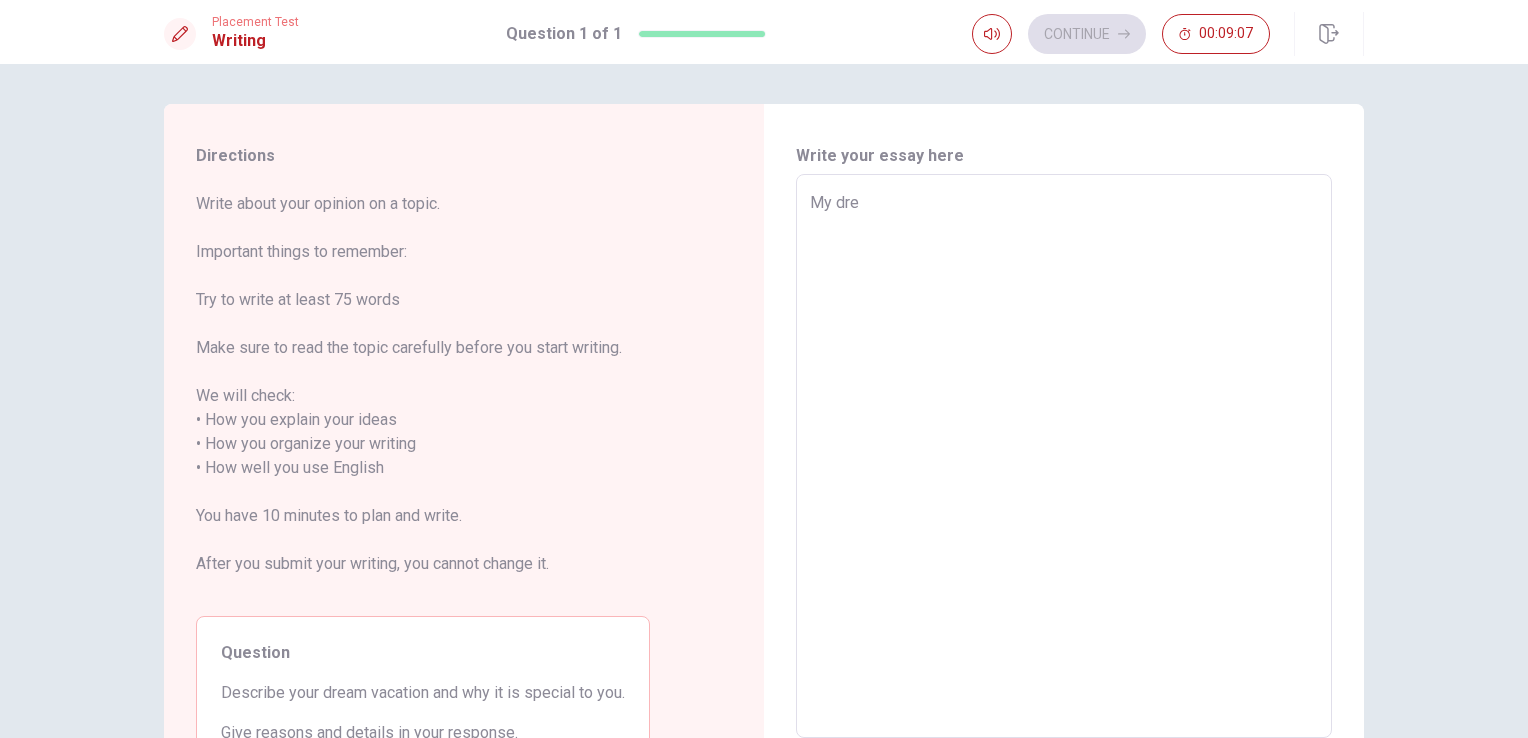 type on "My drea" 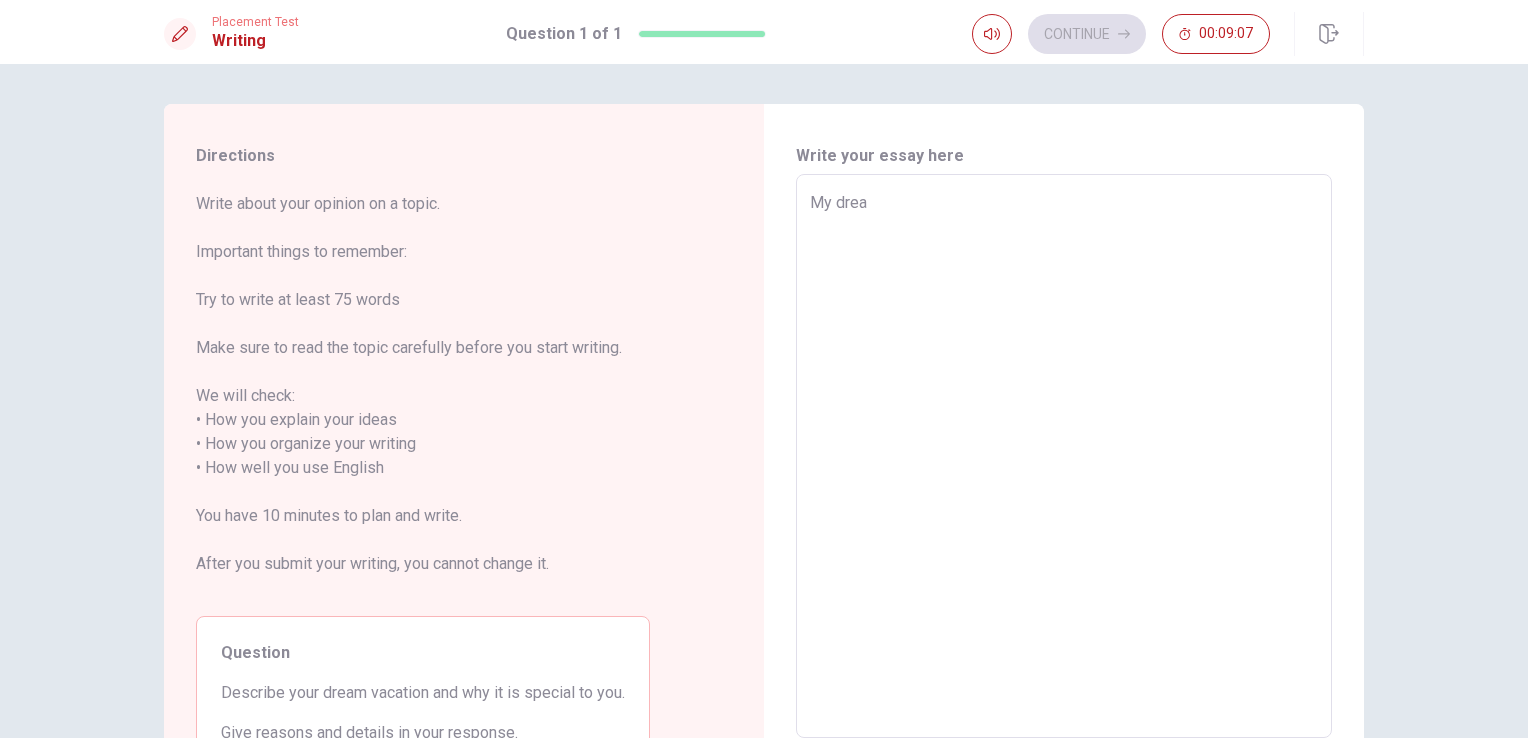 type on "x" 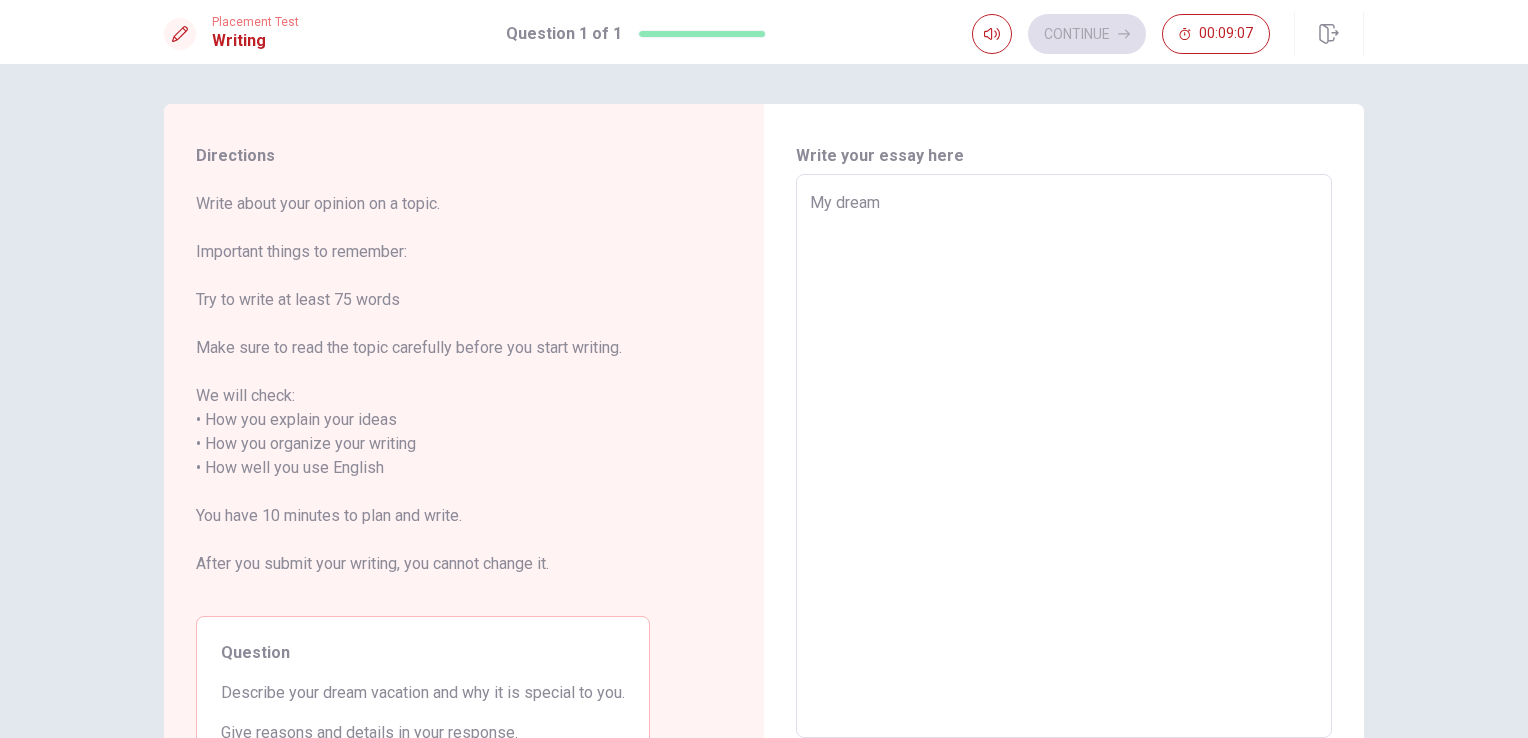 type on "x" 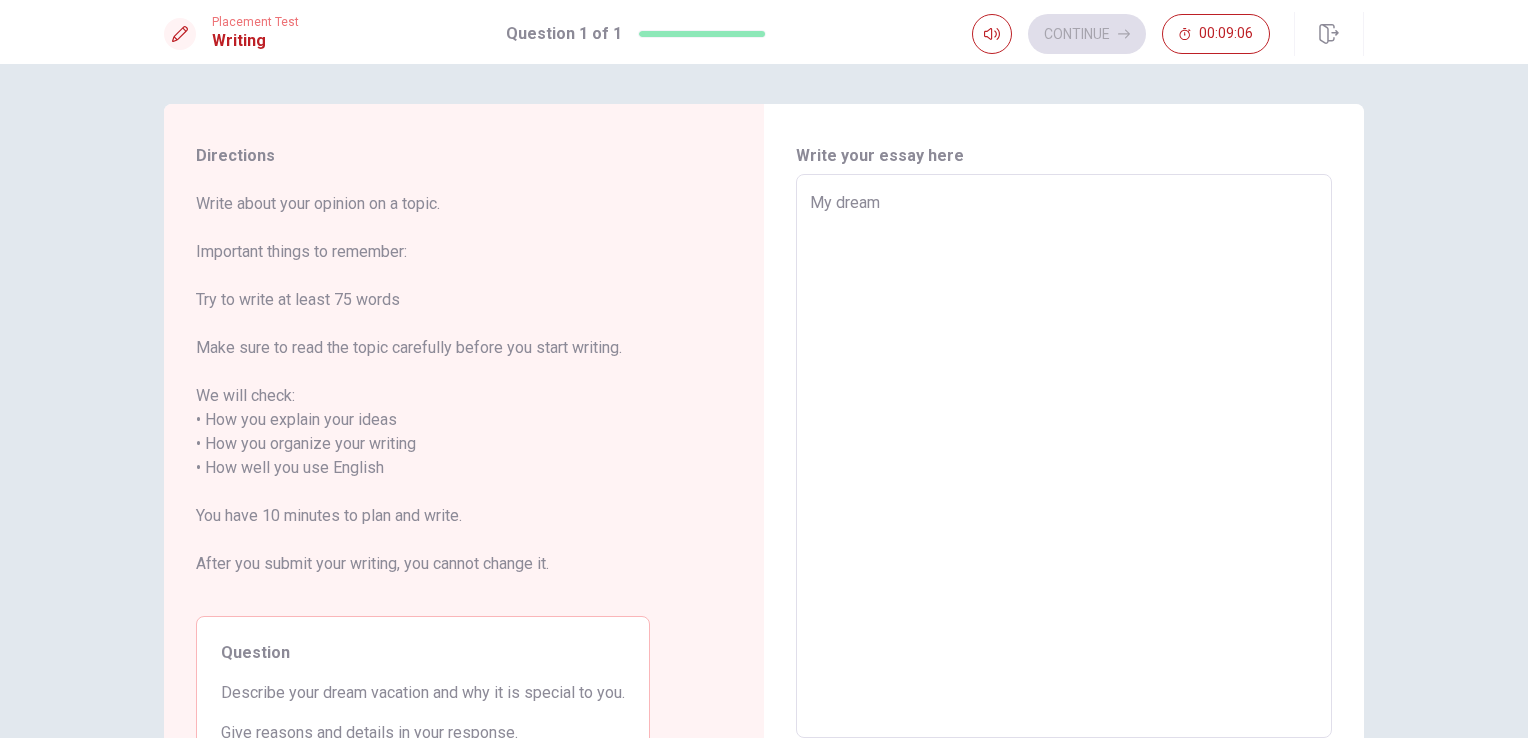type on "My dream" 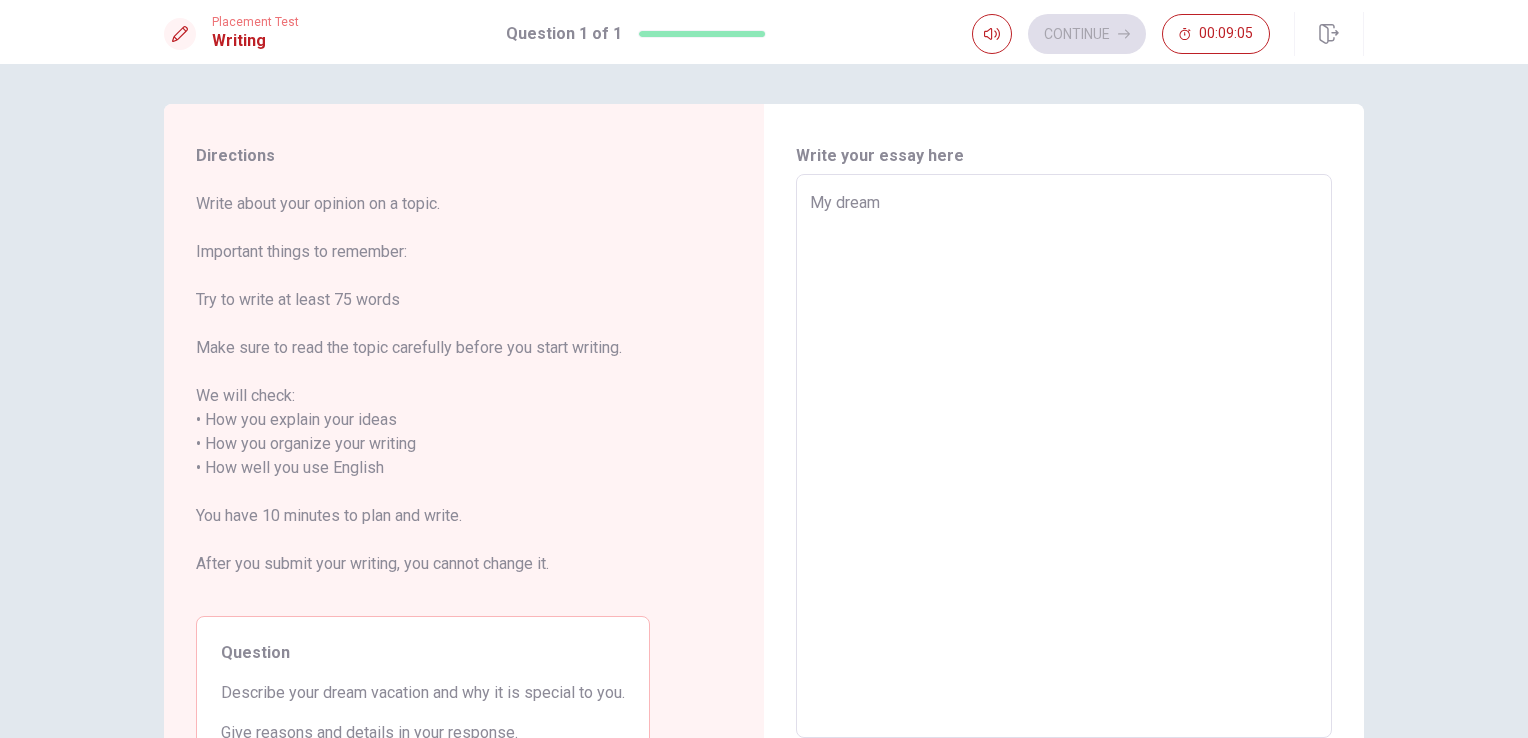 type on "x" 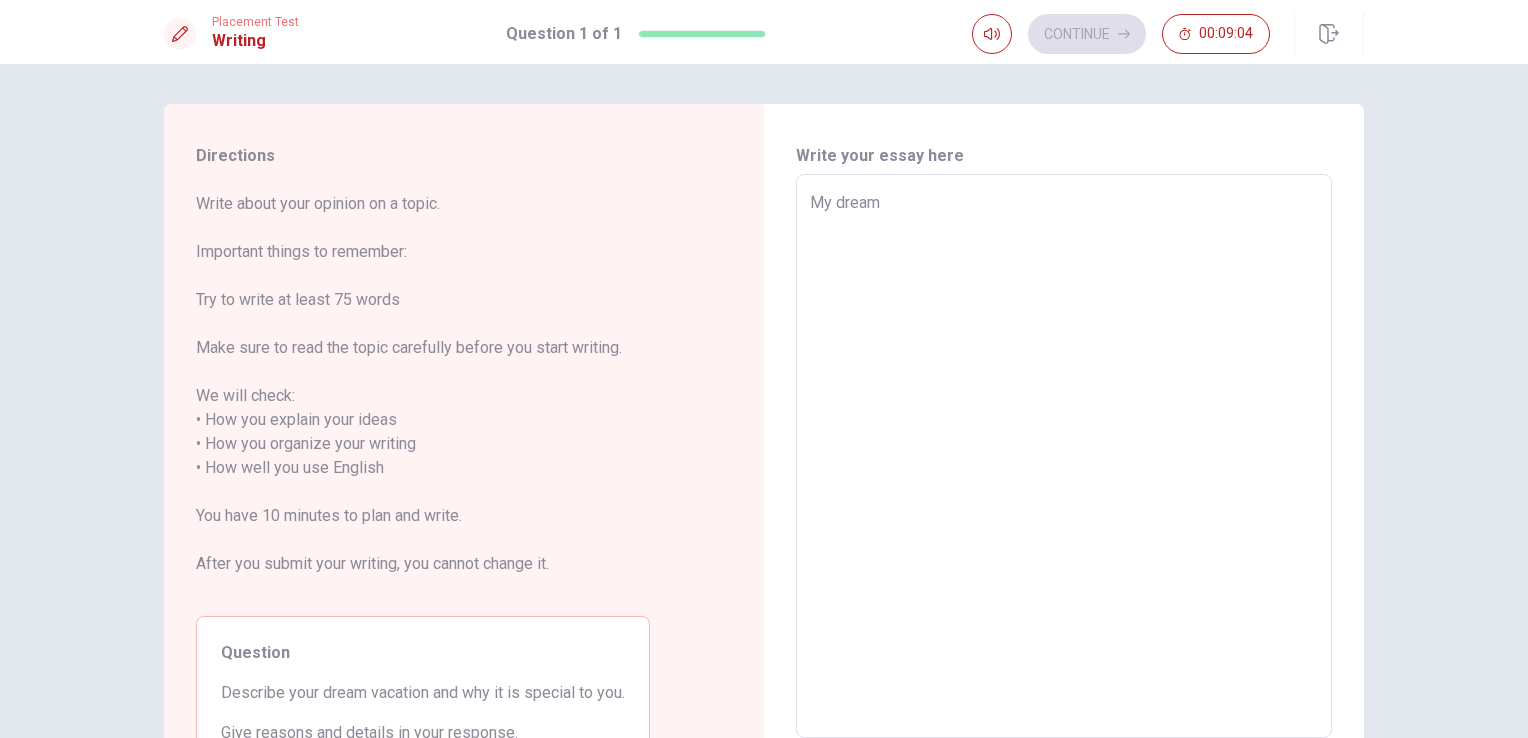type on "My dream v" 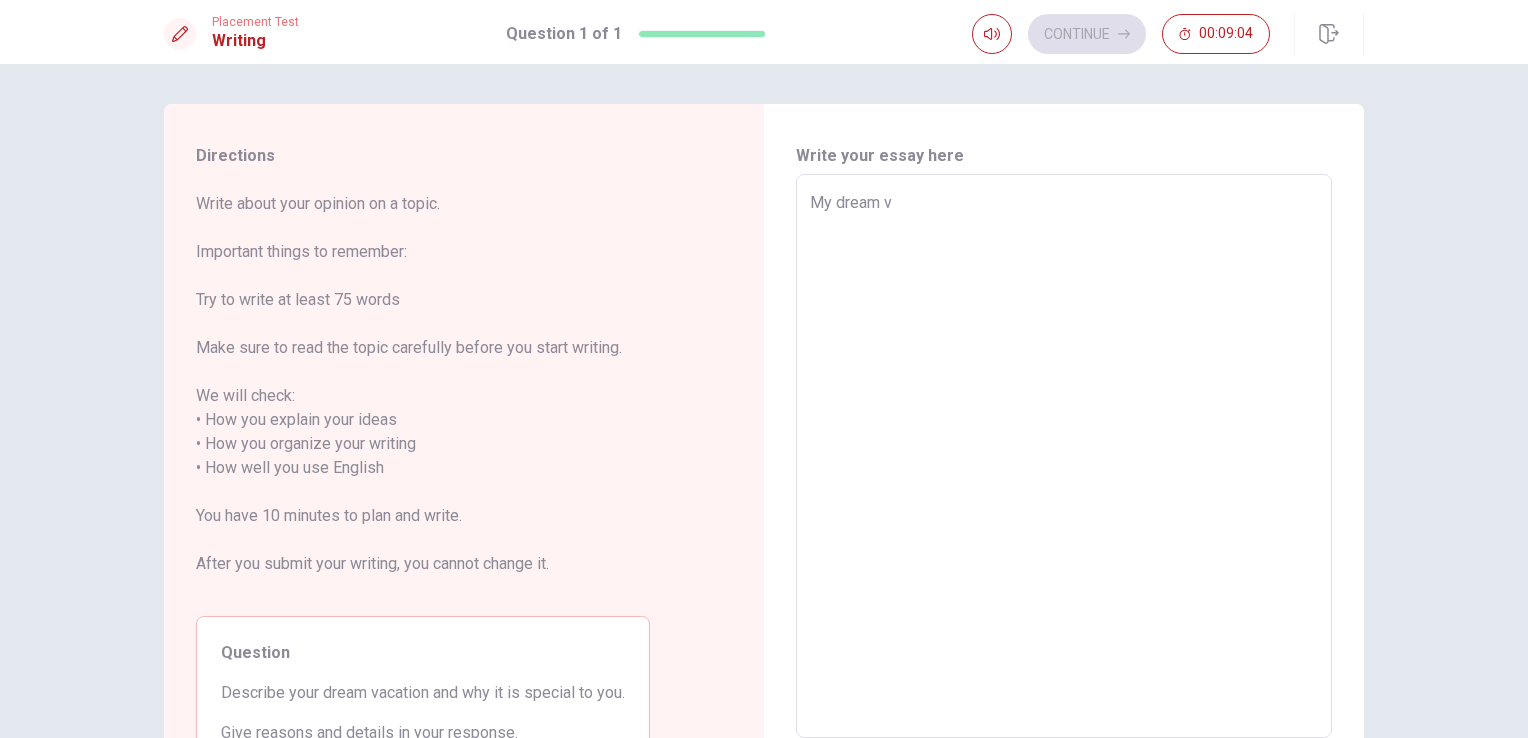 type on "x" 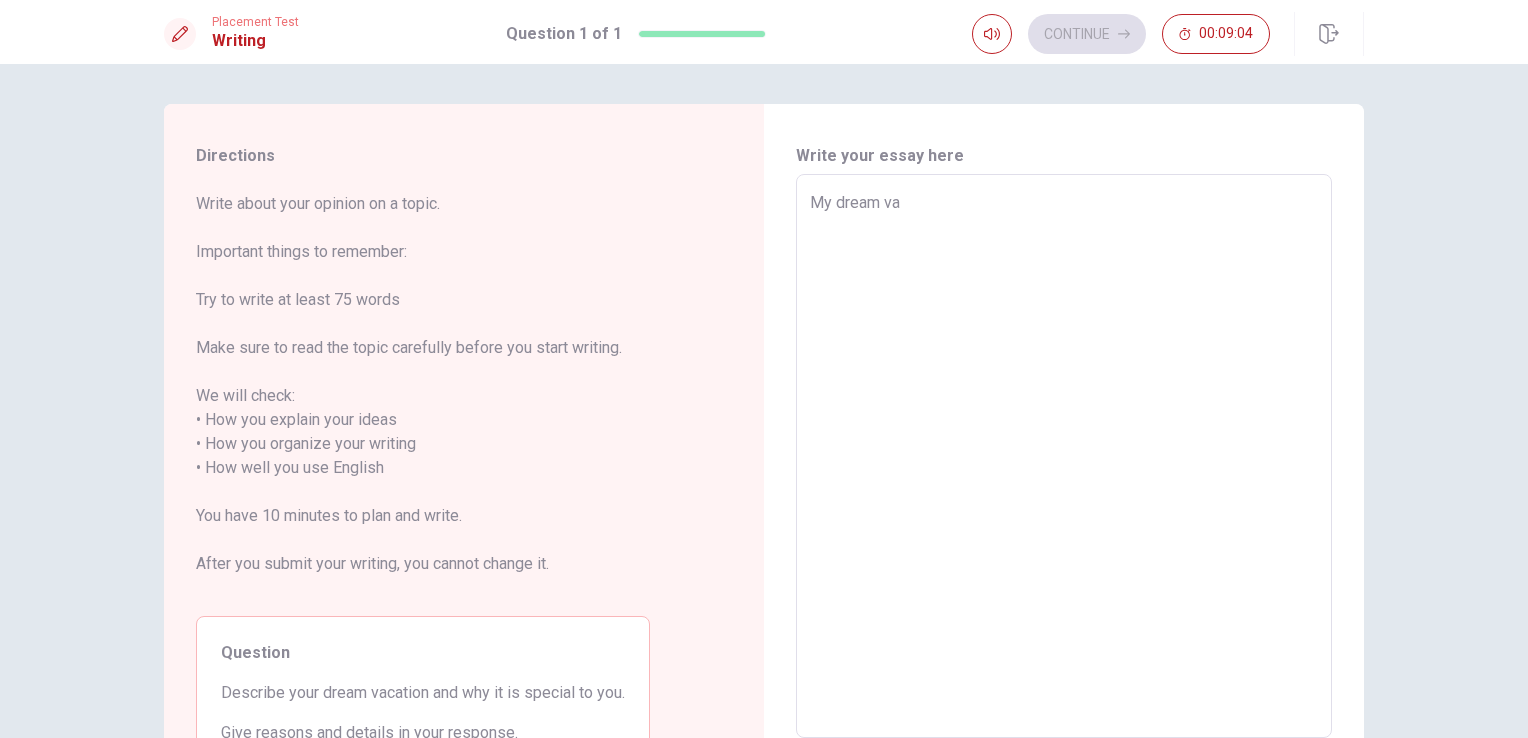 type on "x" 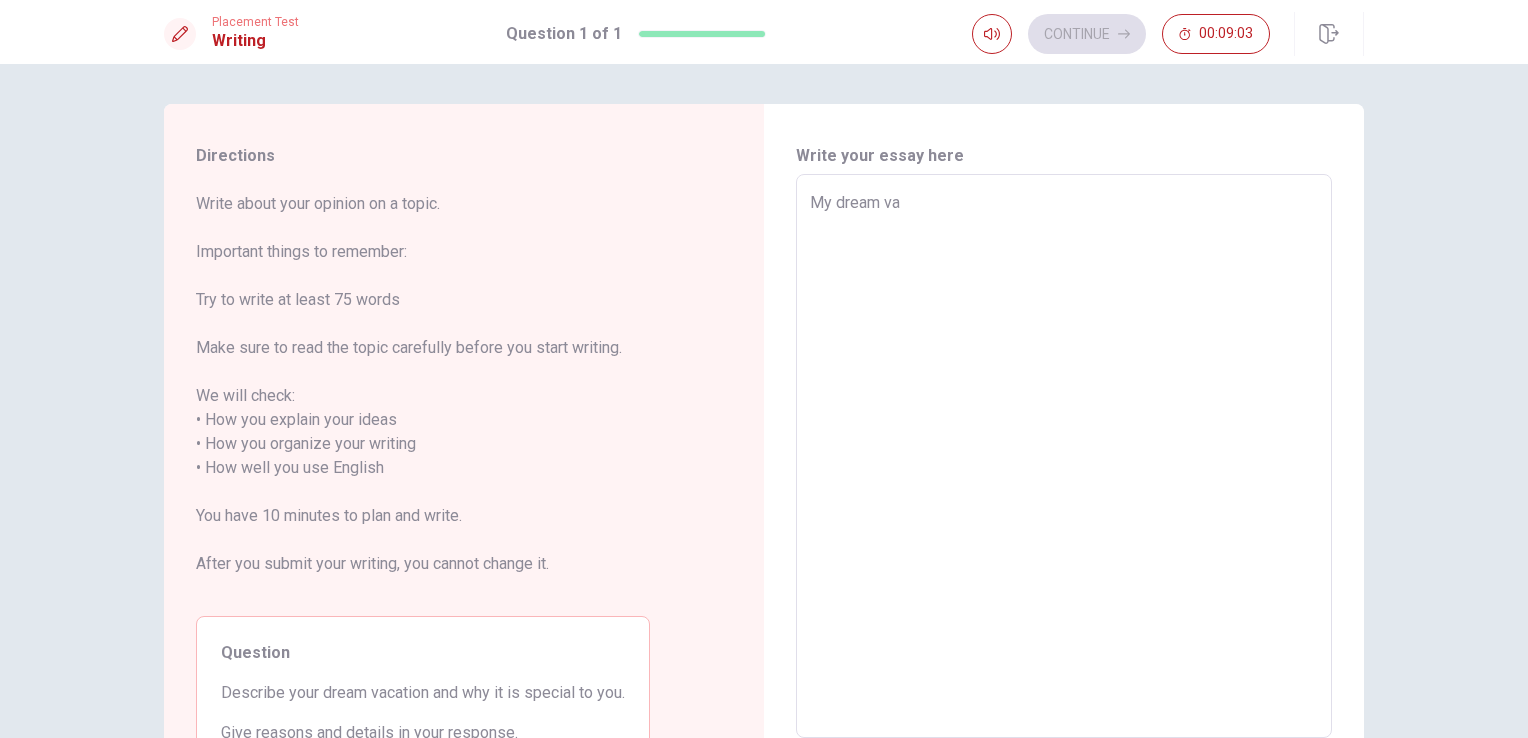 type on "My dream vac" 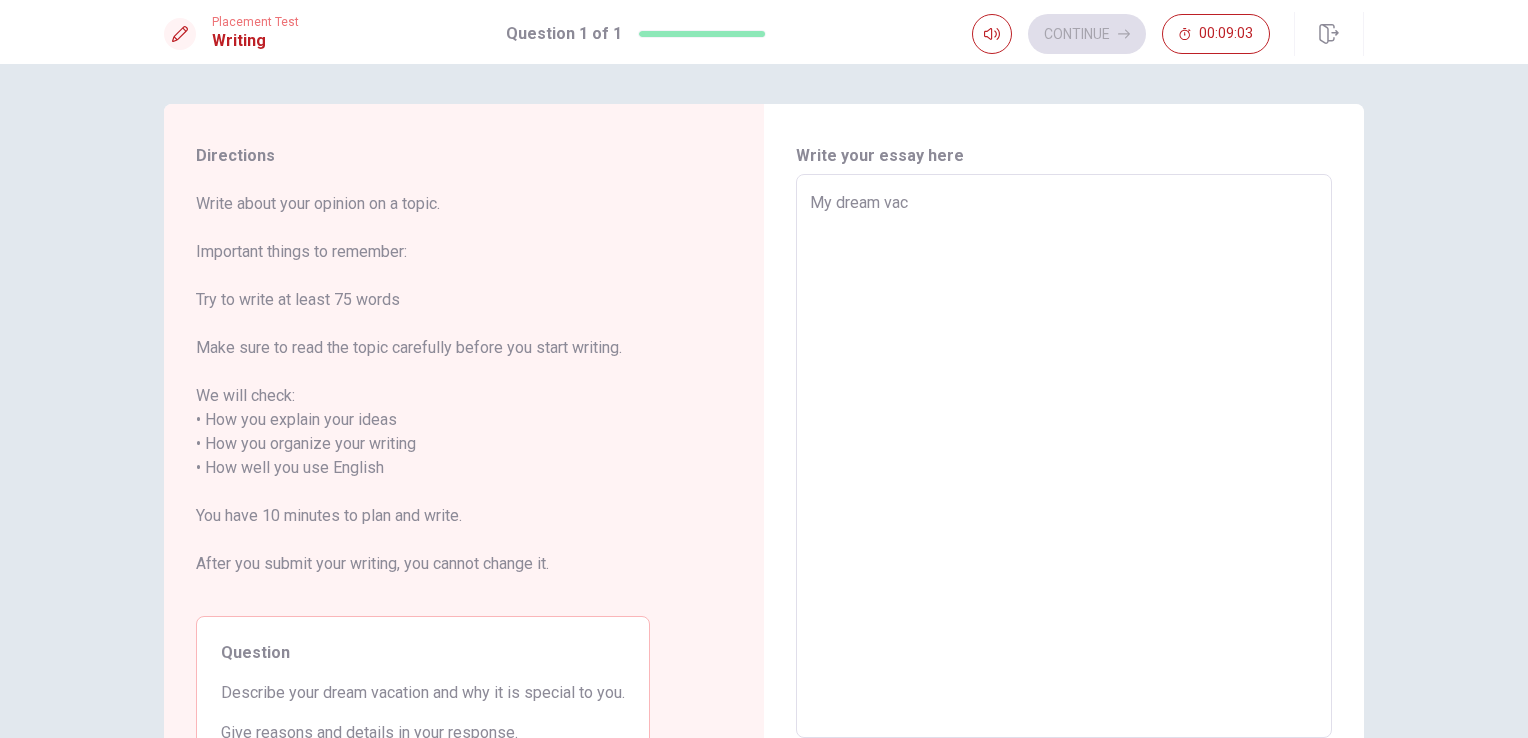type on "x" 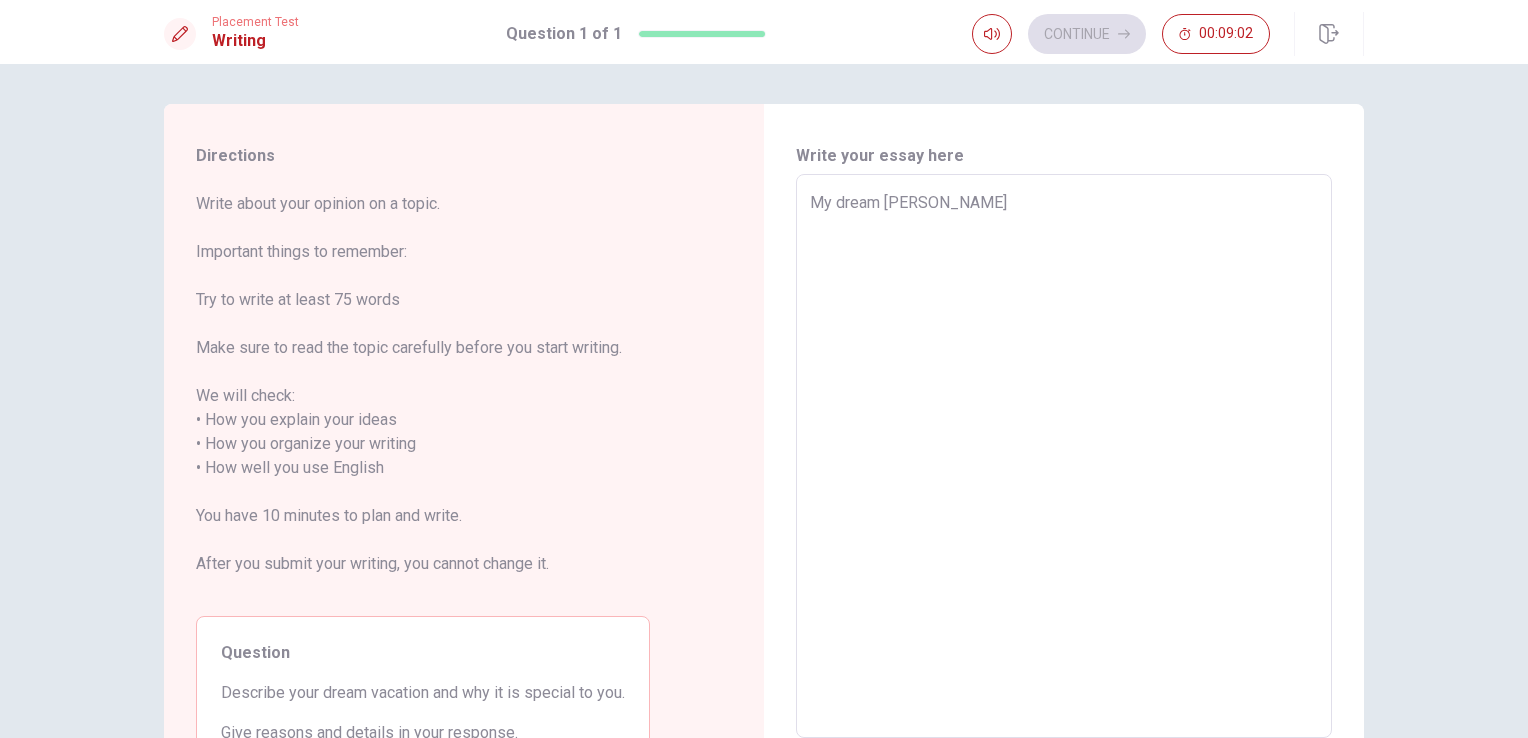 type on "x" 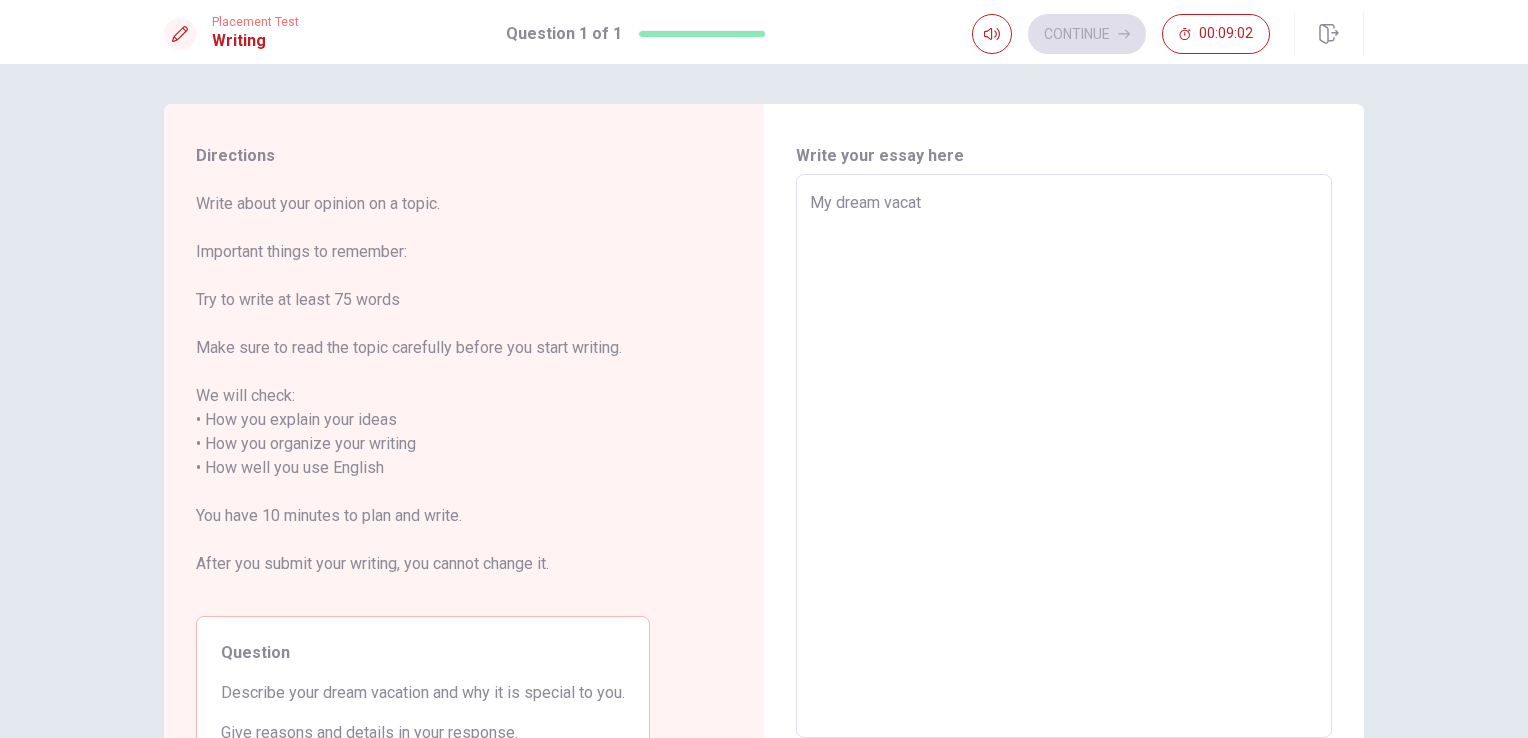 type on "x" 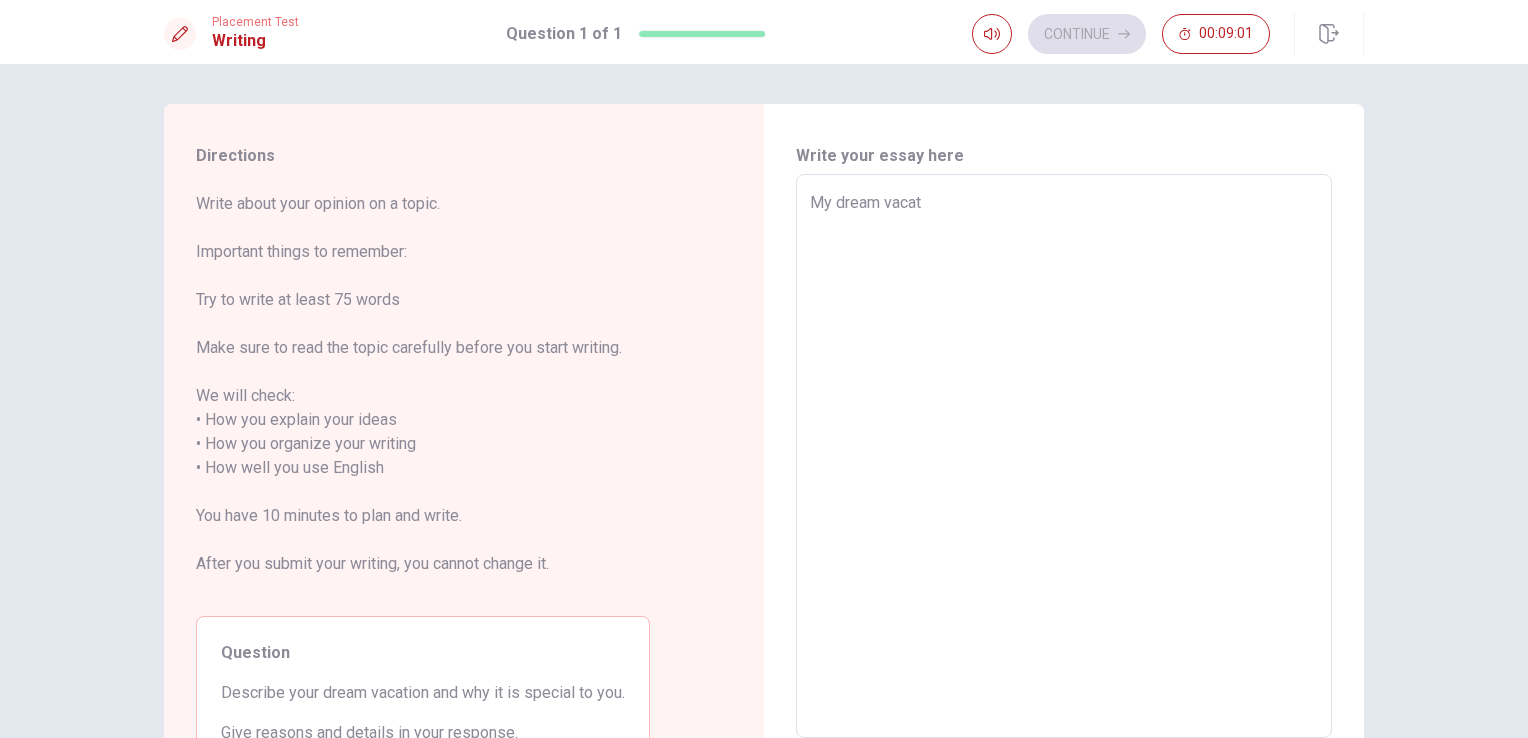 type on "My dream vacati" 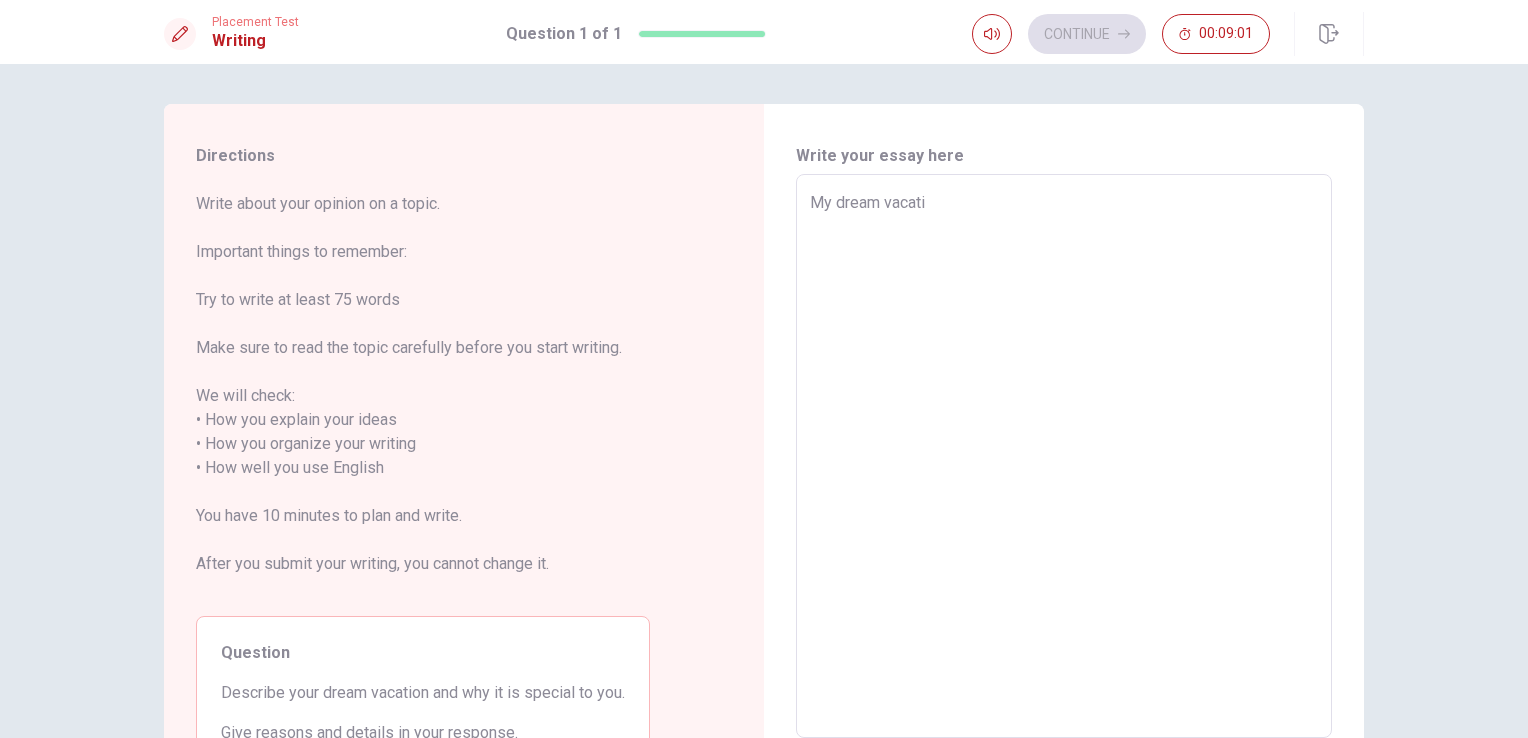 type on "x" 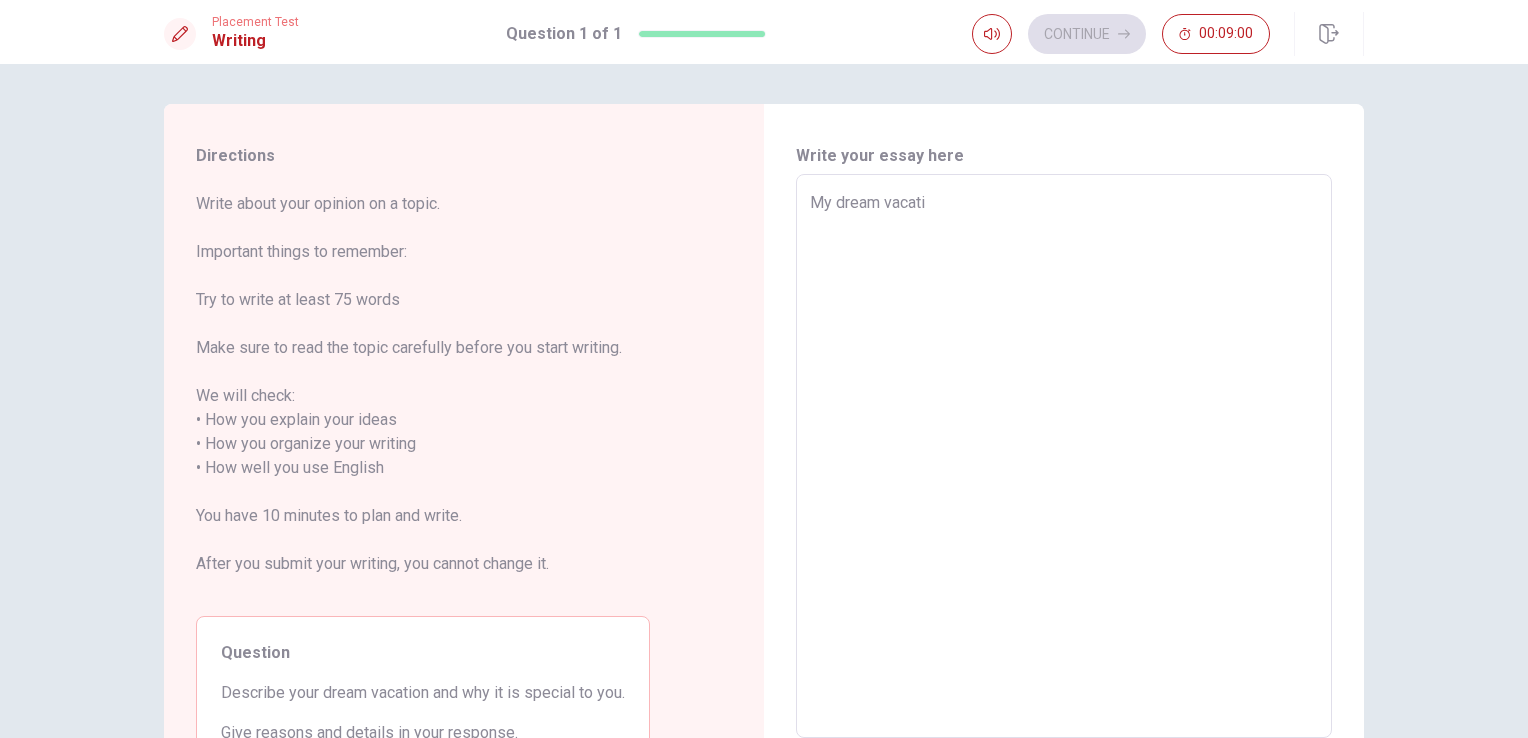 type on "My dream vacatio" 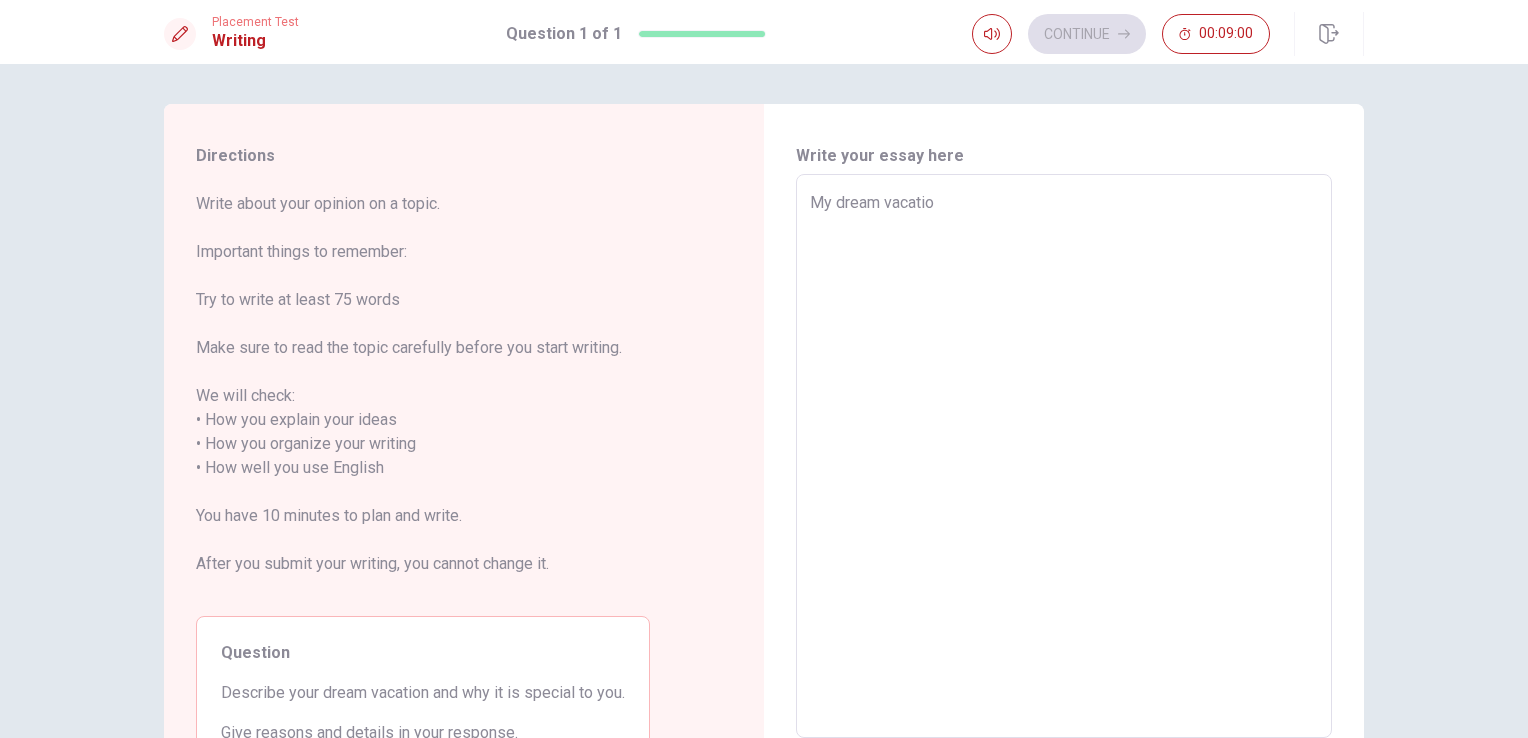 type on "x" 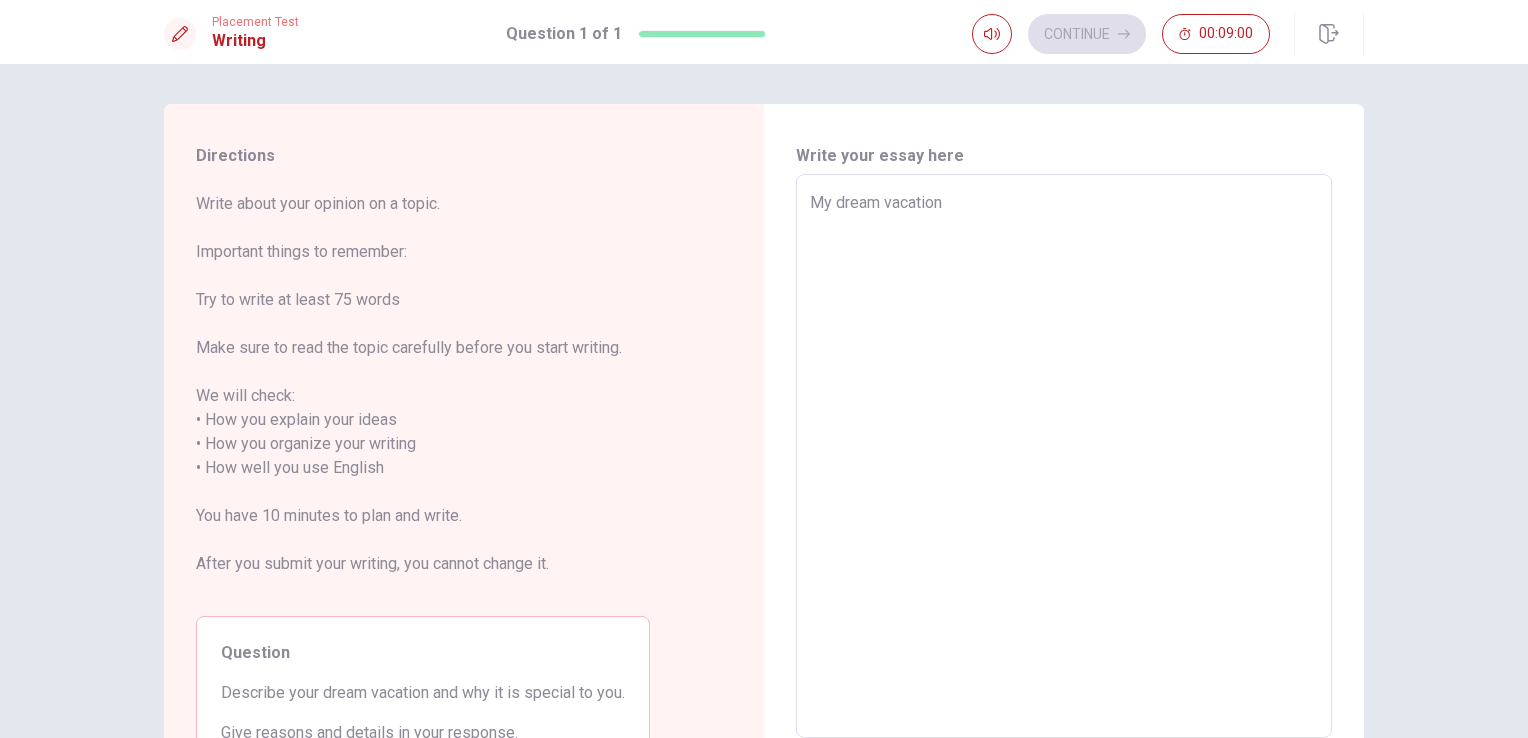 type on "x" 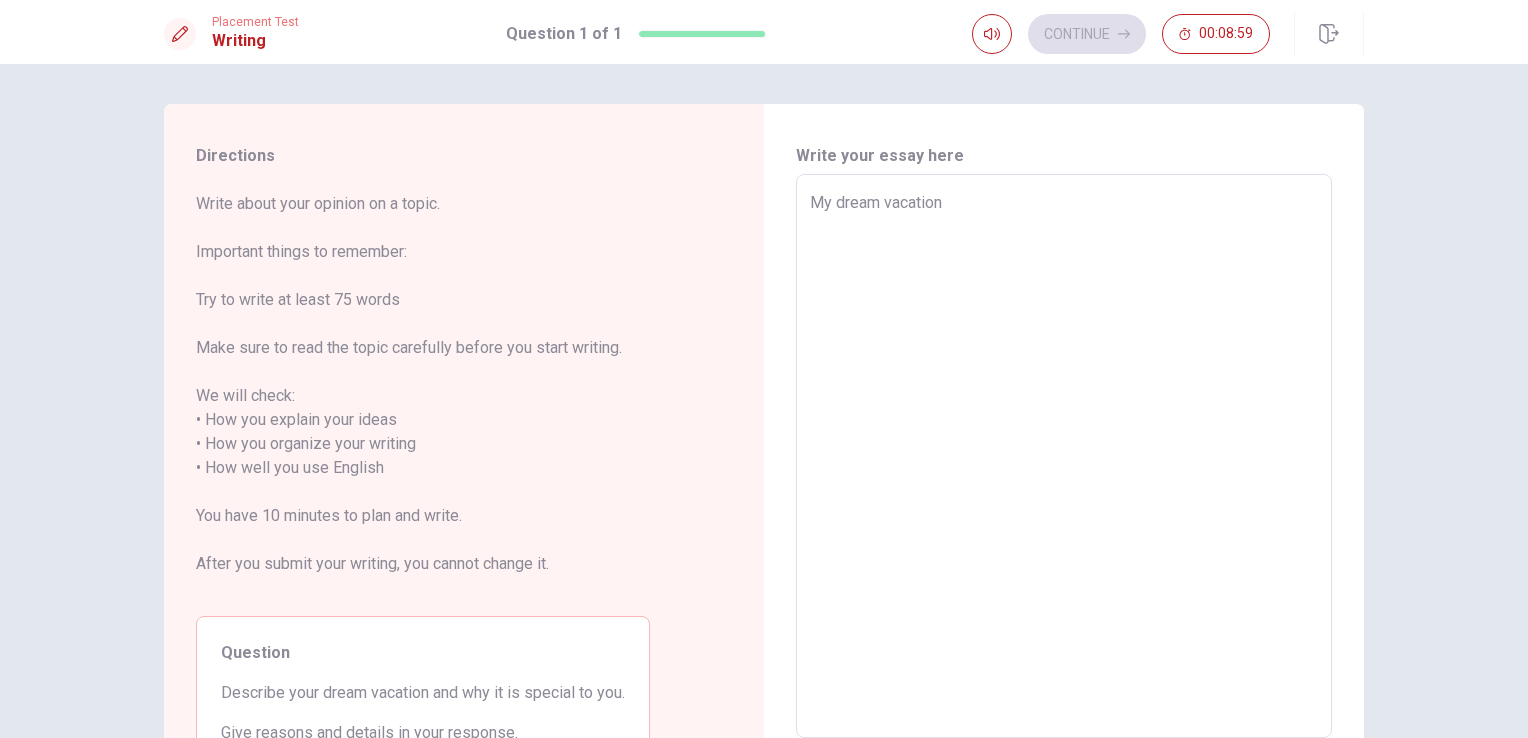 type on "My dream vacation" 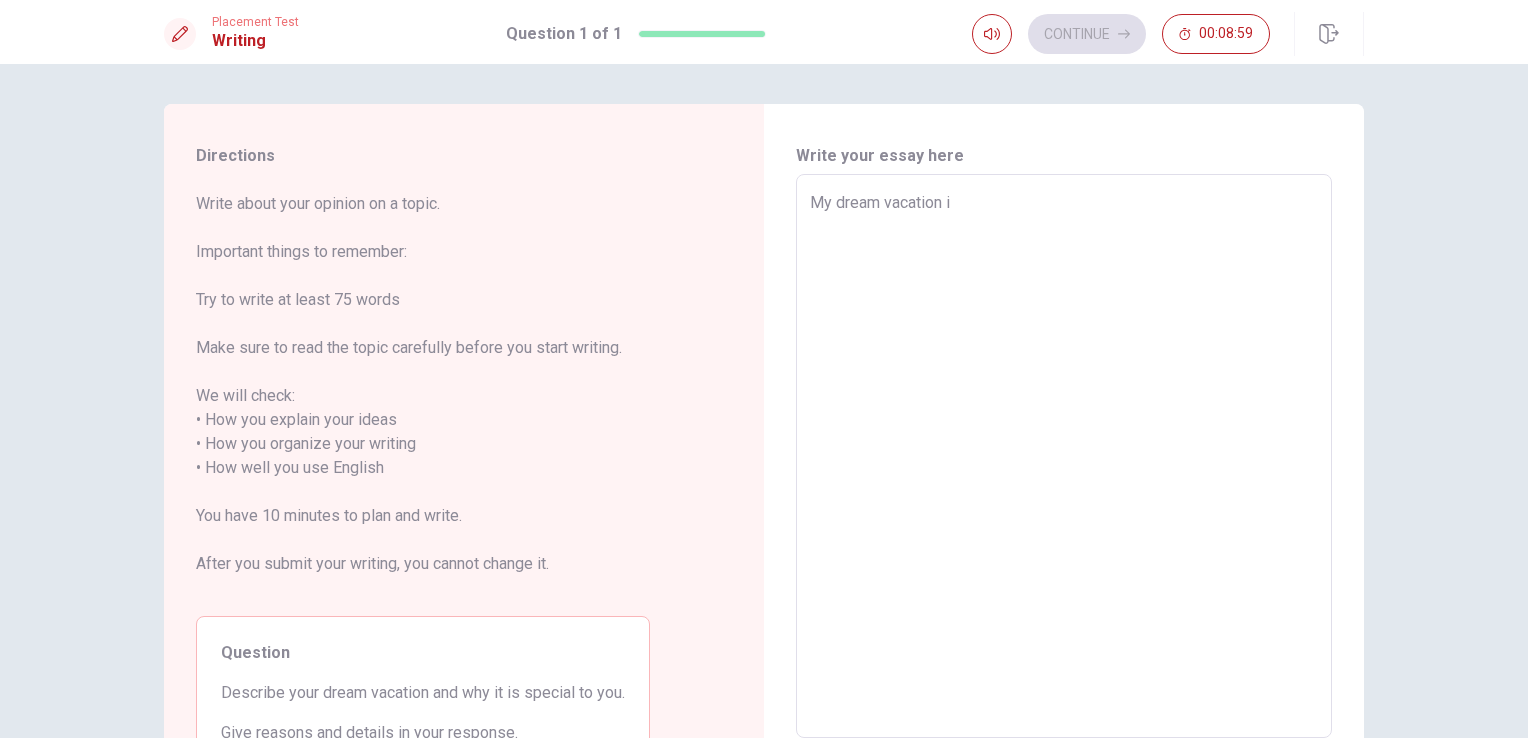 type on "x" 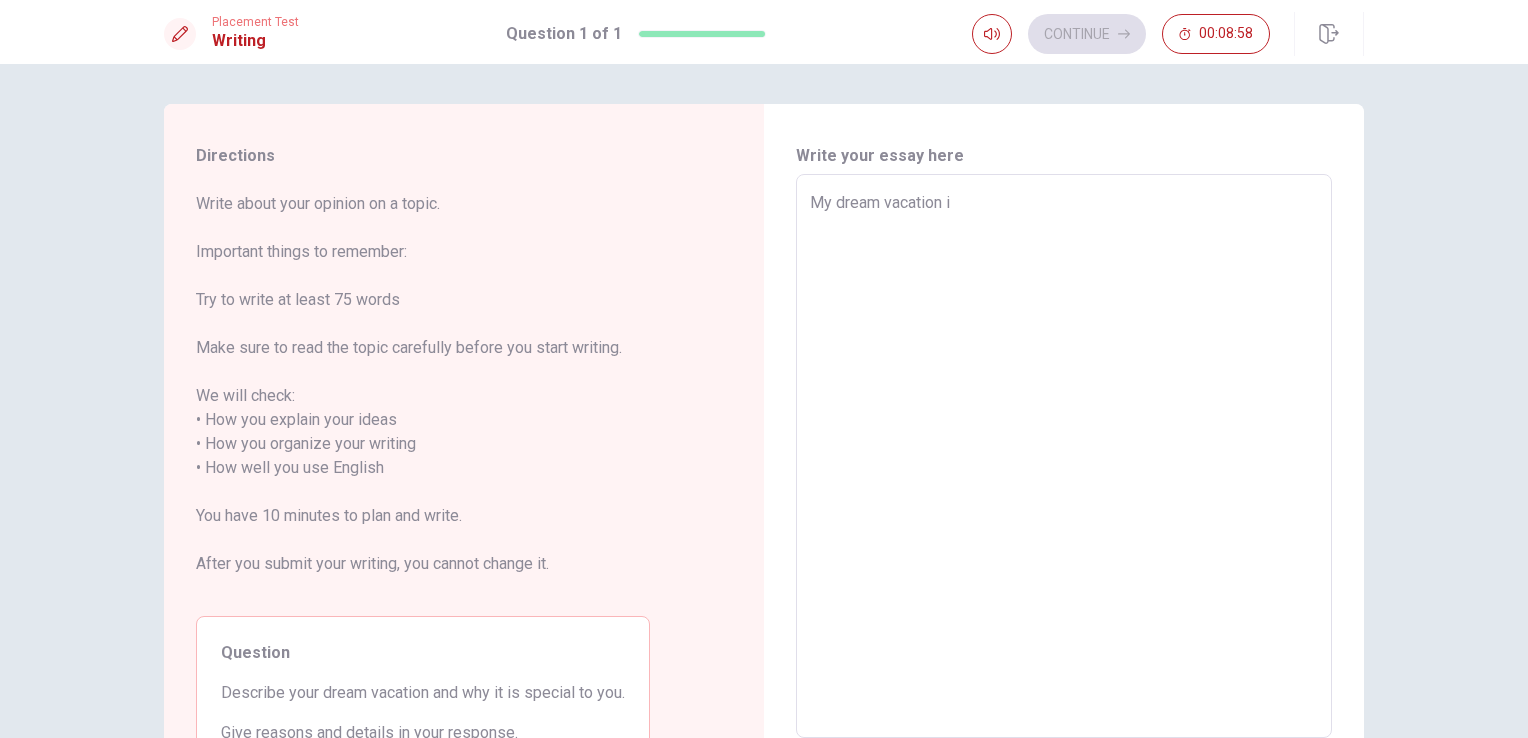 type on "My dream vacation is" 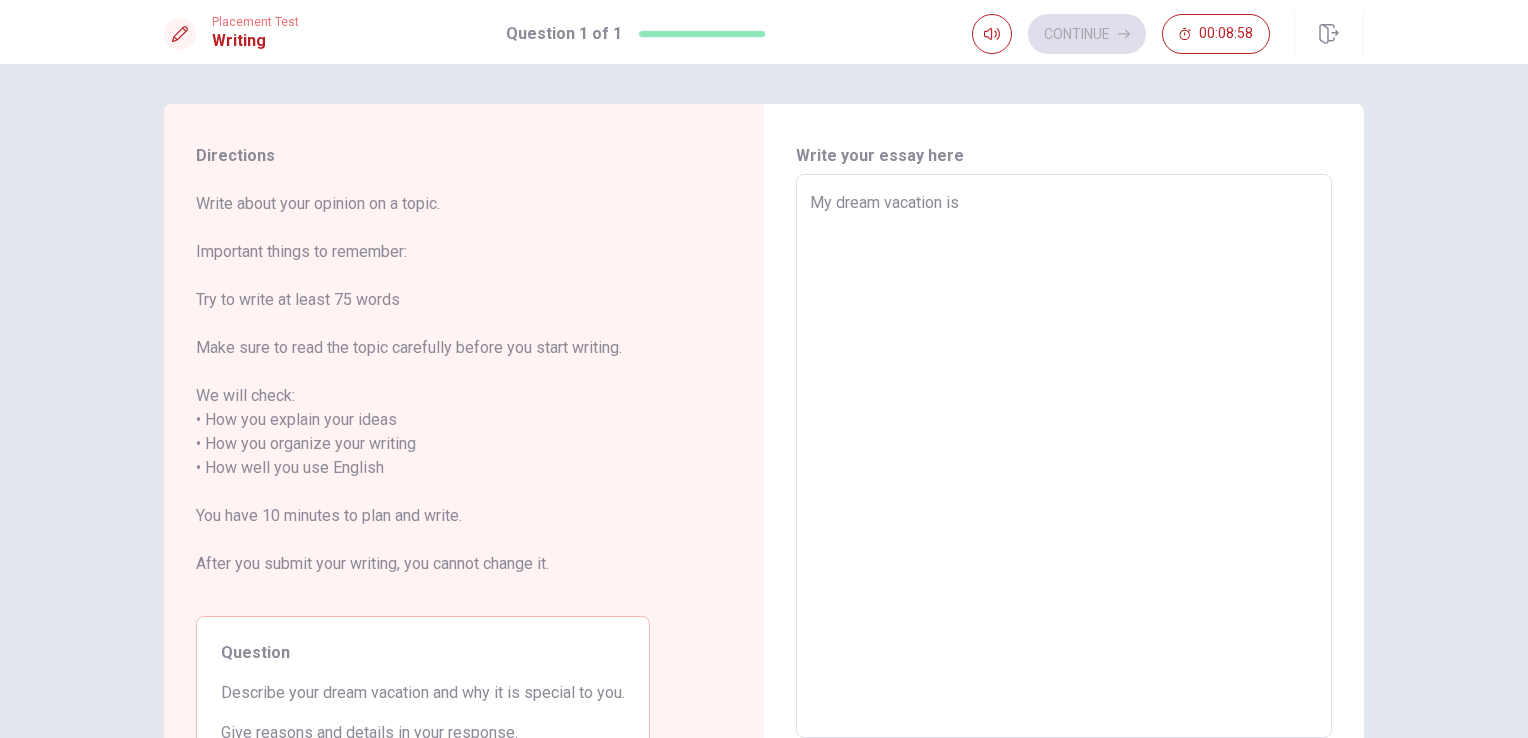 type on "My dream vacation is" 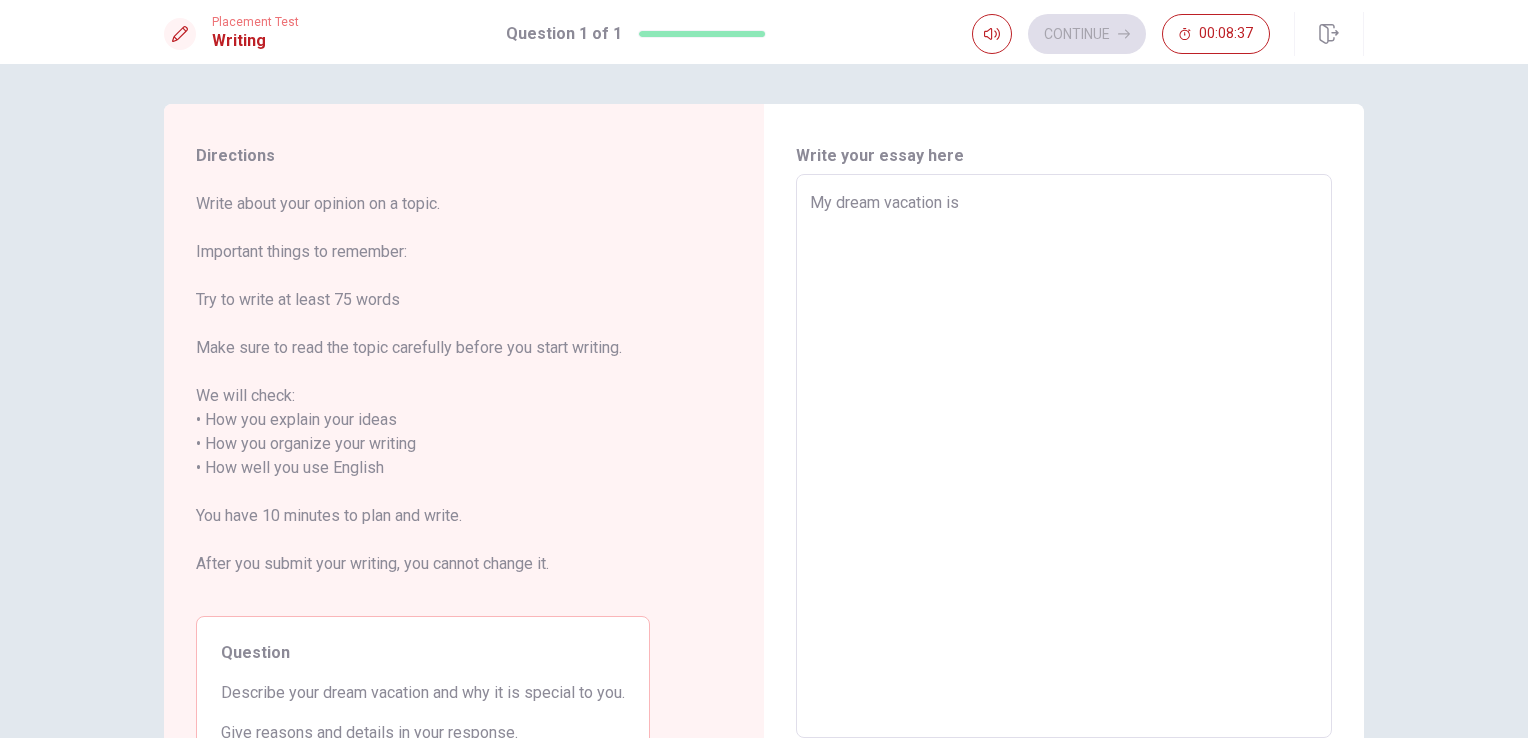 type on "x" 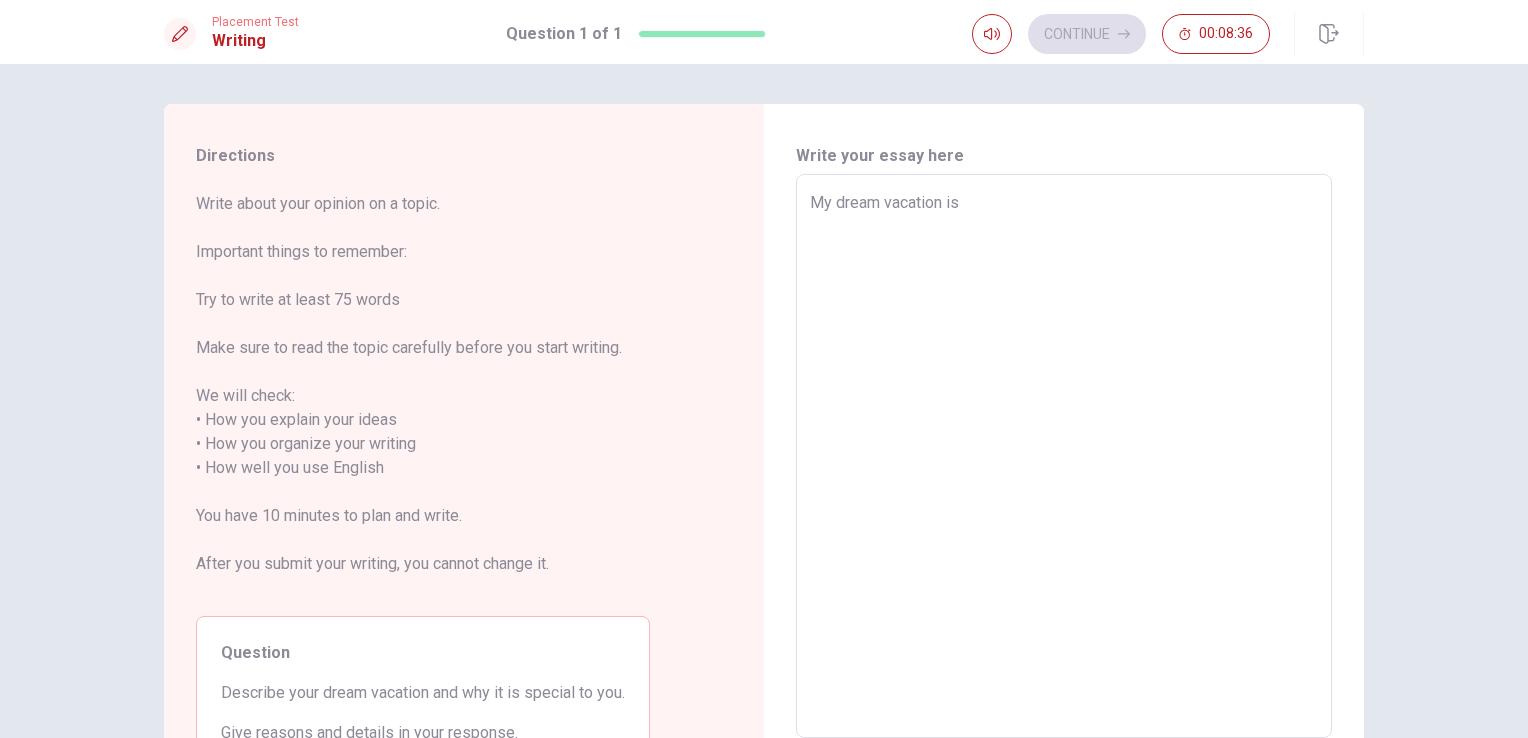 type on "My dream vacation is a" 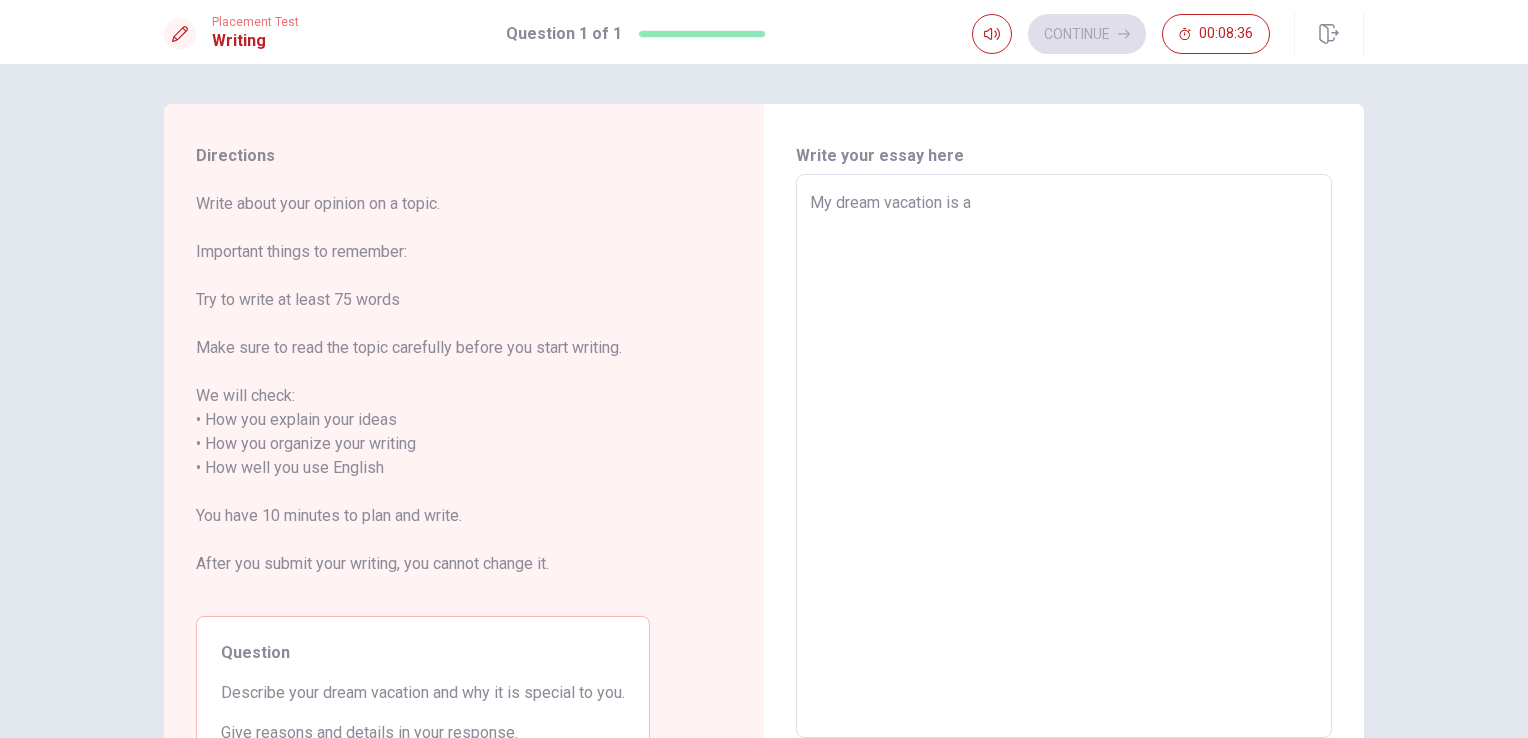 type on "x" 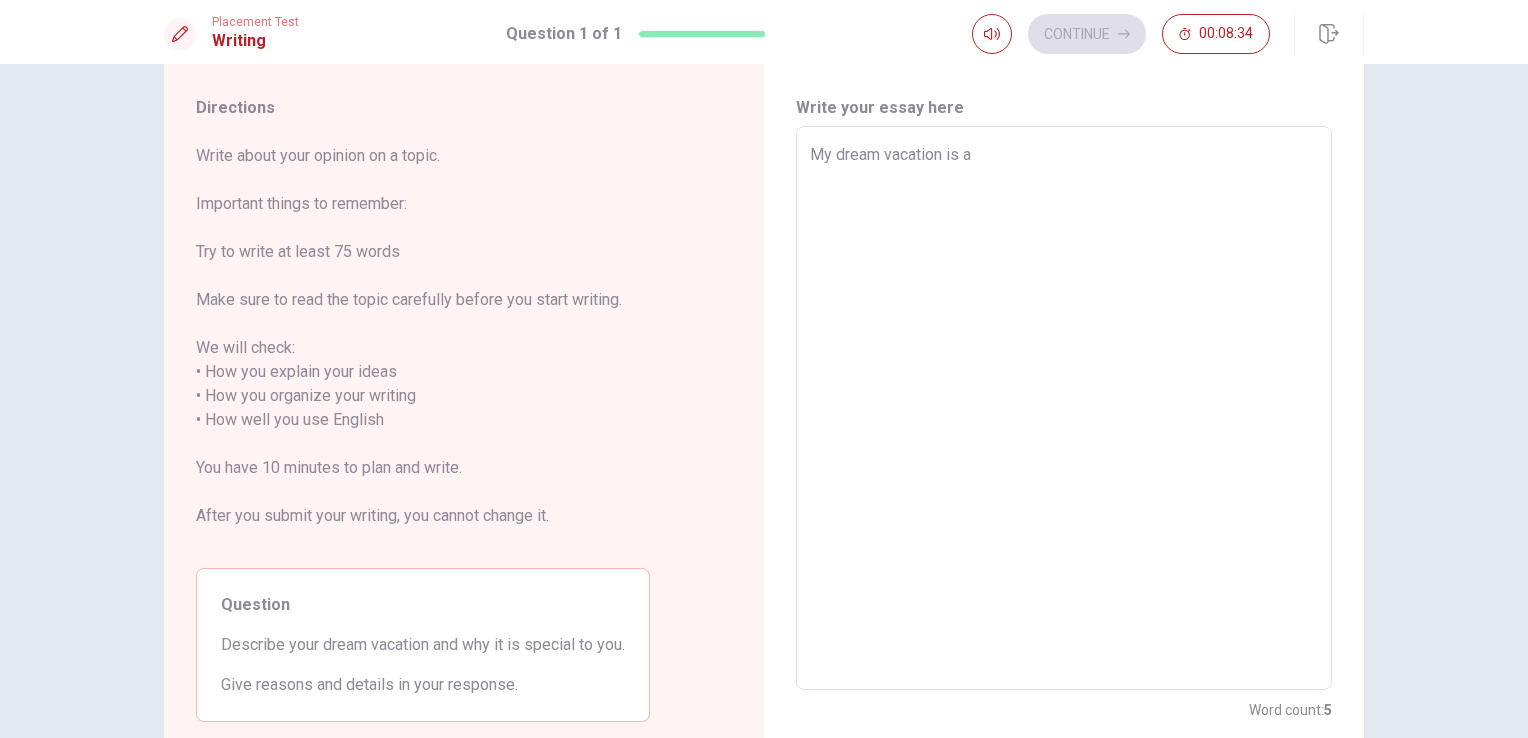 scroll, scrollTop: 0, scrollLeft: 0, axis: both 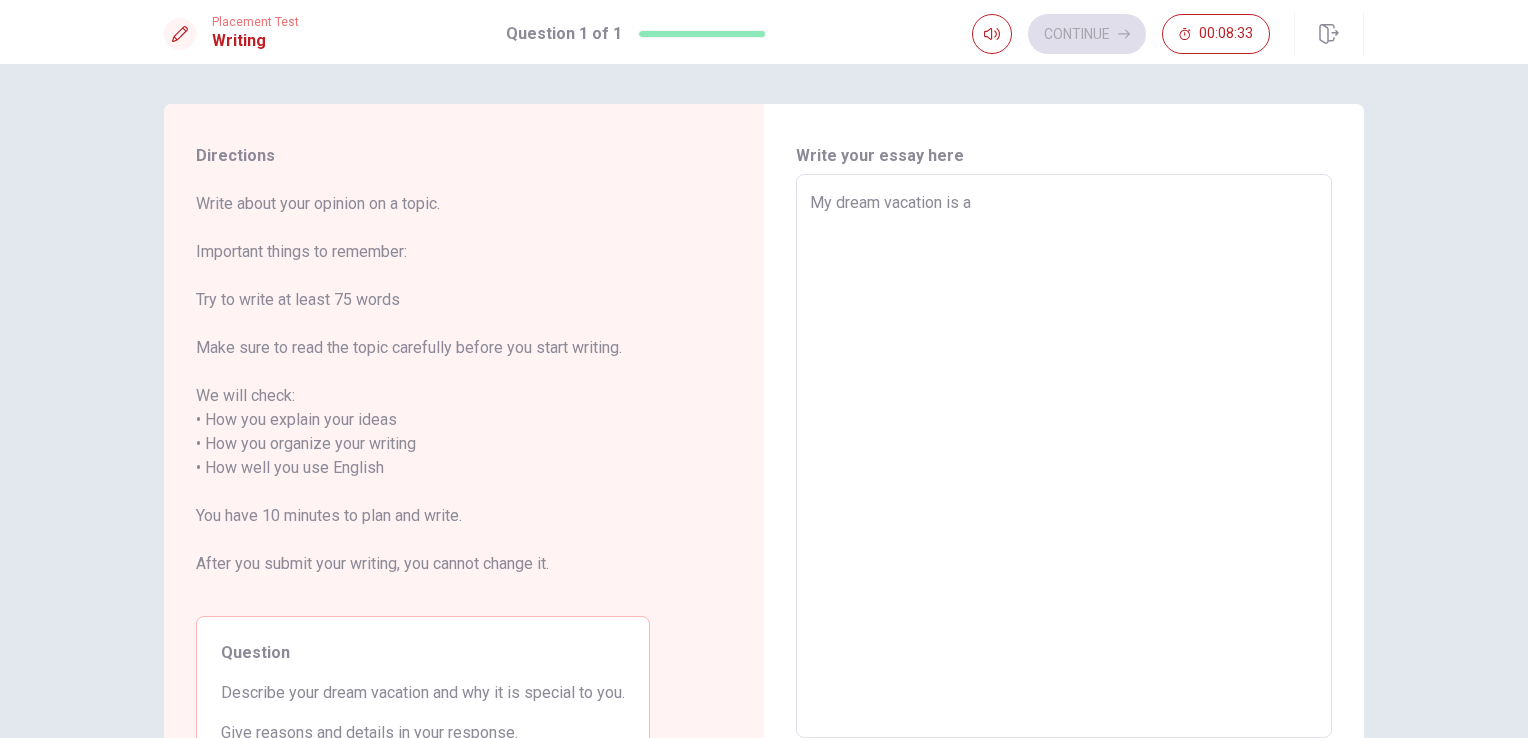 type on "x" 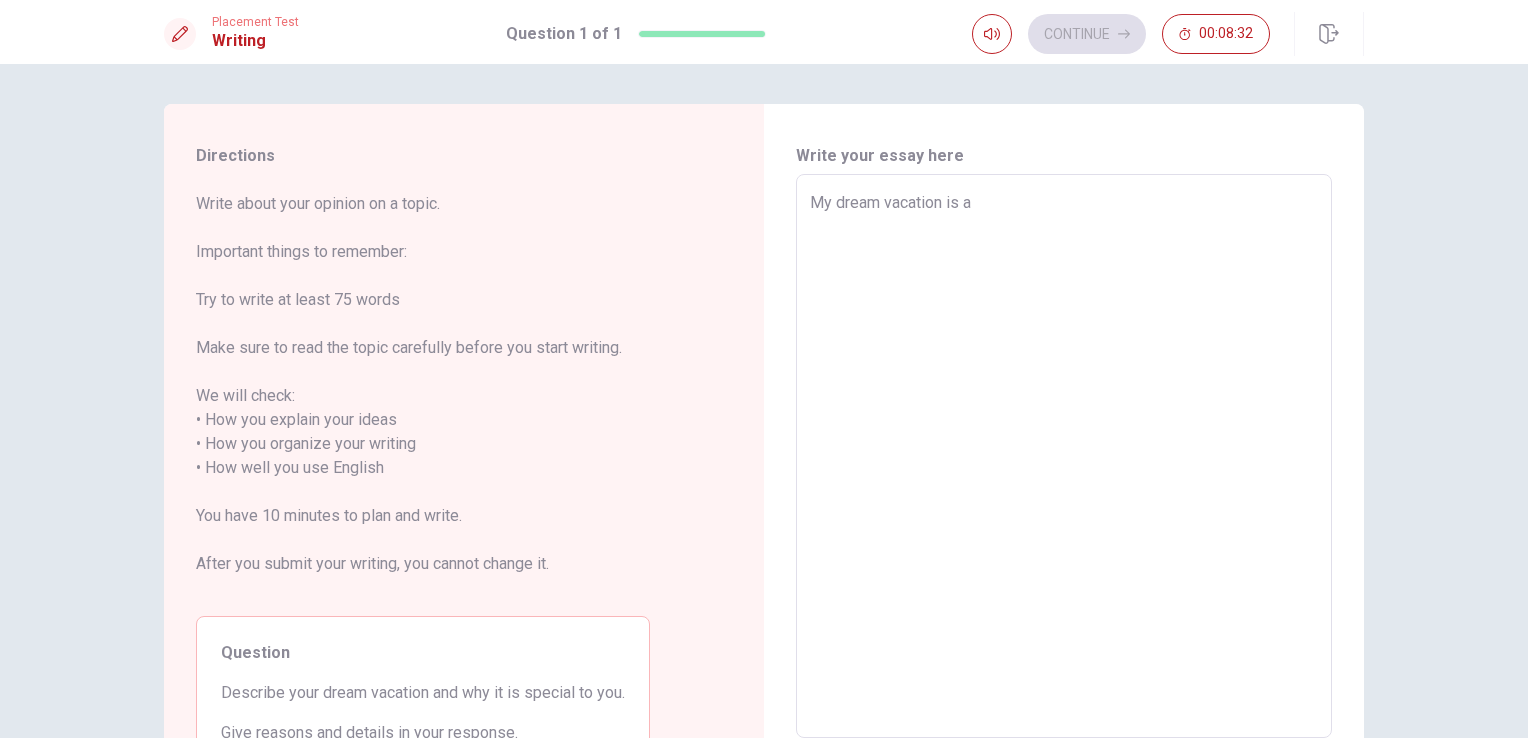 type on "My dream vacation is a f" 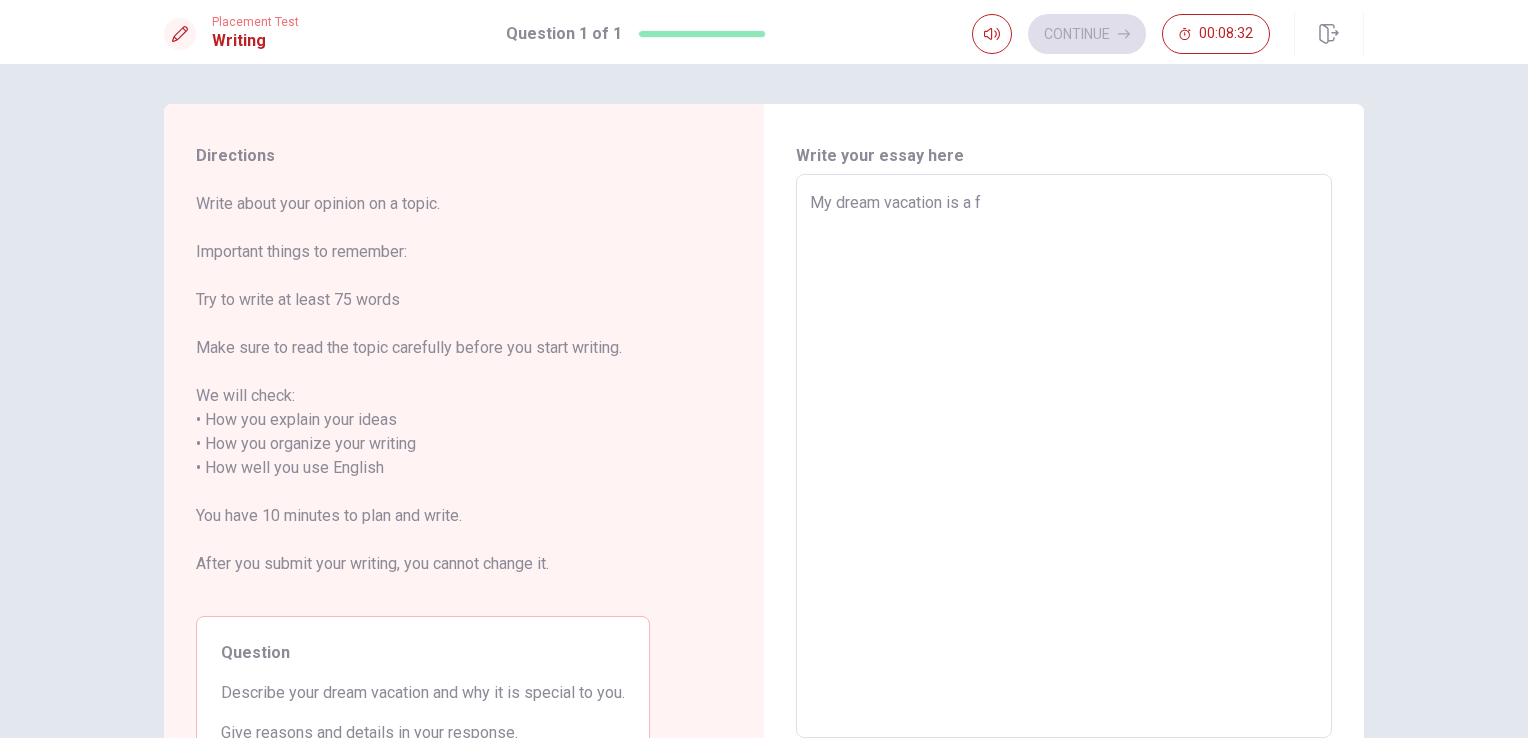 type on "x" 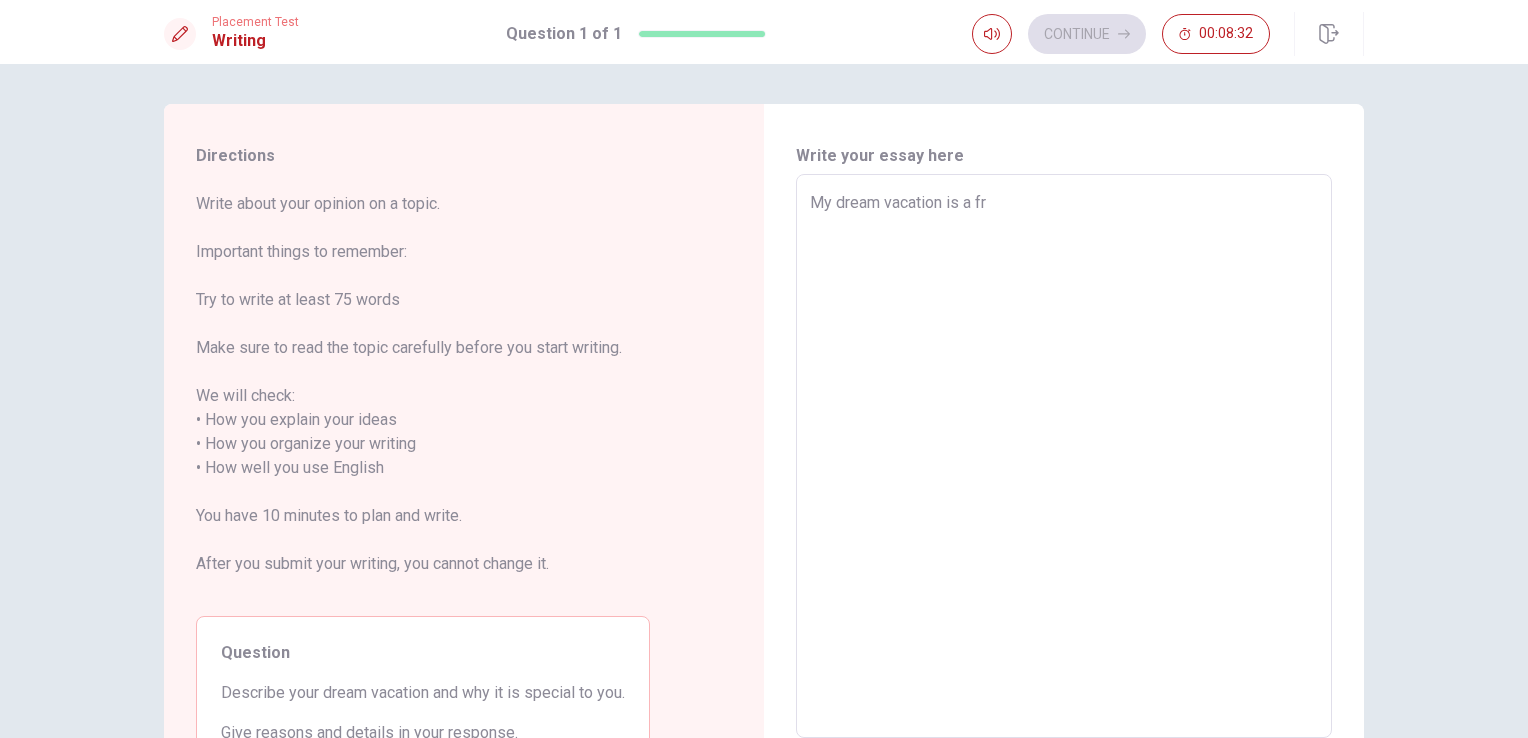 type on "x" 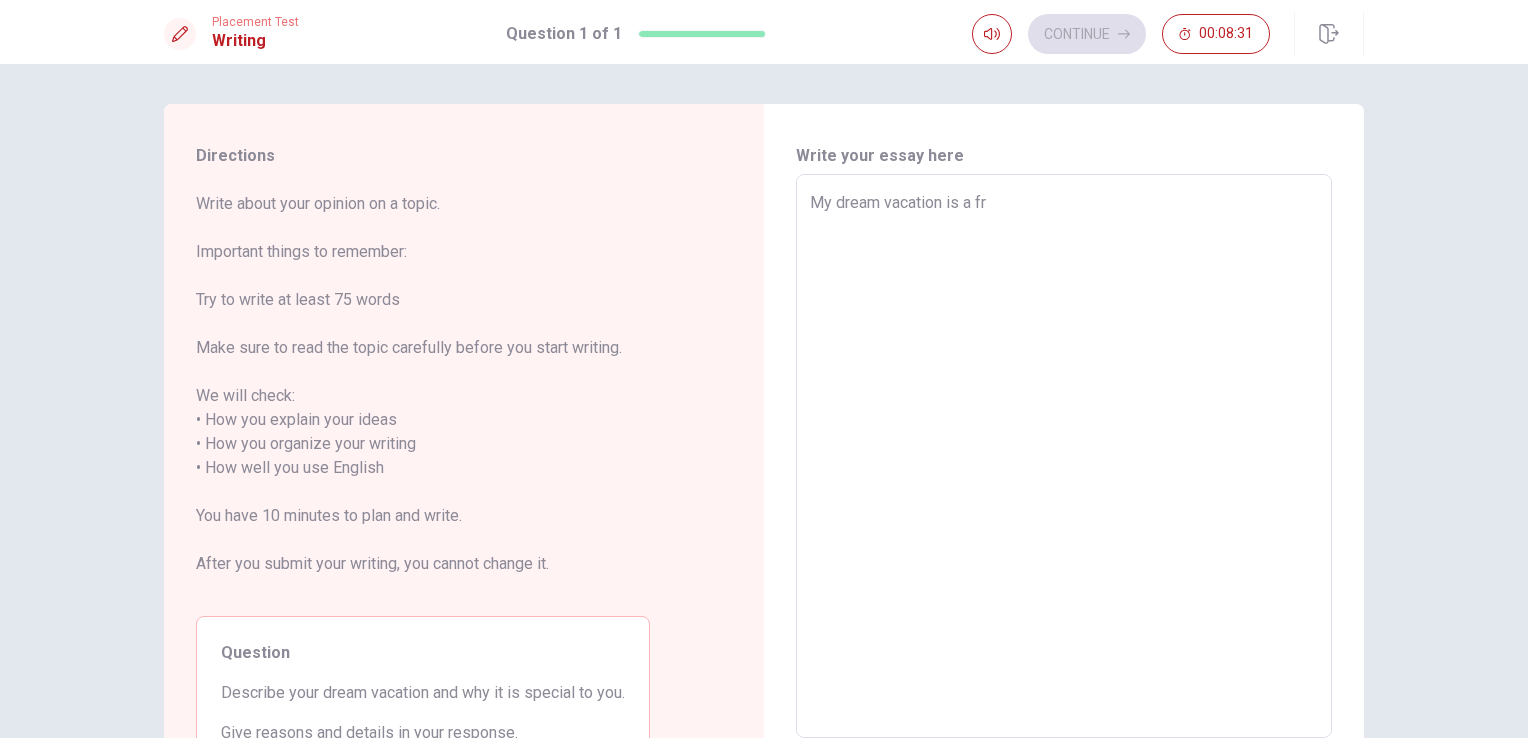 type on "My dream vacation is a fre" 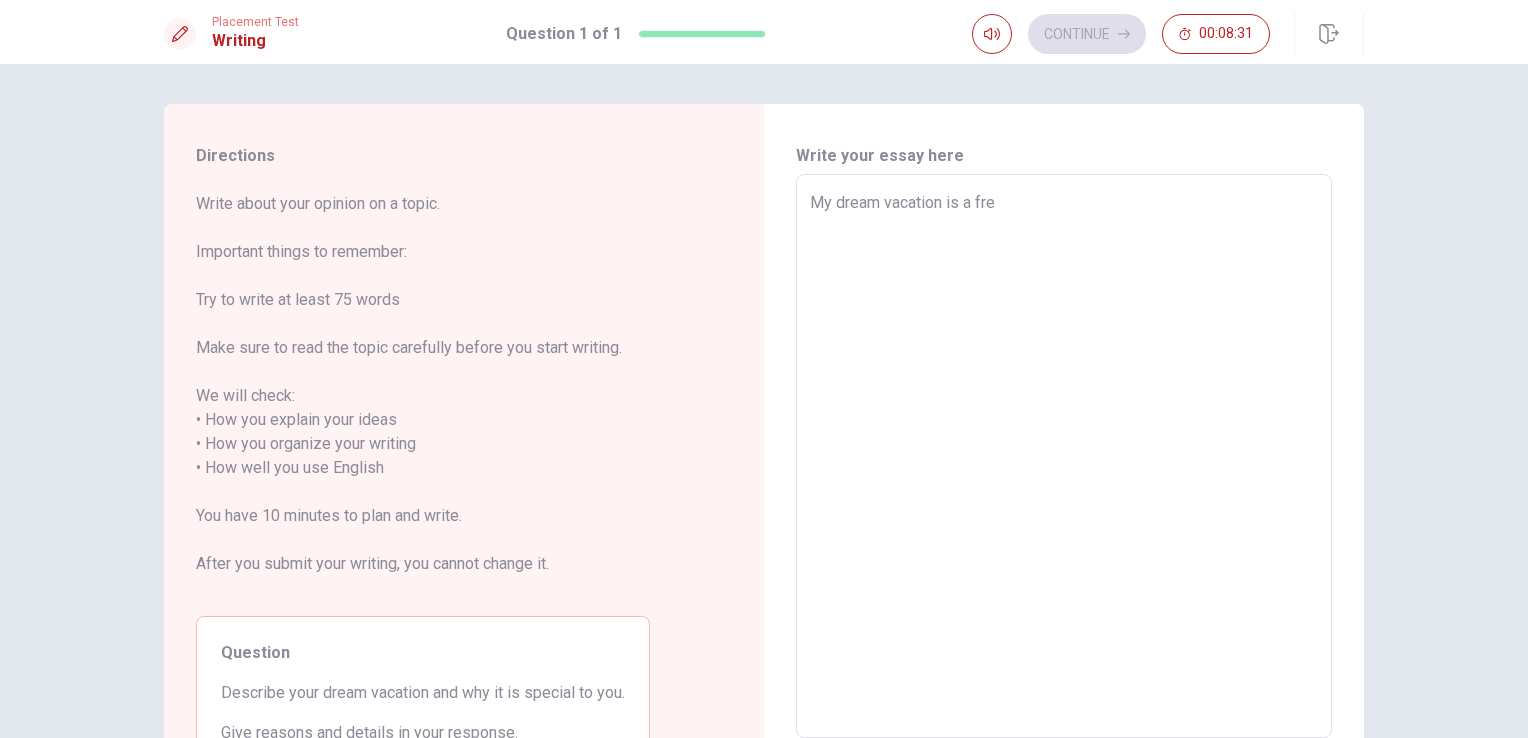 type on "x" 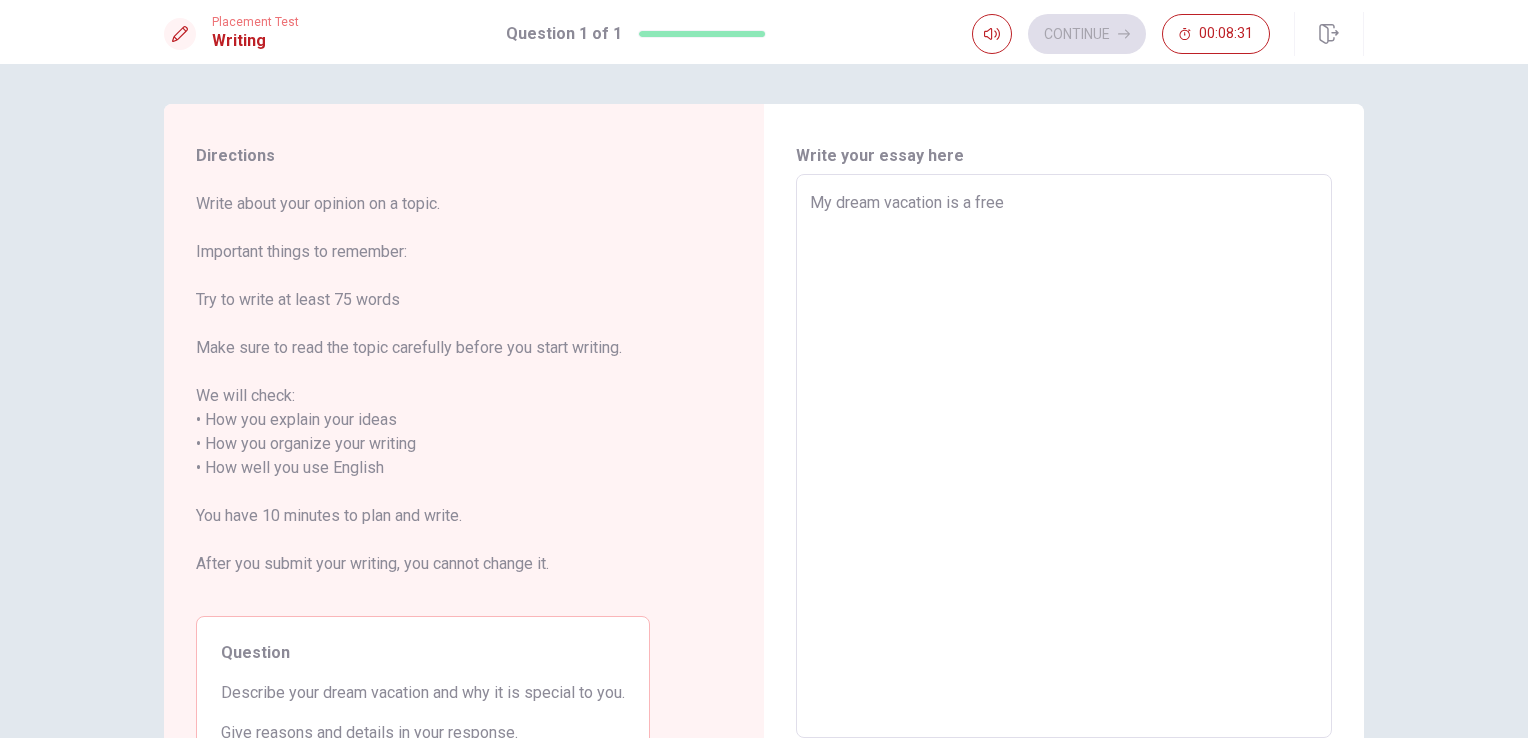 type on "x" 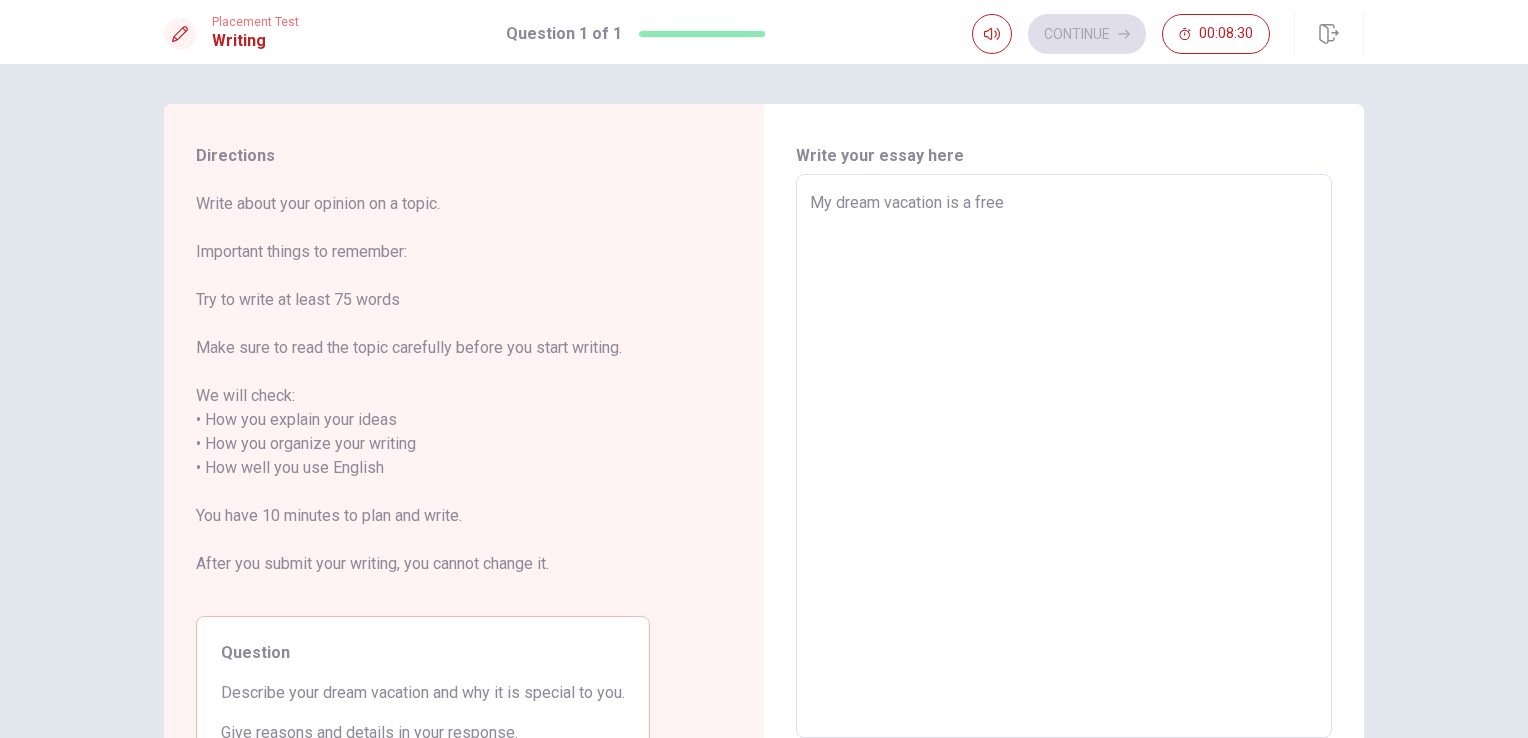 type on "My dream vacation is a free" 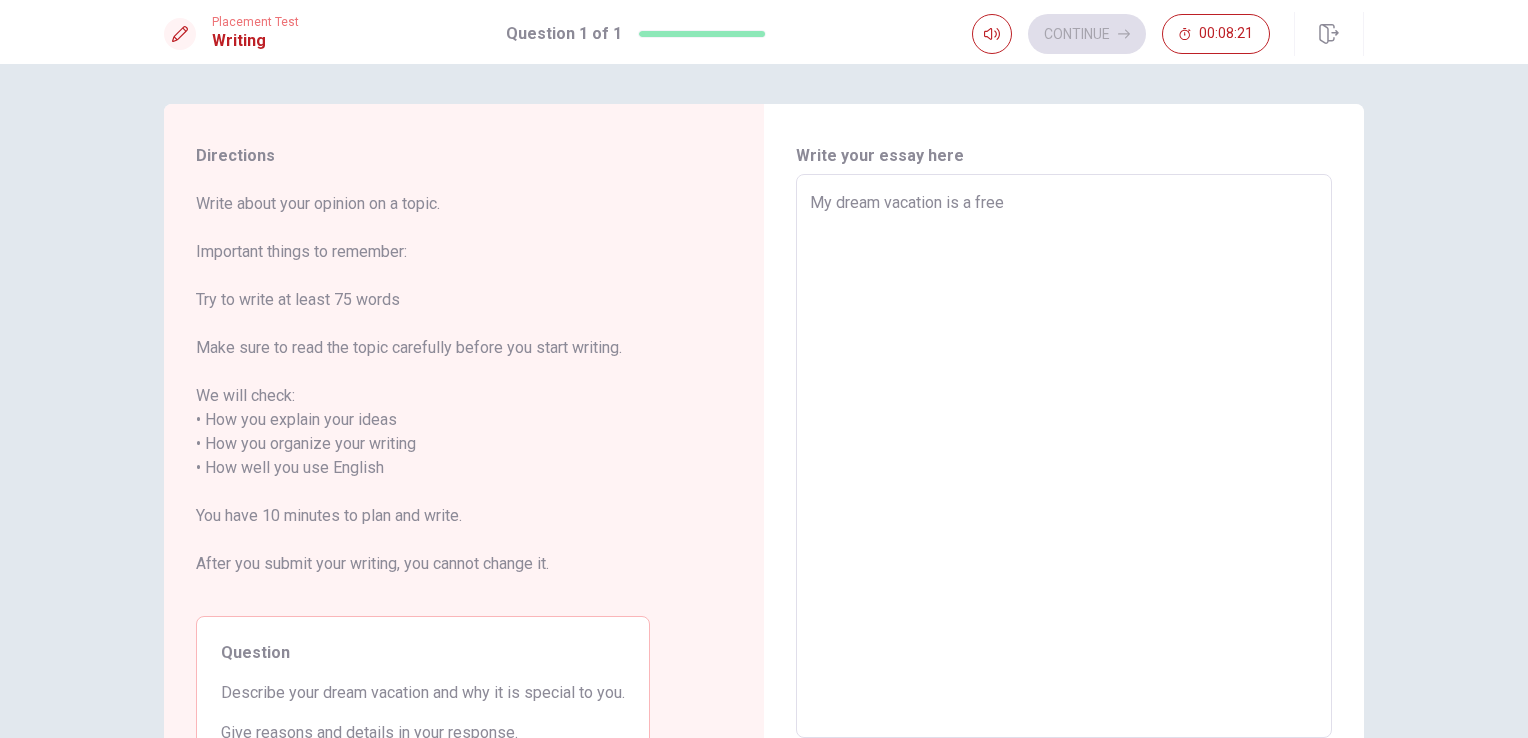 type on "x" 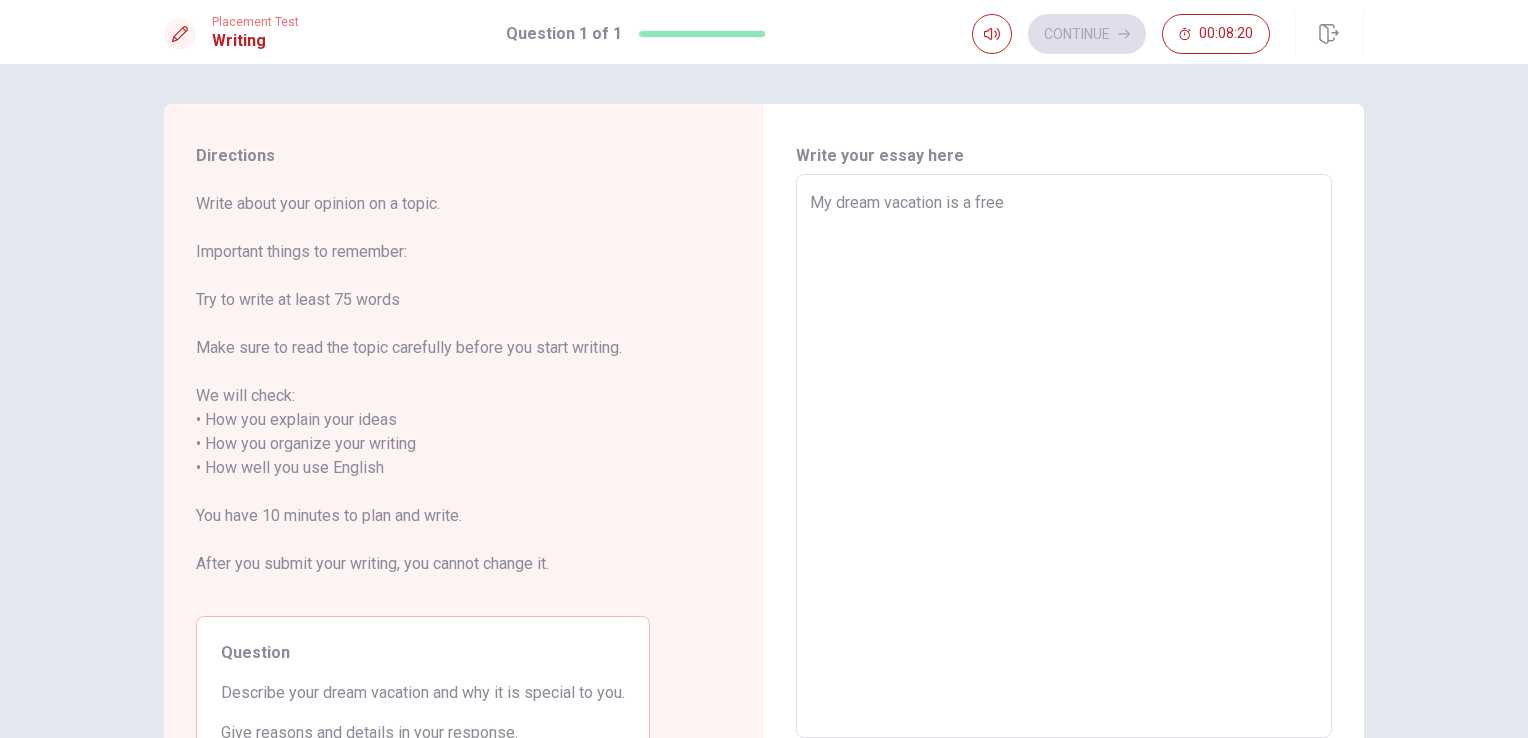 type on "My dream vacation is a free t" 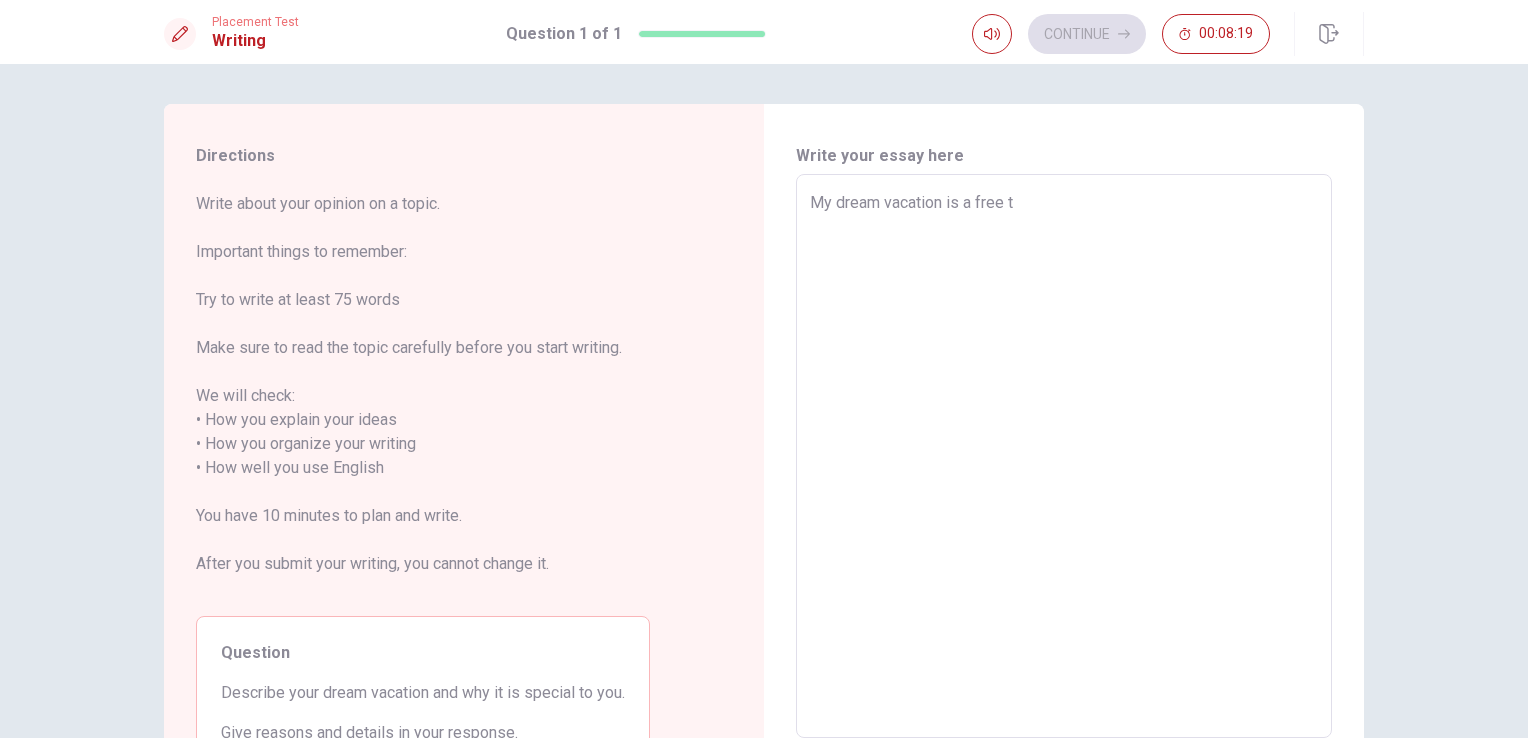 type on "x" 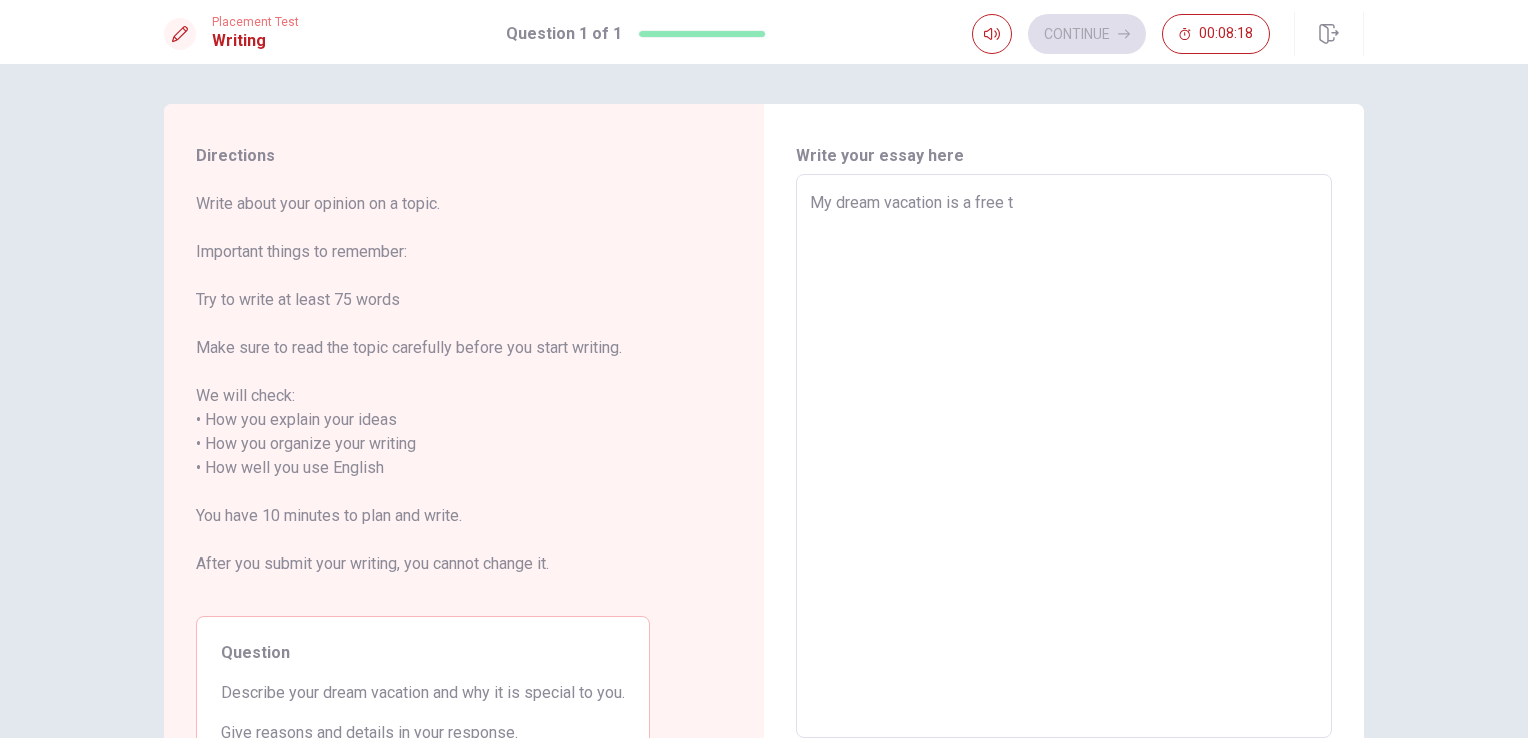 type on "My dream vacation is a free tr" 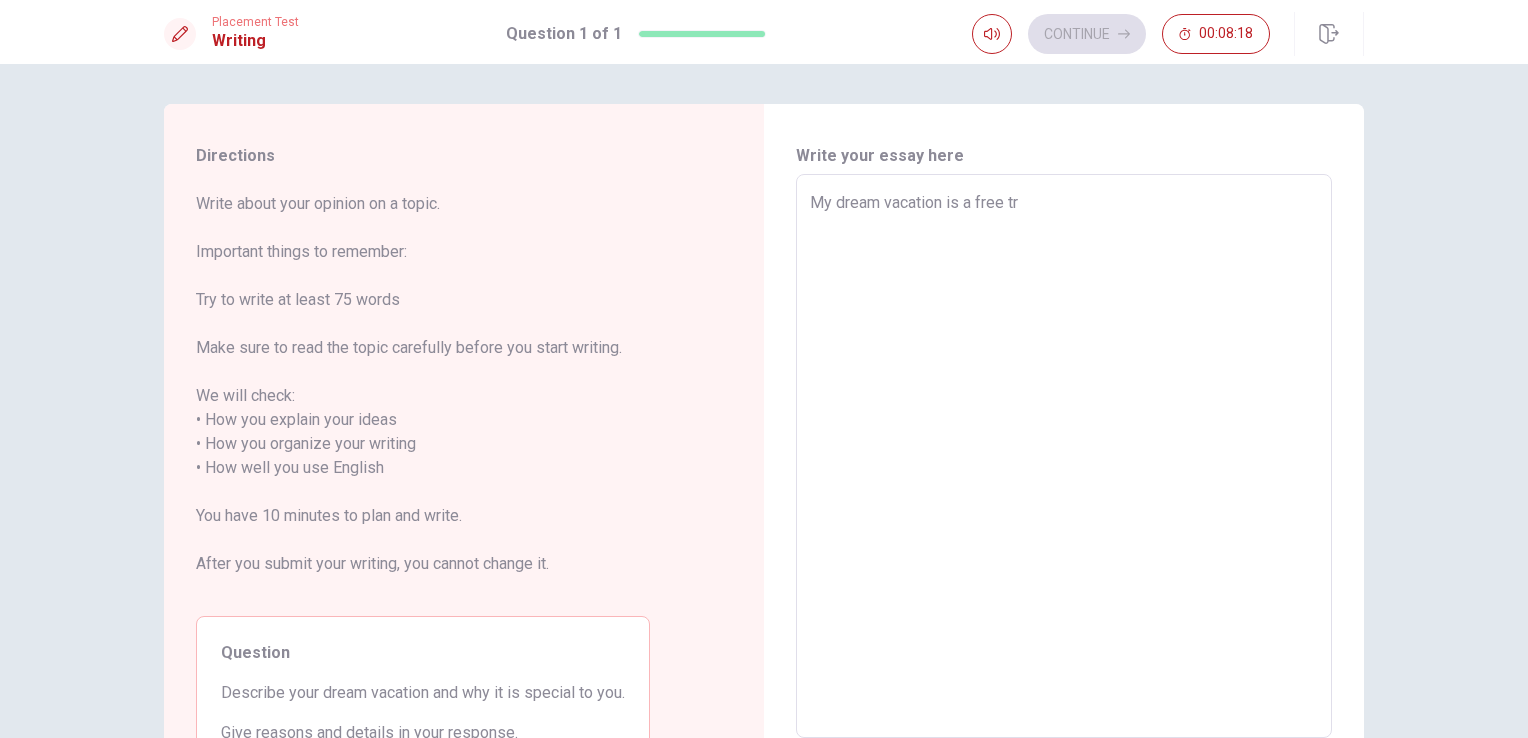 type on "x" 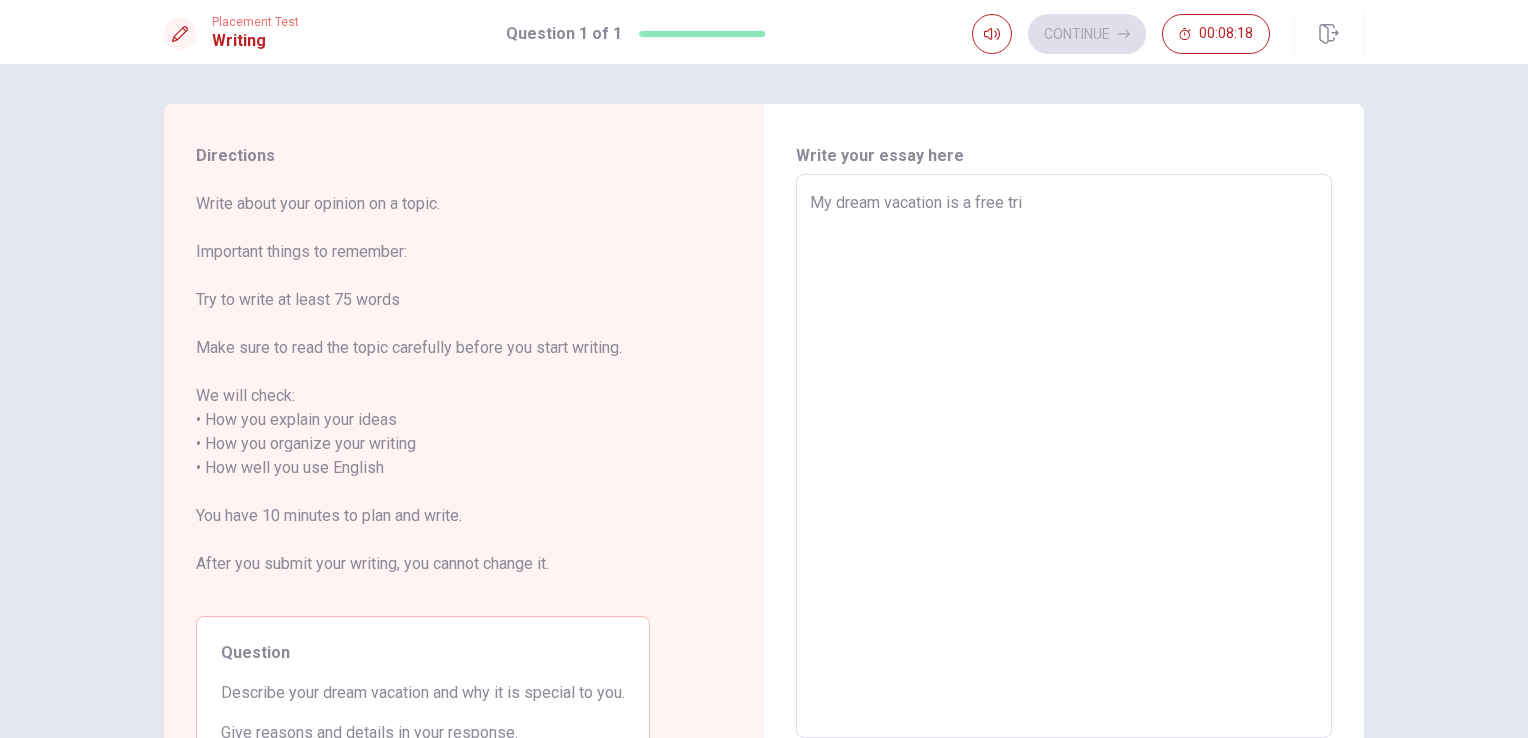 type on "x" 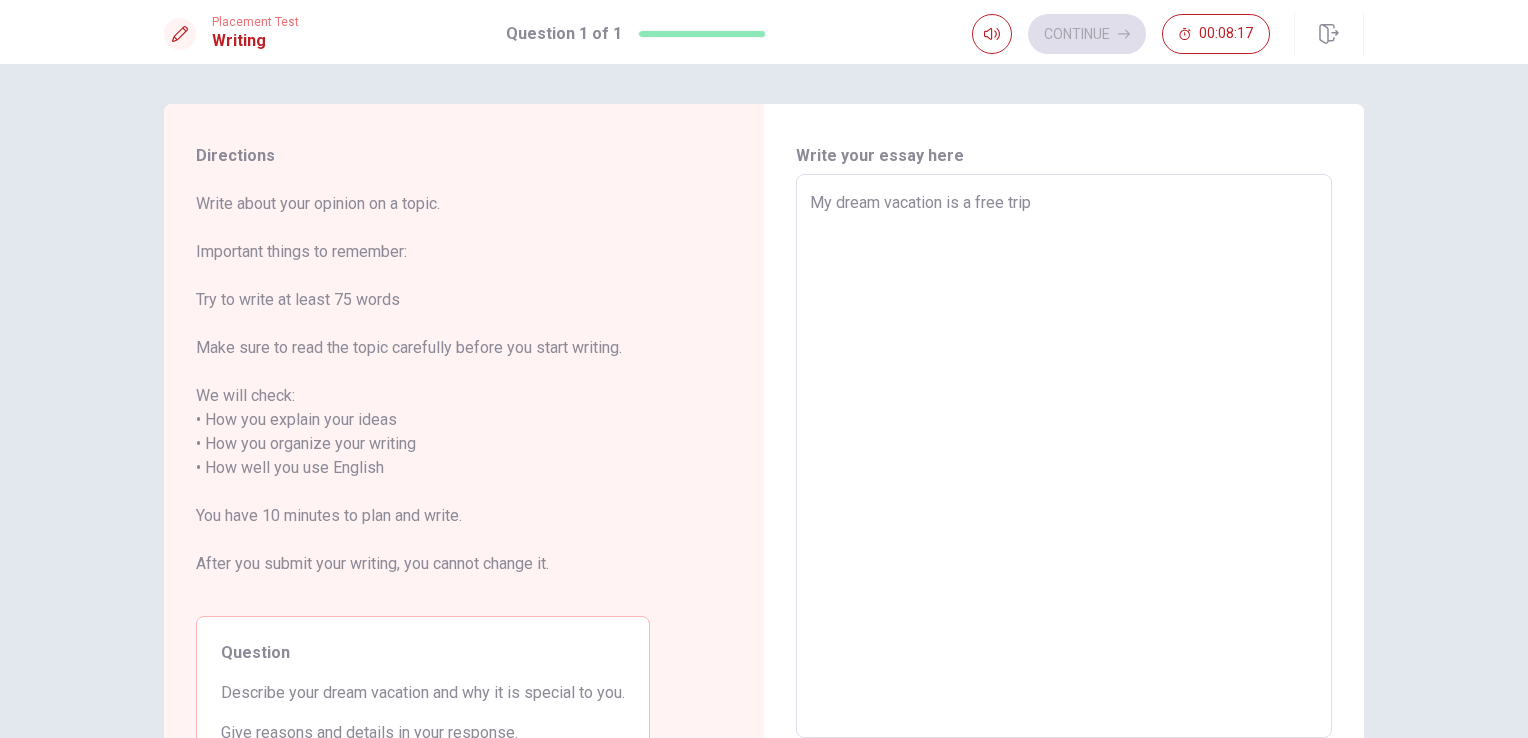 type on "x" 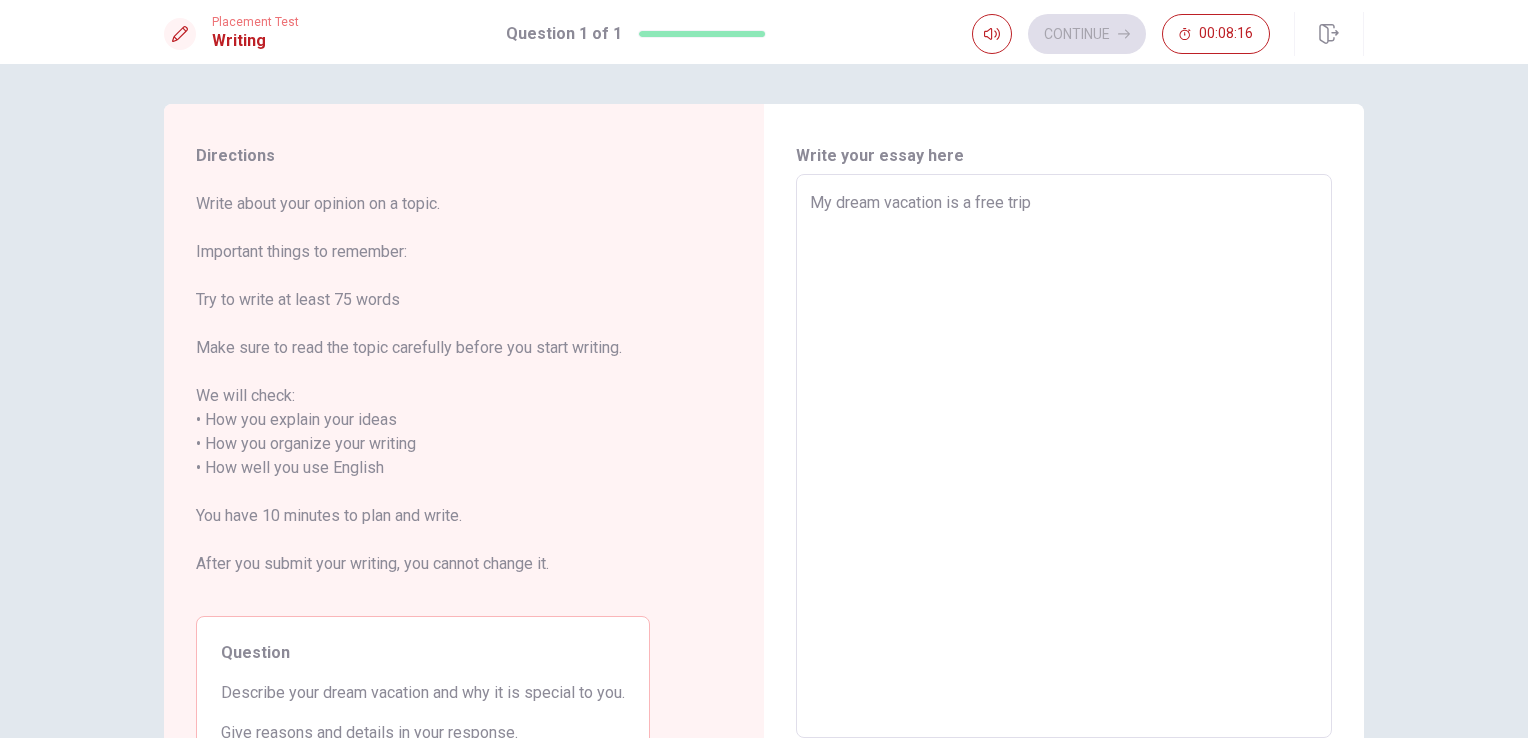 type on "My dream vacation is a free trip" 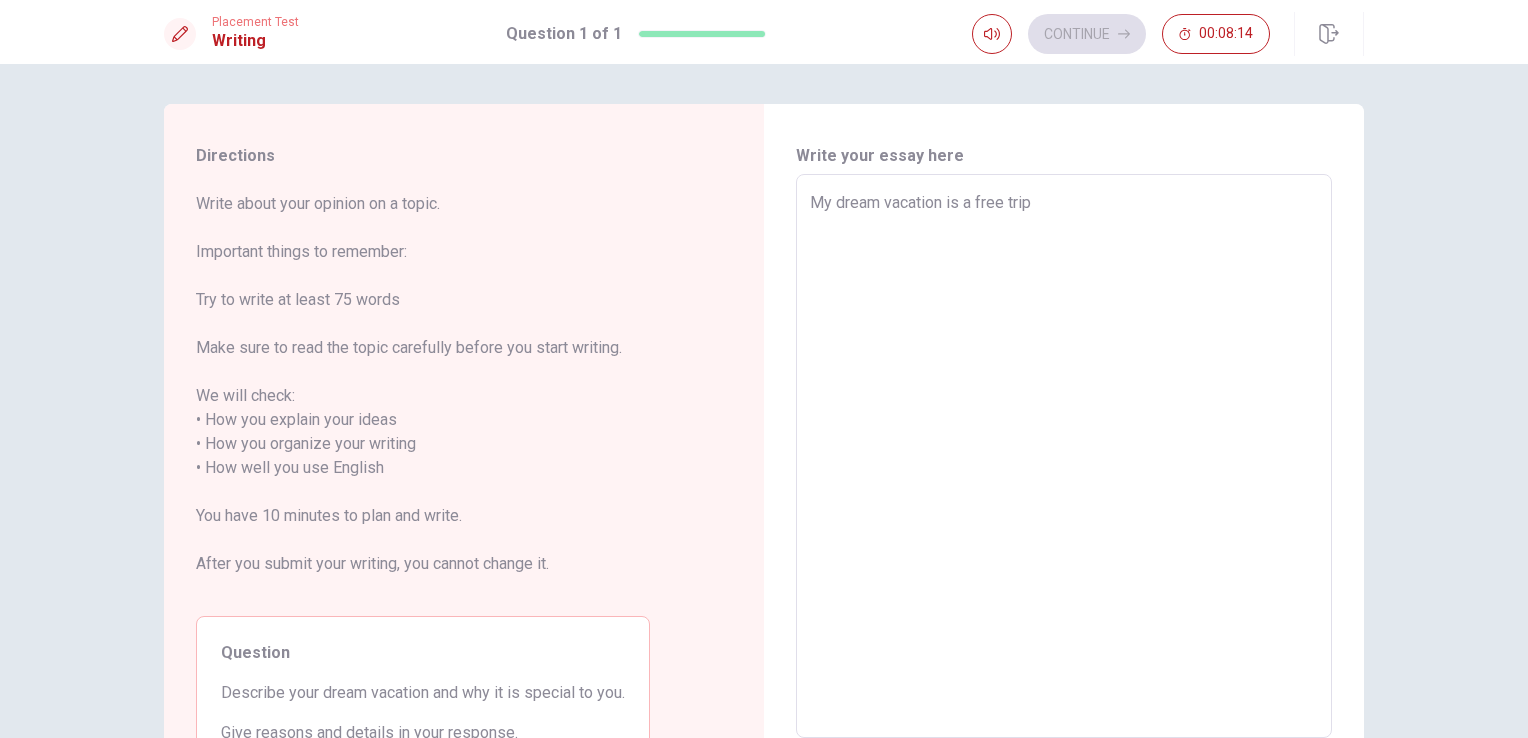 type on "x" 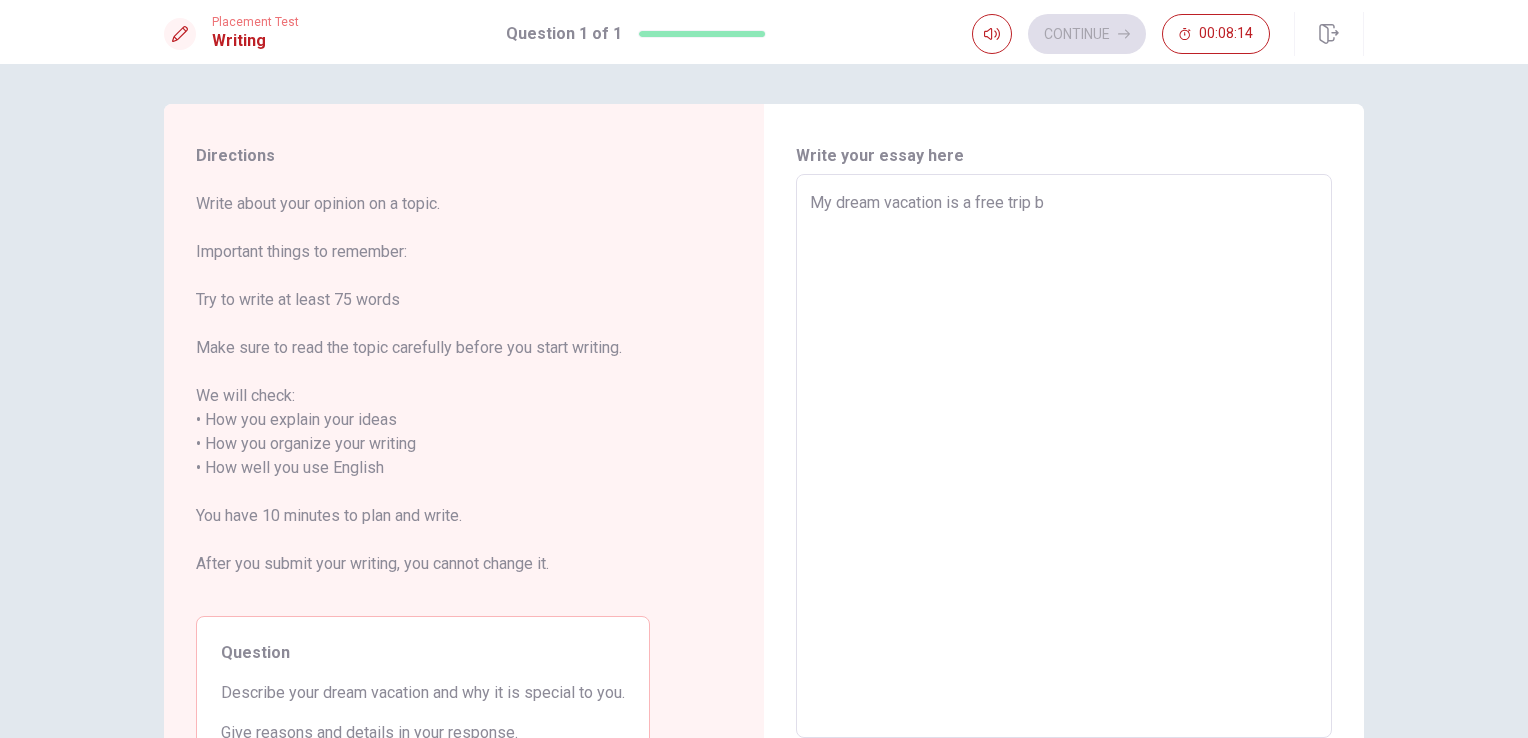 type on "x" 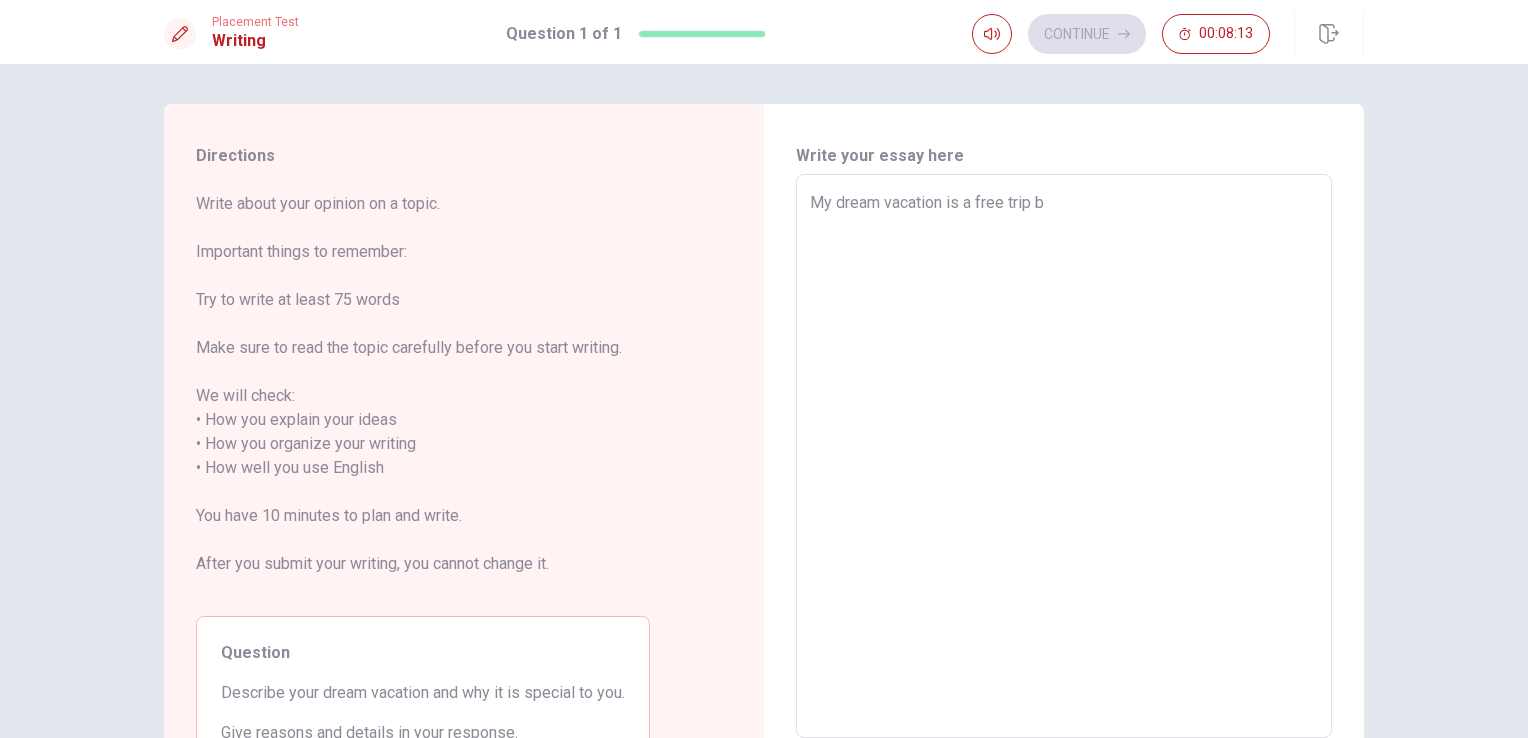 type on "My dream vacation is a free trip be" 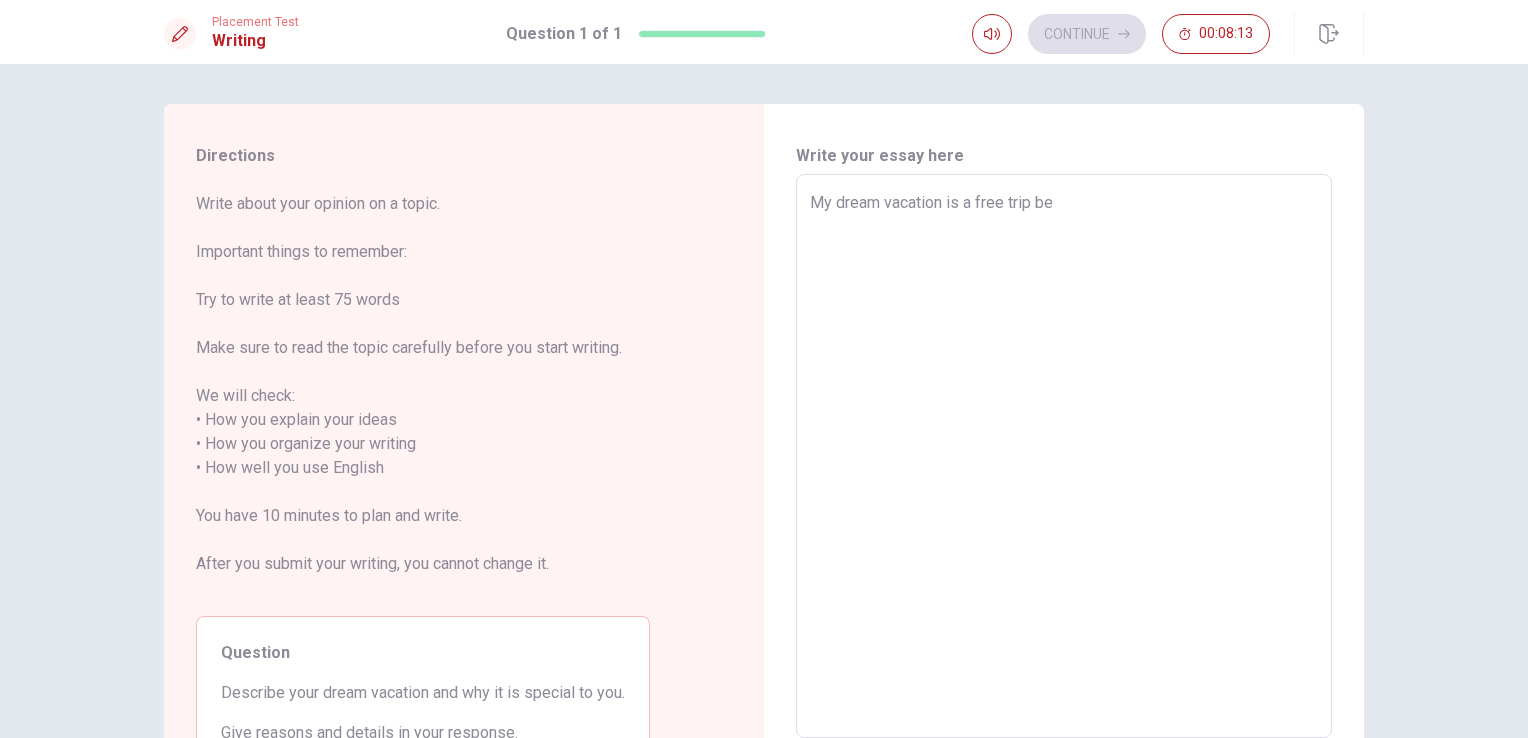 type on "x" 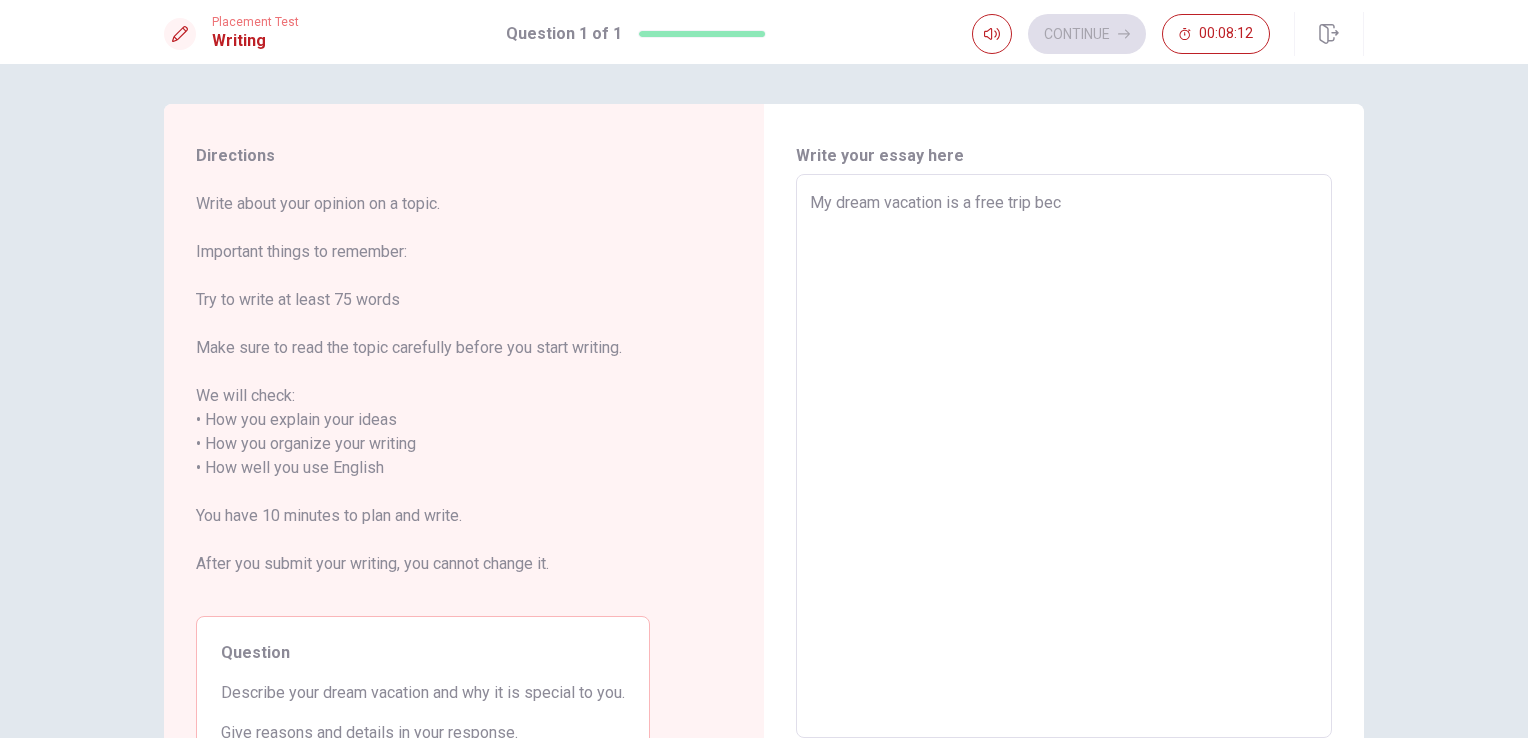 type on "x" 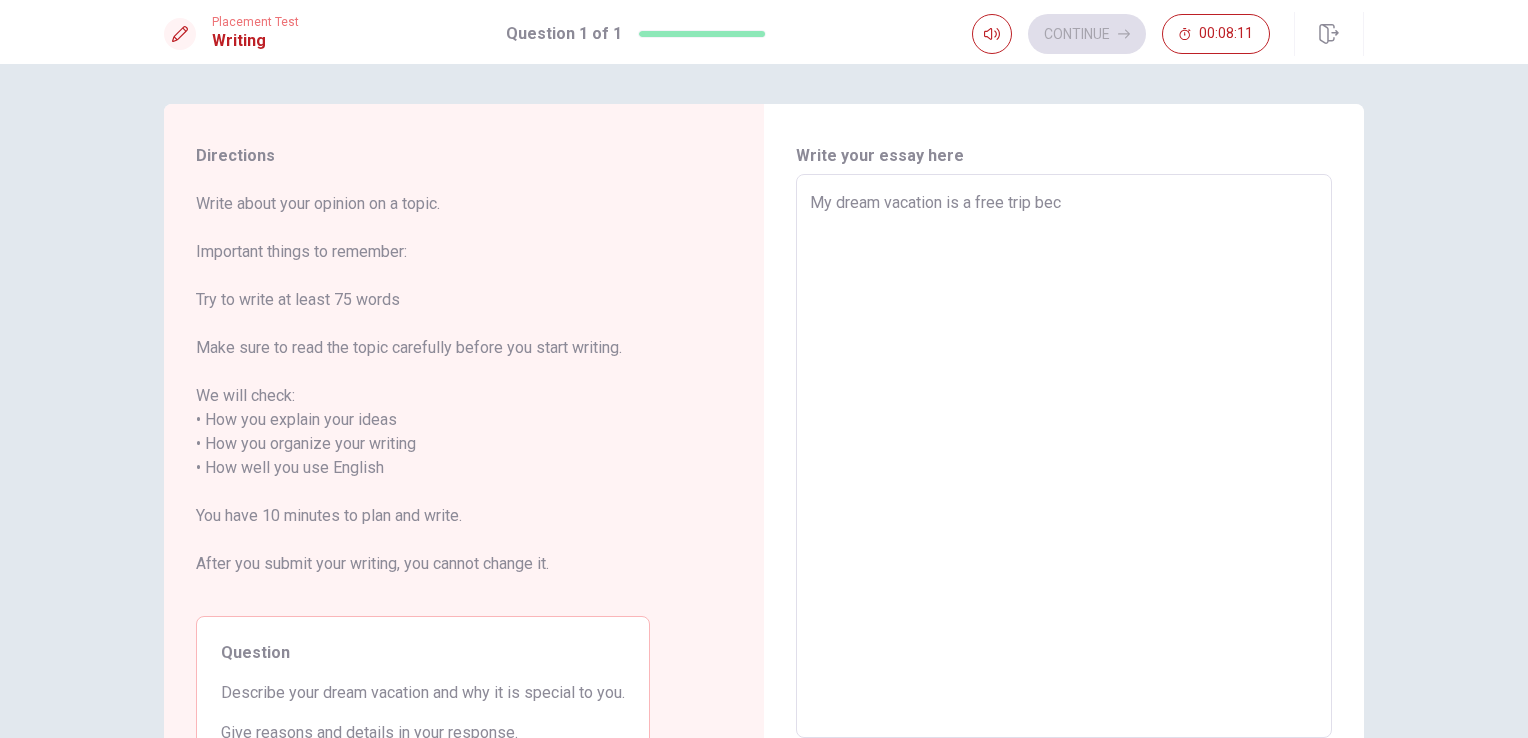 type on "My dream vacation is a free trip becu" 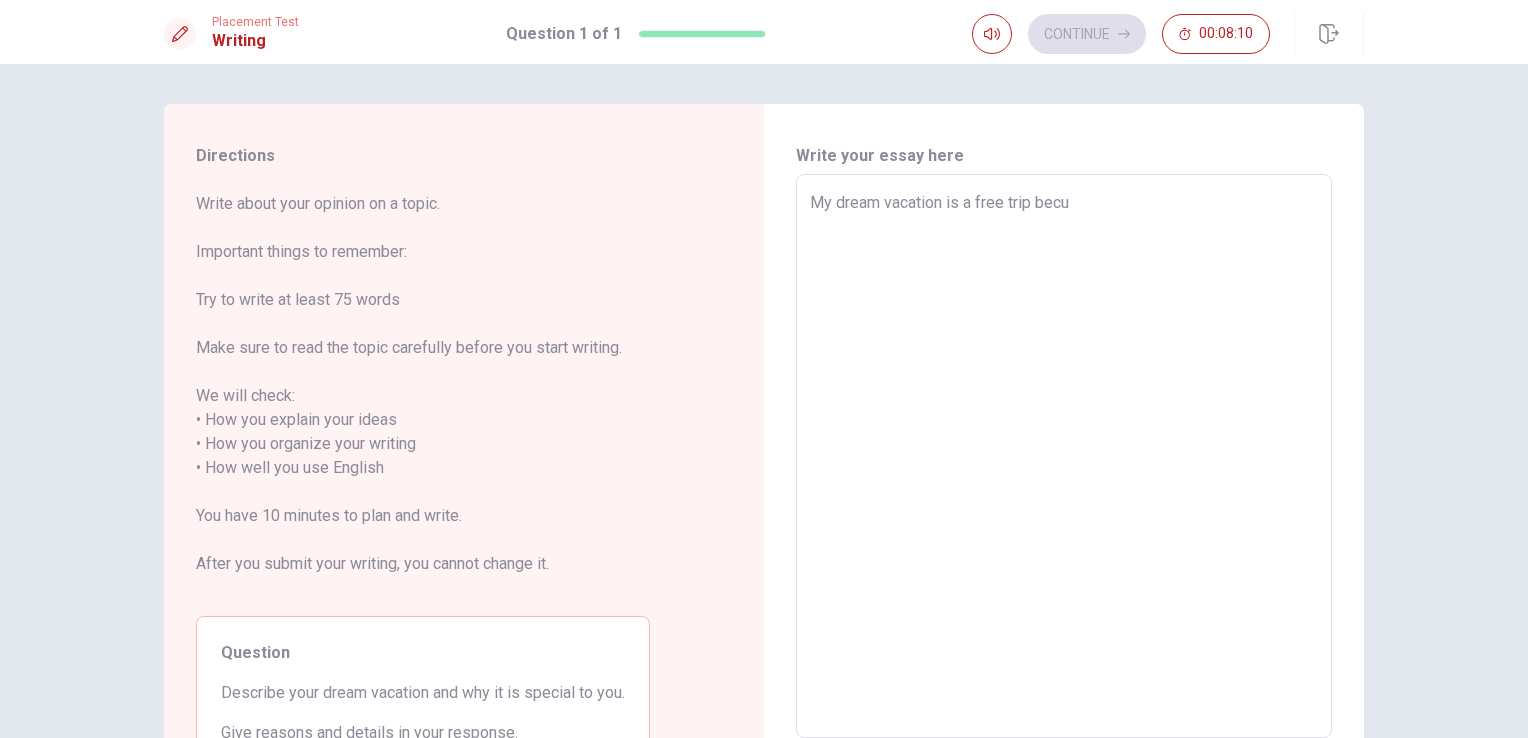 type on "My dream vacation is a free trip becus" 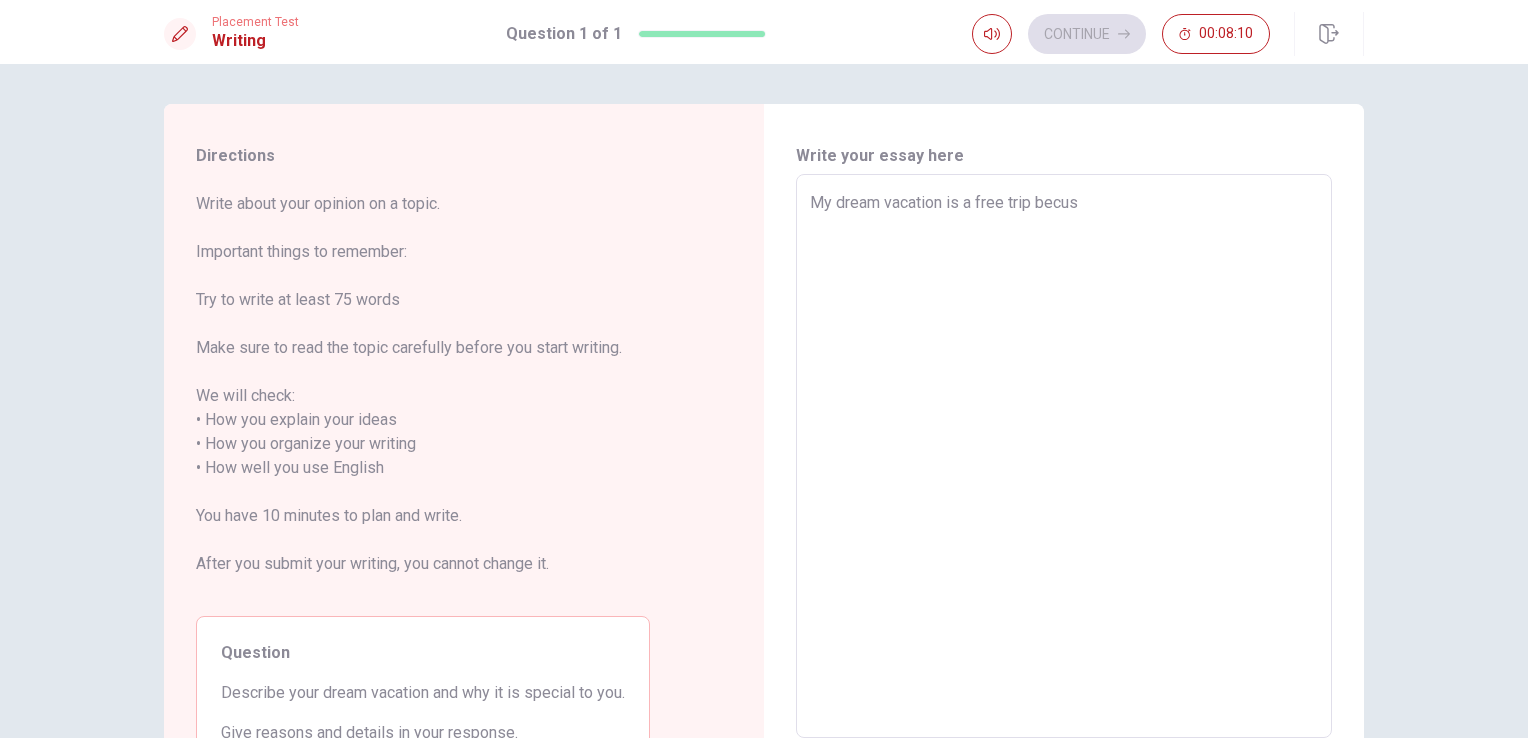 type on "x" 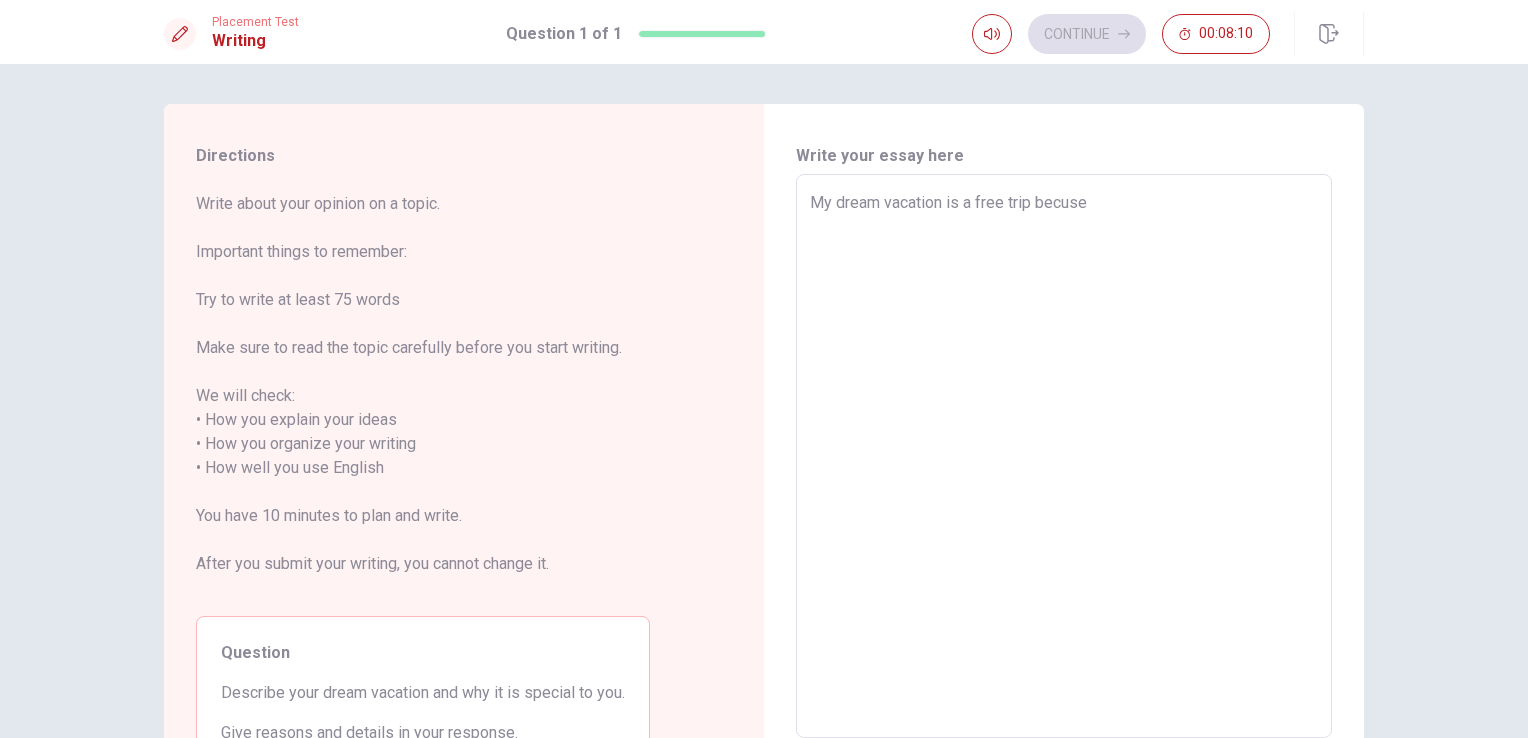 type on "x" 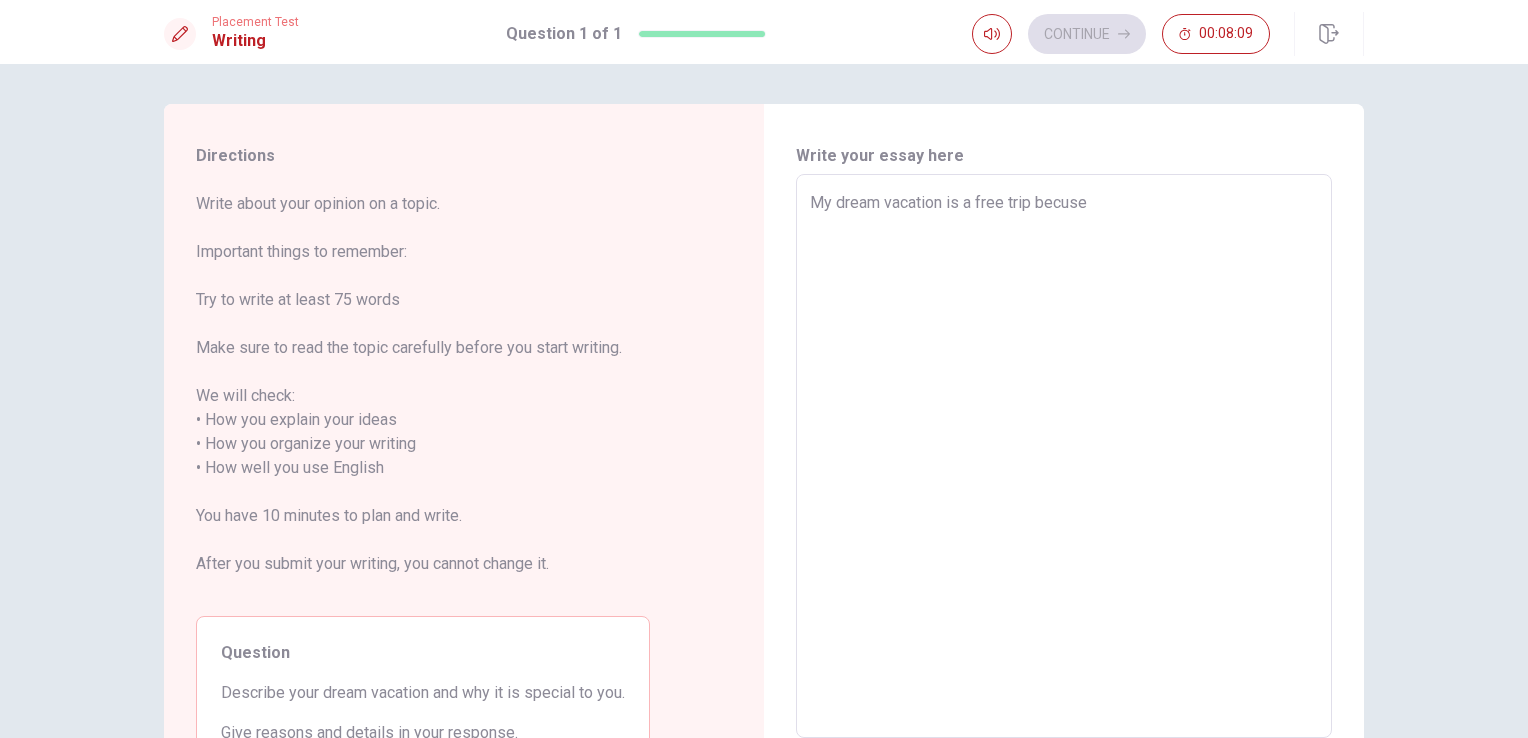 type on "My dream vacation is a free trip becuse l" 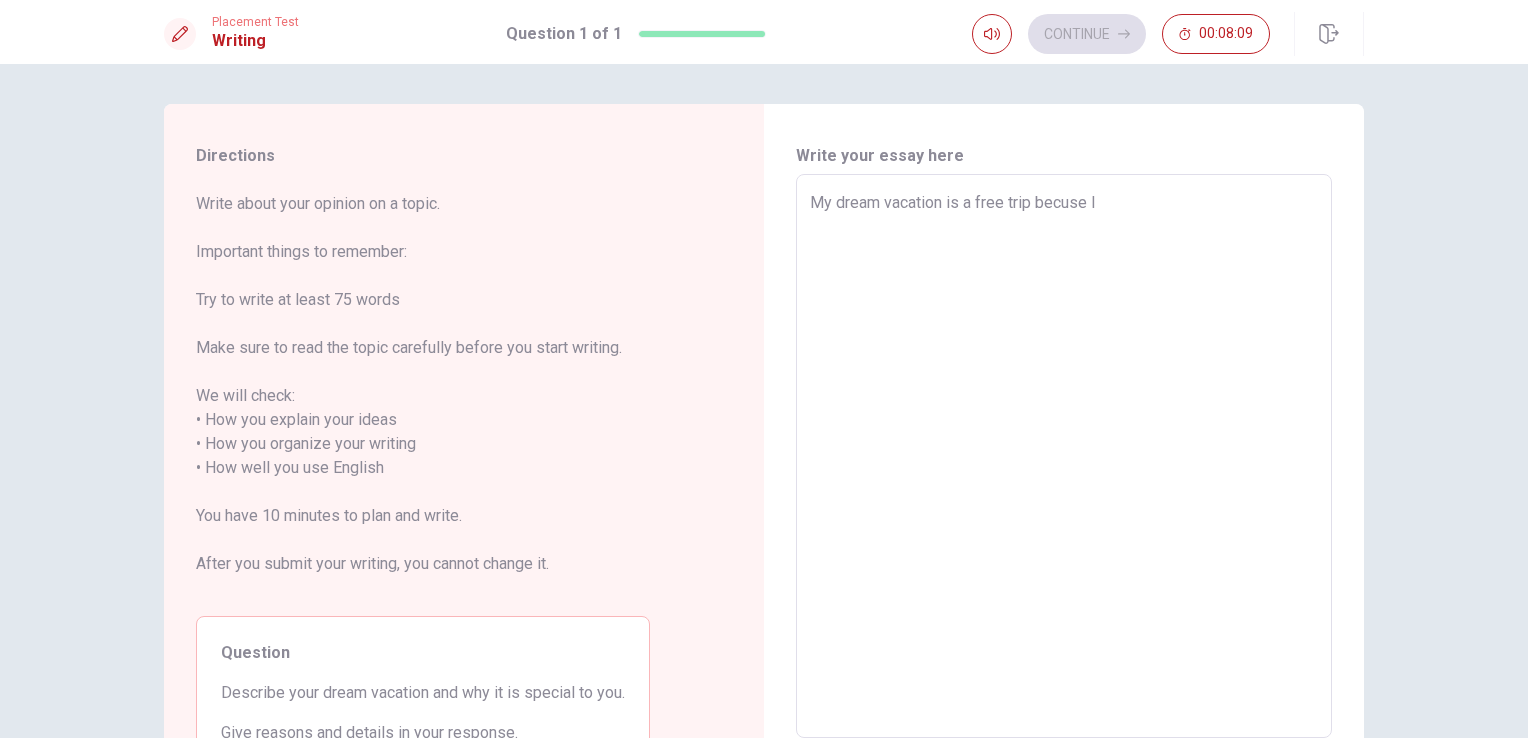 type on "x" 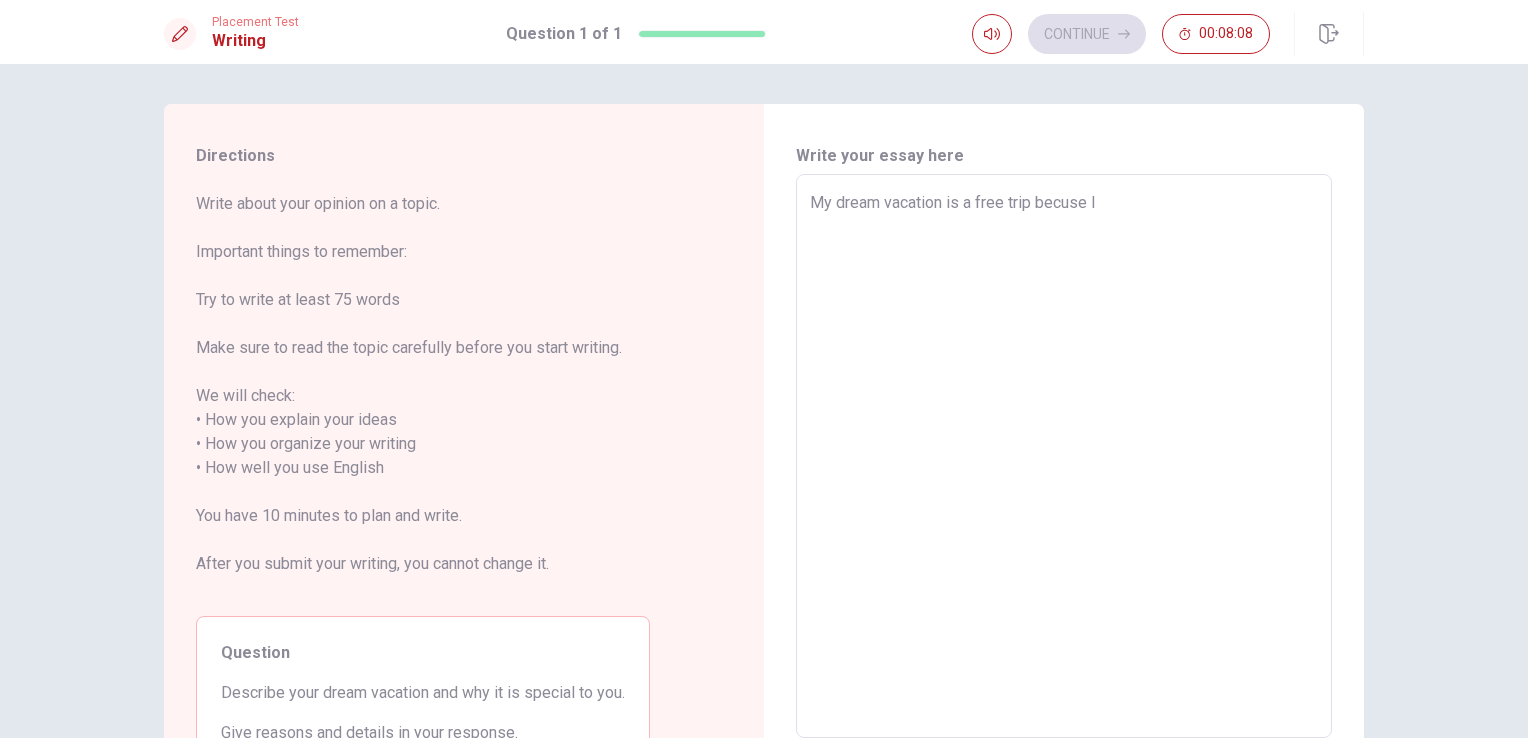 type on "My dream vacation is a free trip becuse l" 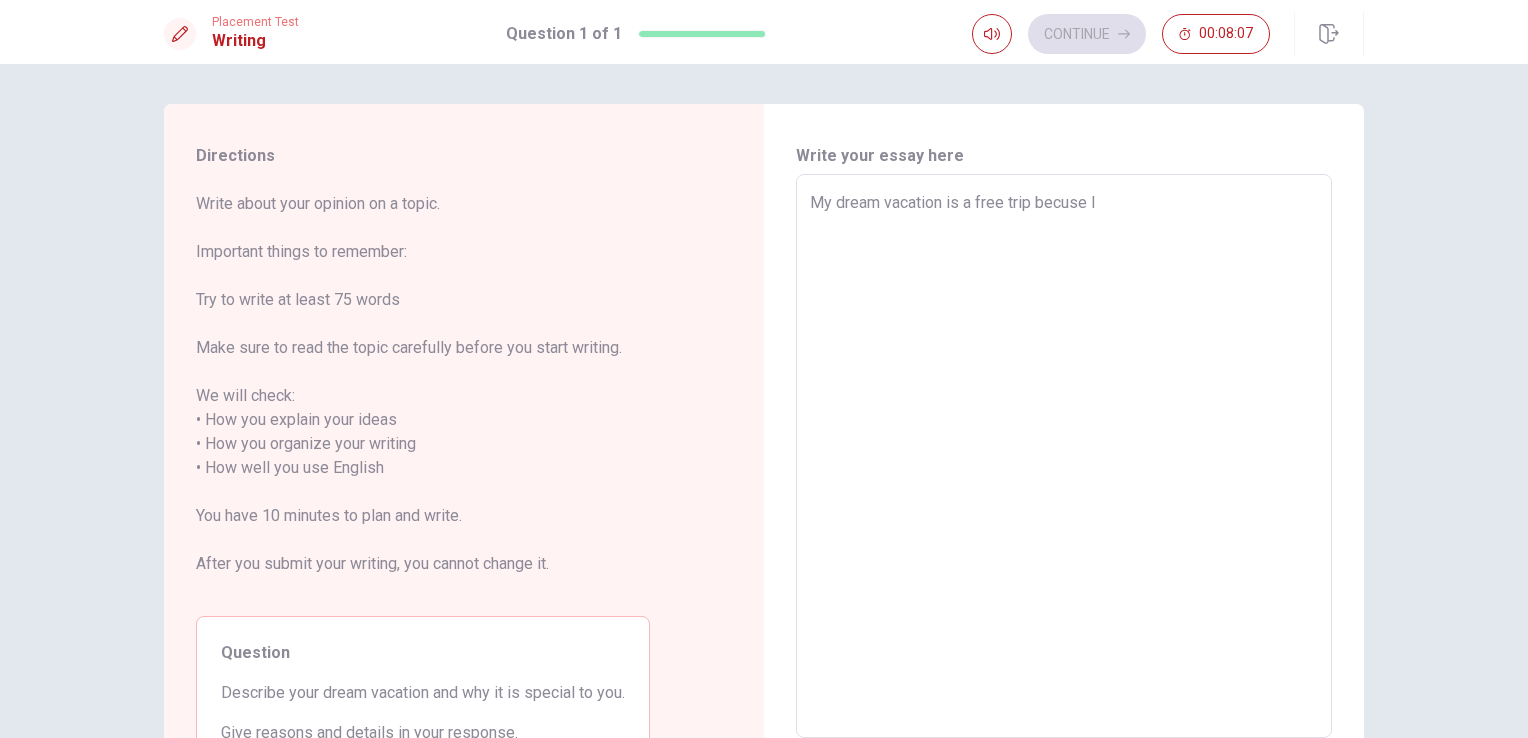 type on "My dream vacation is a free trip becuse l l" 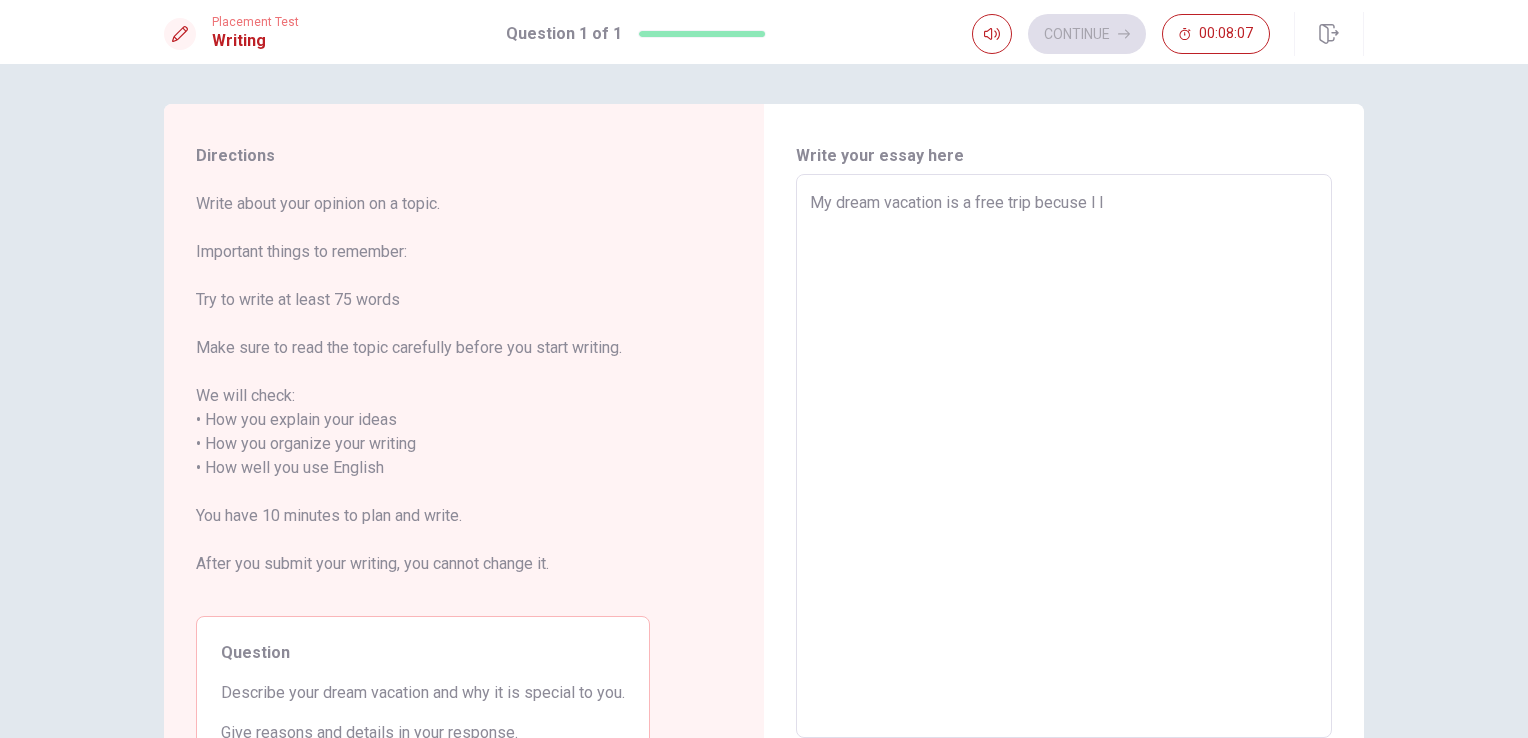 type on "x" 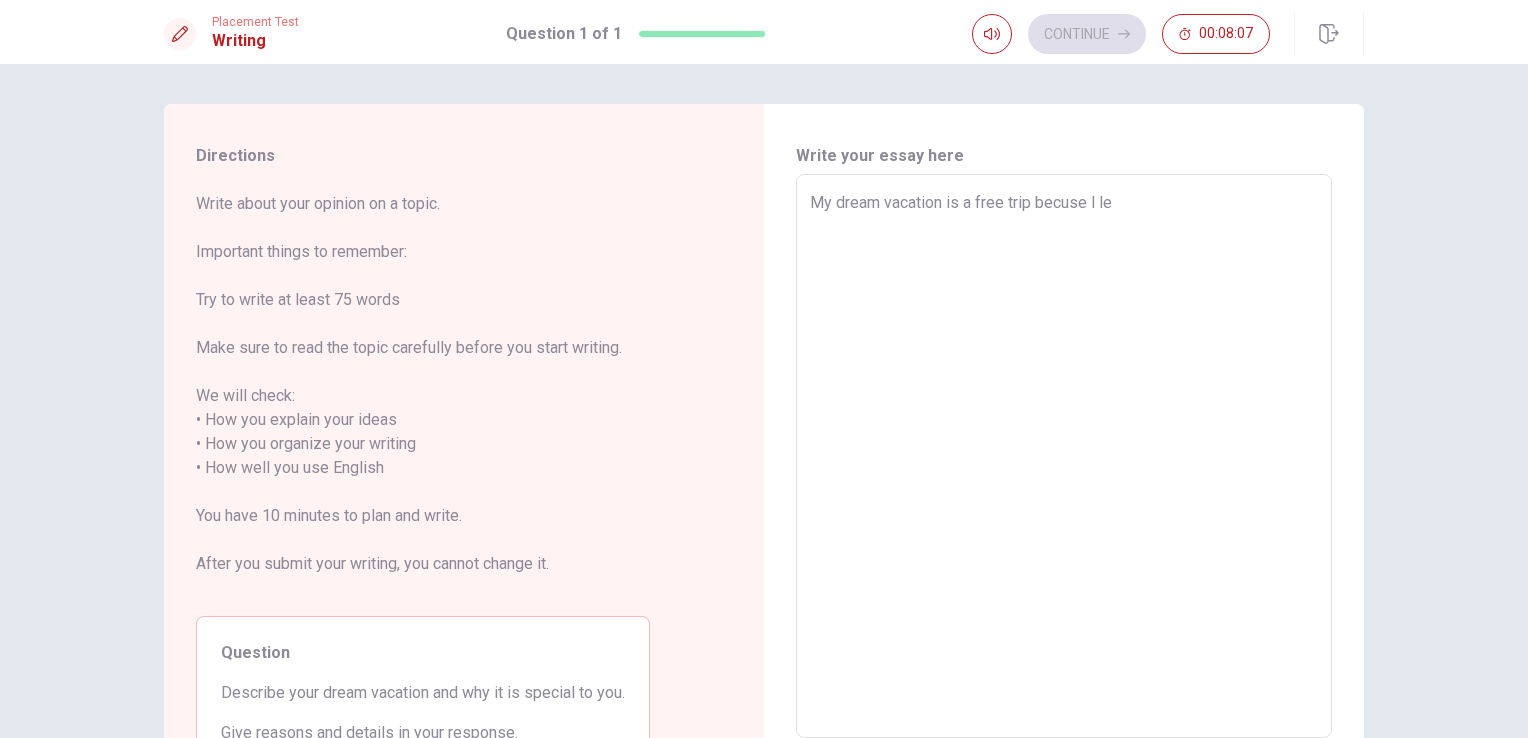 type on "x" 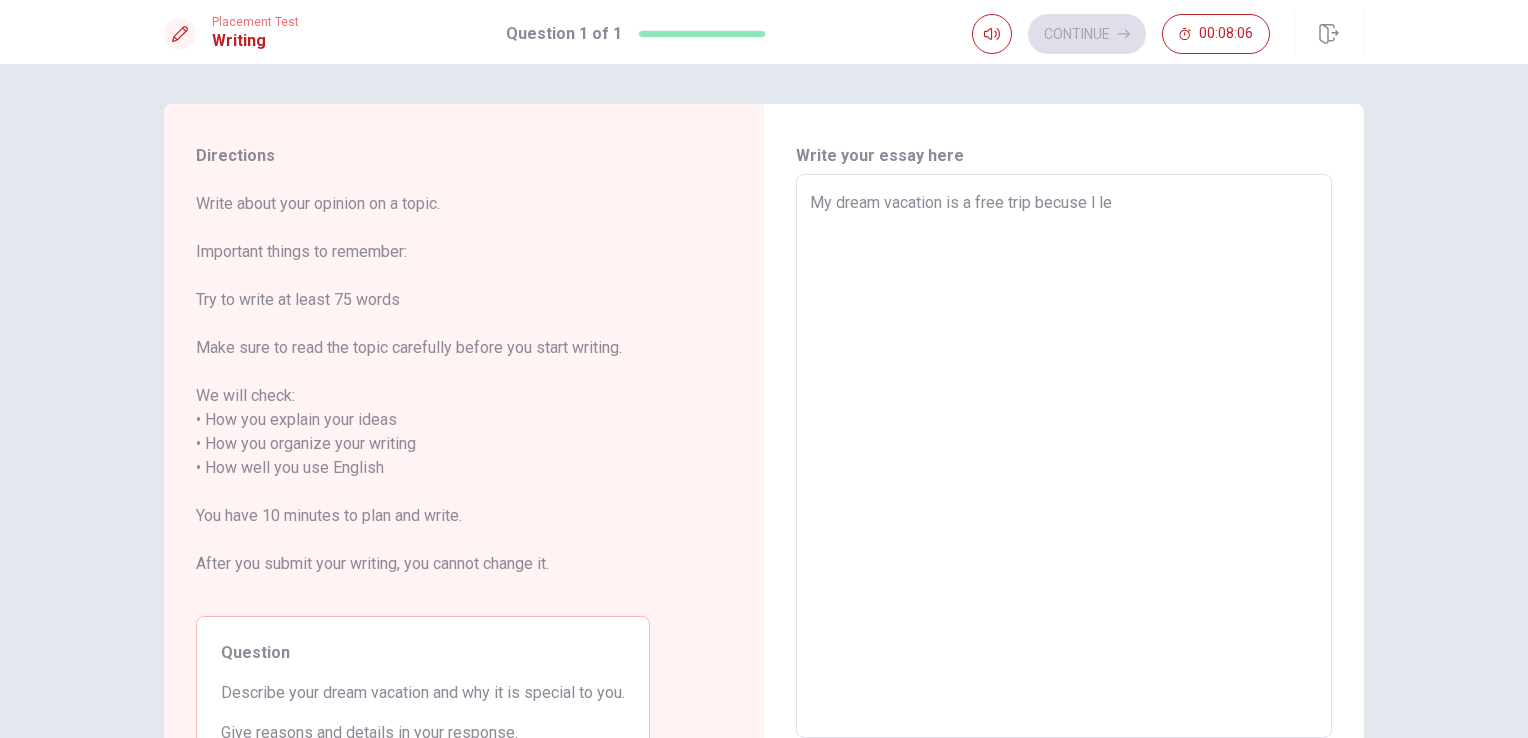 type on "My dream vacation is a free trip becuse l lea" 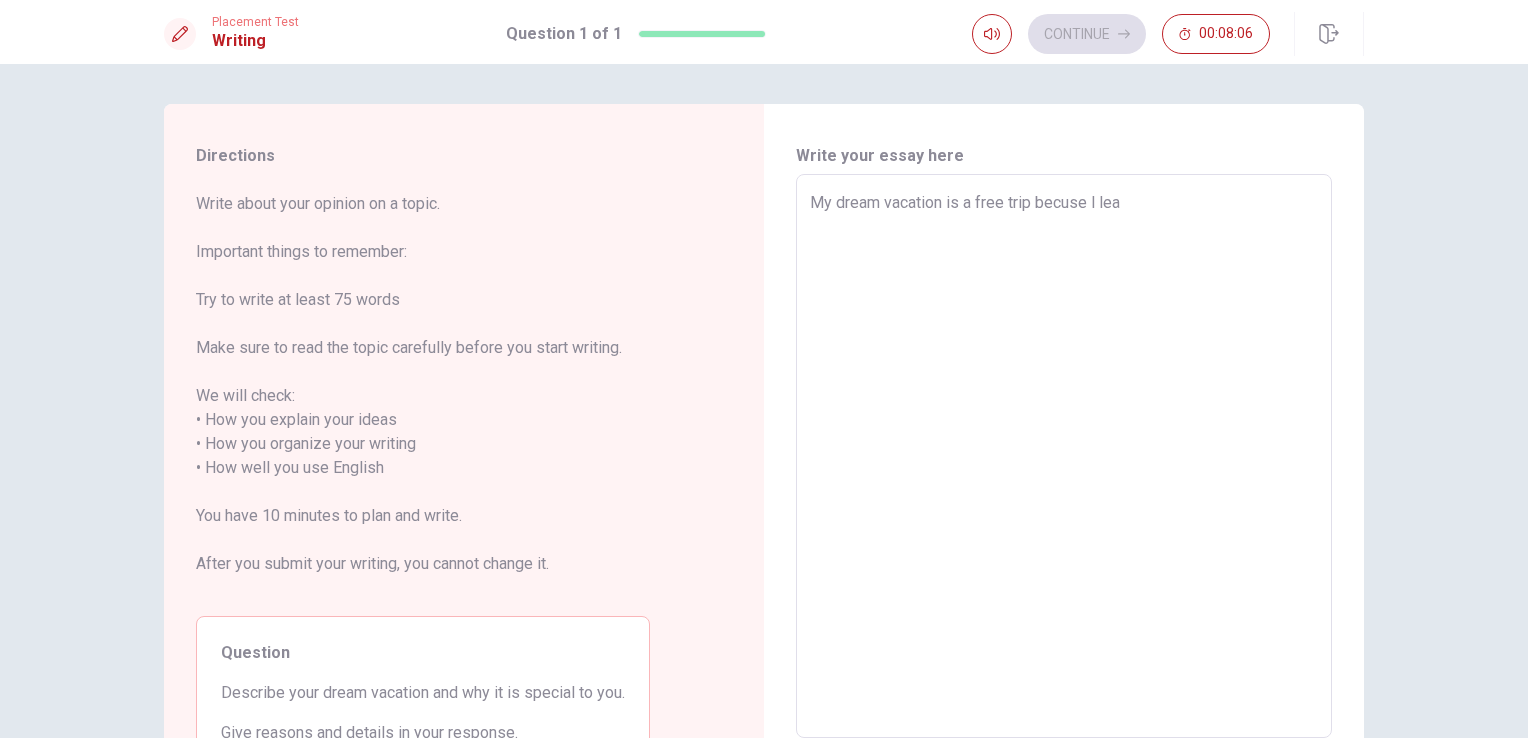 type on "x" 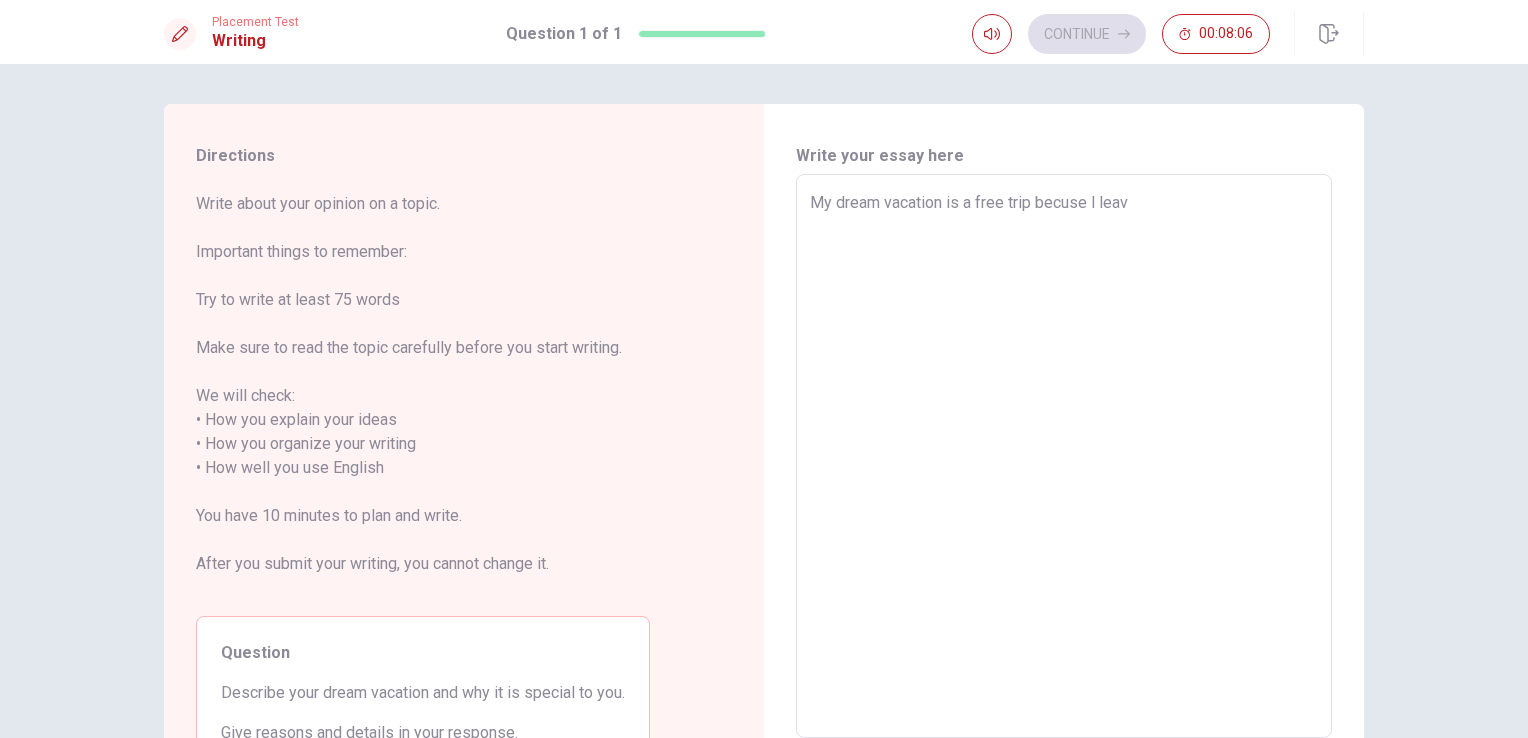 type on "x" 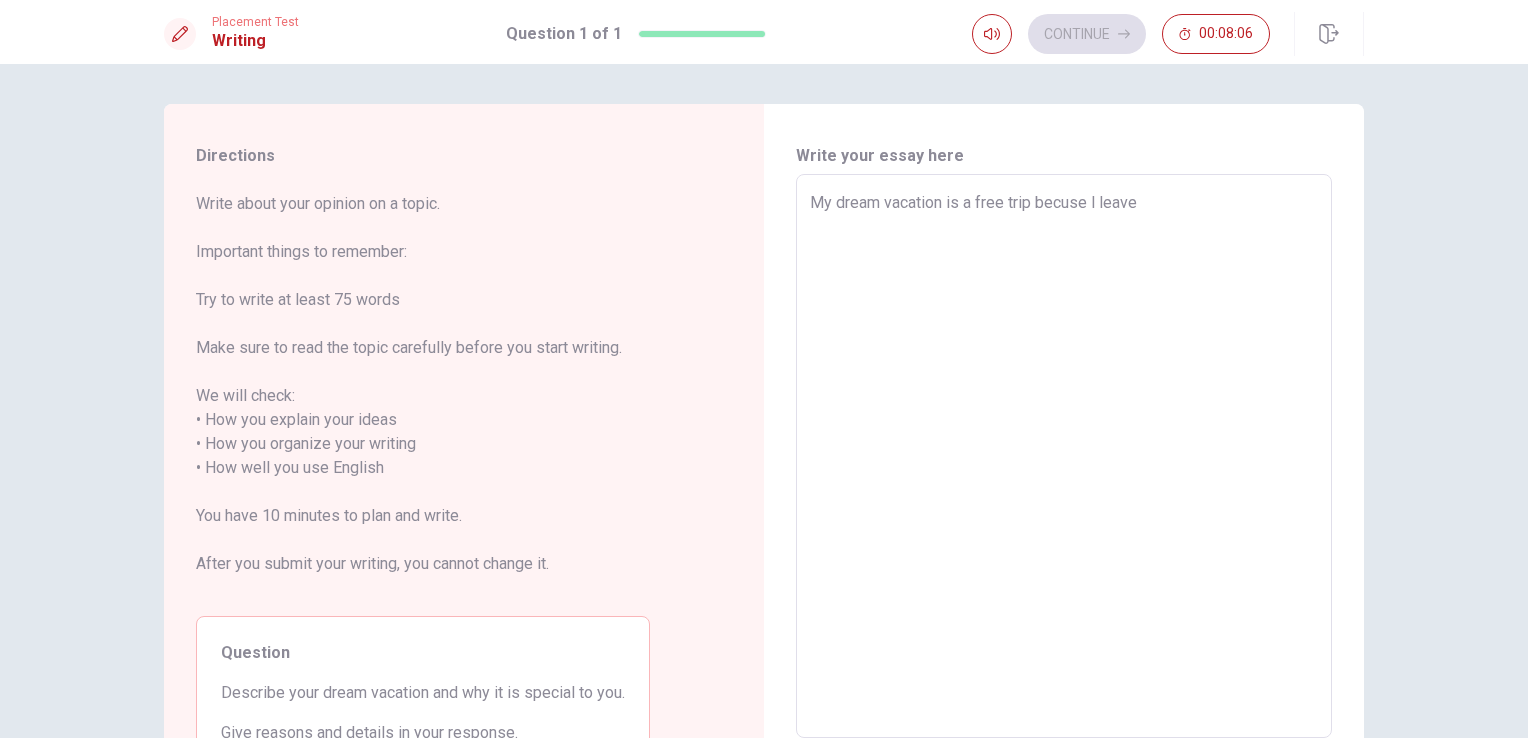 type on "x" 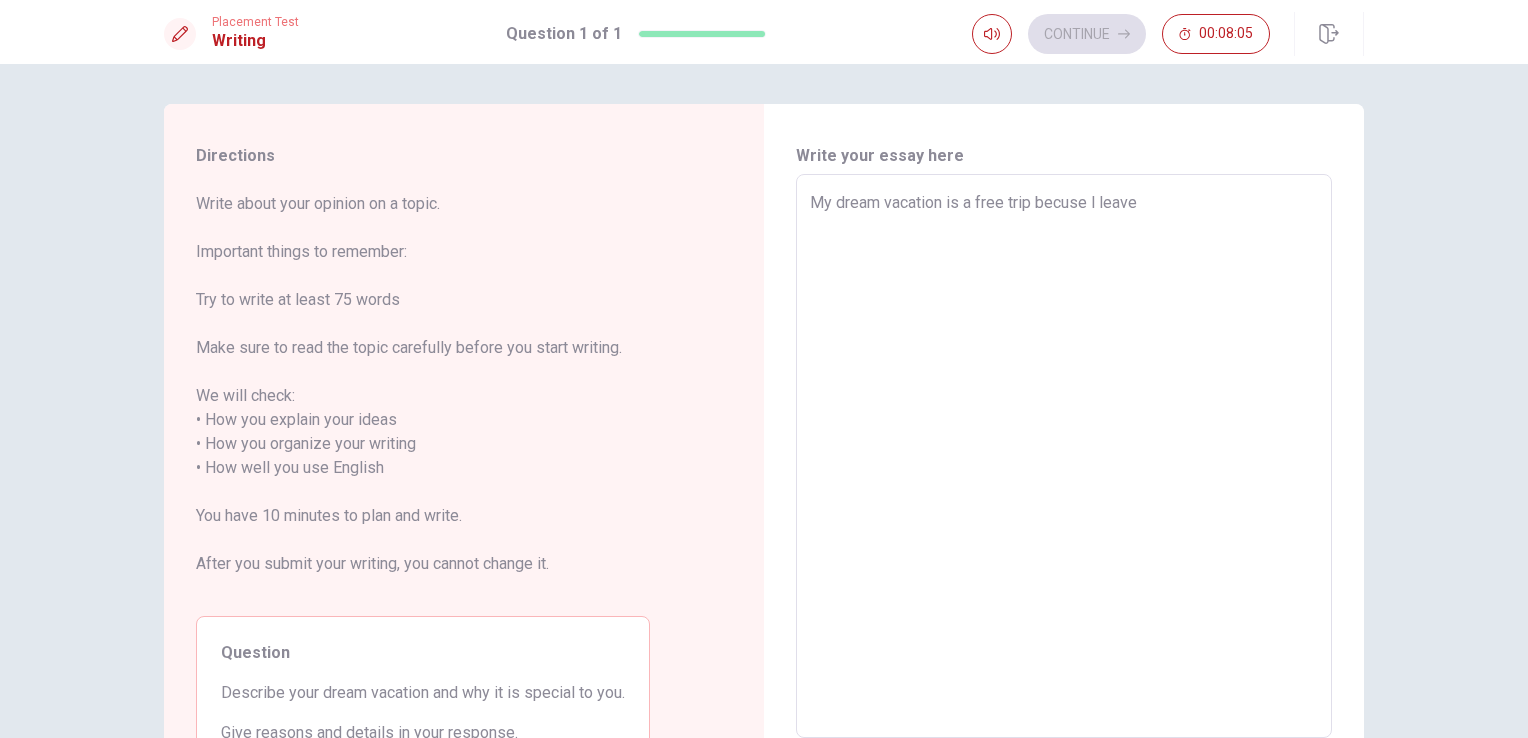 type on "My dream vacation is a free trip becuse l leave" 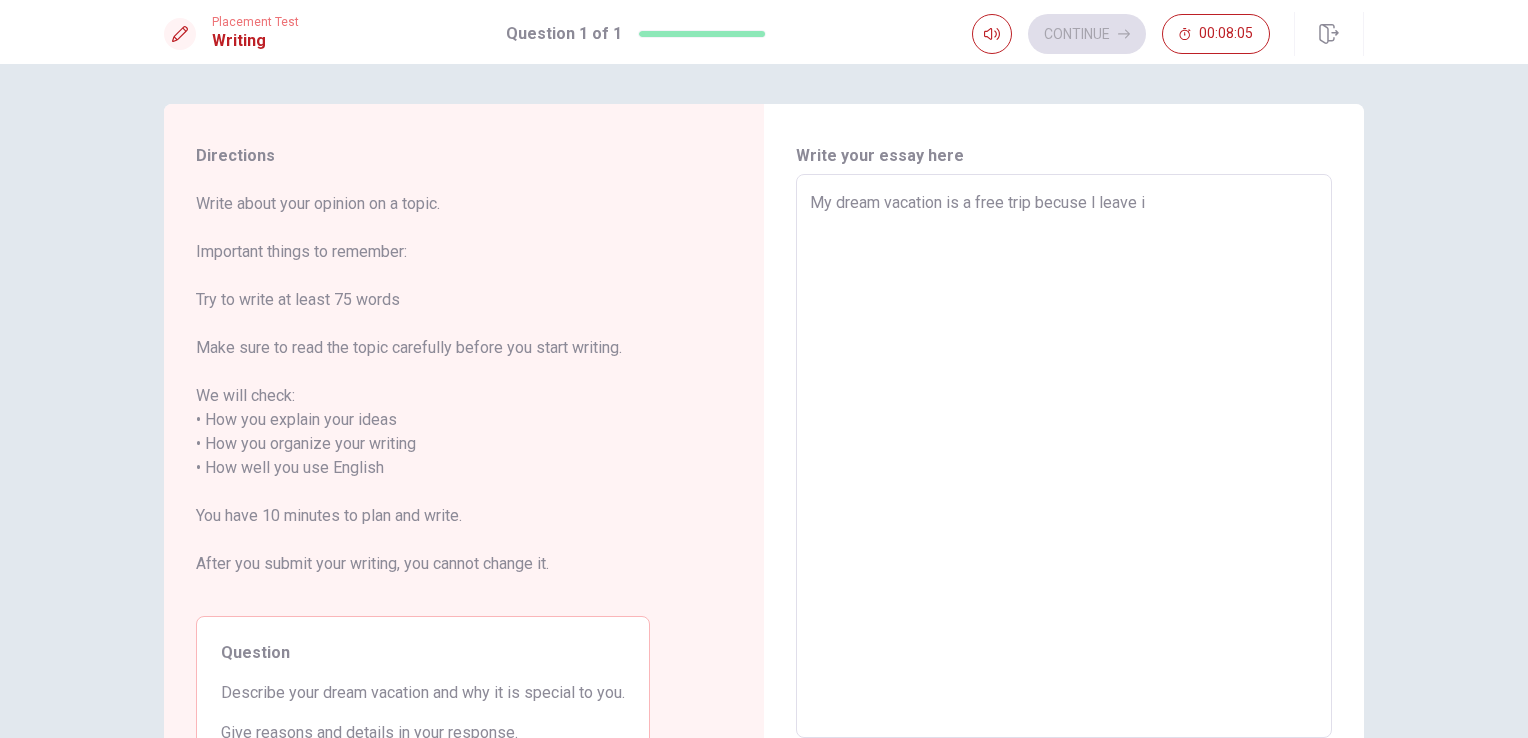 type on "x" 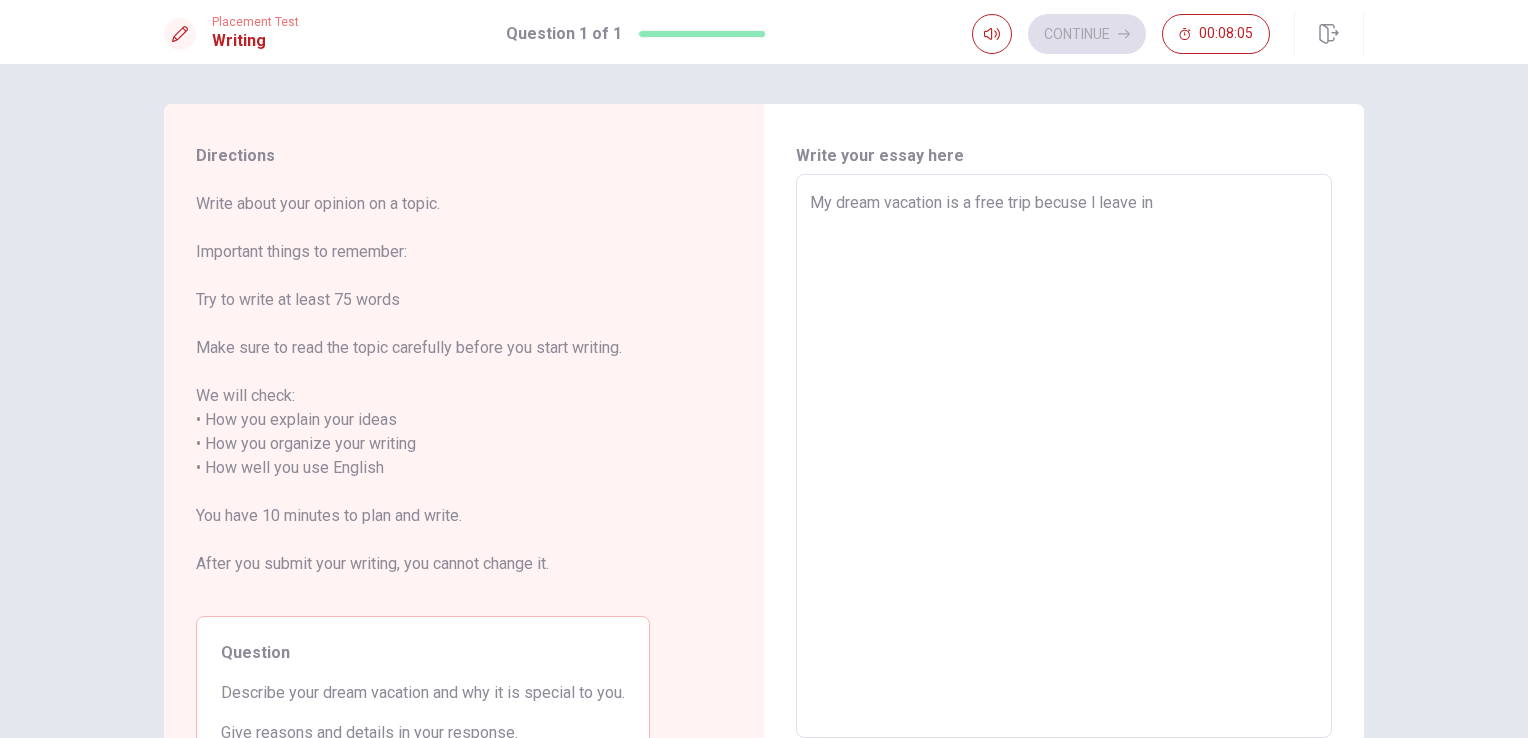 type on "x" 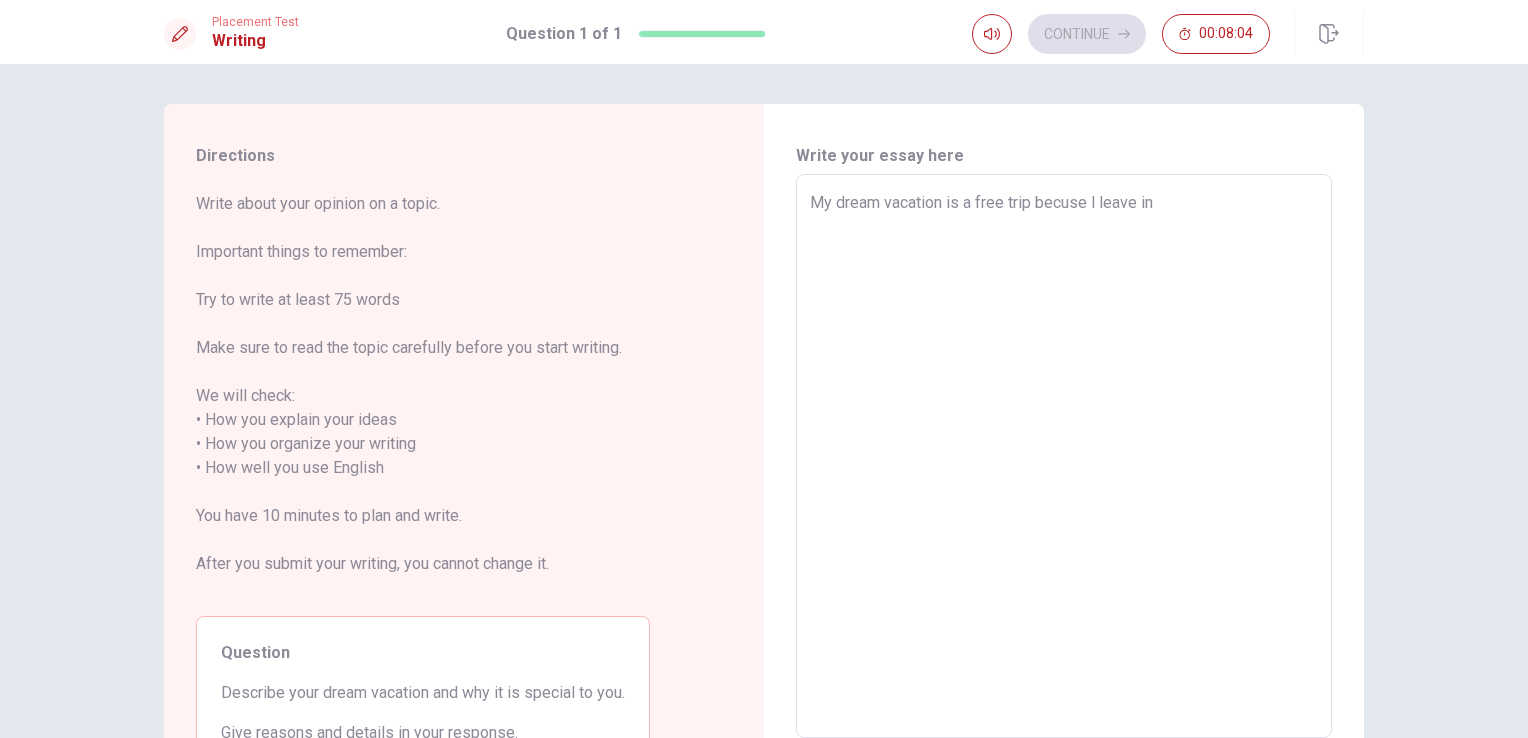 type on "My dream vacation is a free trip becuse l leave in" 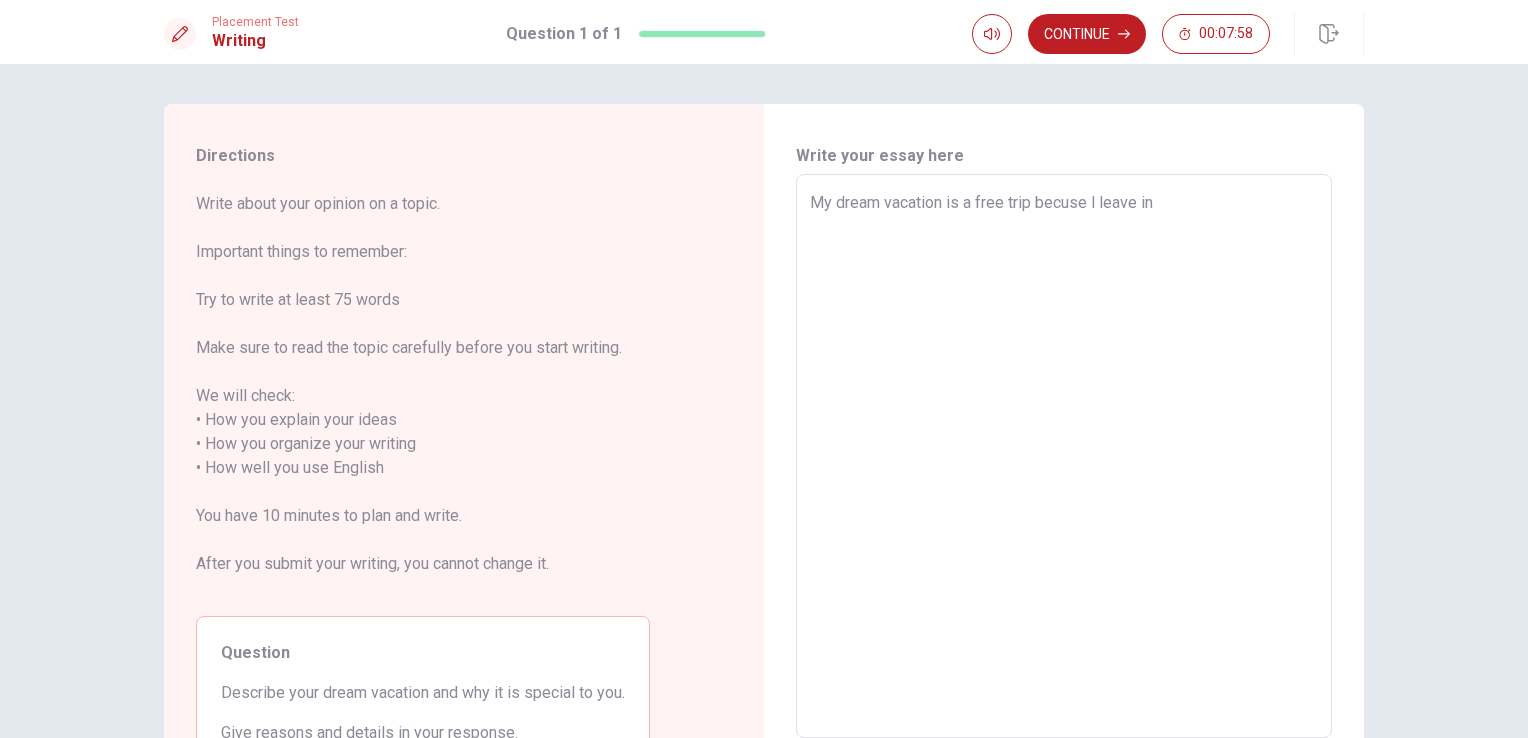 click on "My dream vacation is a free trip becuse l leave in" at bounding box center (1064, 456) 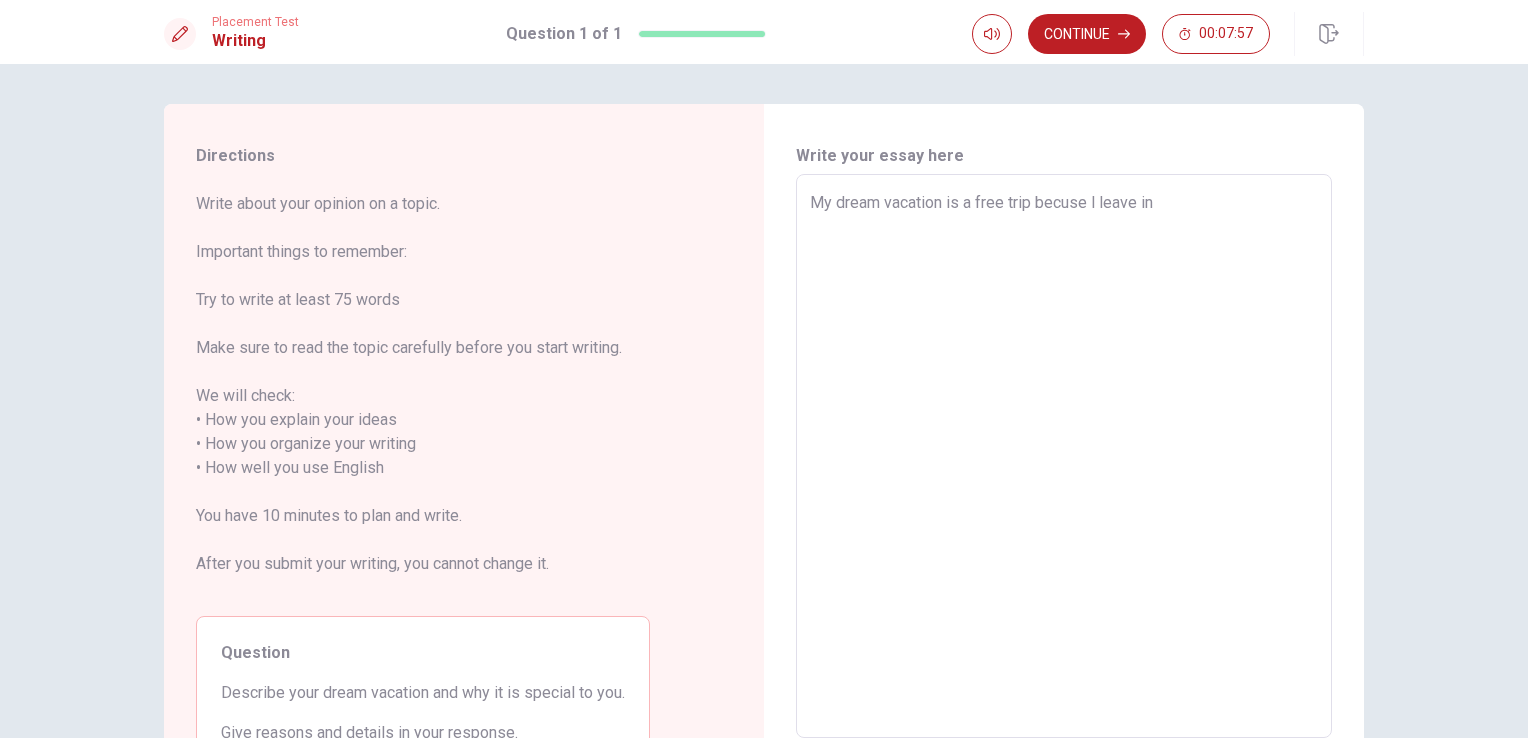 type on "My dream vacation is a free trip becuse lleave in" 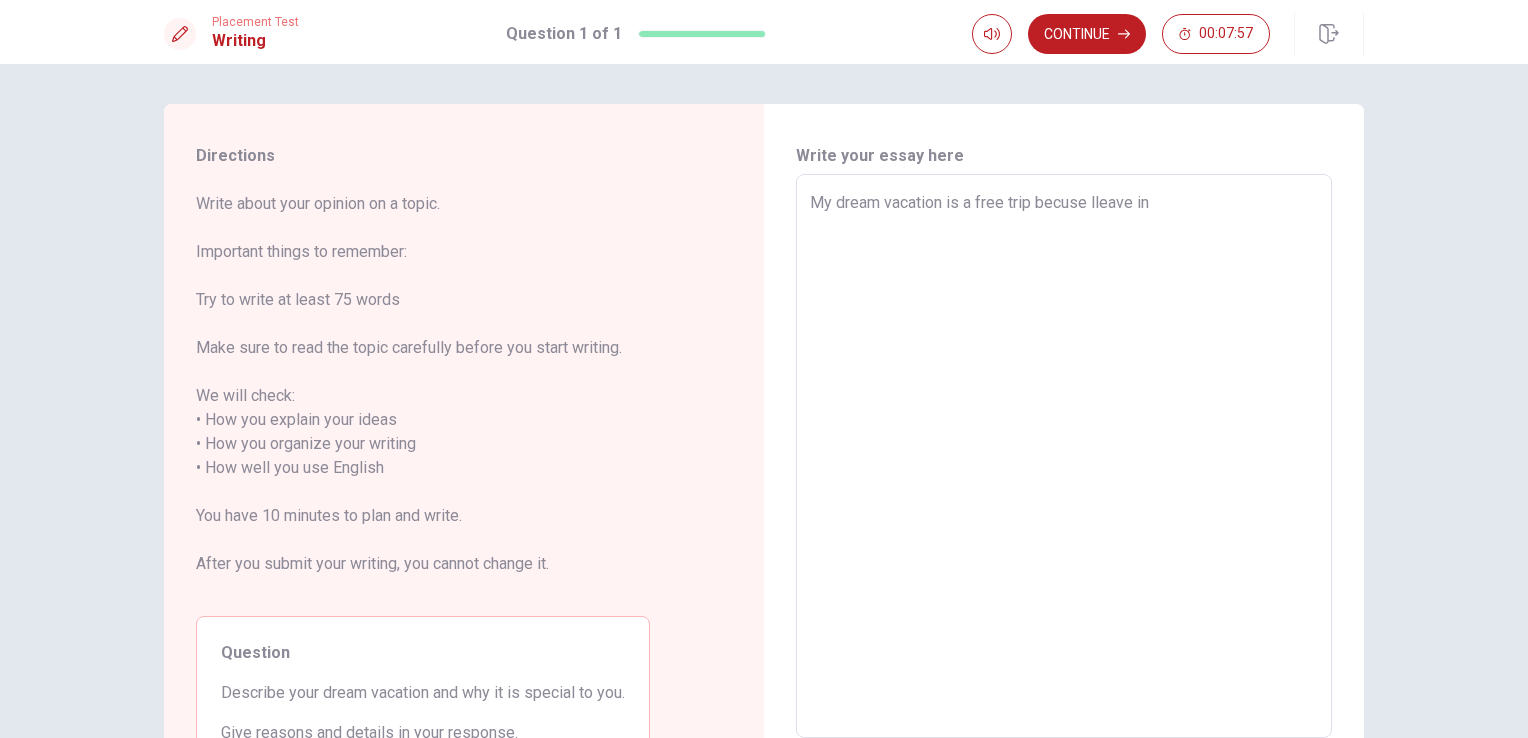 type on "x" 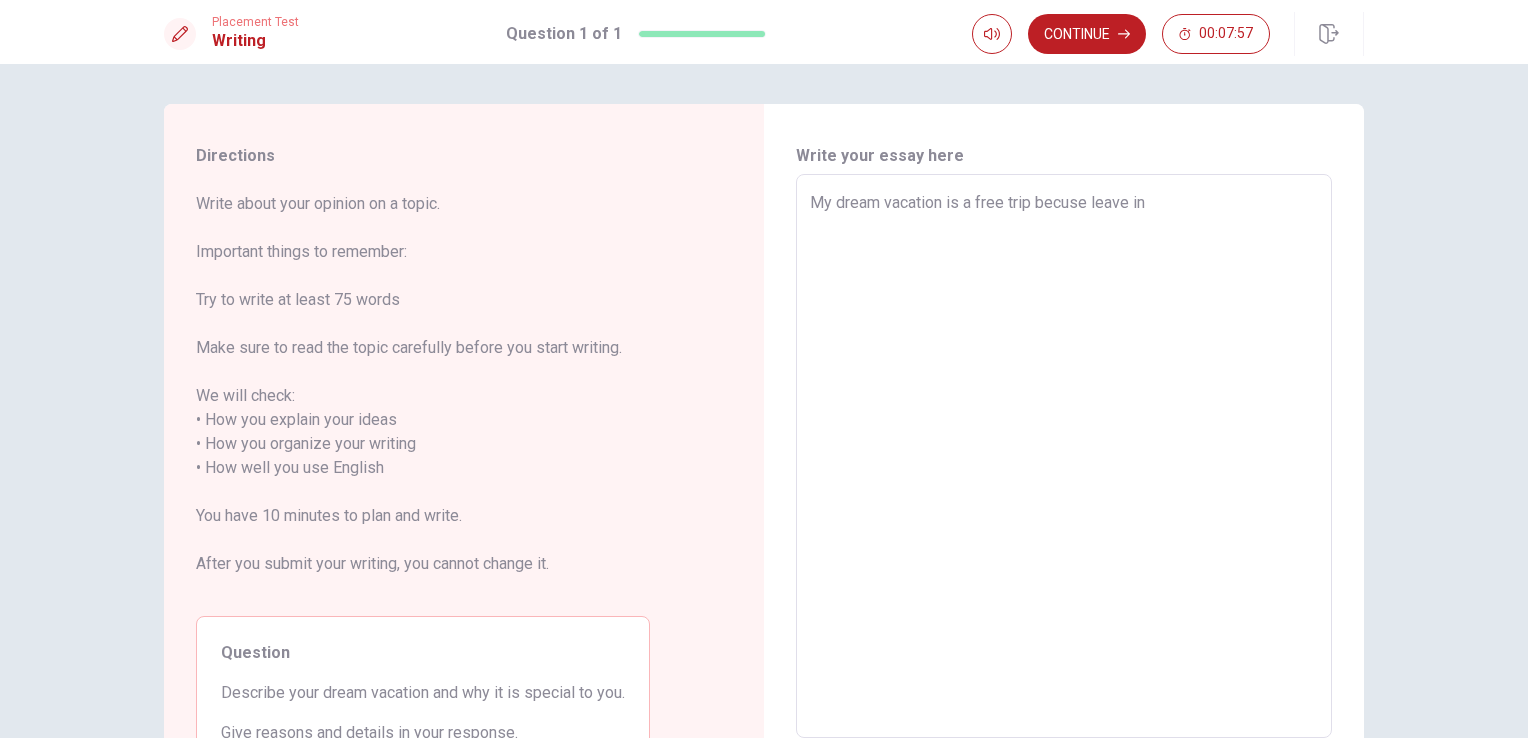 type on "x" 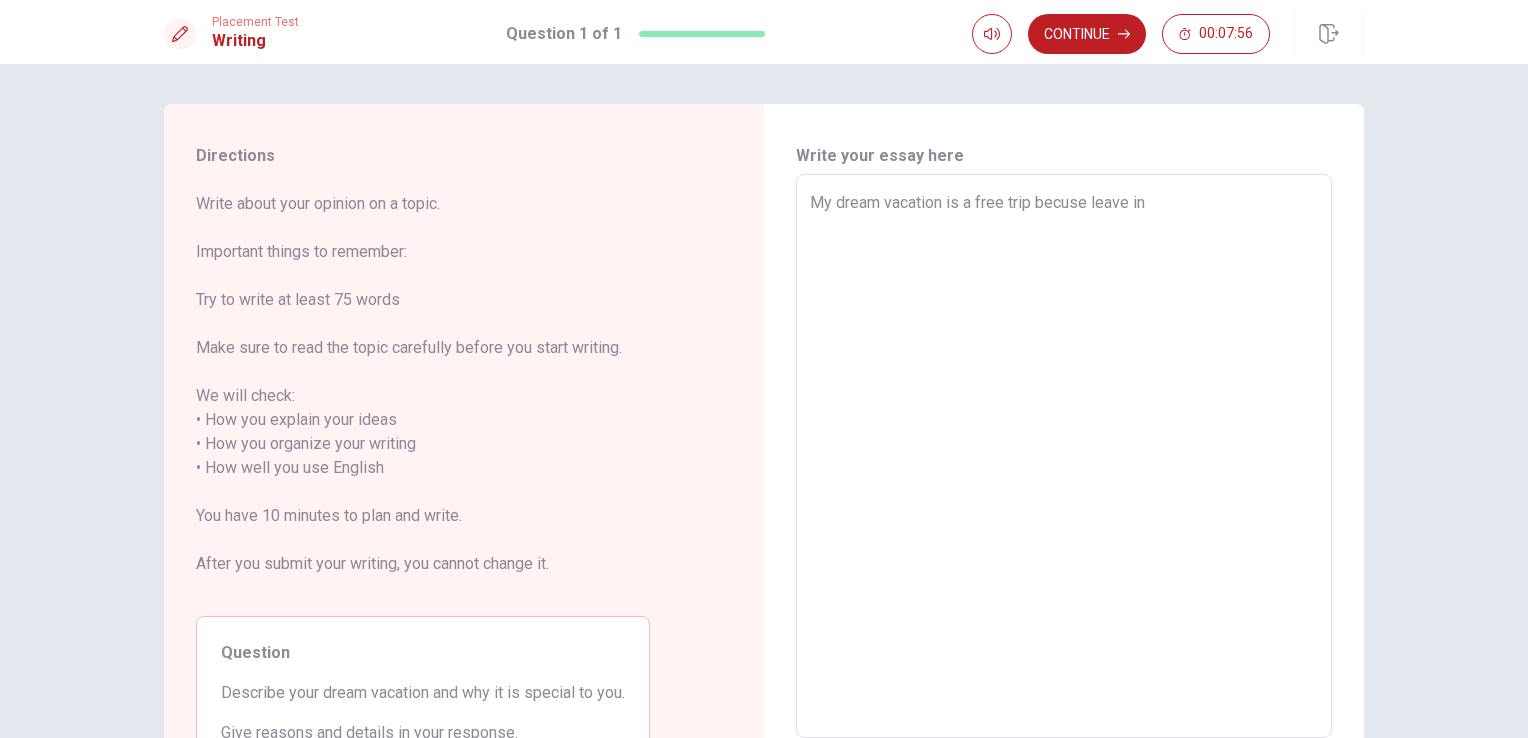 type on "My dream vacation is a free trip becuse ileave in" 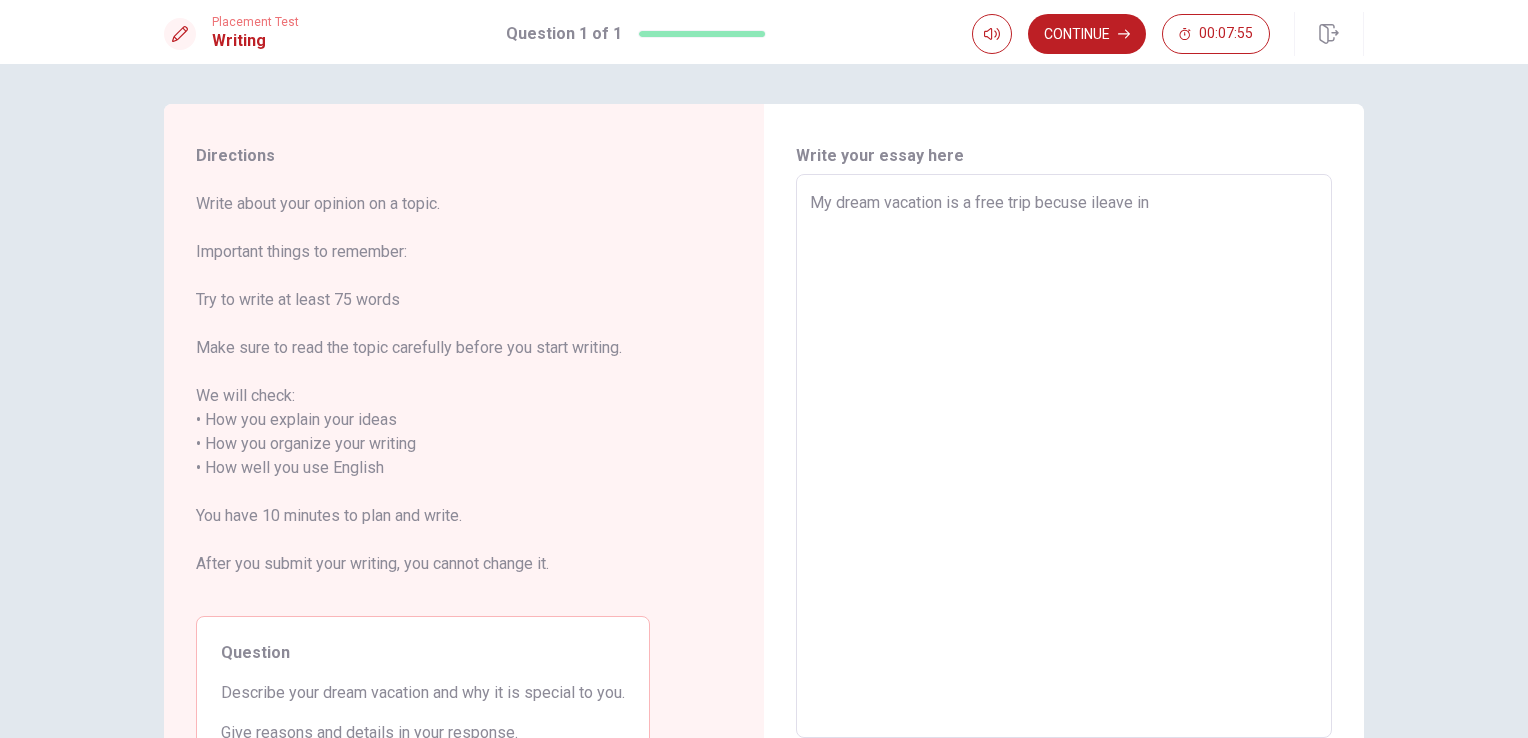 type on "x" 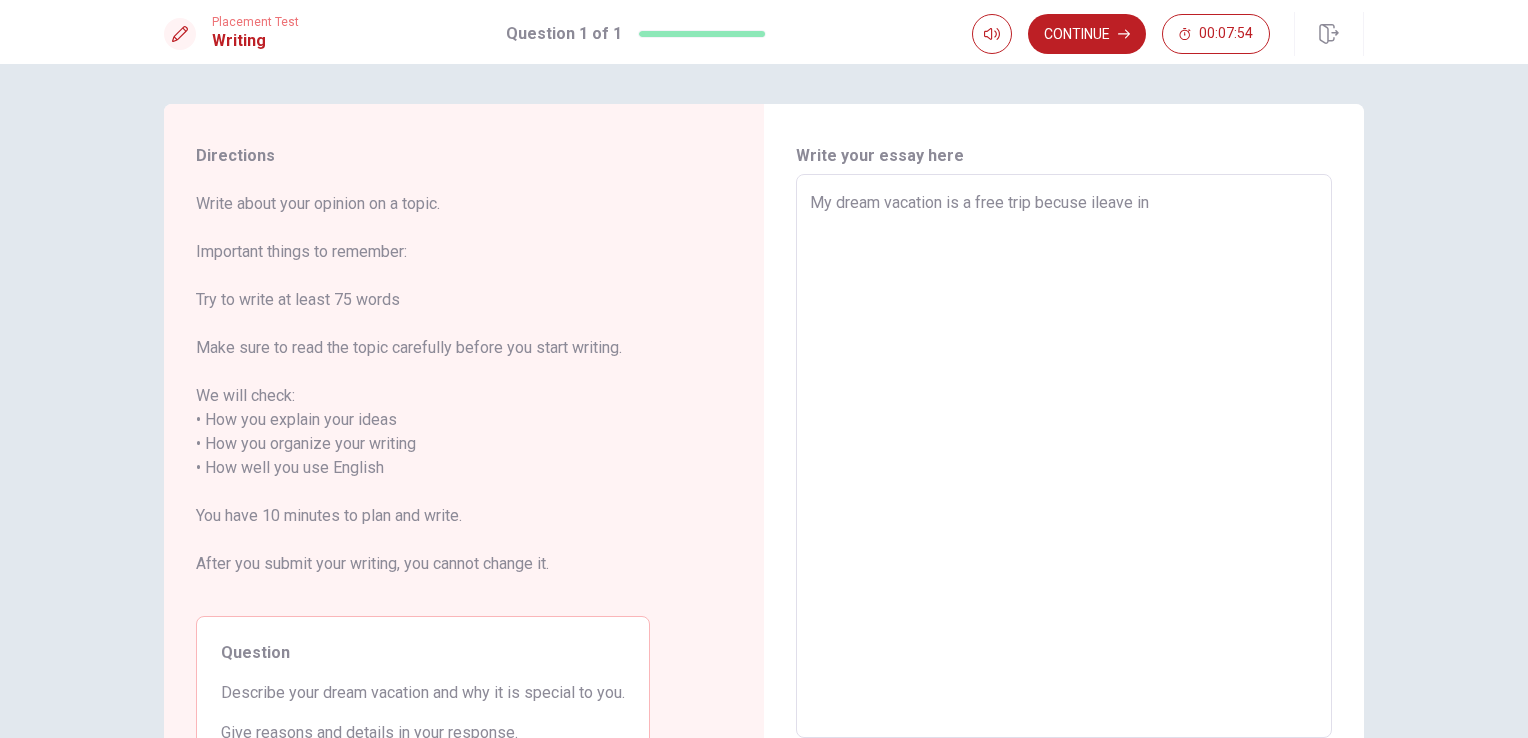 type on "My dream vacation is a free trip becuse i leave in" 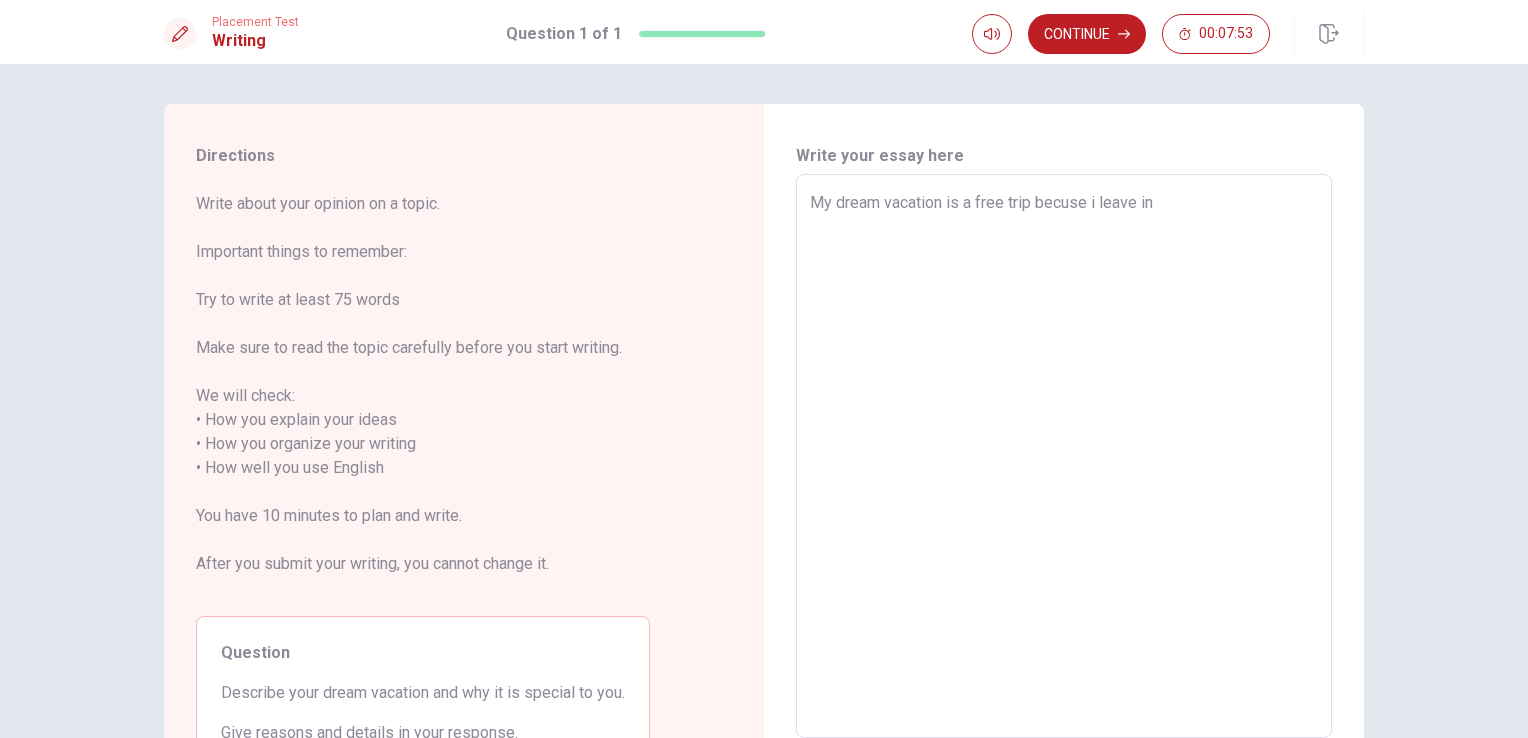 click on "My dream vacation is a free trip becuse i leave in" at bounding box center (1064, 456) 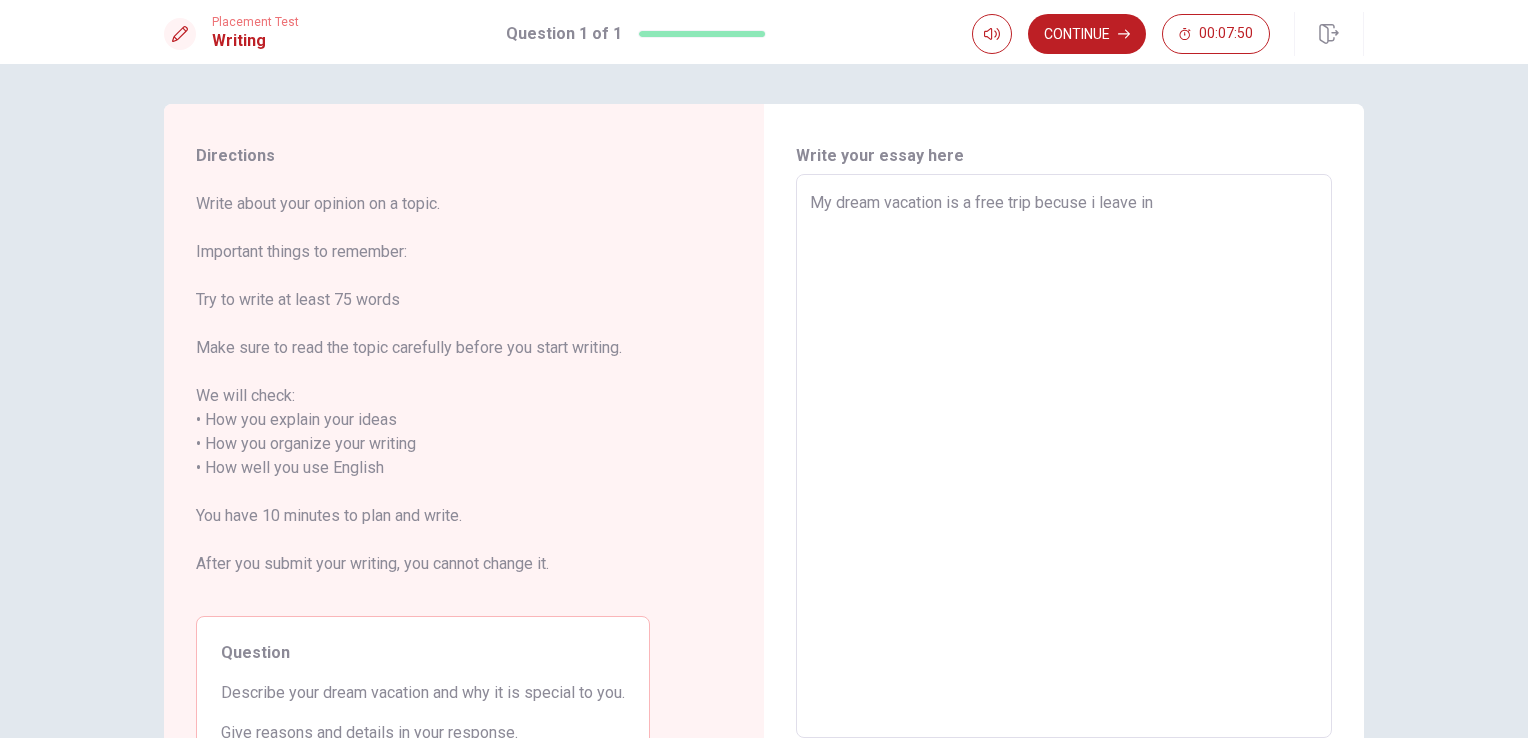 type on "x" 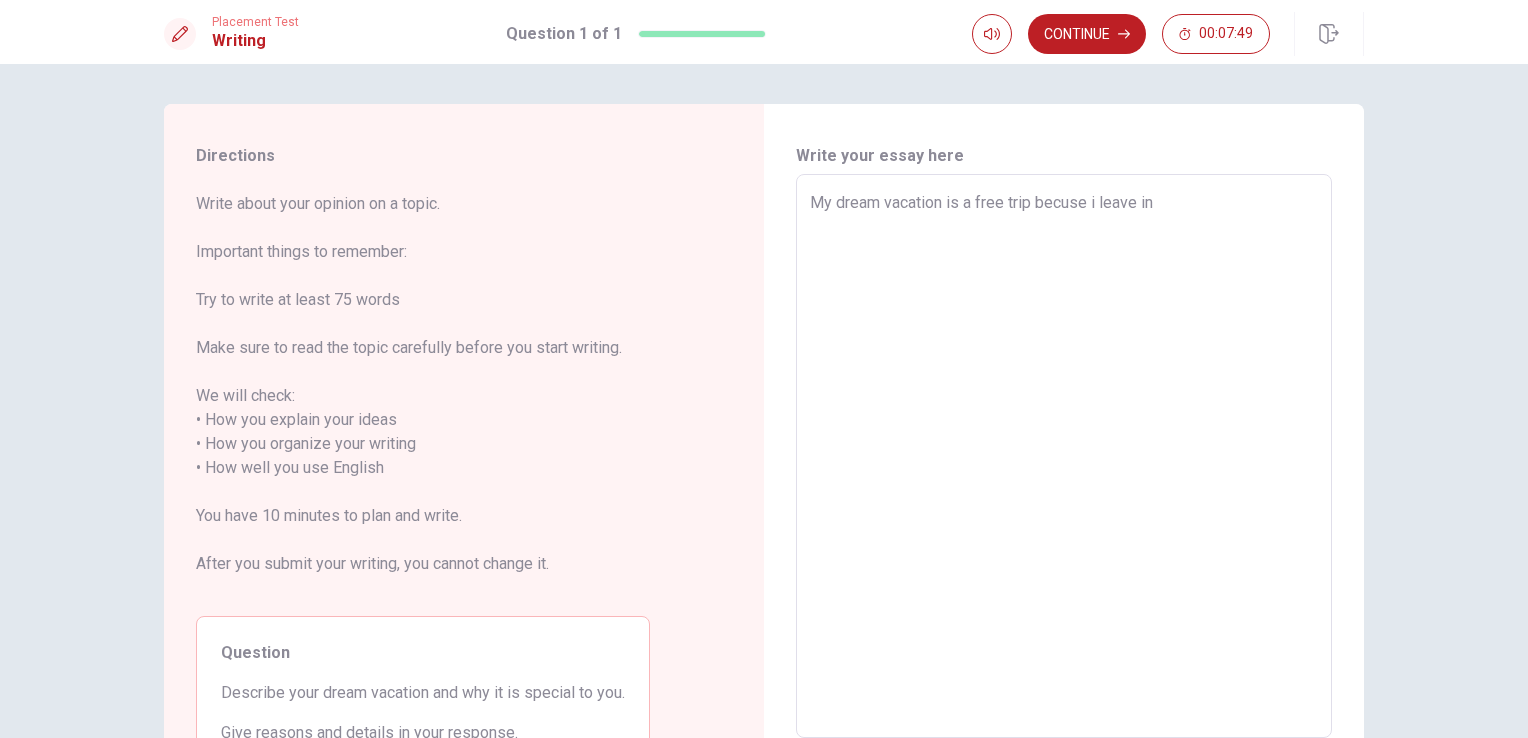 type on "My dream vacation is a free trip becuse i leave in" 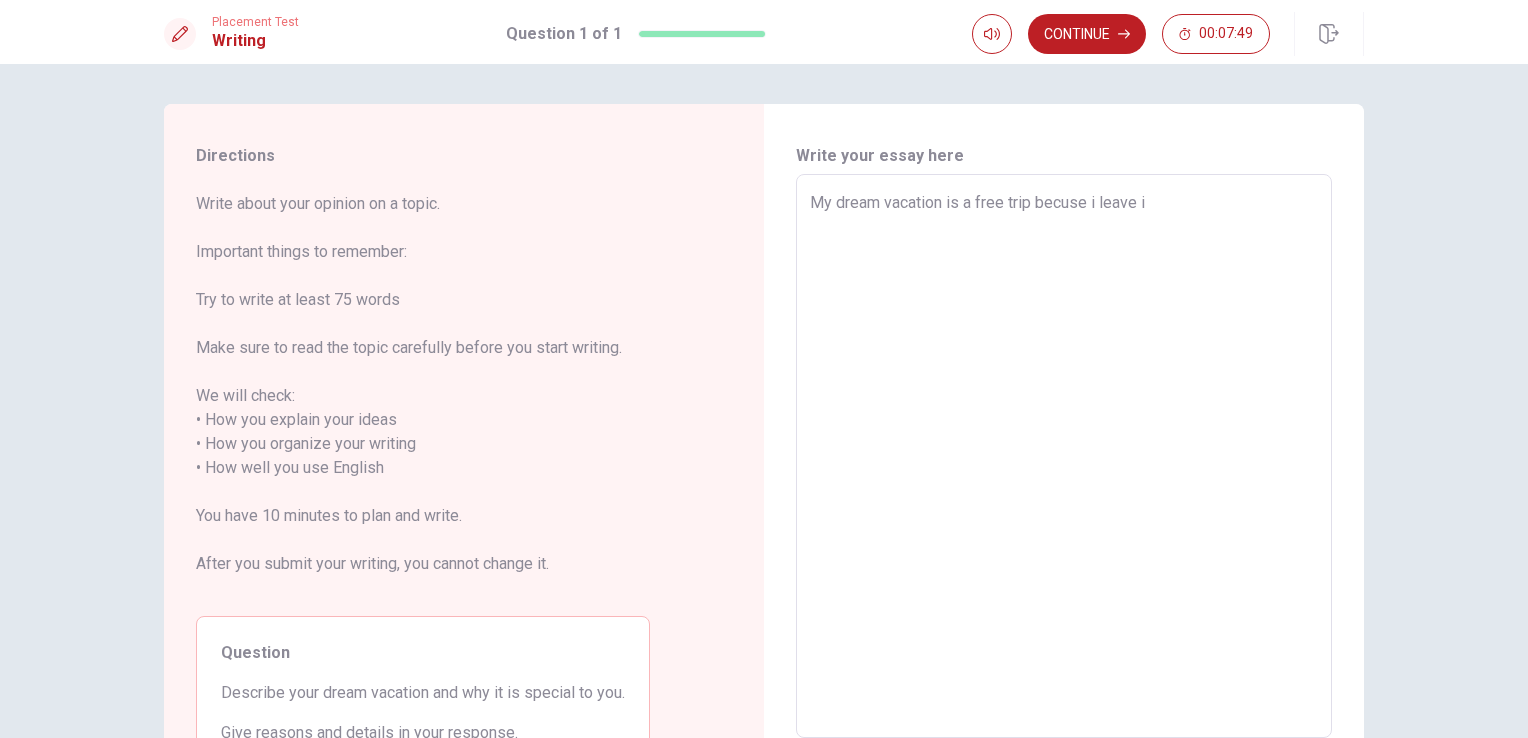 type on "x" 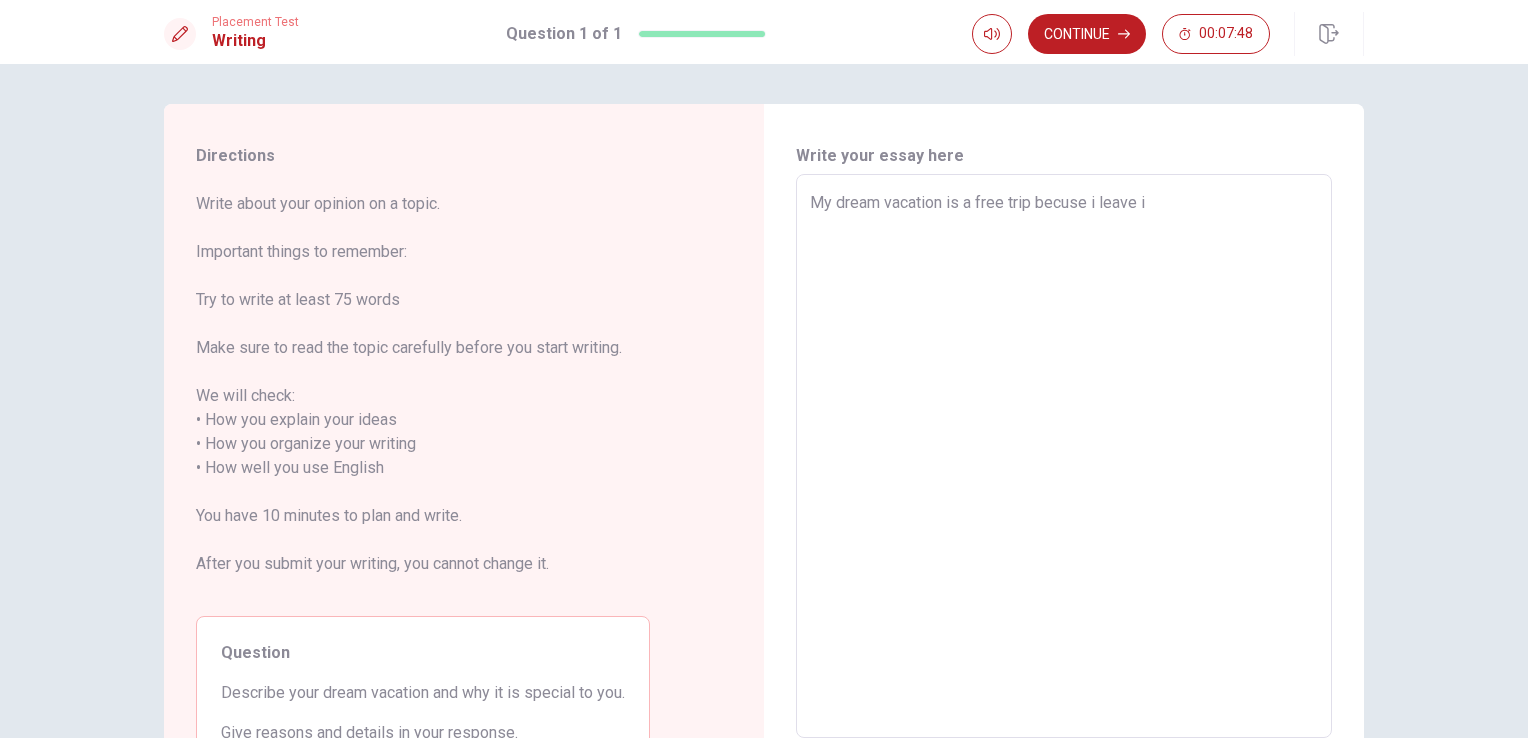 type on "My dream vacation is a free trip becuse i leave" 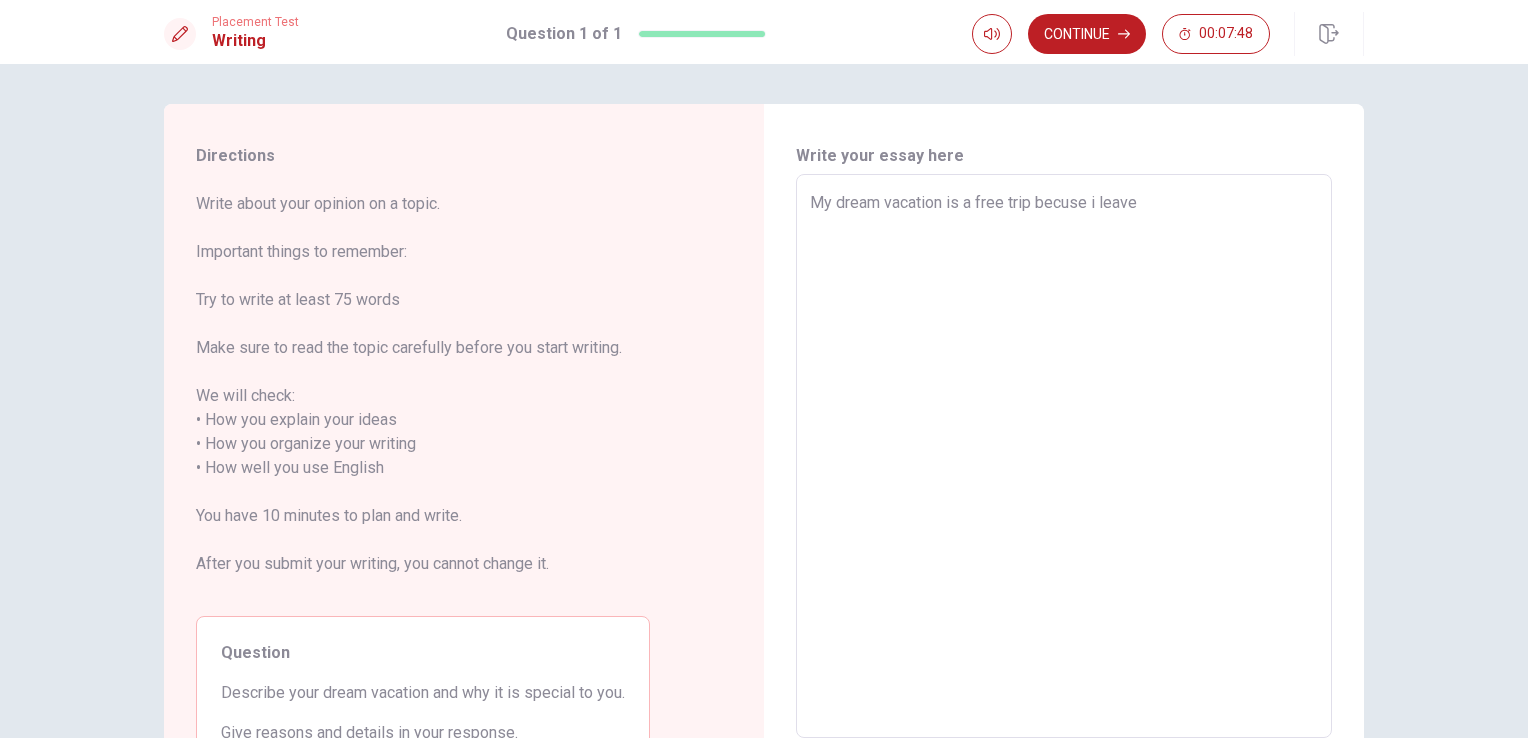 type on "x" 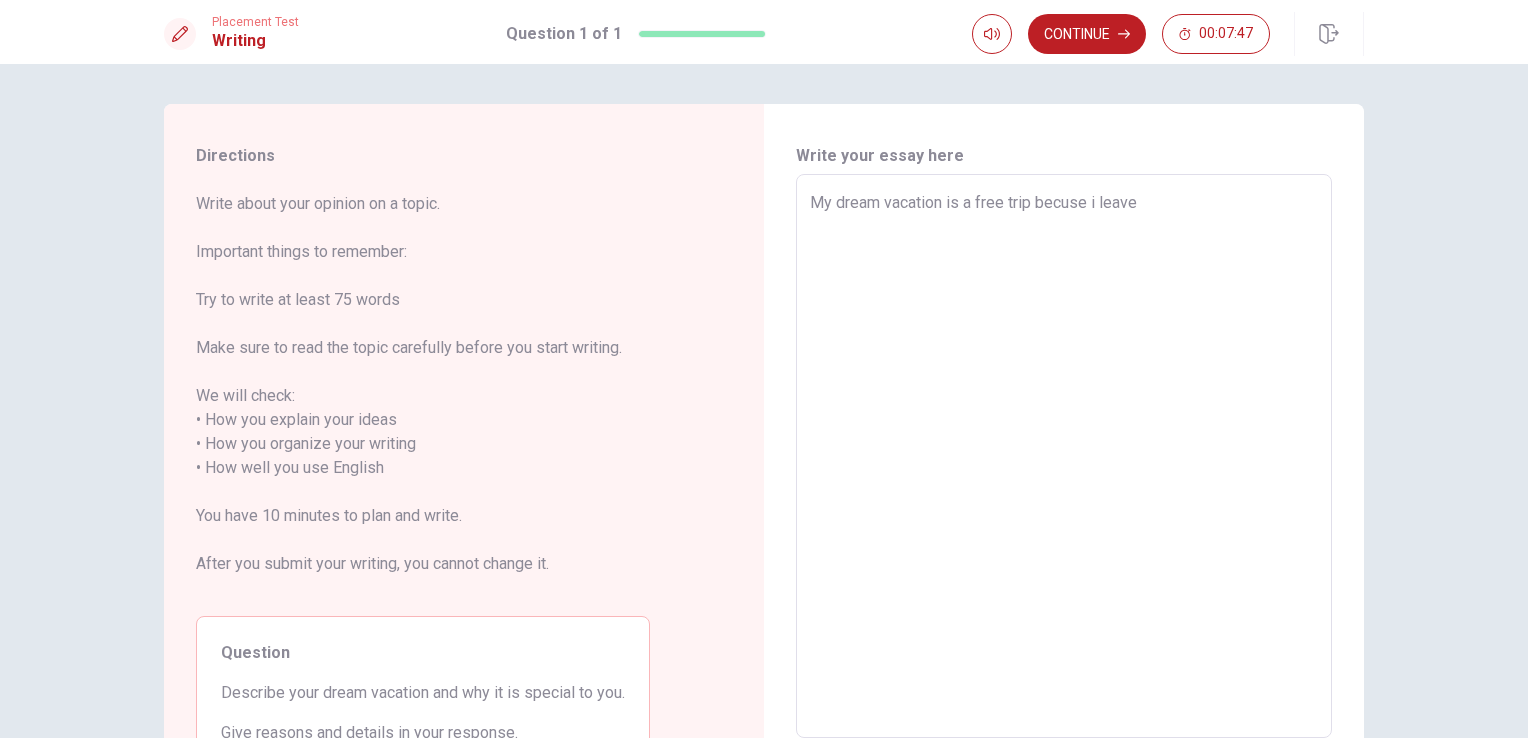 type on "My dream vacation is a free trip becuse i leave a" 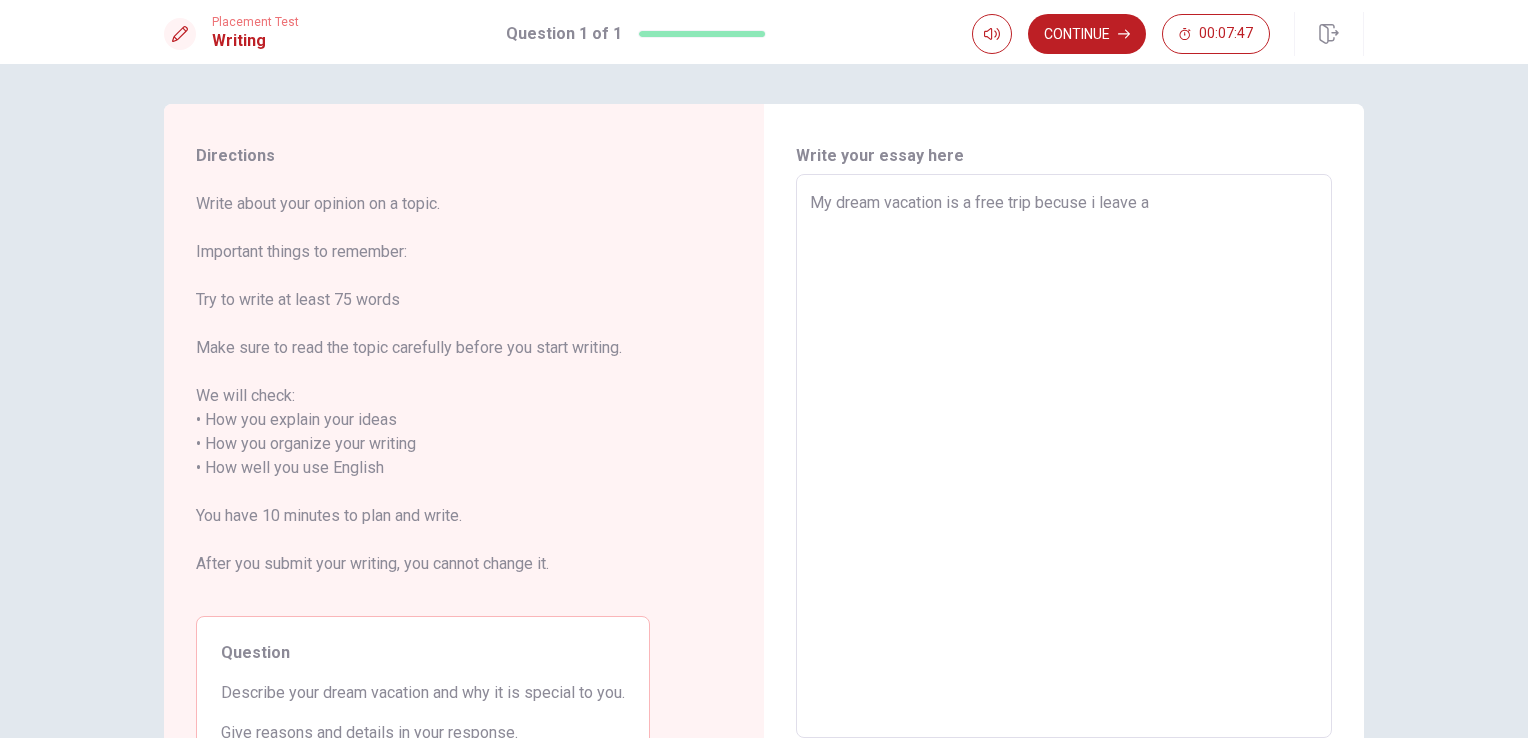 type on "x" 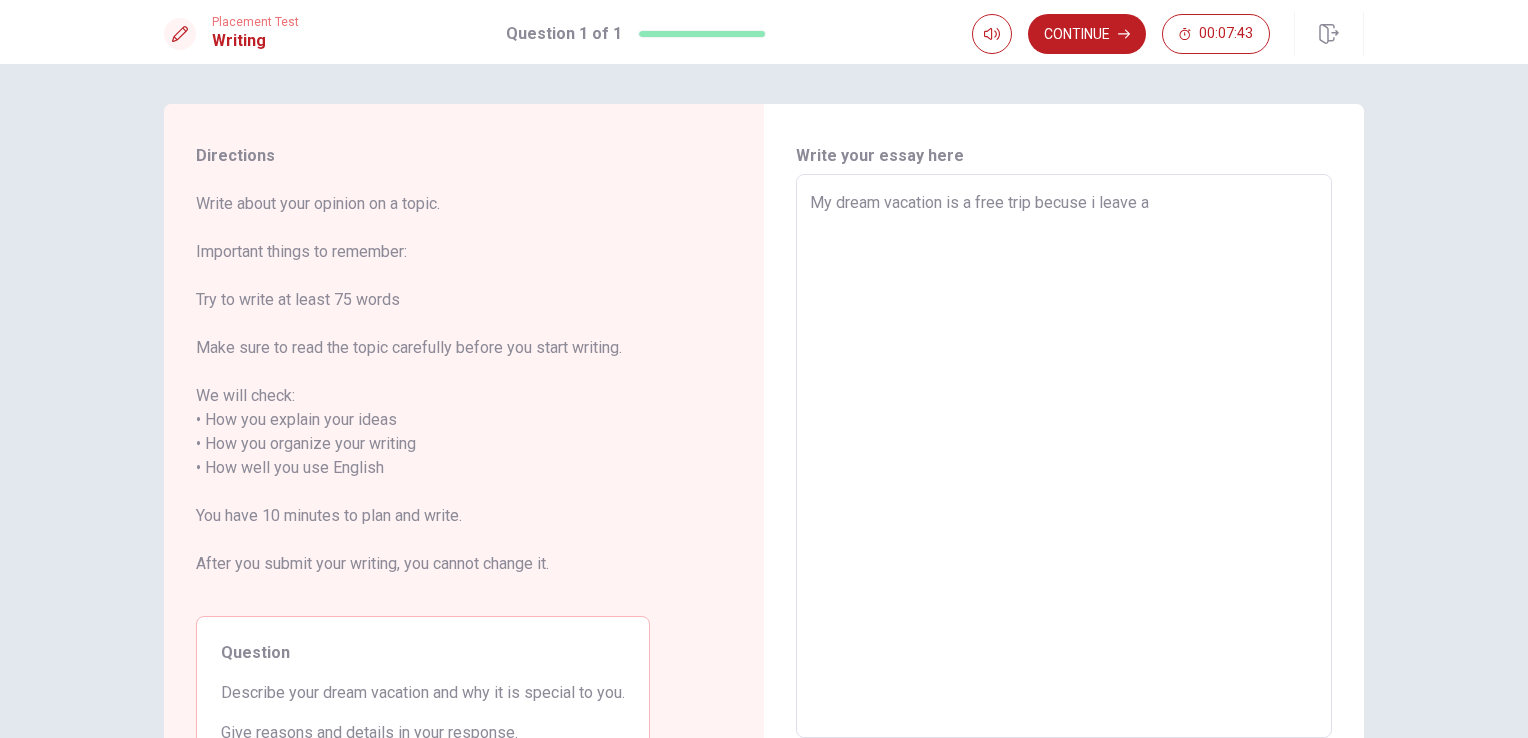 type on "x" 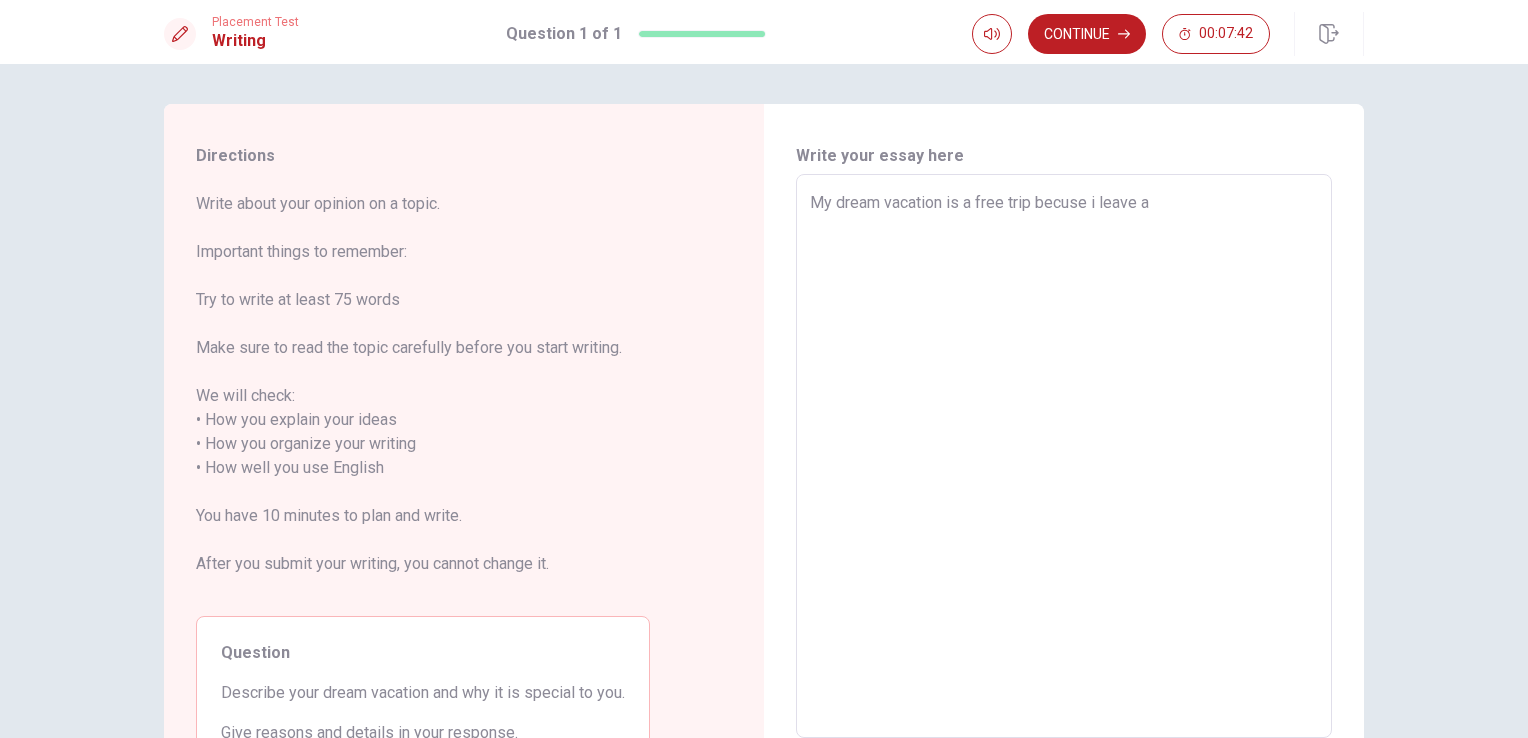 type on "My dream vacation is a free trip becuse i leave a v" 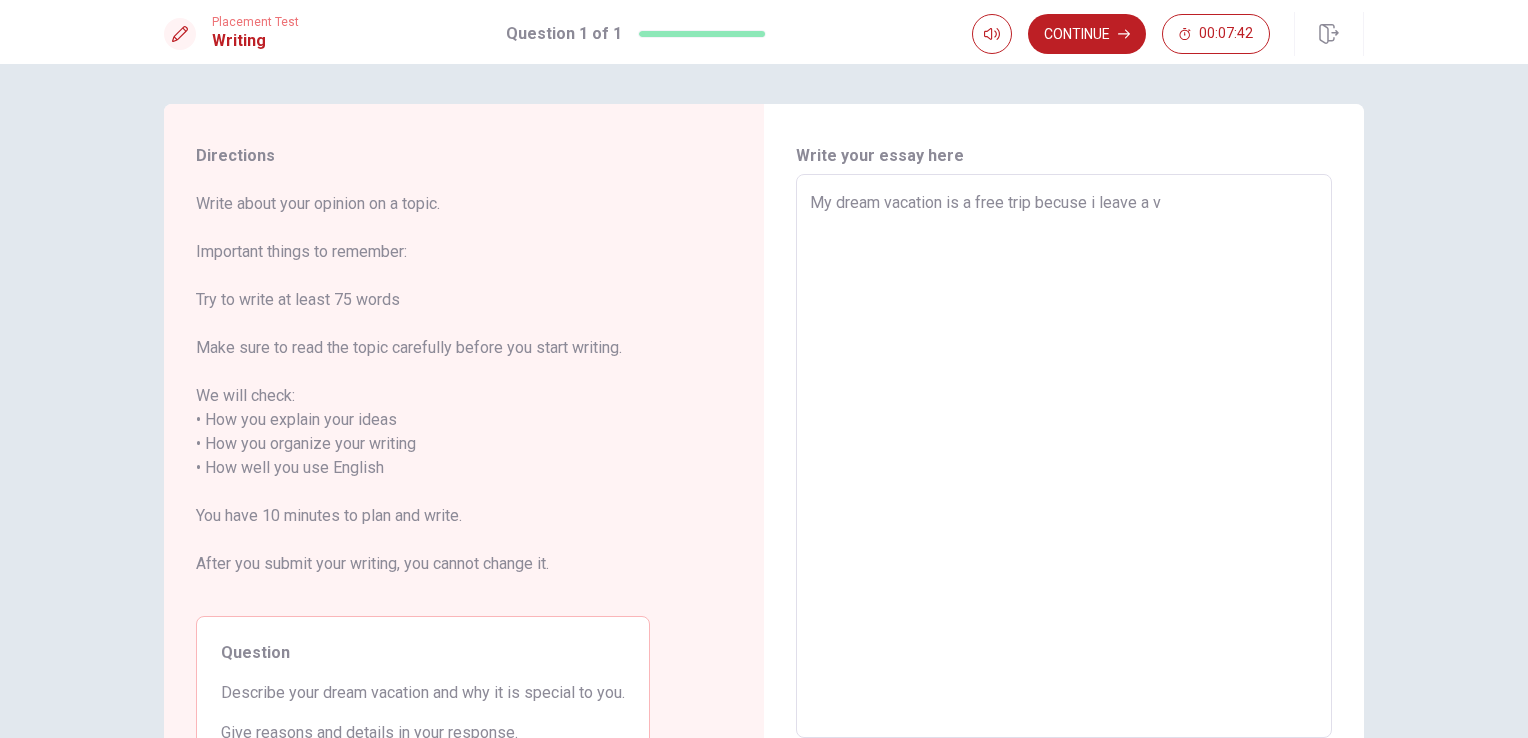 type on "x" 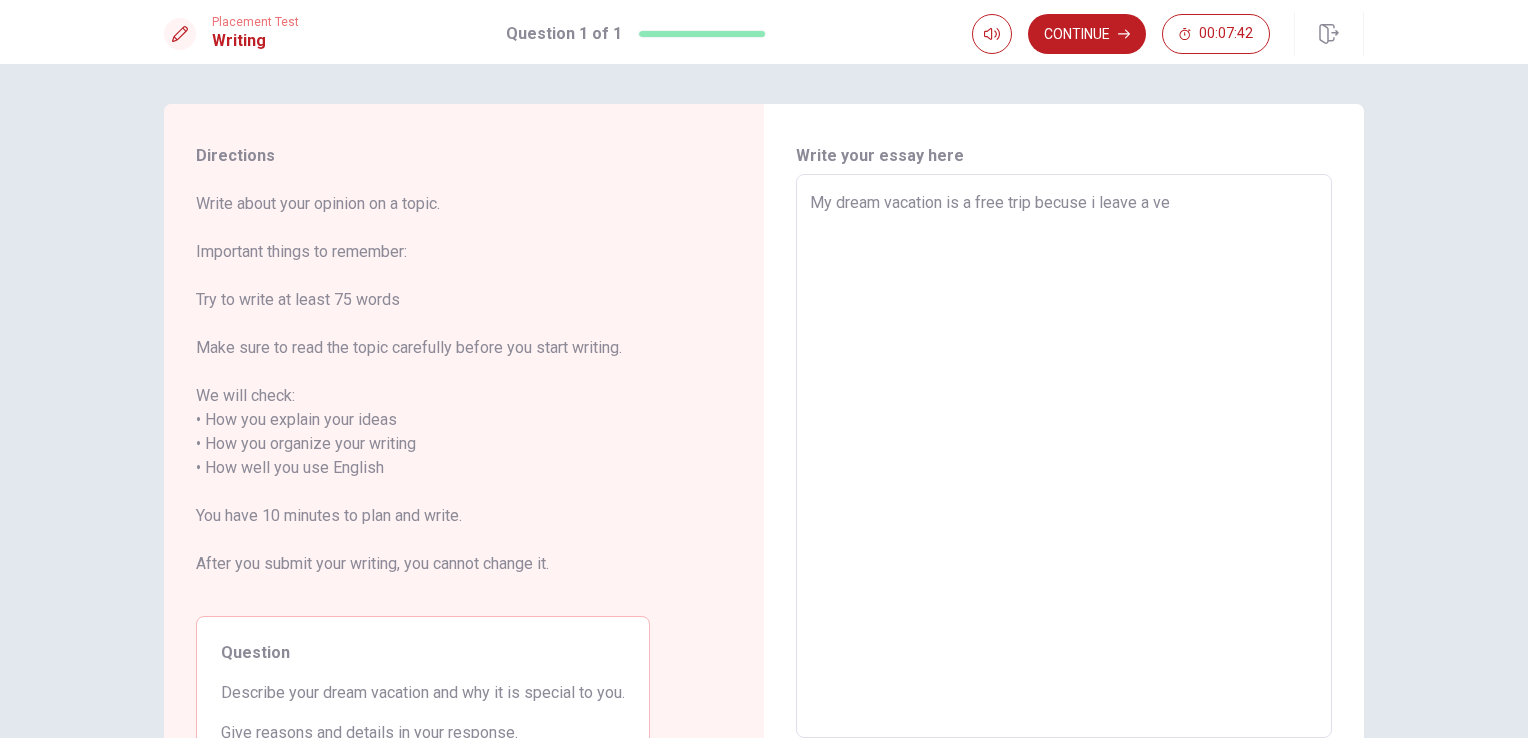 type on "x" 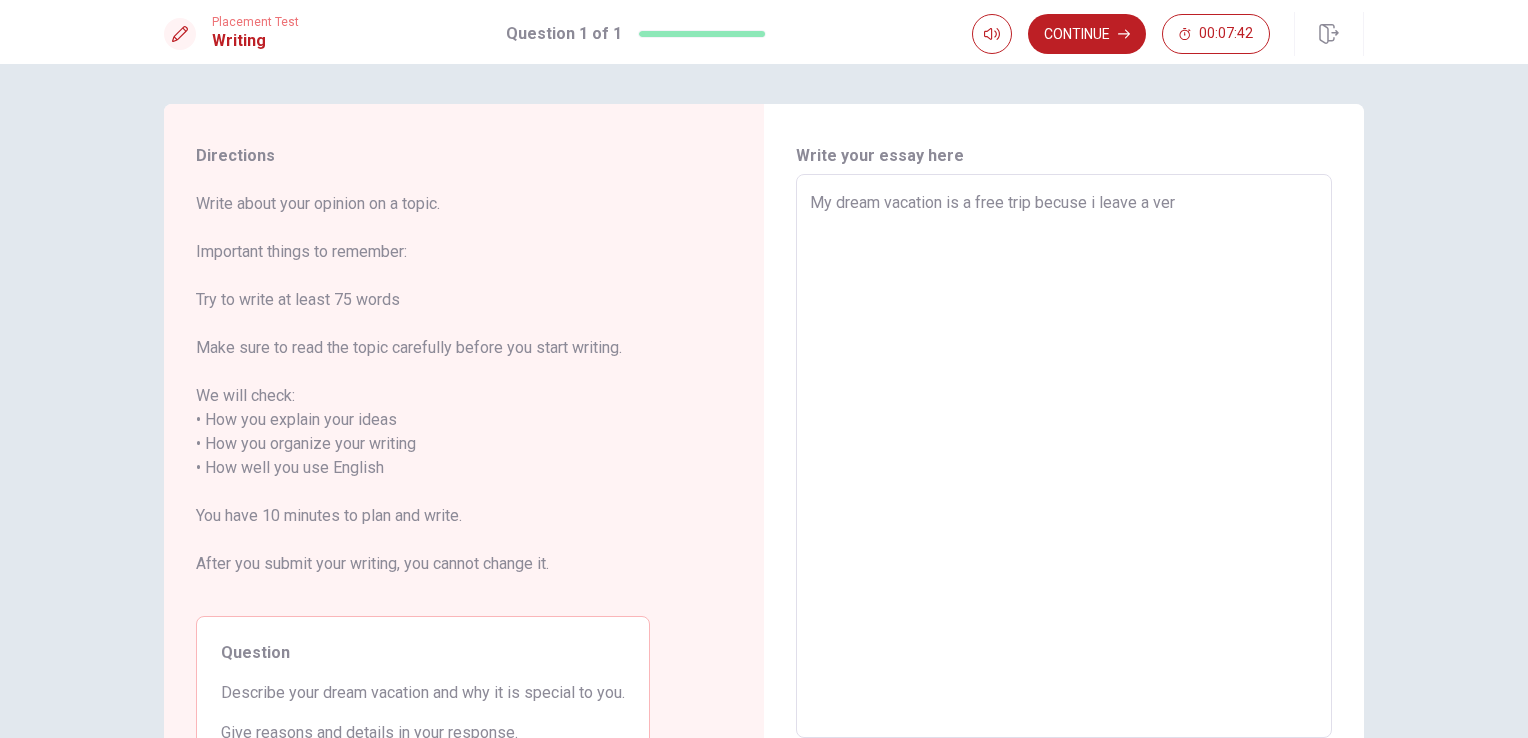type on "x" 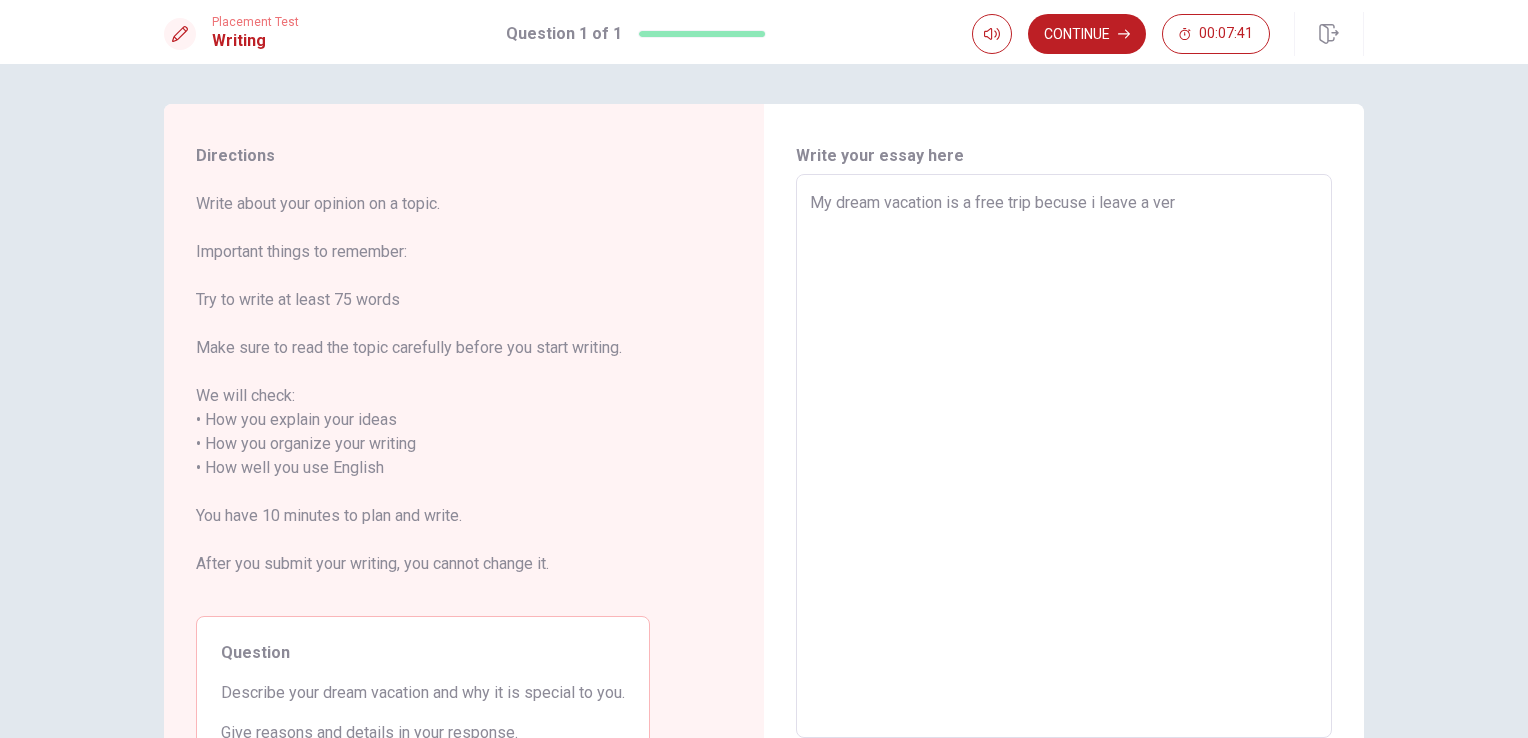 type on "My dream vacation is a free trip becuse i leave a very" 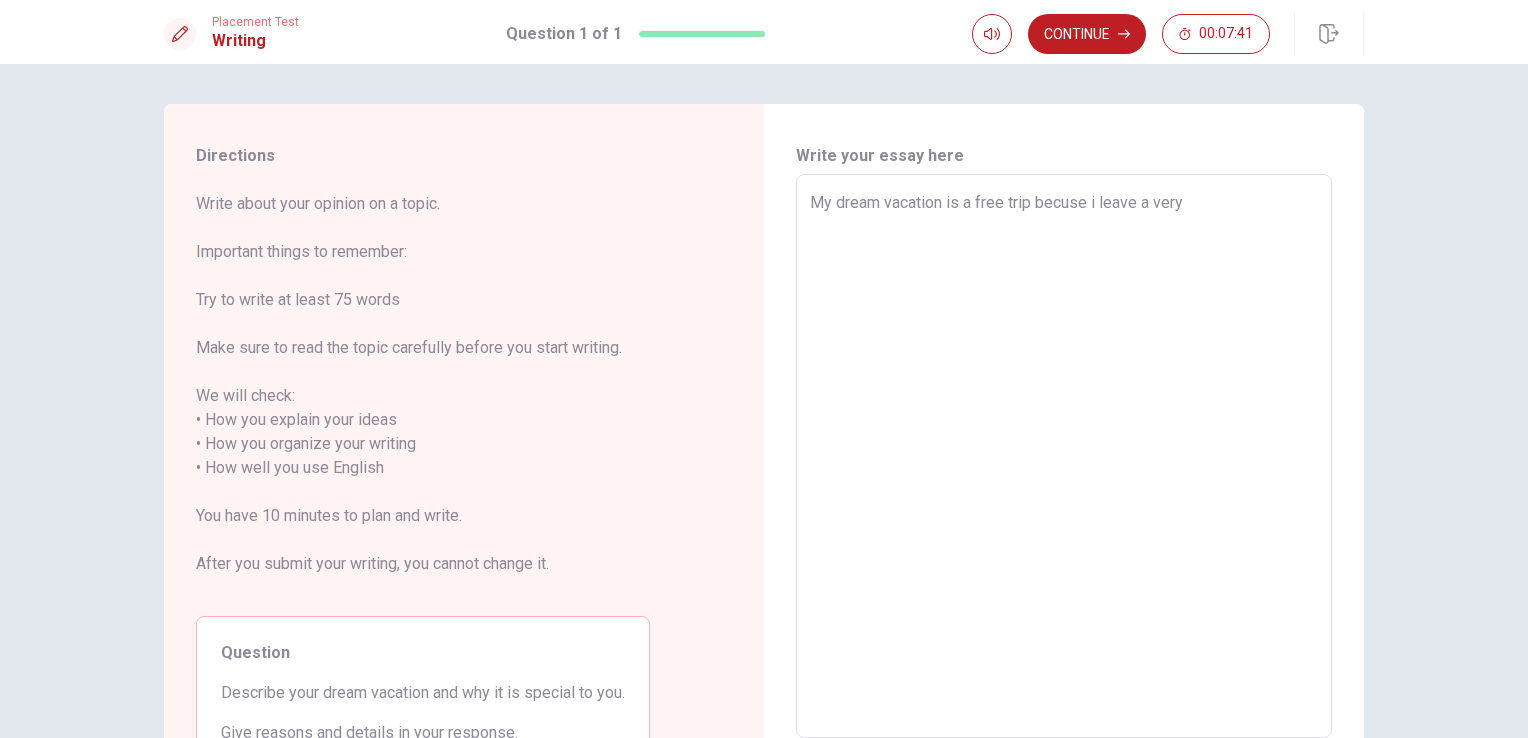 type on "x" 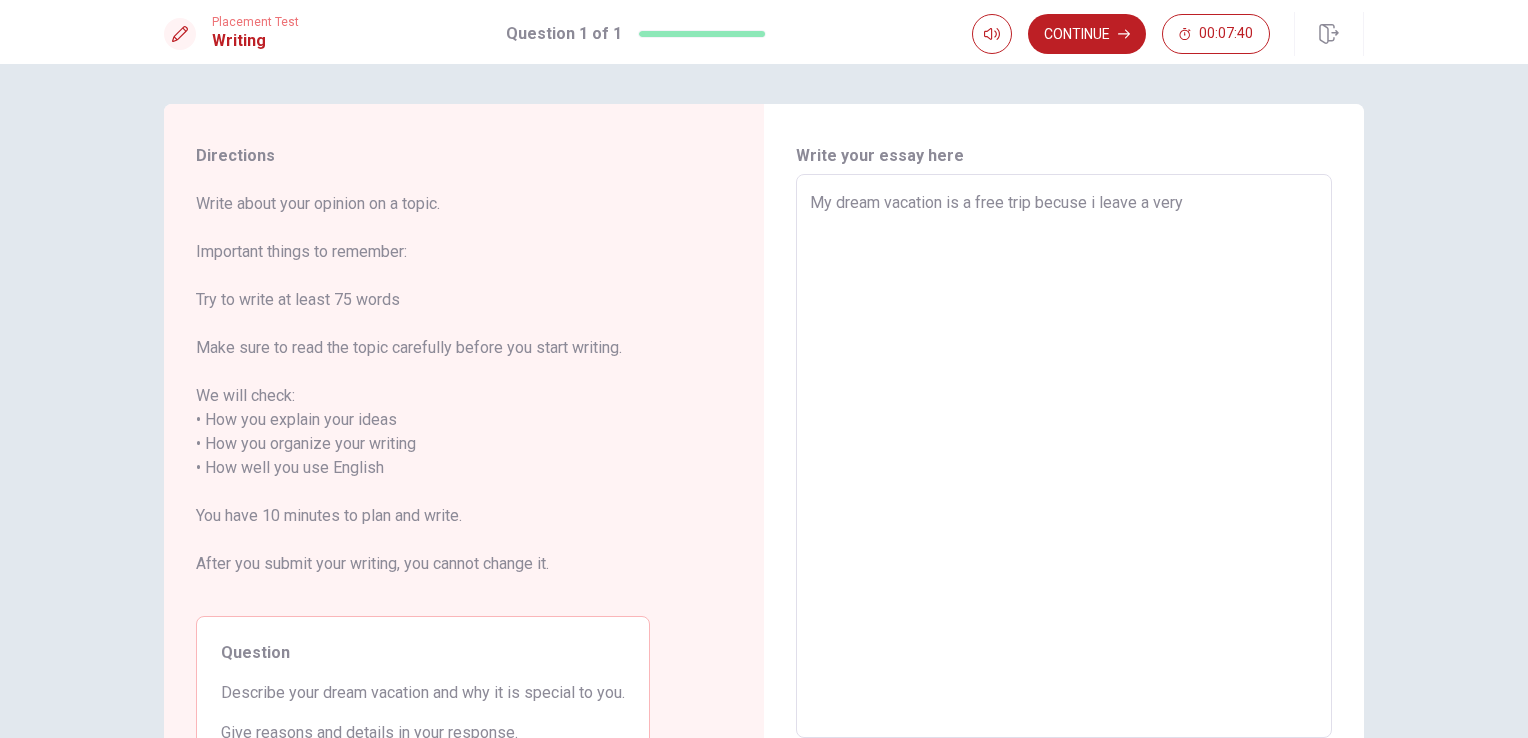 type on "My dream vacation is a free trip becuse i leave a very v" 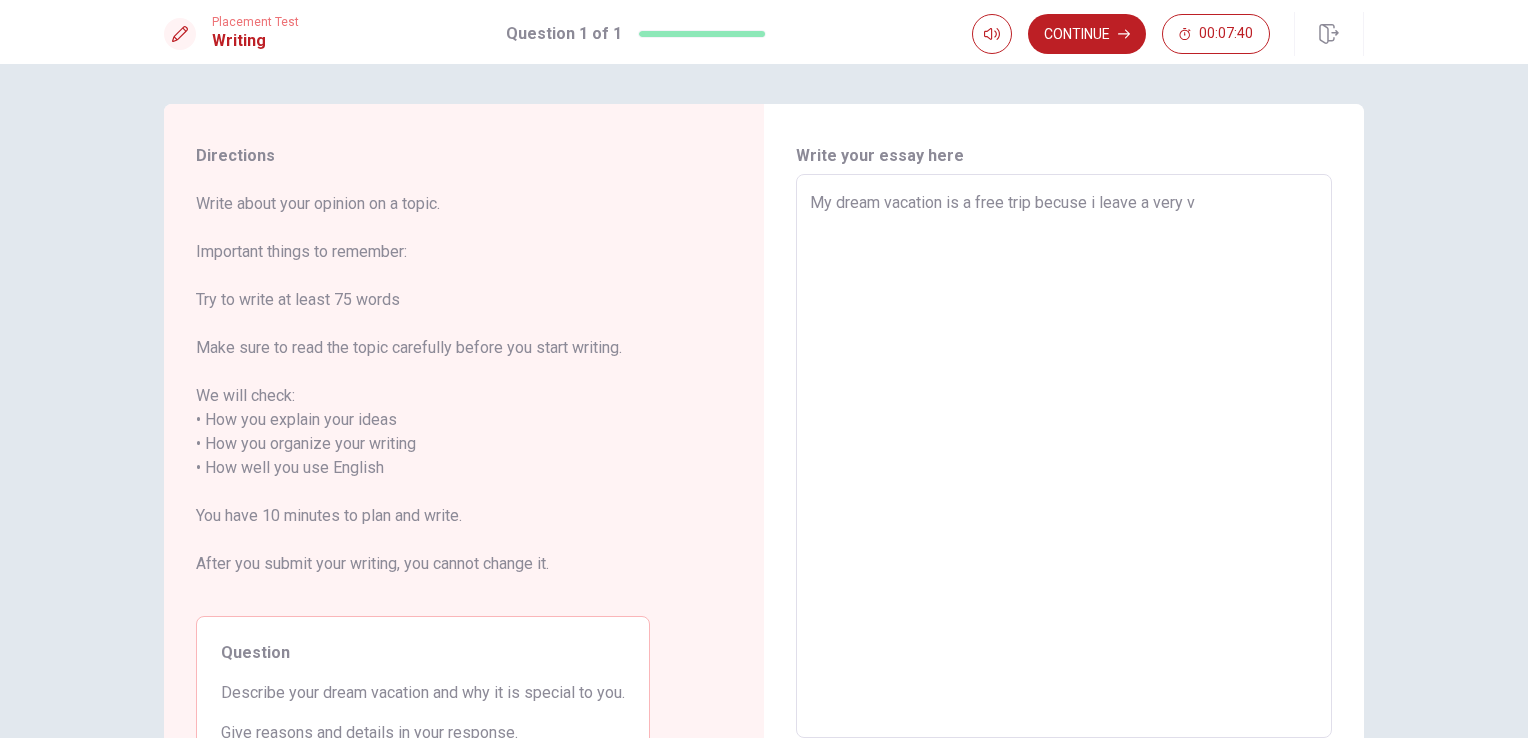 type on "x" 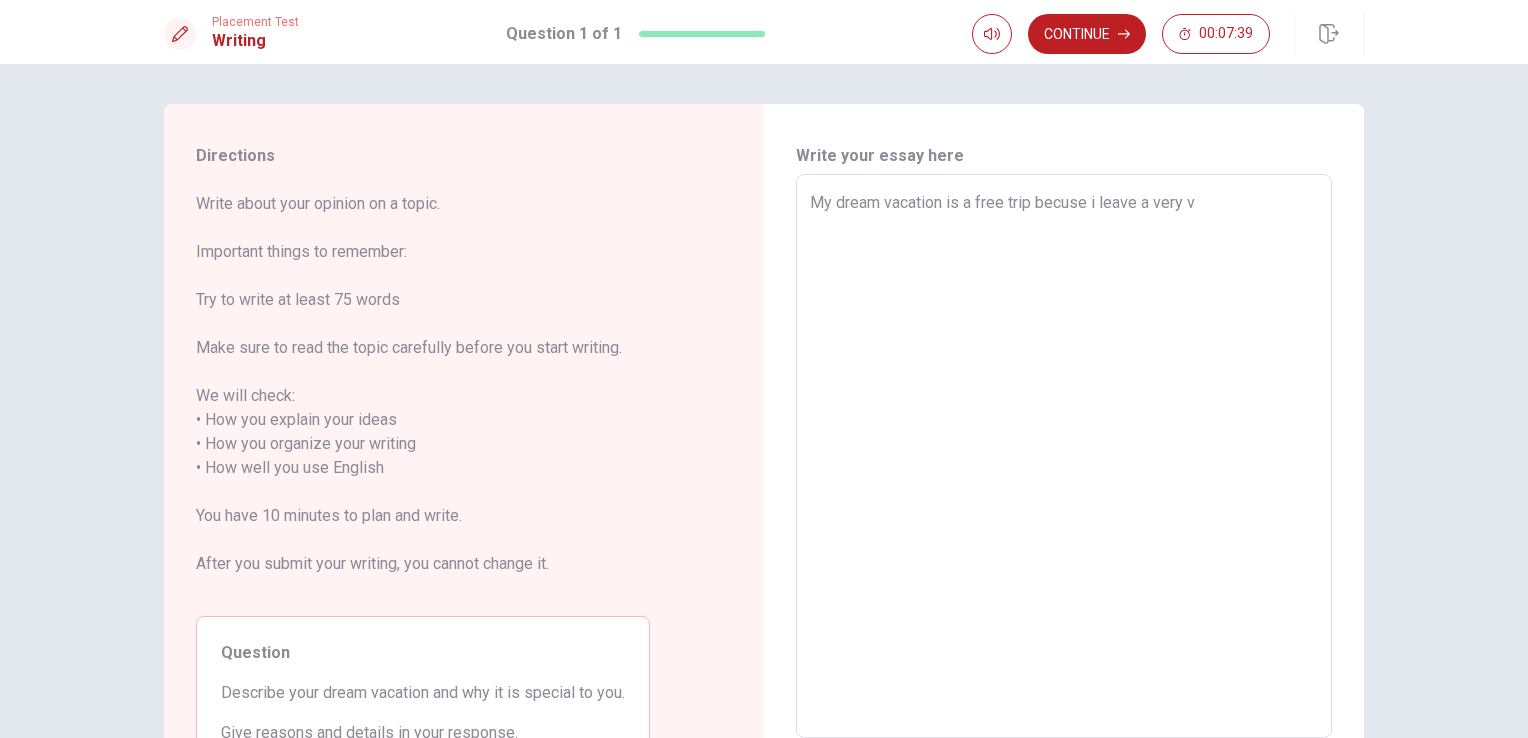 type on "My dream vacation is a free trip becuse i leave a very" 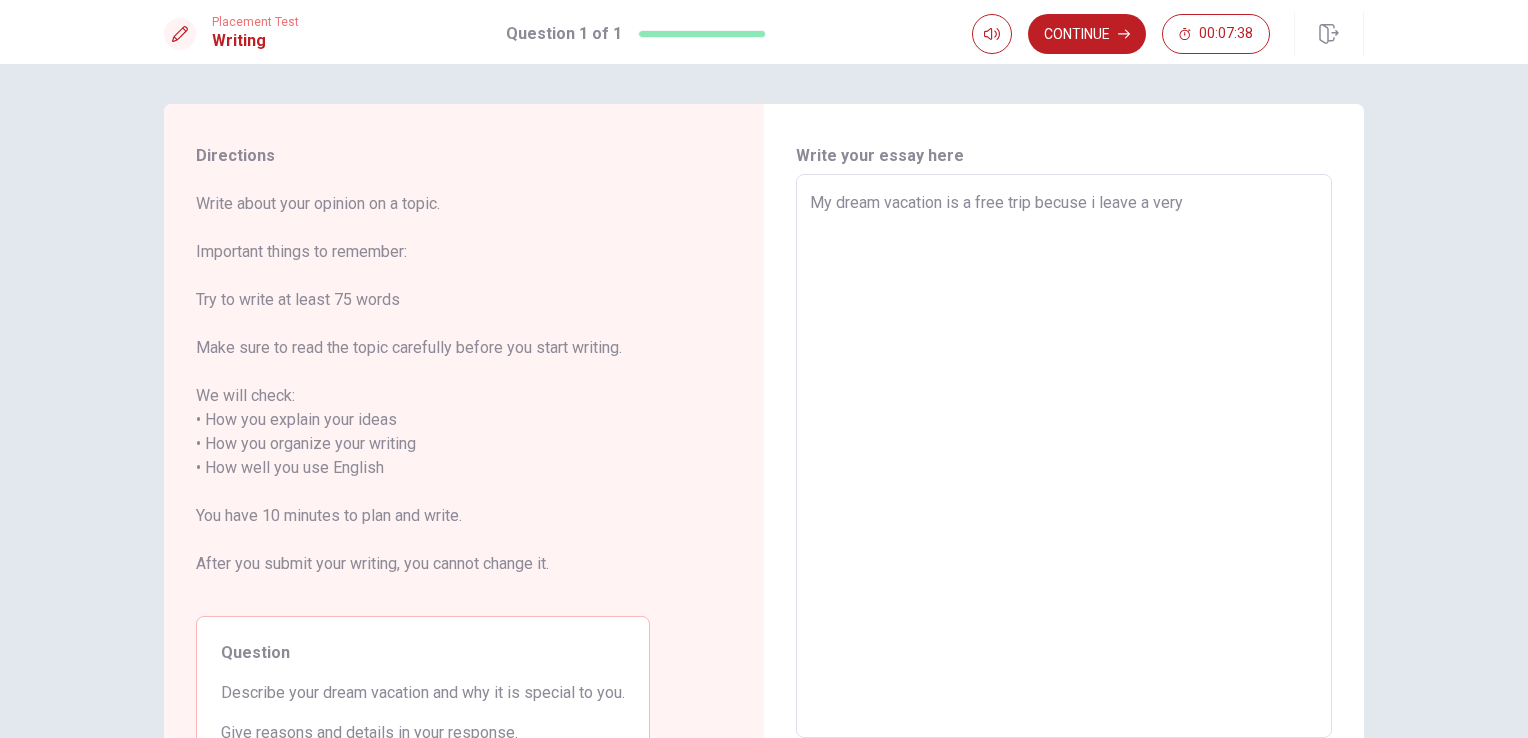 type on "x" 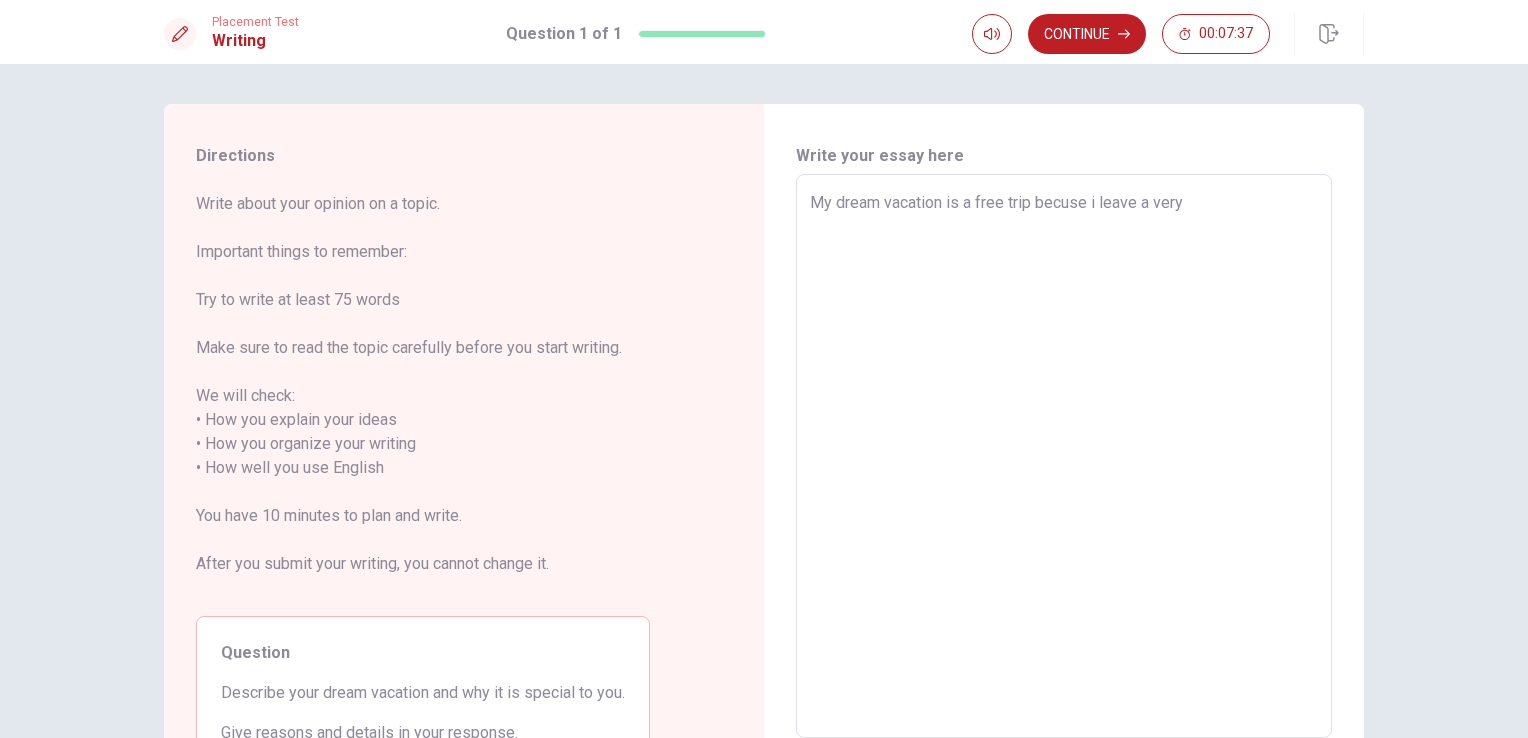 type on "My dream vacation is a free trip becuse i leave a very b" 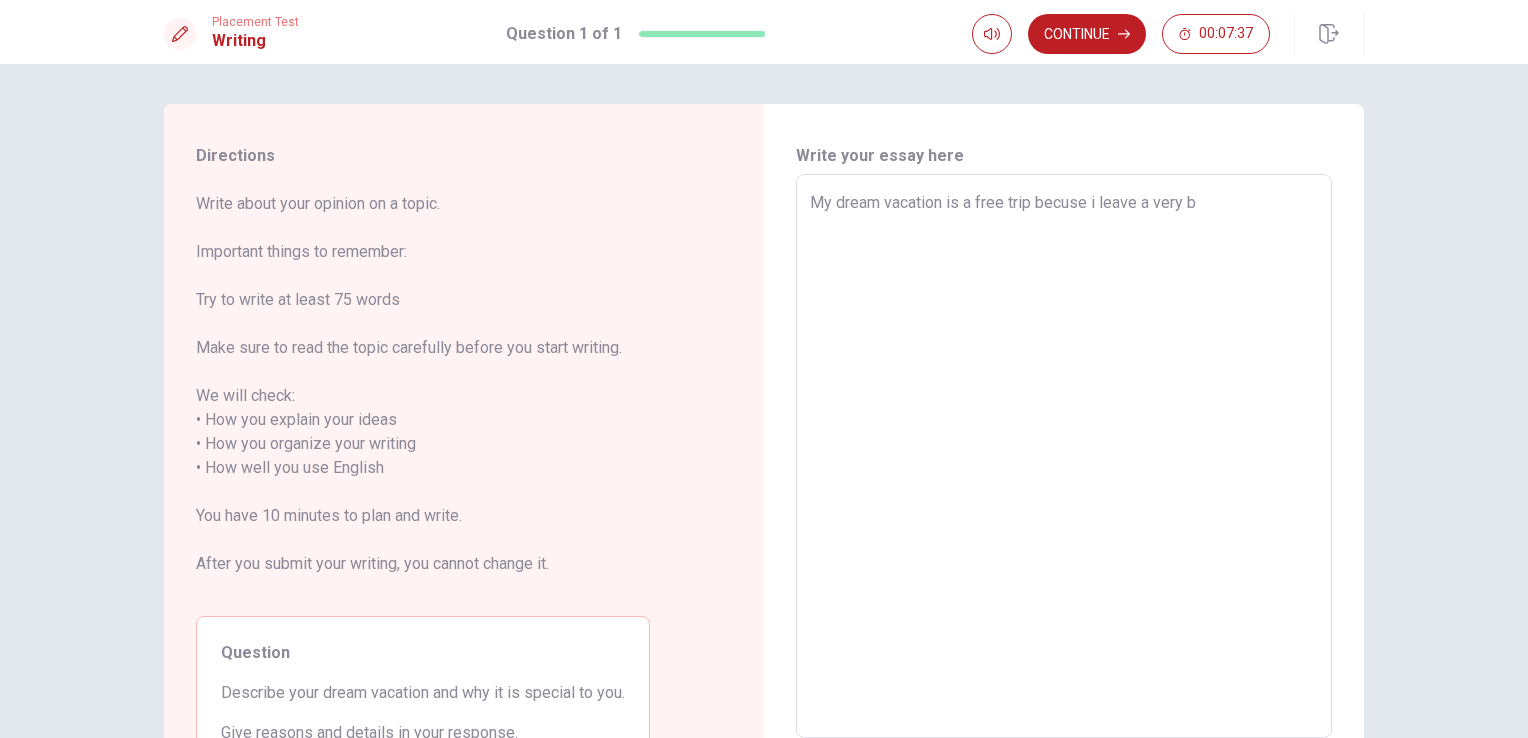 type on "x" 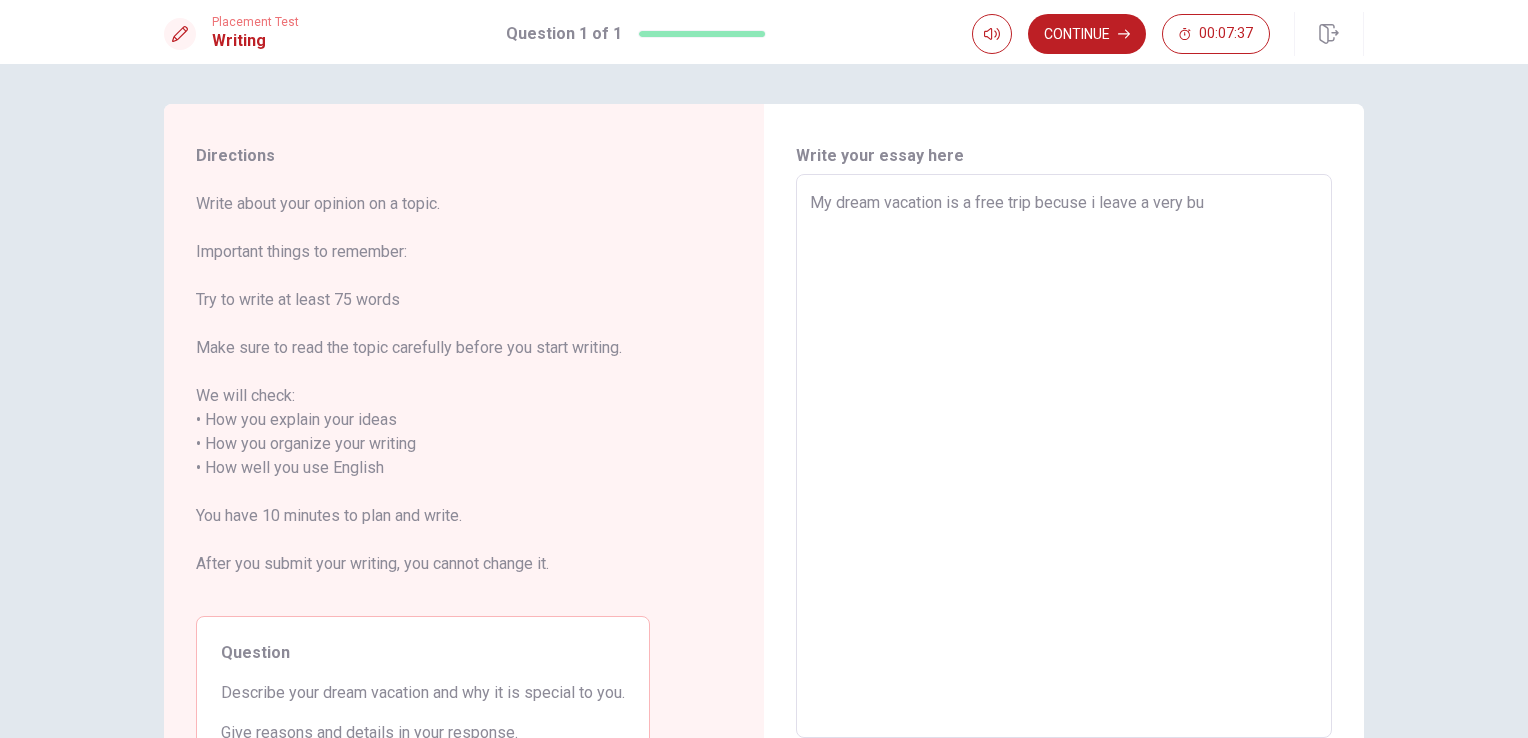type on "x" 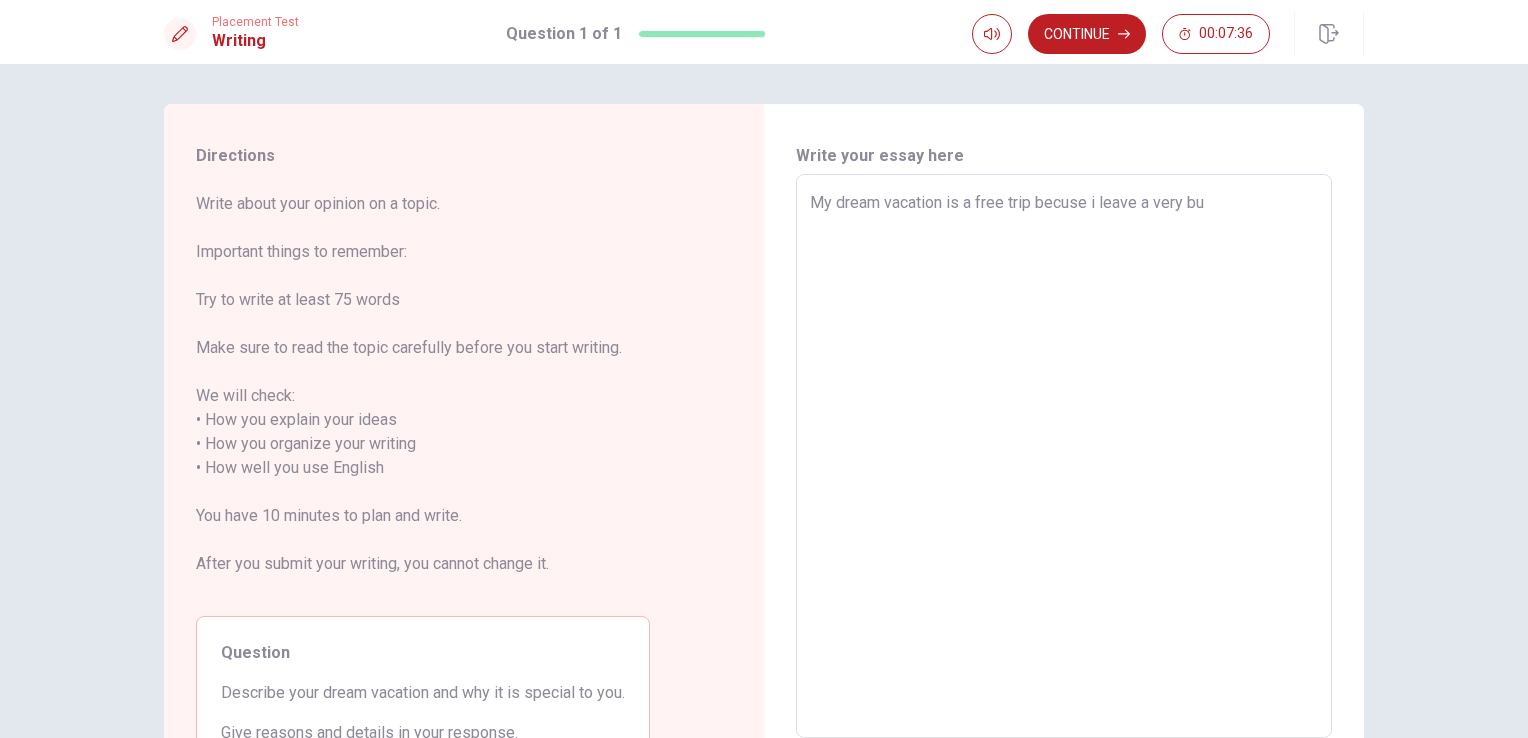 type on "My dream vacation is a free trip becuse i leave a very bus" 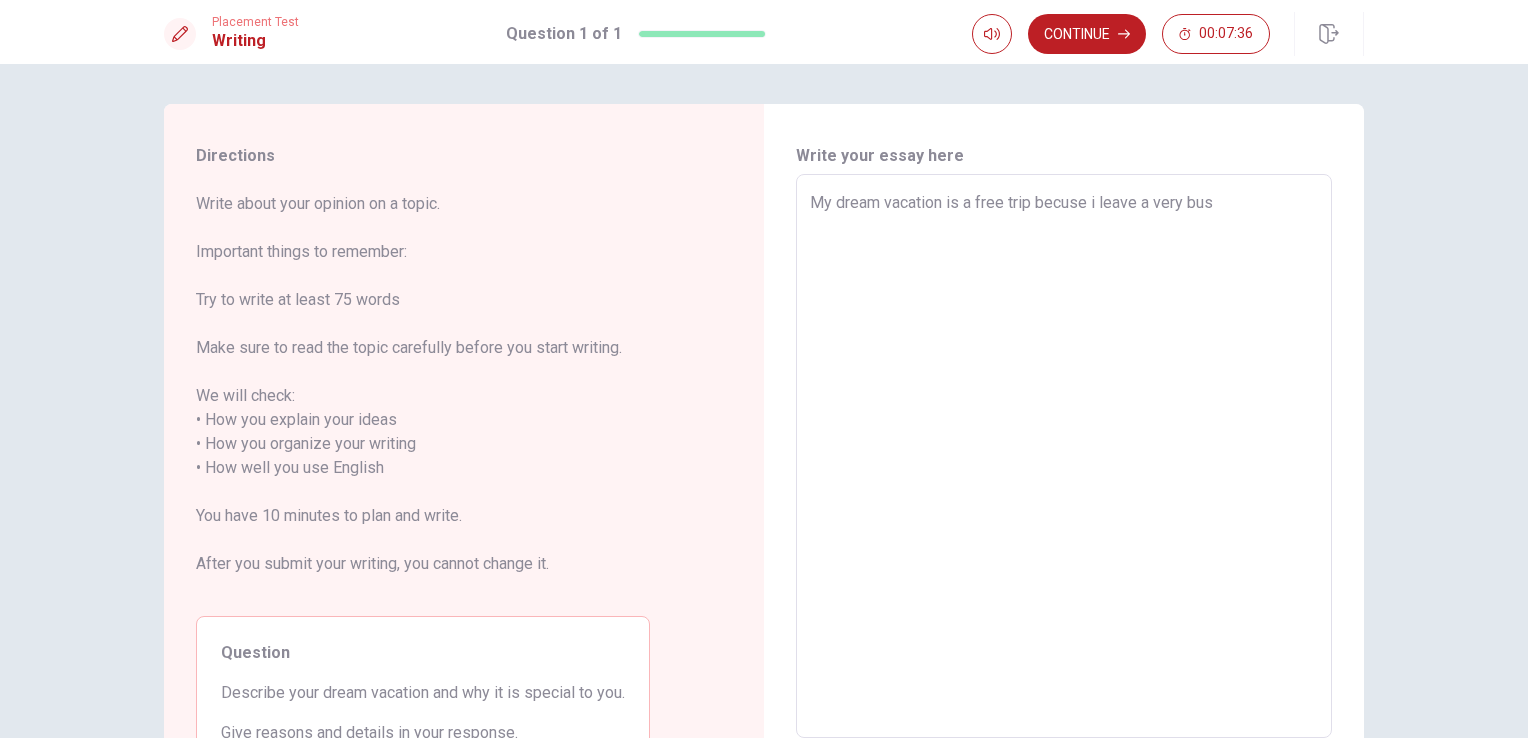 type on "x" 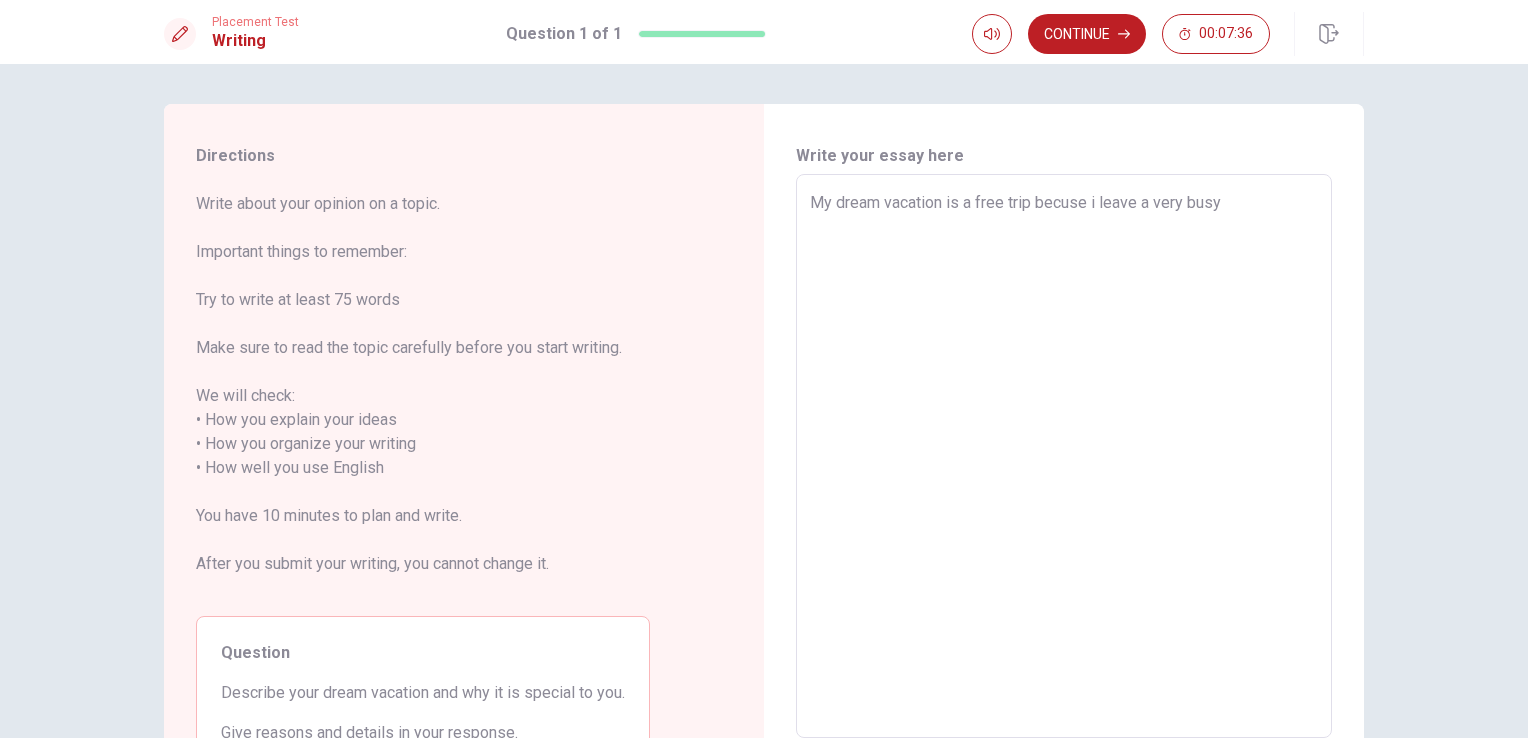 type on "x" 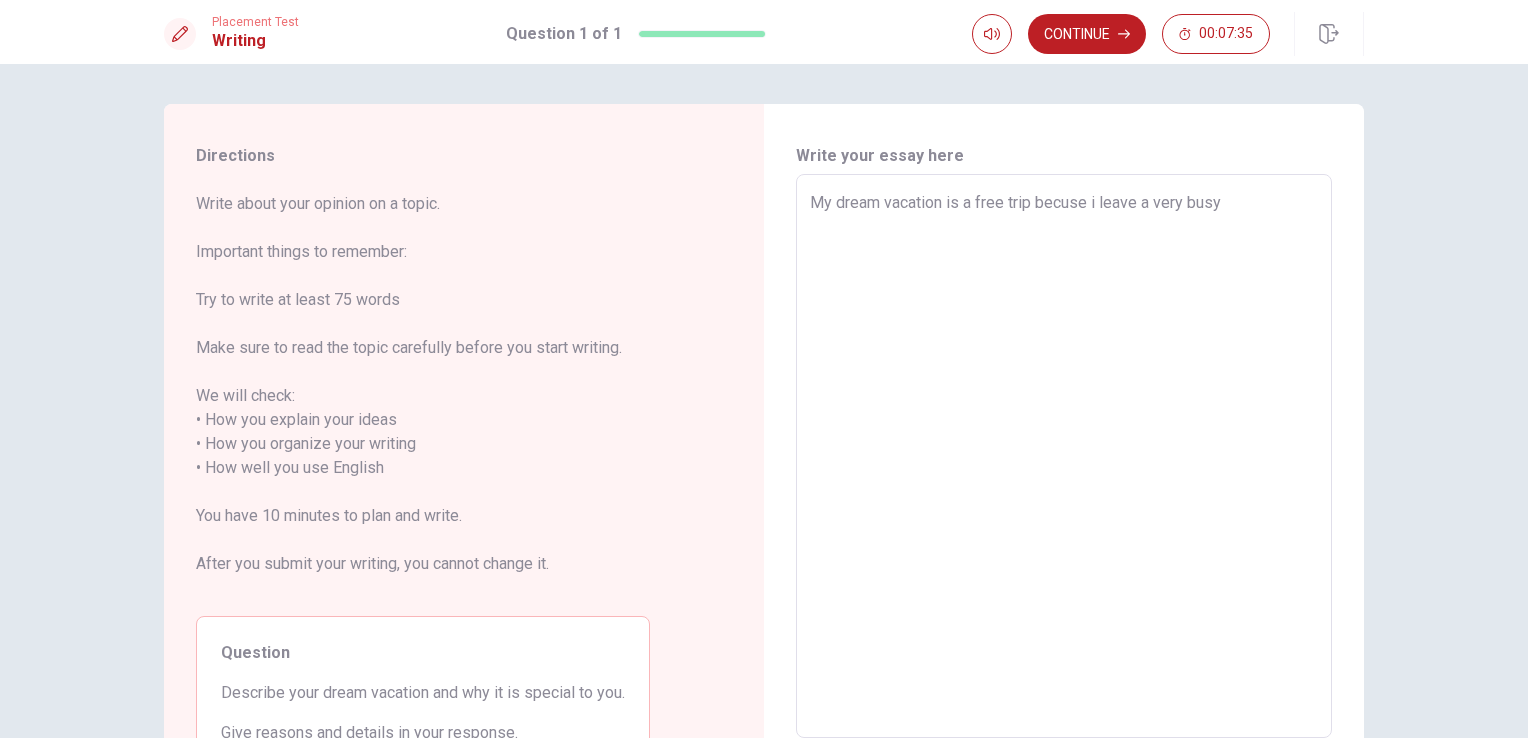 type on "My dream vacation is a free trip becuse i leave a very busy" 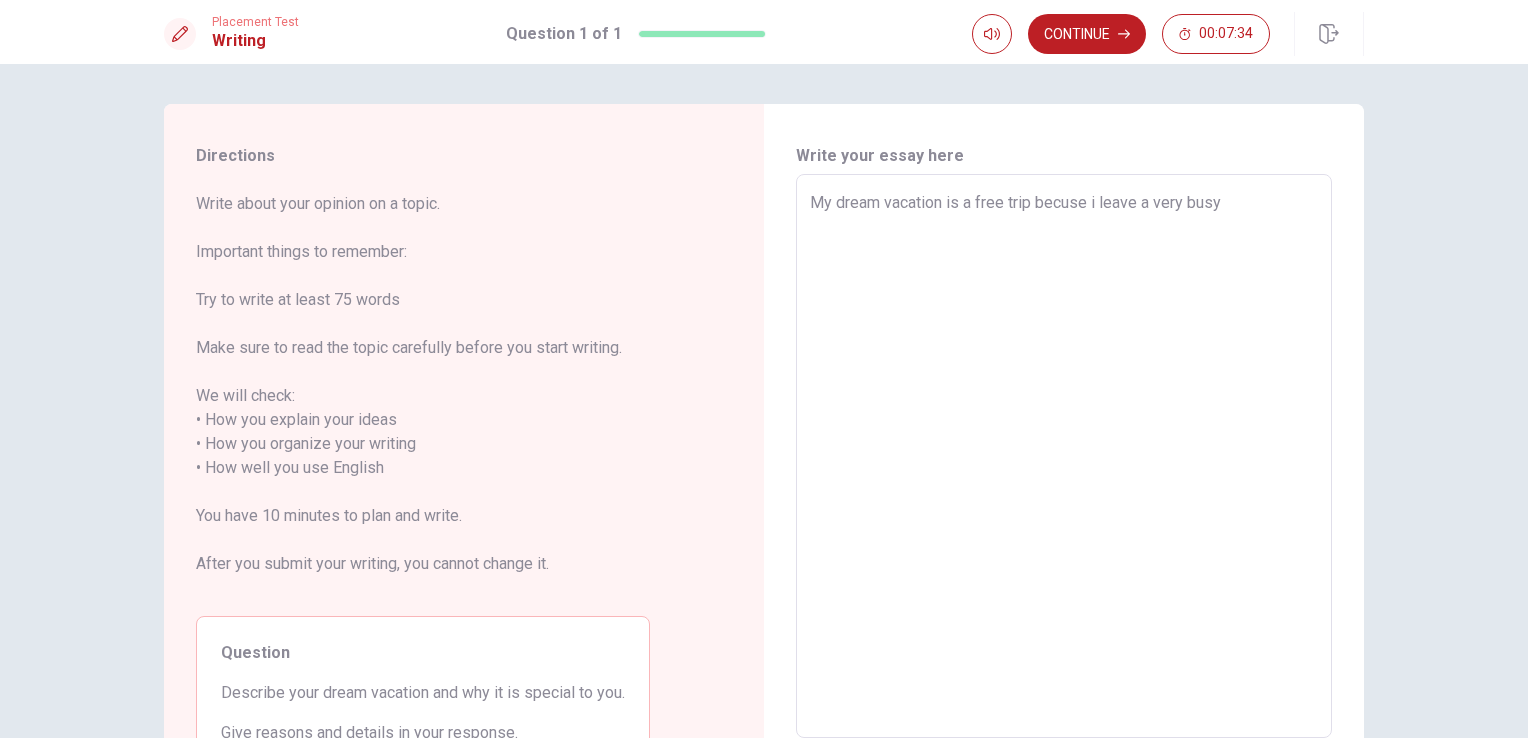 type on "My dream vacation is a free trip becuse i leave a very busy l" 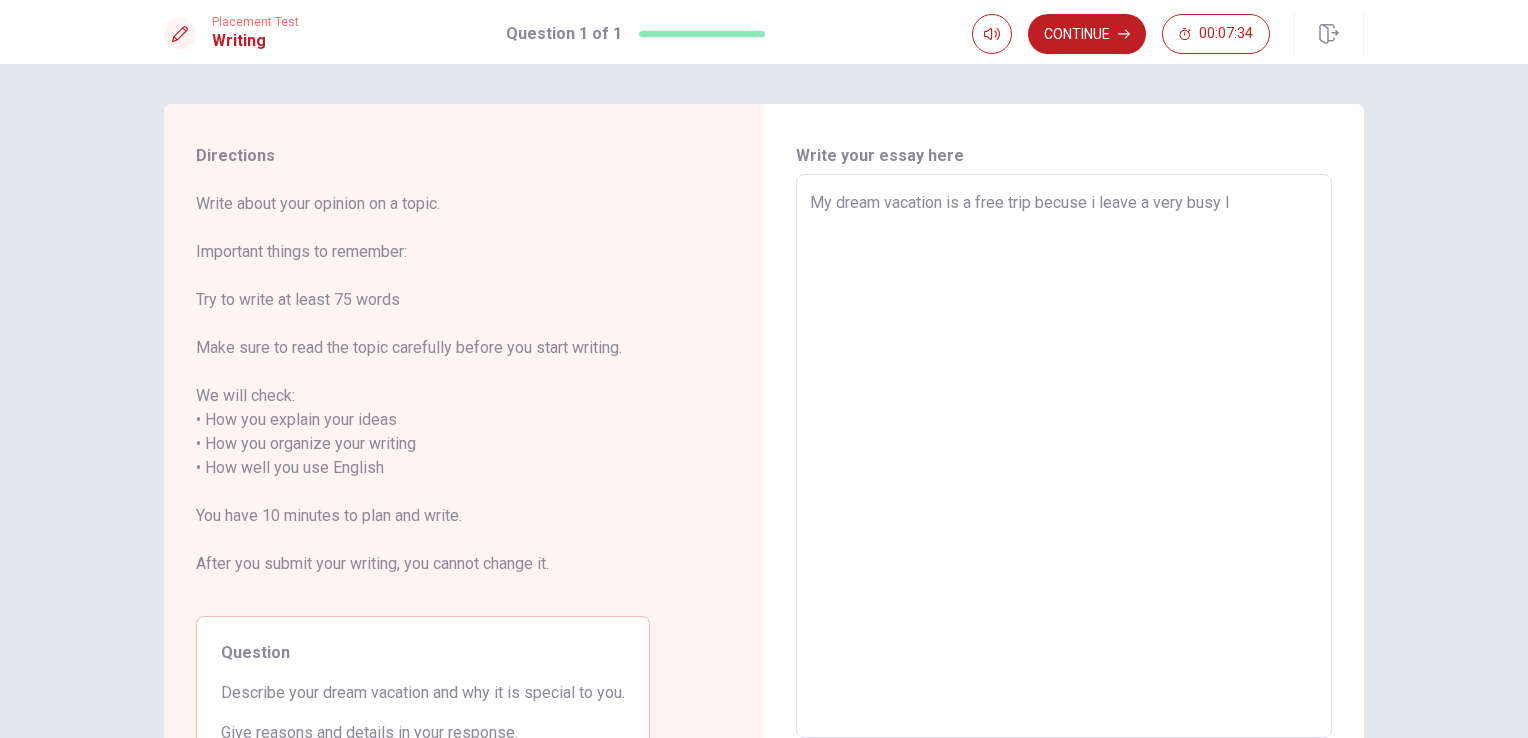 type on "x" 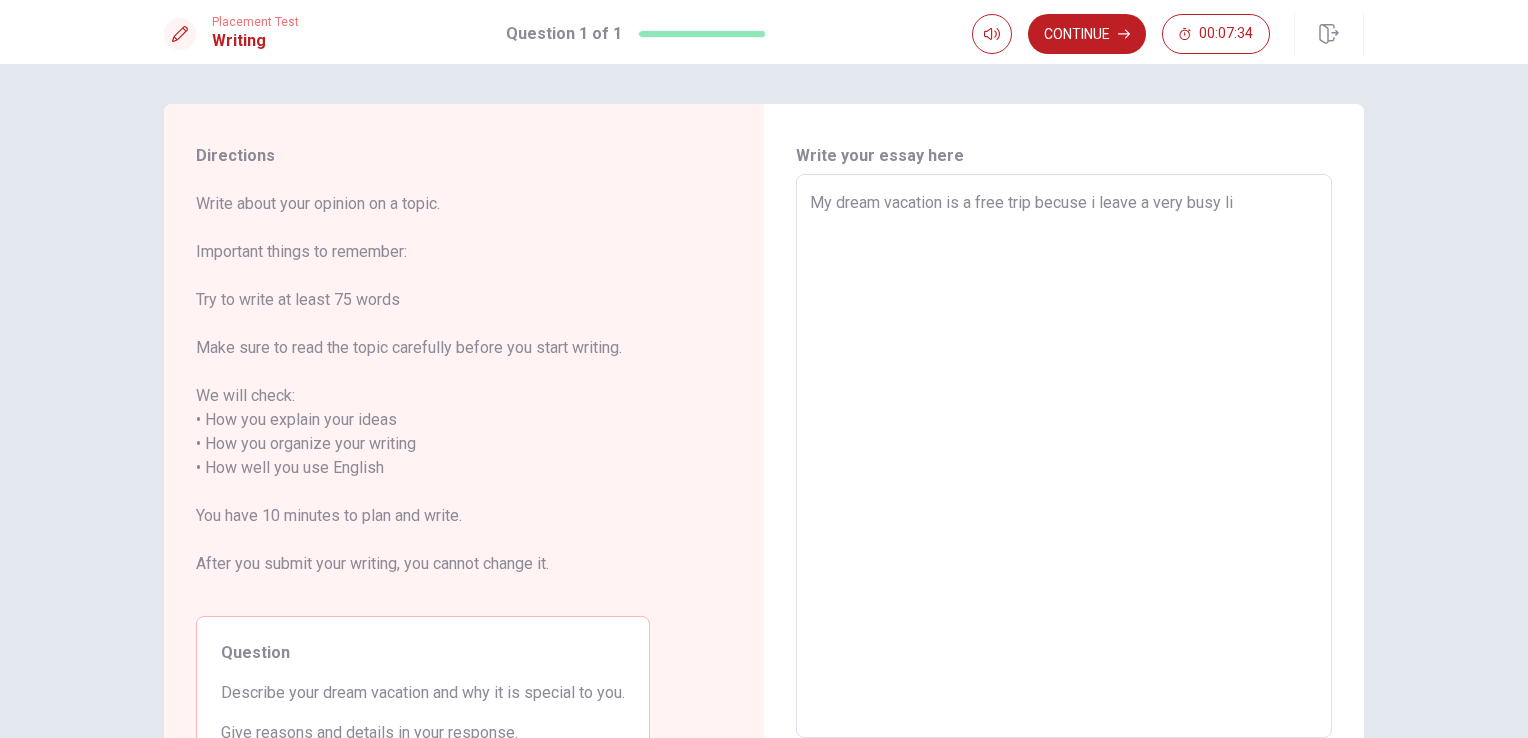 type on "x" 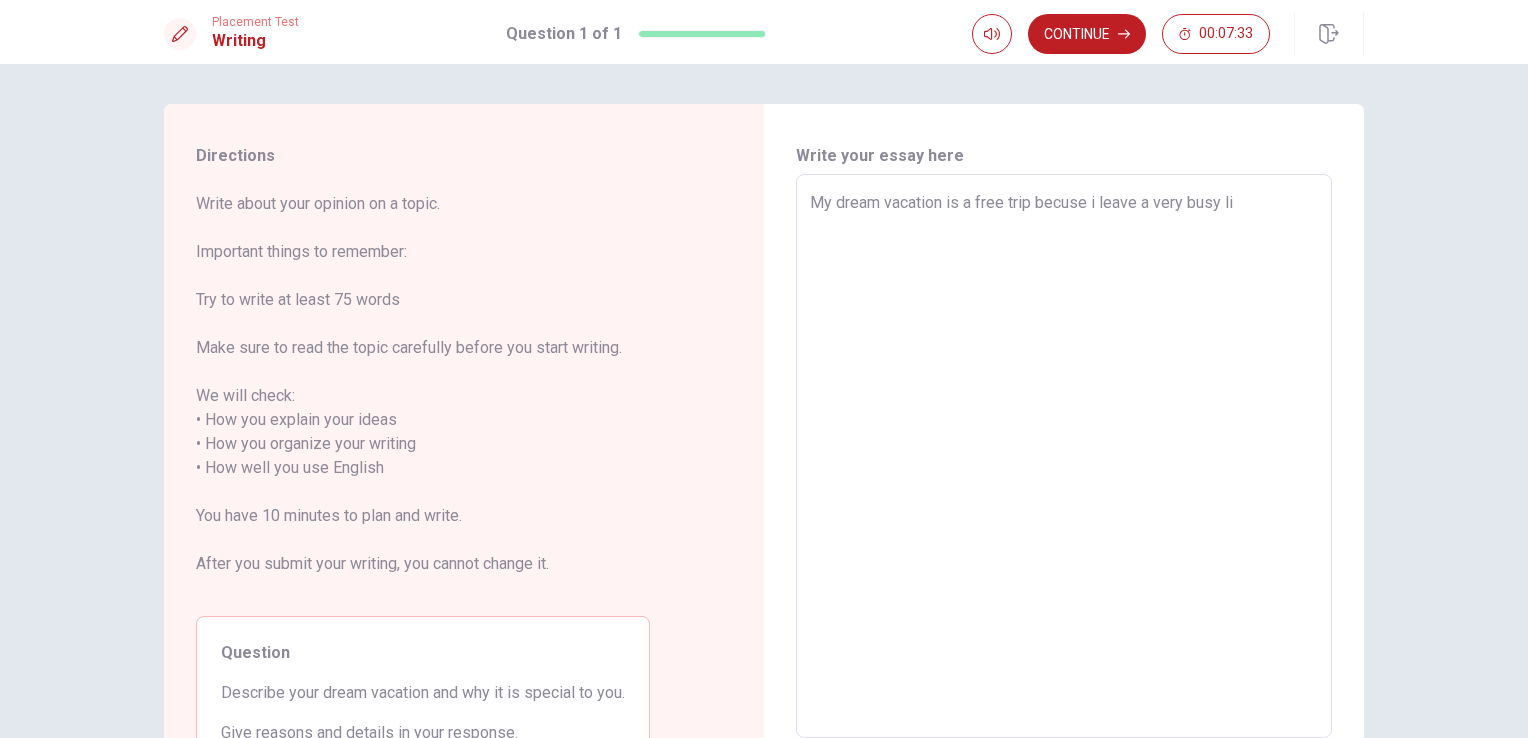 type on "My dream vacation is a free trip becuse i leave a very busy lif" 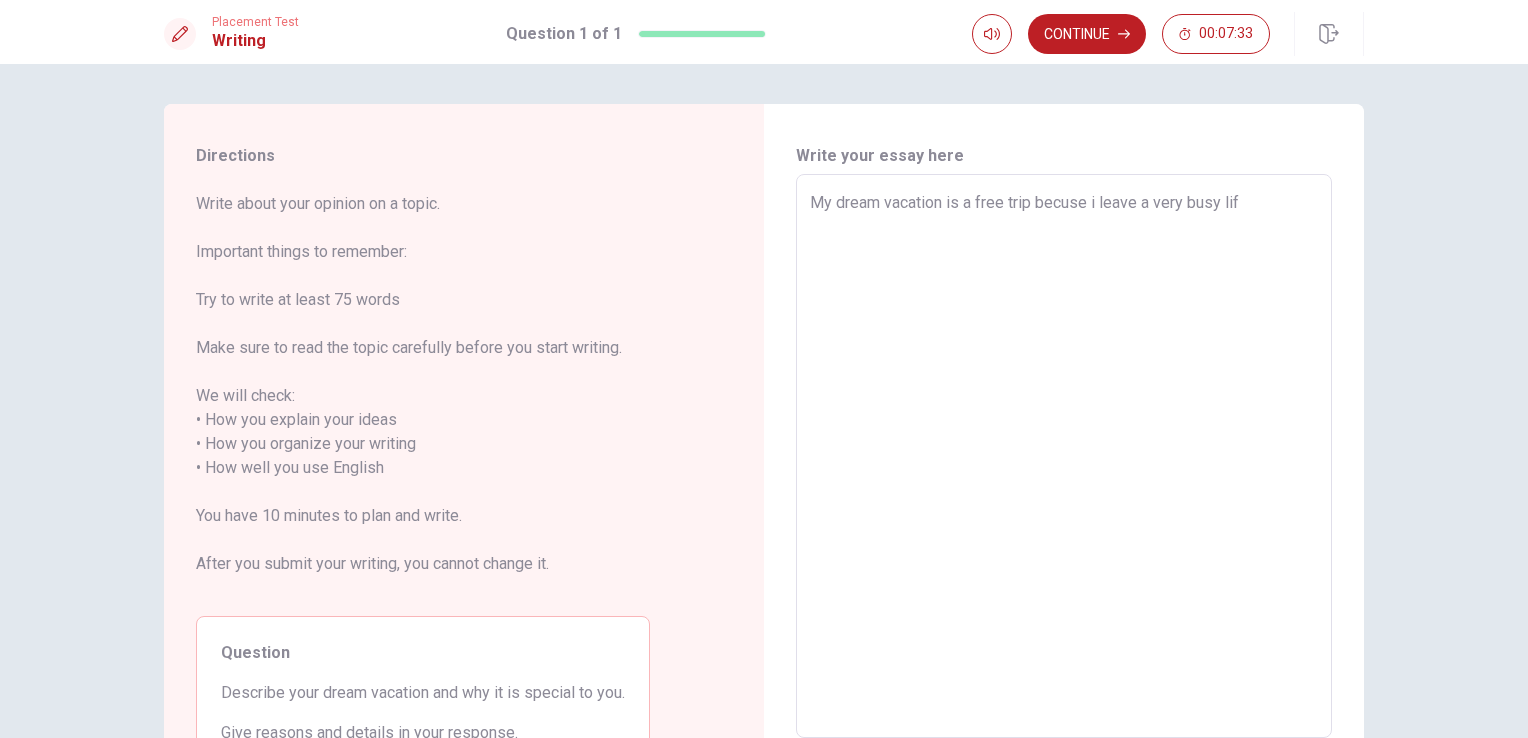 type on "x" 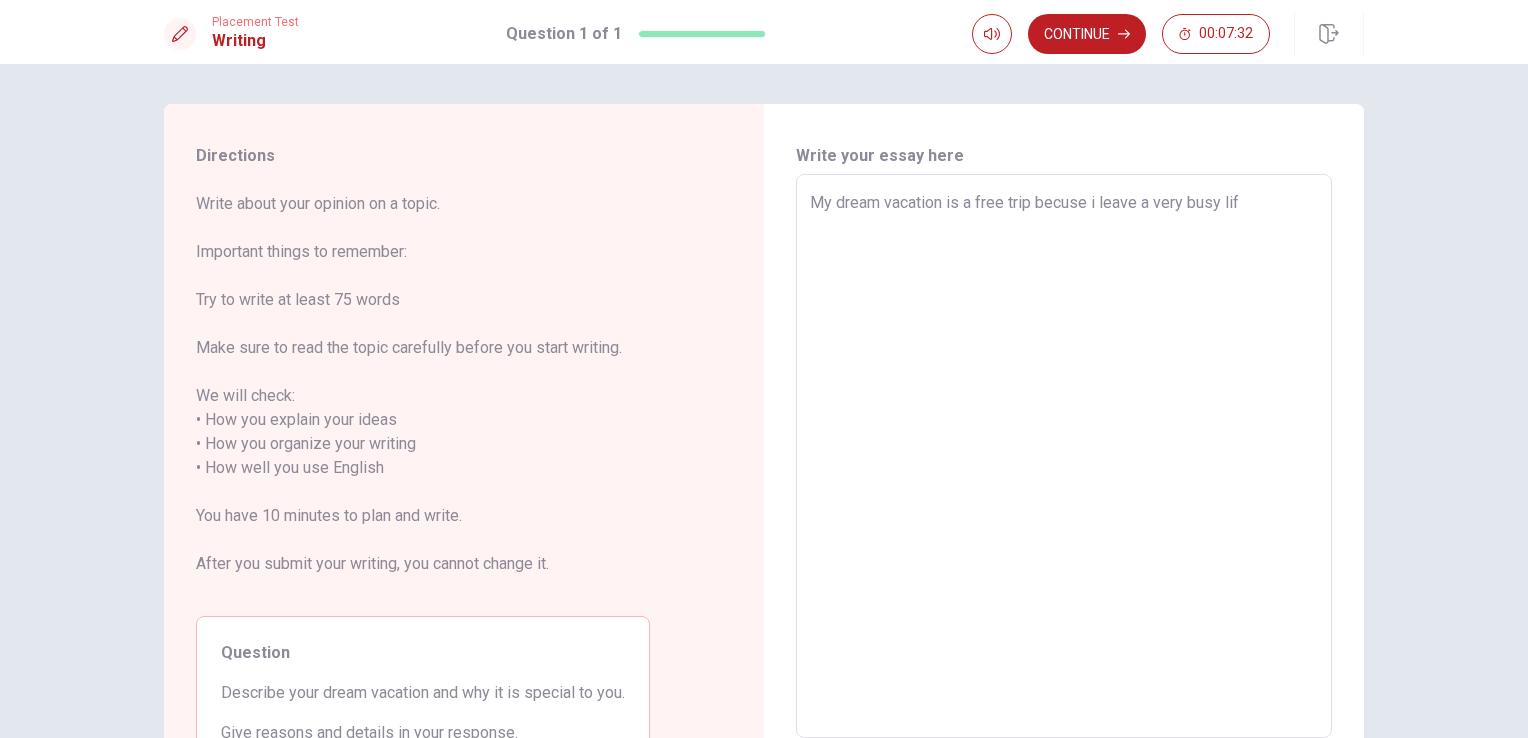 type on "My dream vacation is a free trip becuse i leave a very busy life" 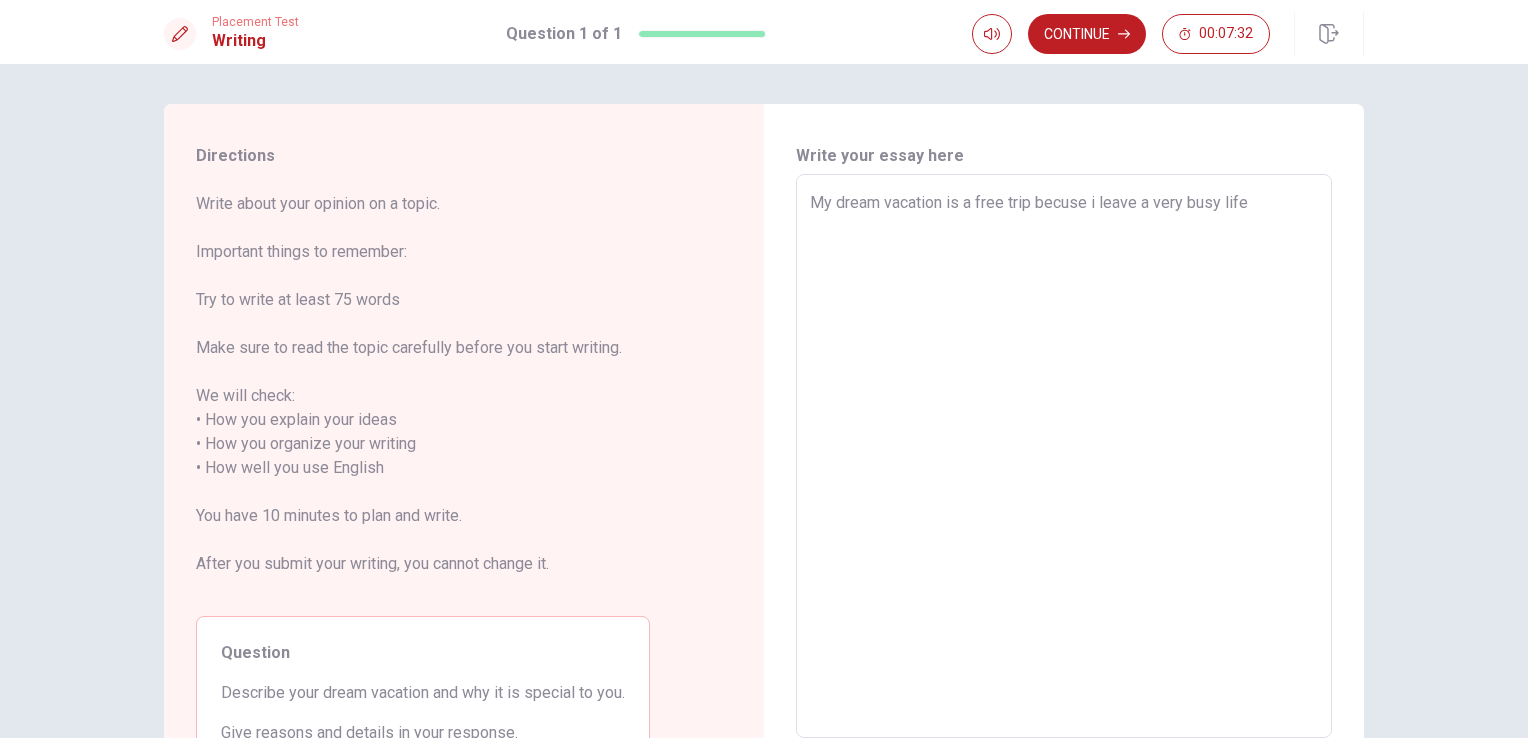 type on "x" 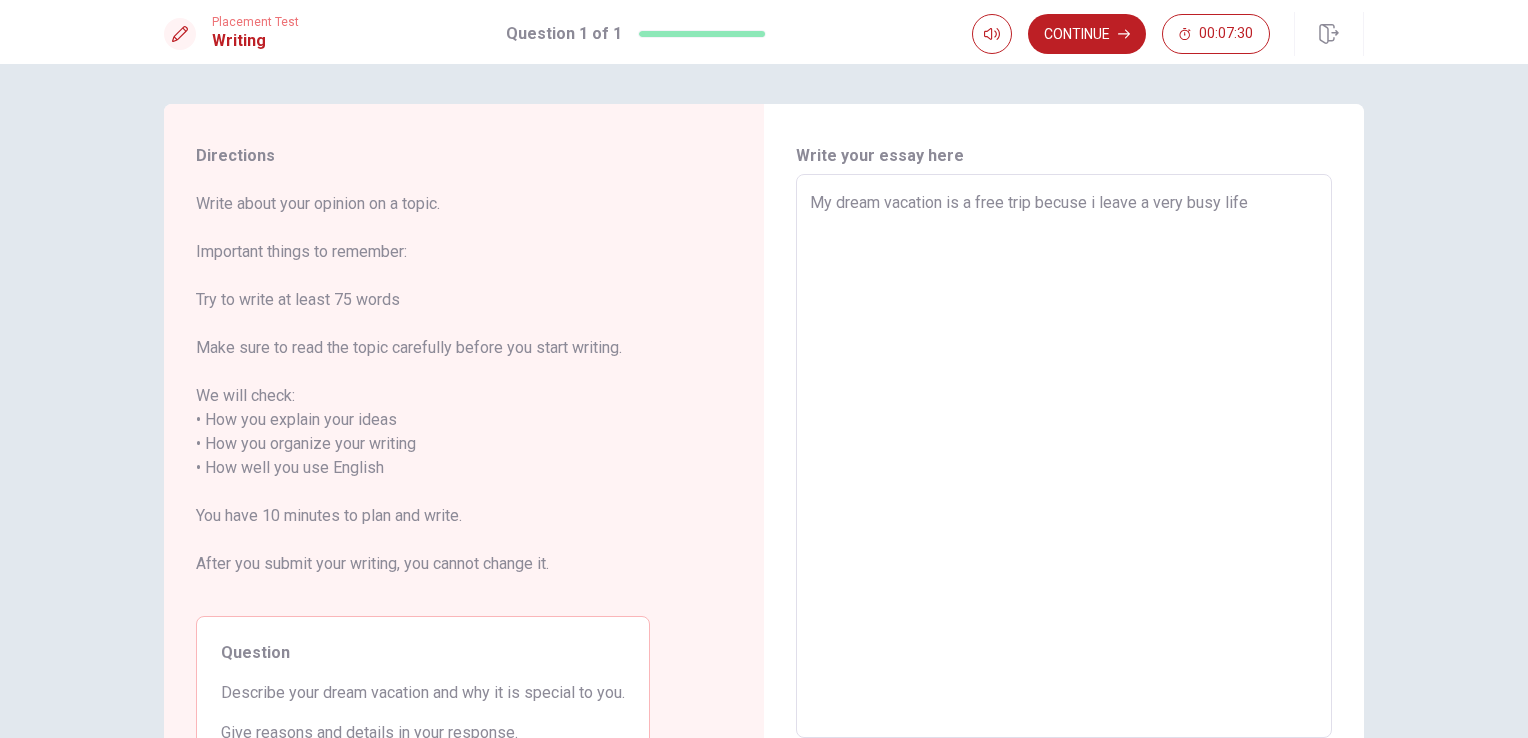 type on "x" 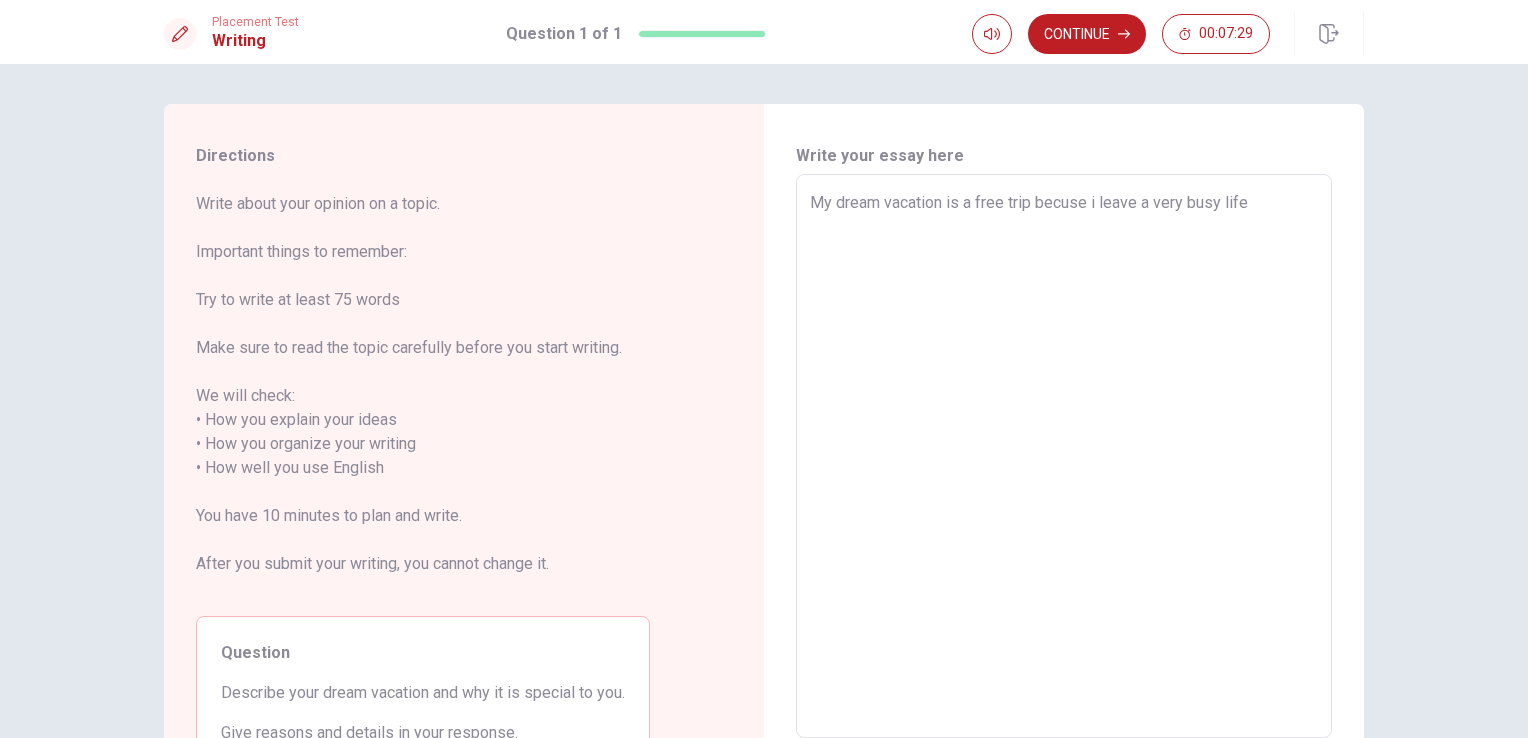 type on "My dream vacation is a free trip becuse i leave a very busy life" 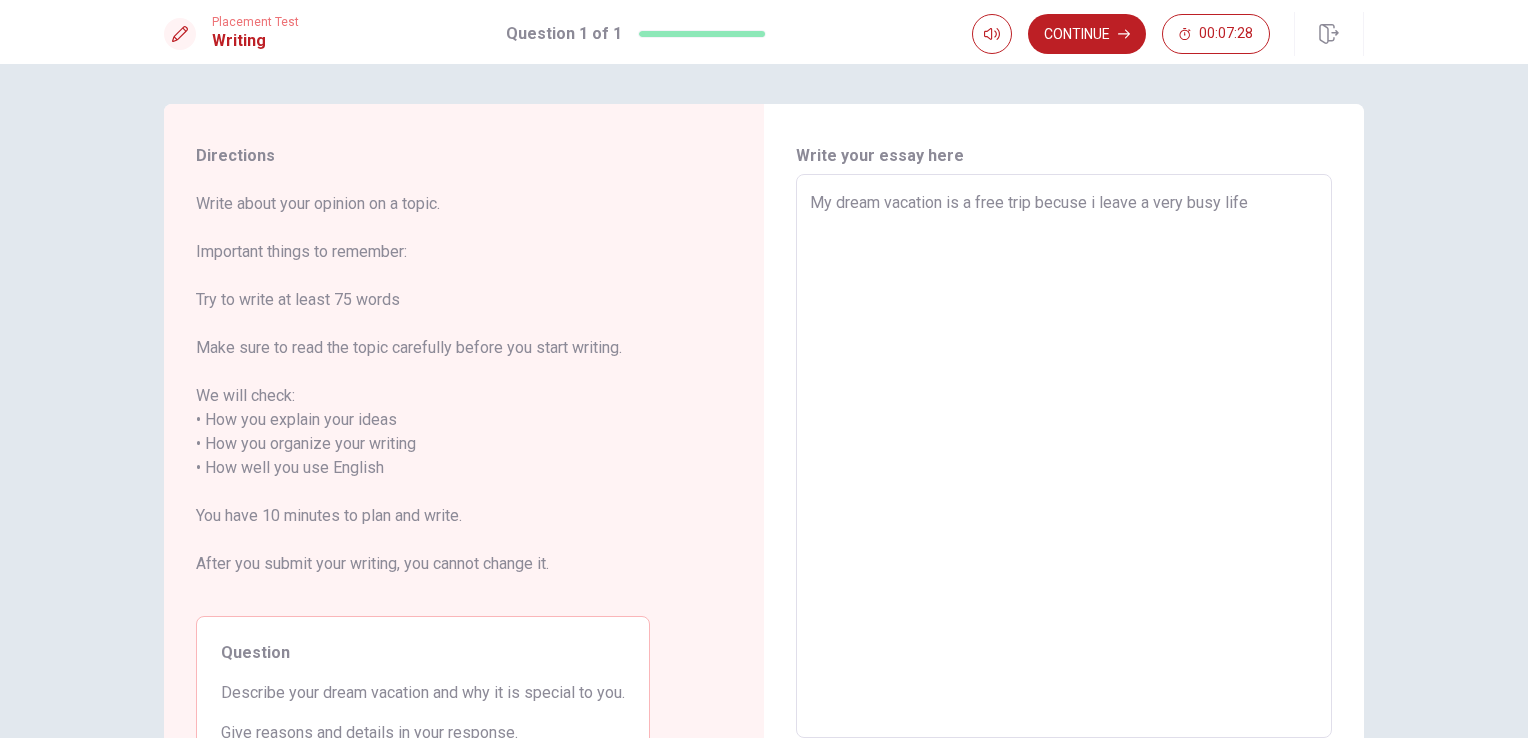 type on "x" 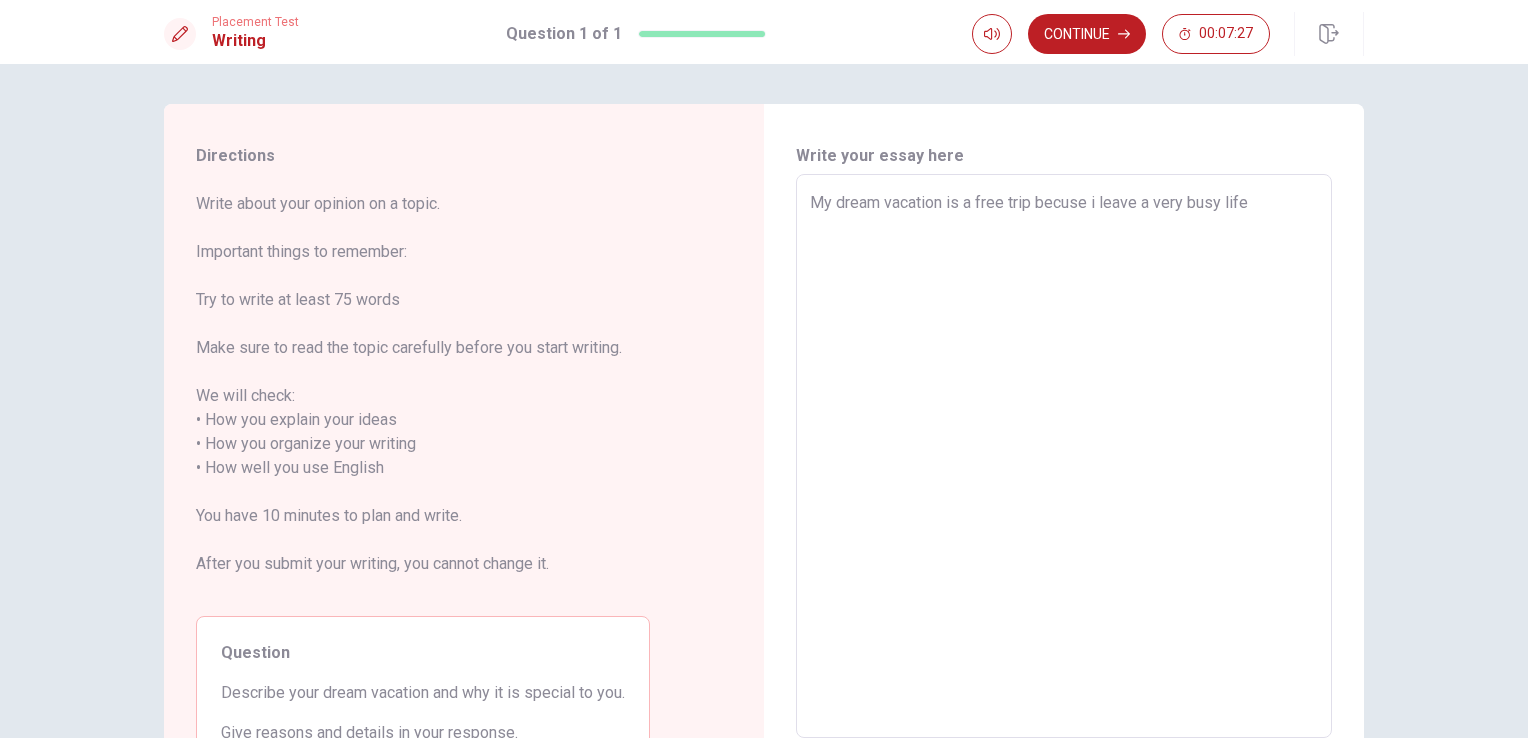 type on "My dream vacation is a free trip becuse i leave a very busy life
s" 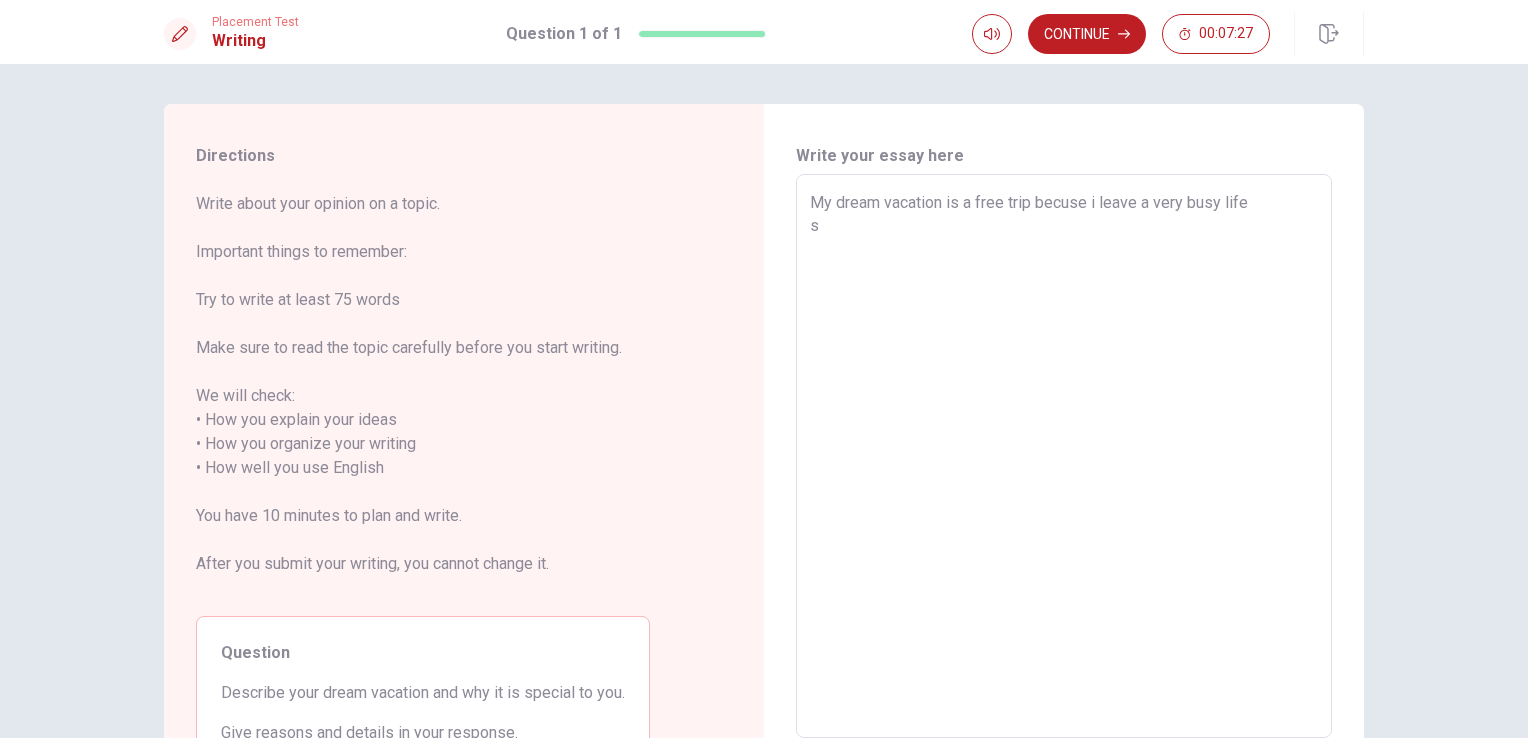 type on "x" 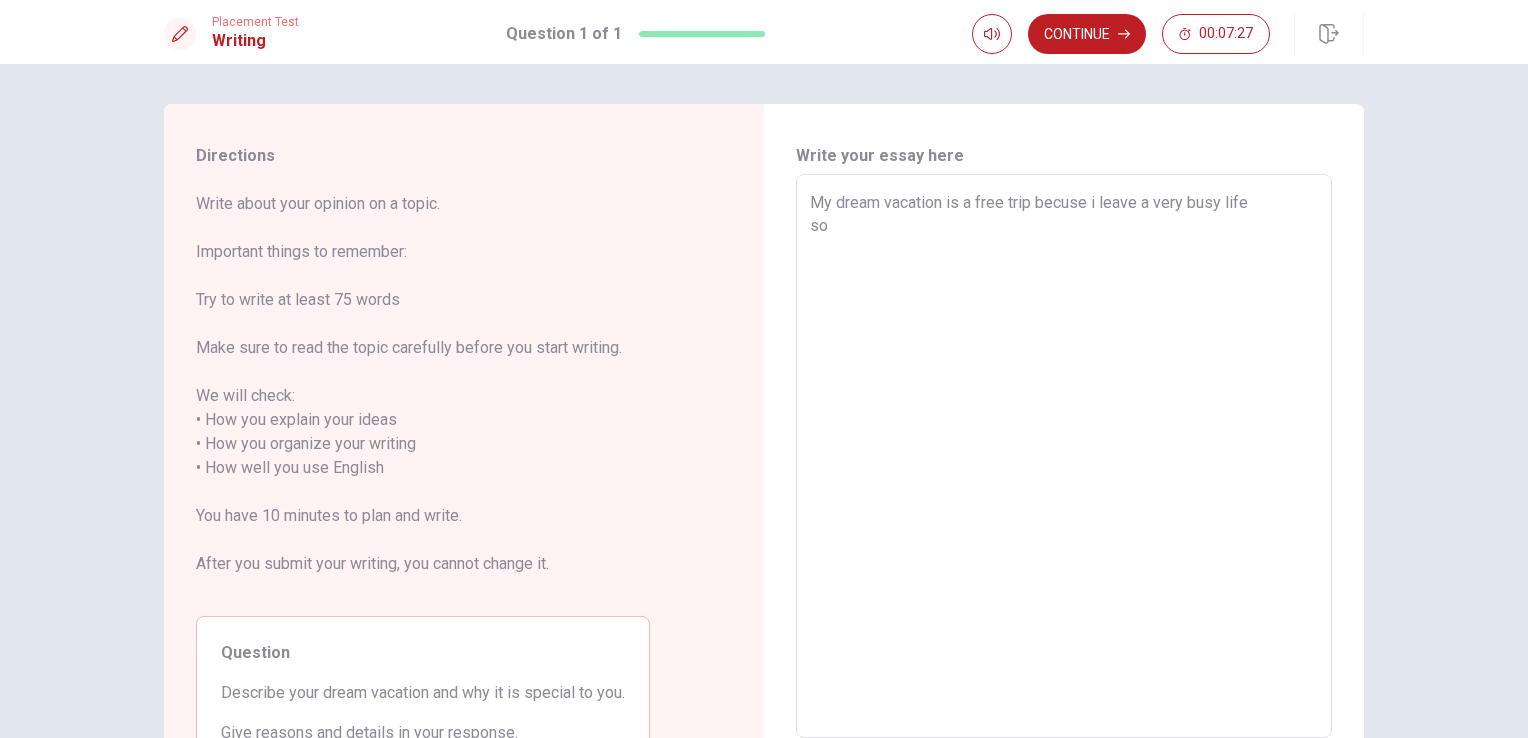 type on "x" 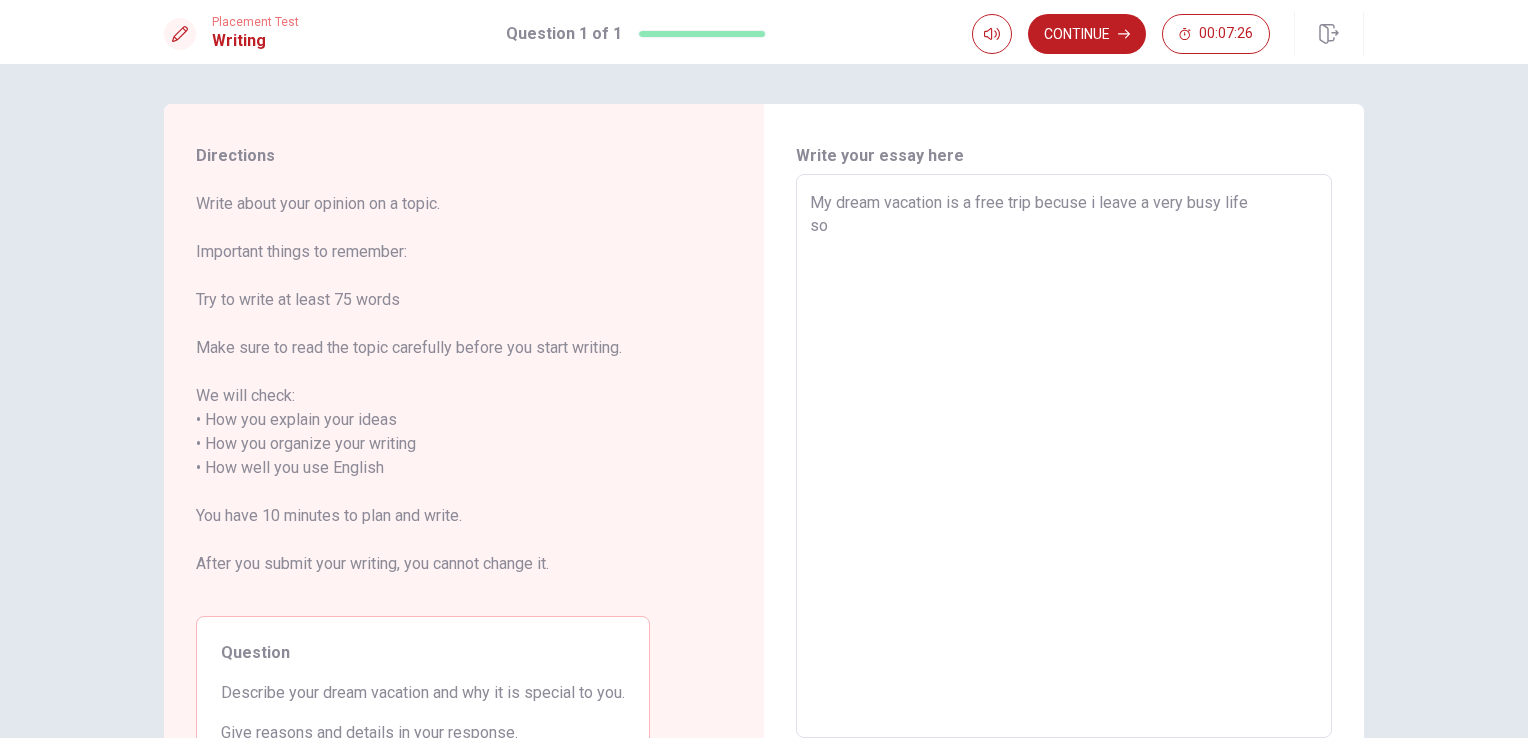 type on "My dream vacation is a free trip becuse i leave a very busy life
so," 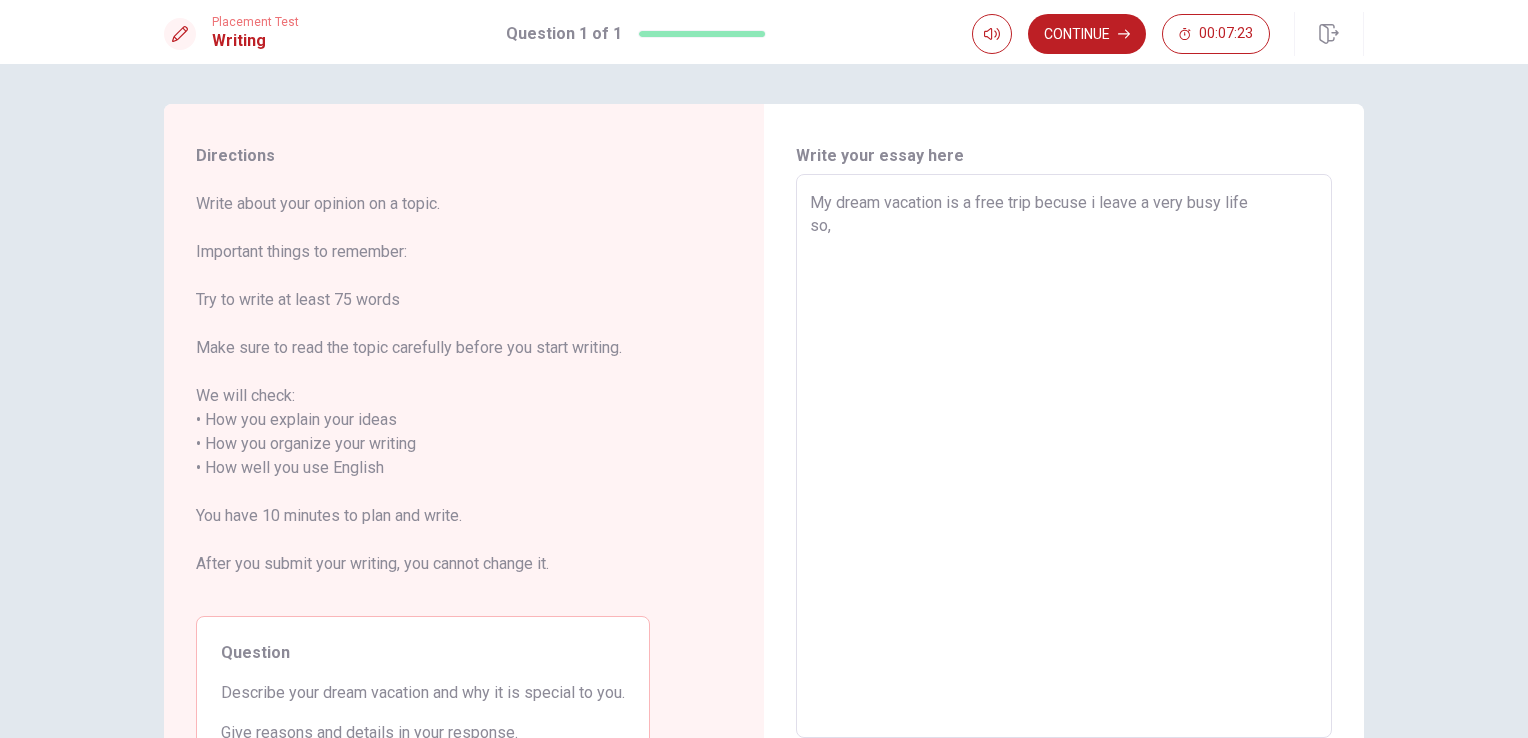 type on "x" 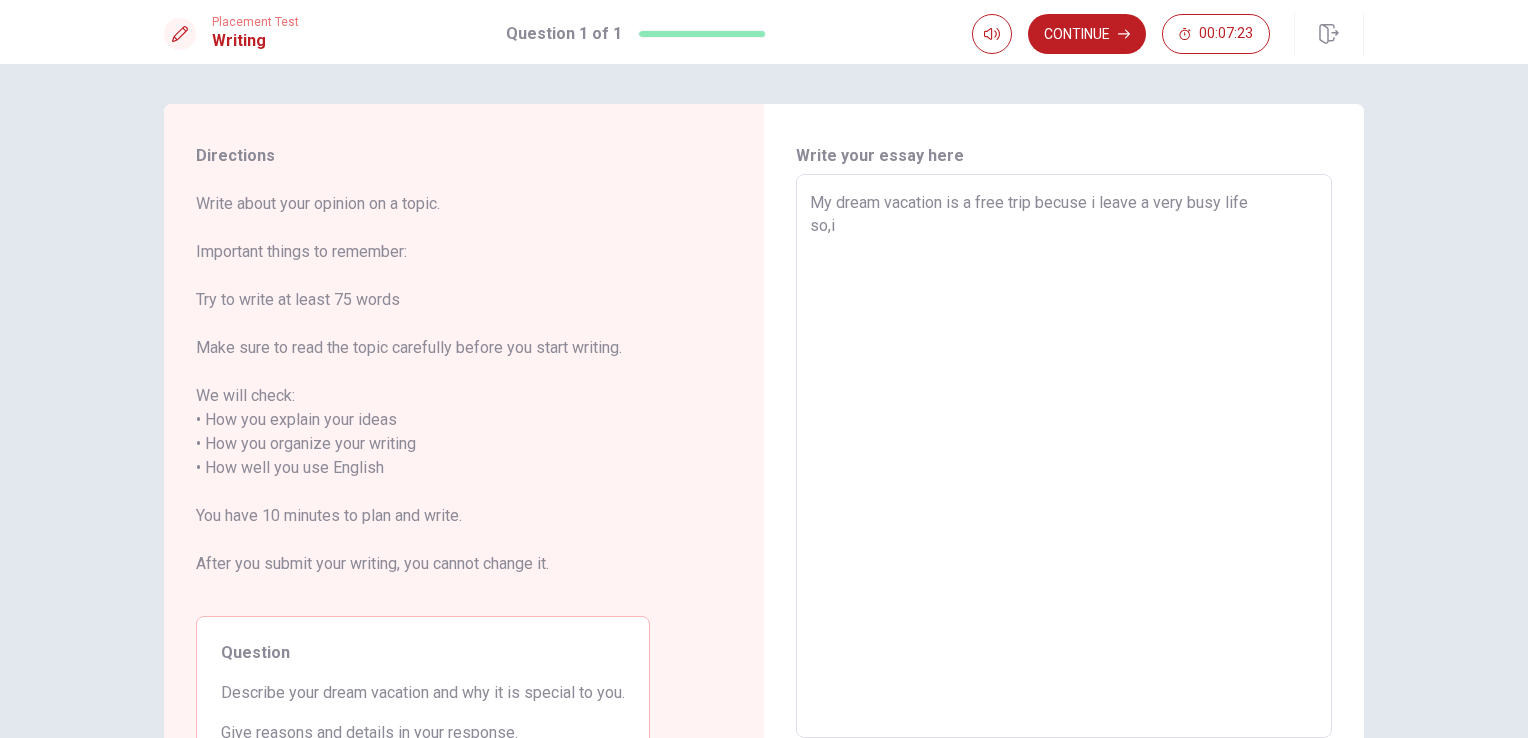 type on "x" 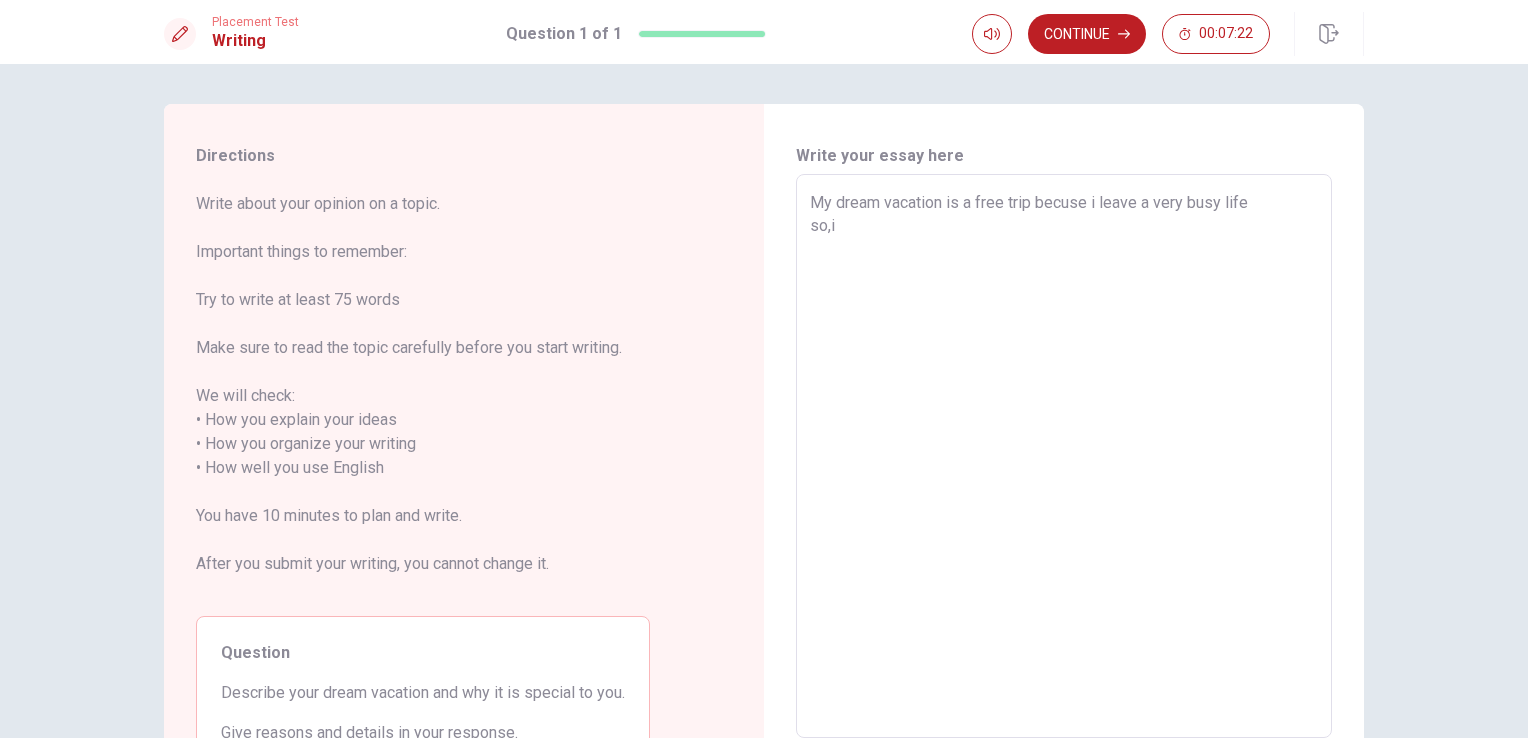 type on "My dream vacation is a free trip becuse i leave a very busy life
so,i" 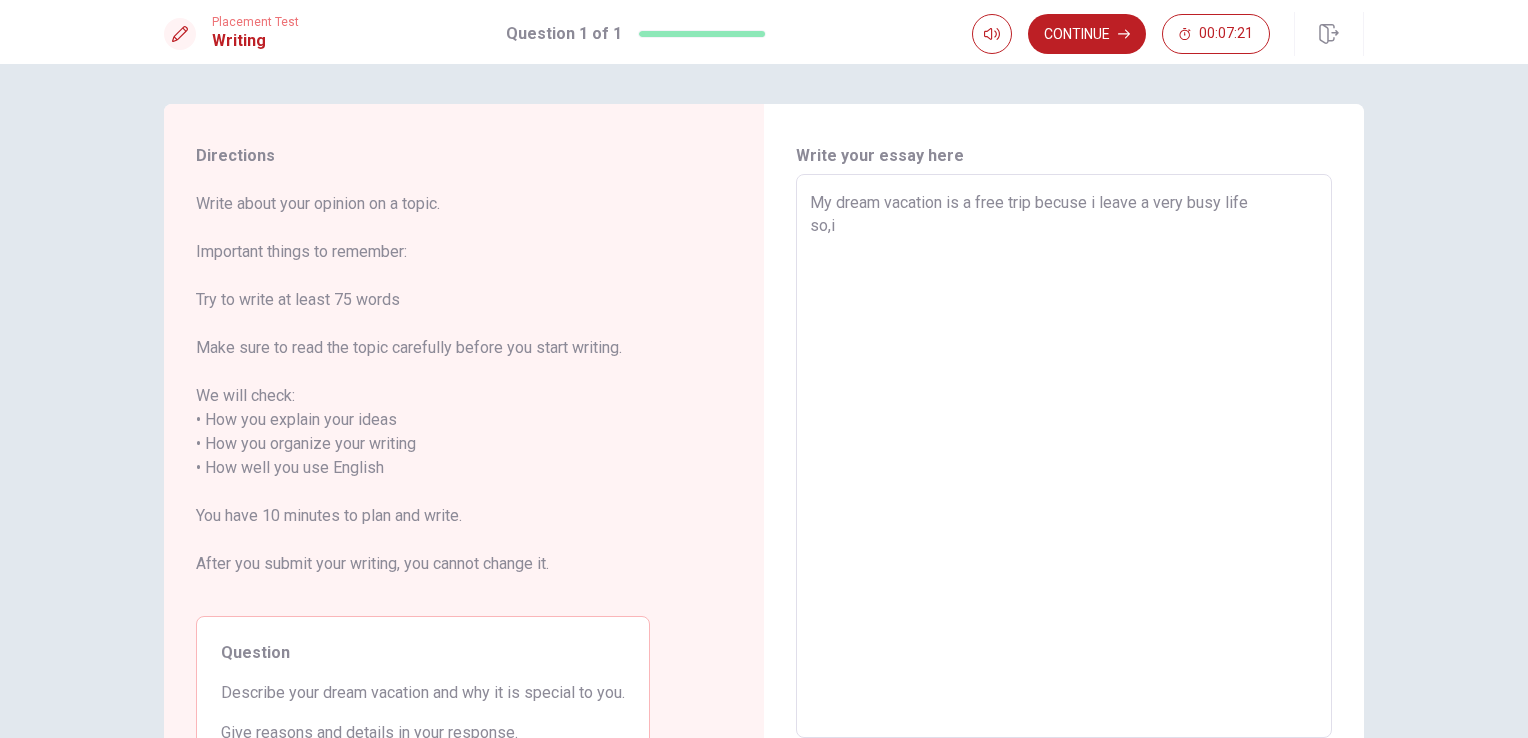 type on "My dream vacation is a free trip becuse i leave a very busy life
so,i w" 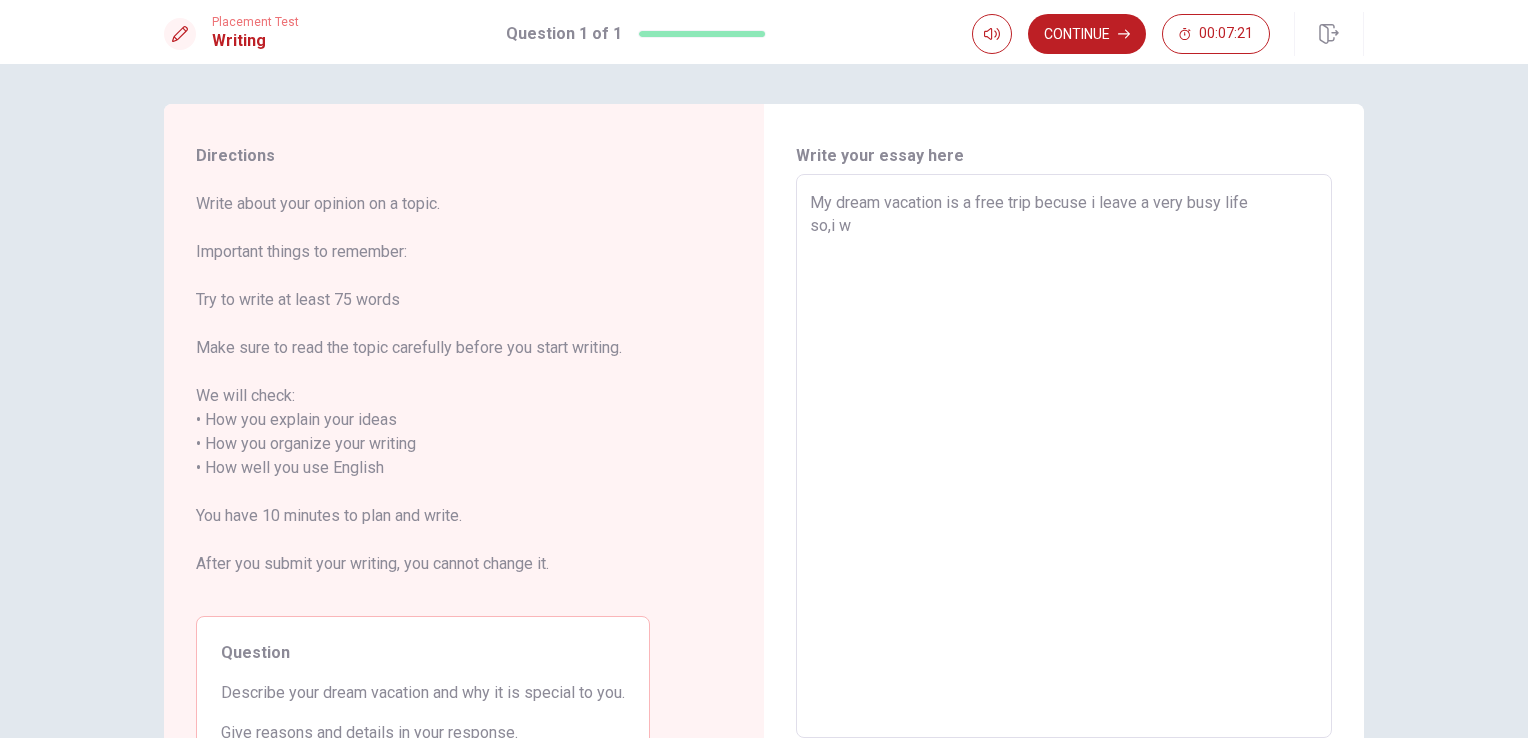 type on "x" 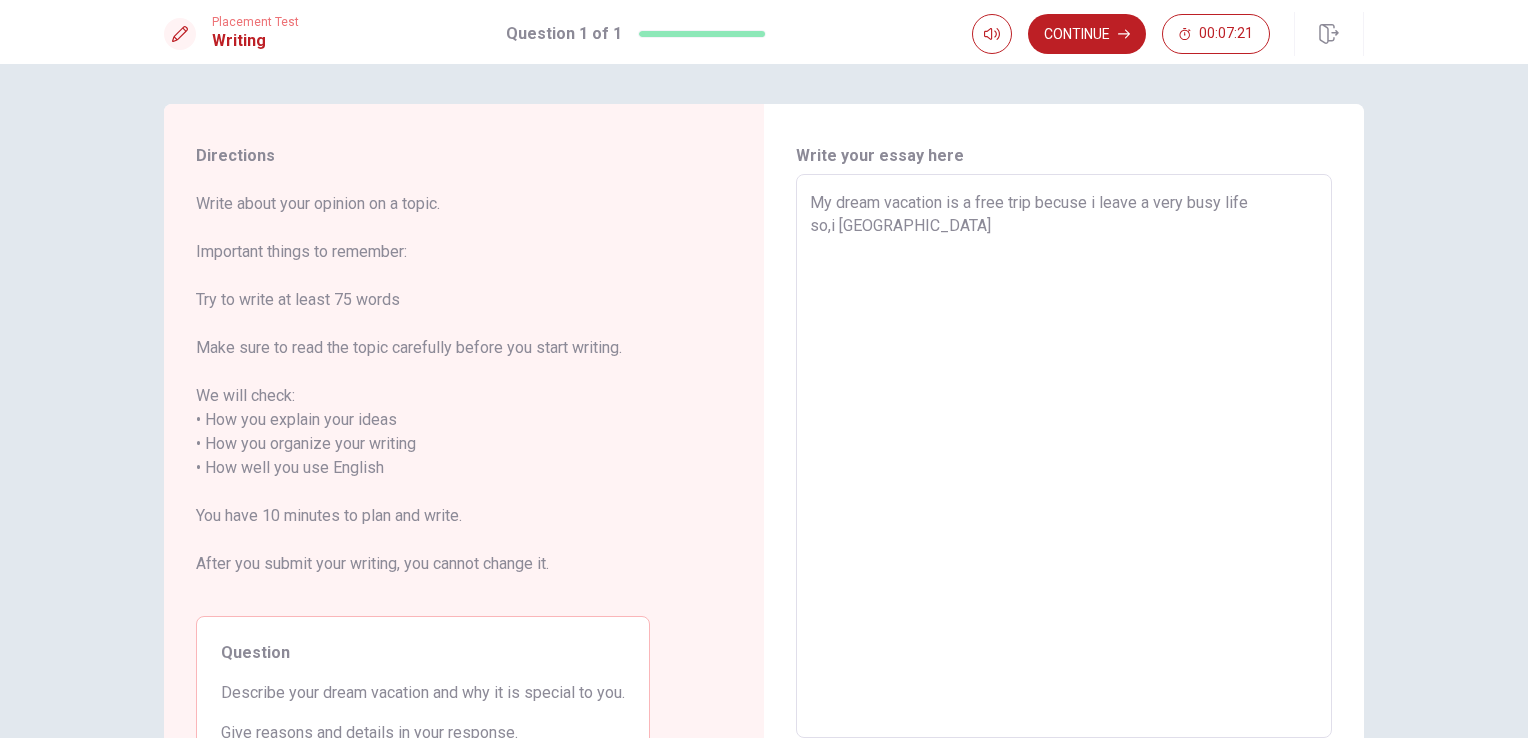 type on "x" 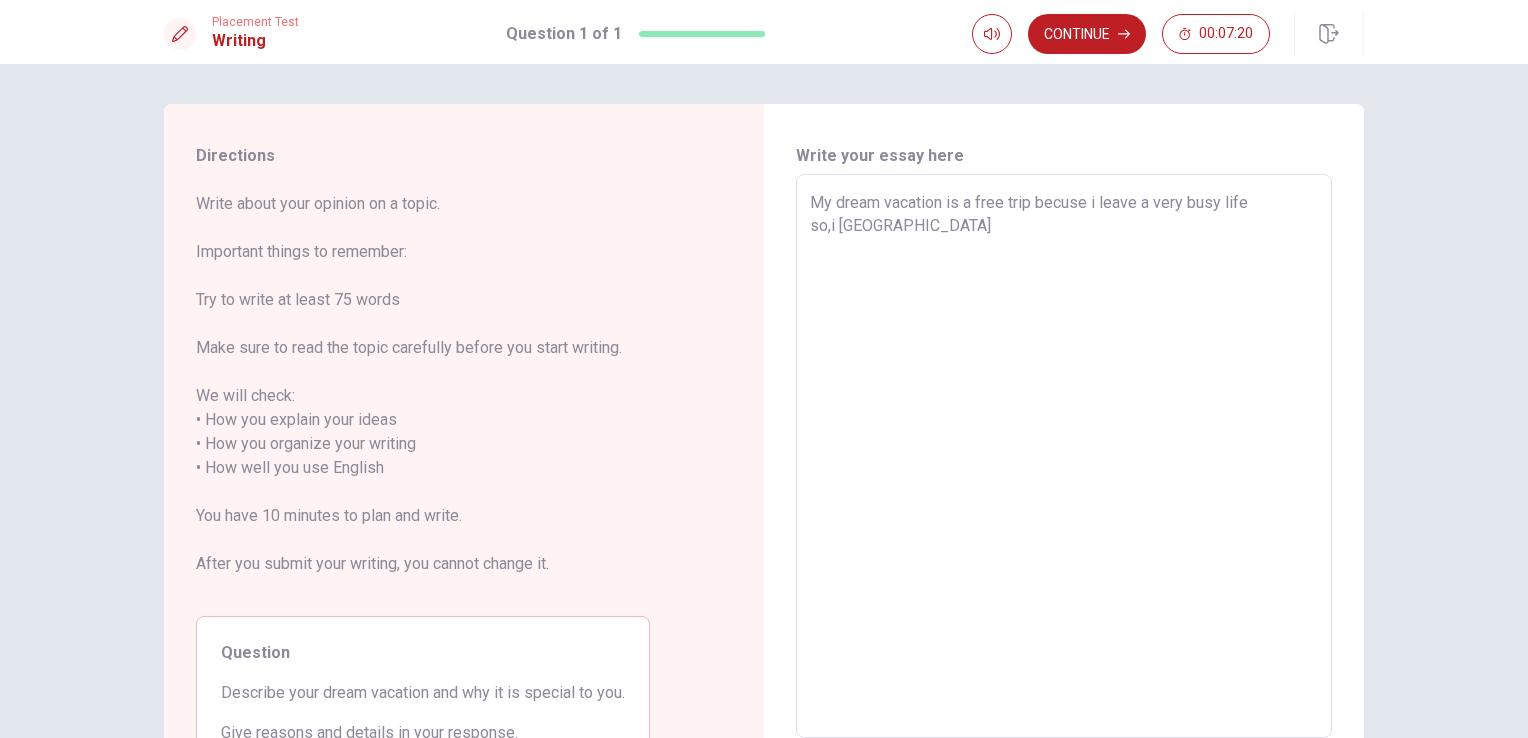 type on "My dream vacation is a free trip becuse i leave a very busy life
so,i wan" 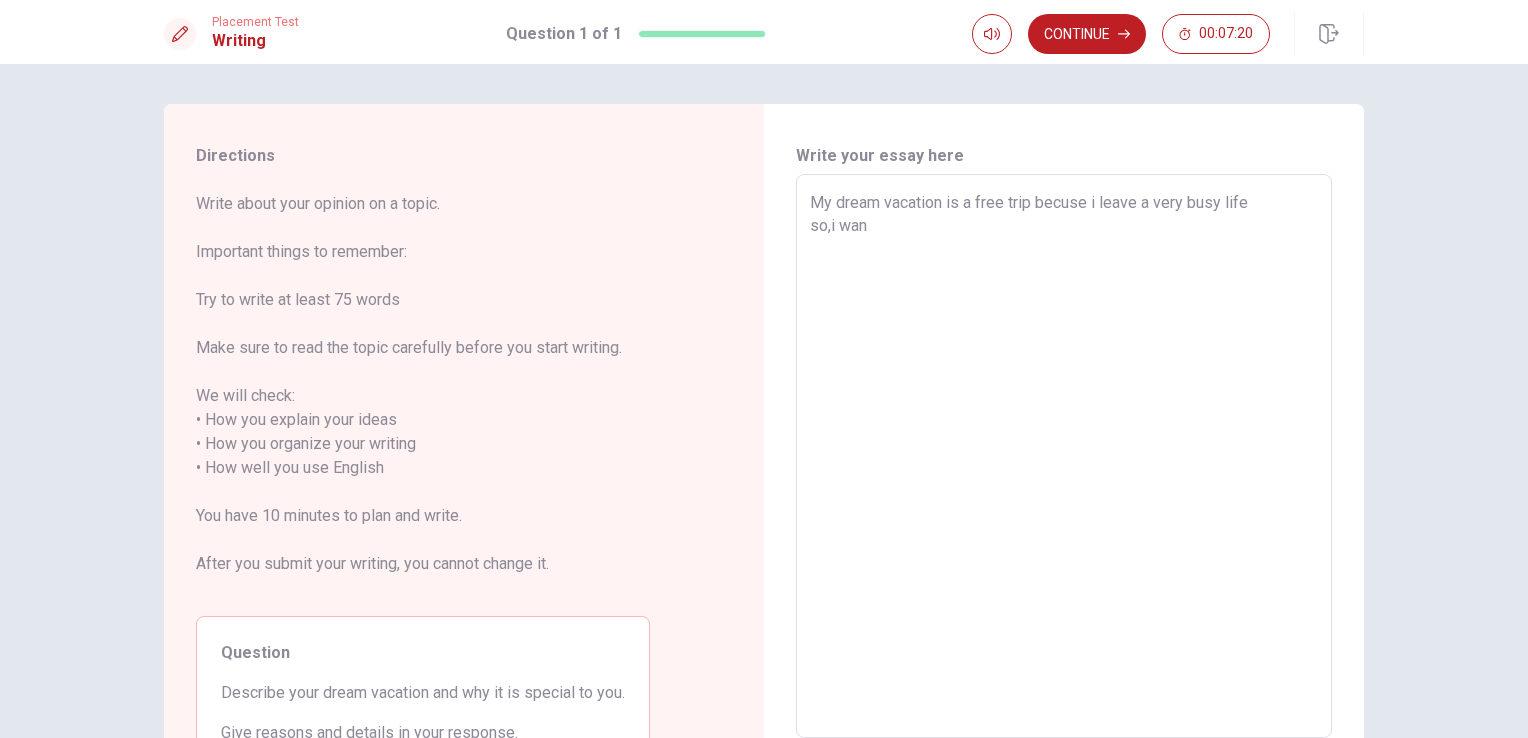 type on "x" 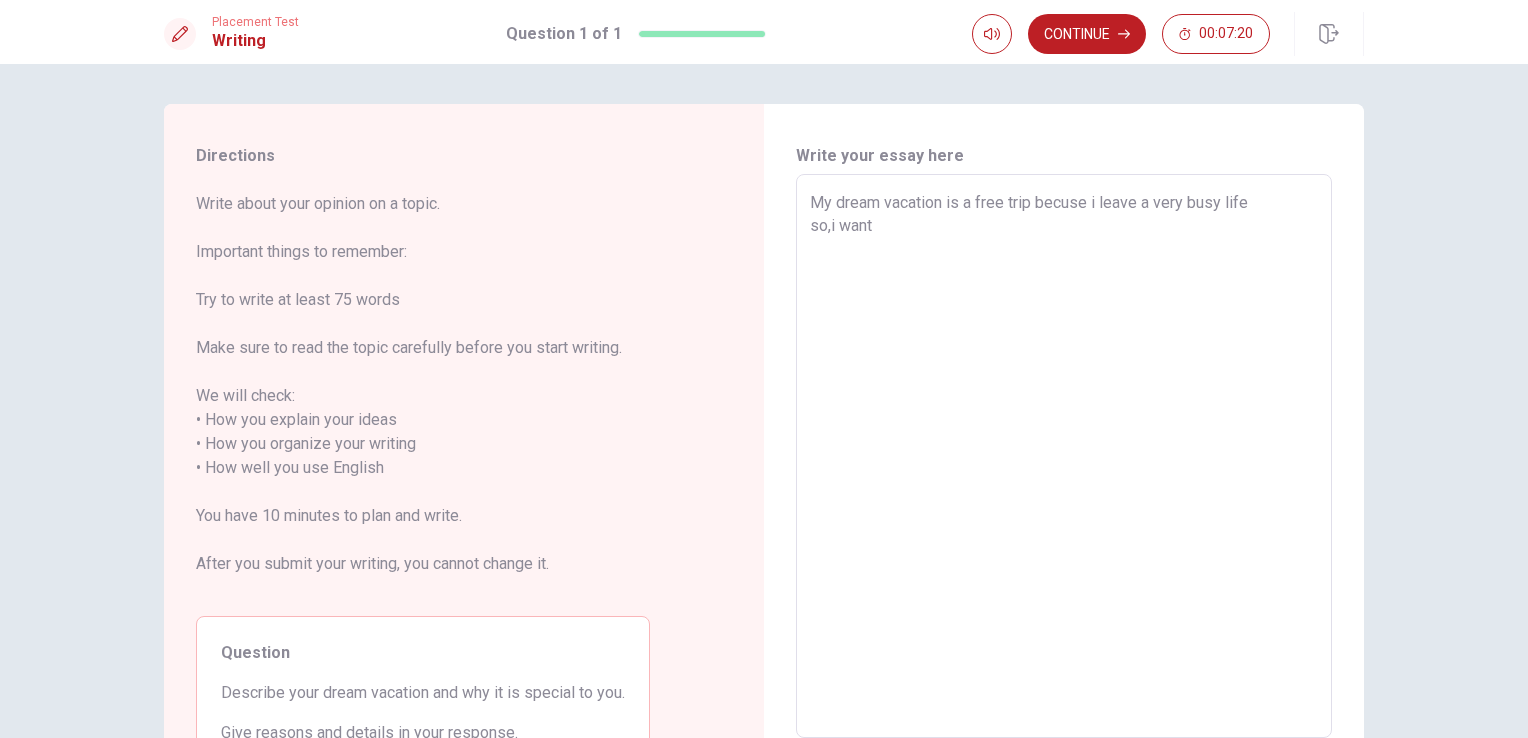 type on "x" 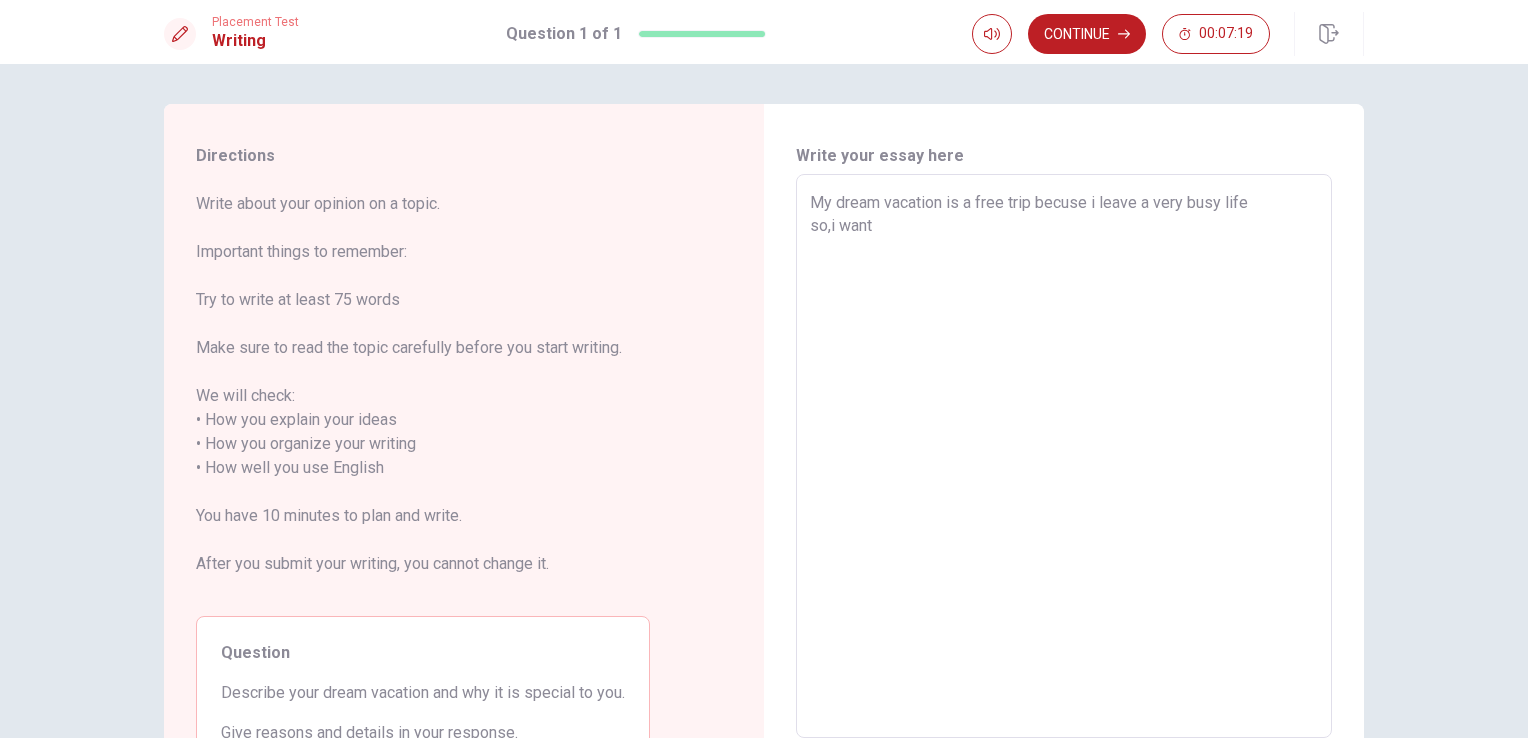 type on "My dream vacation is a free trip becuse i leave a very busy life
so,i want f" 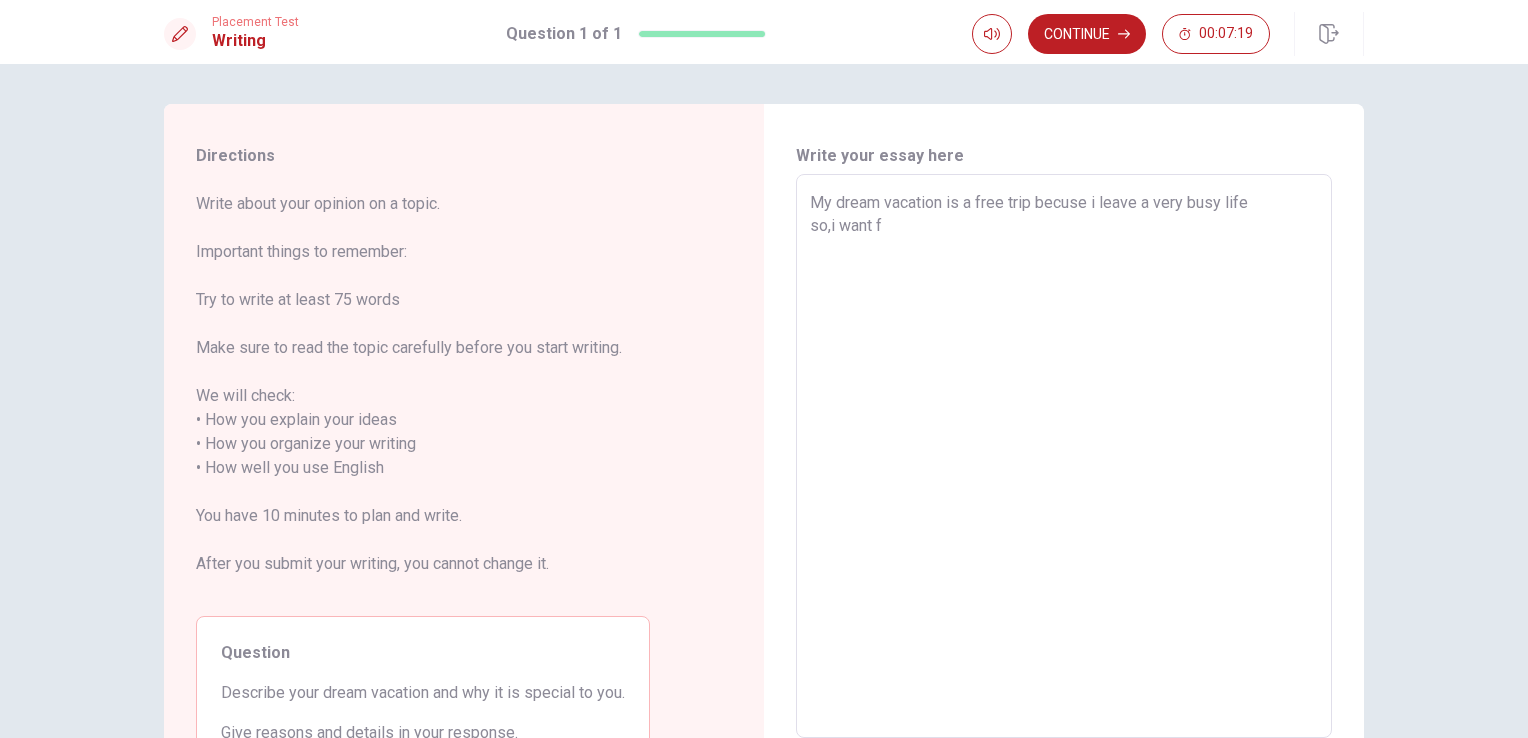 type on "x" 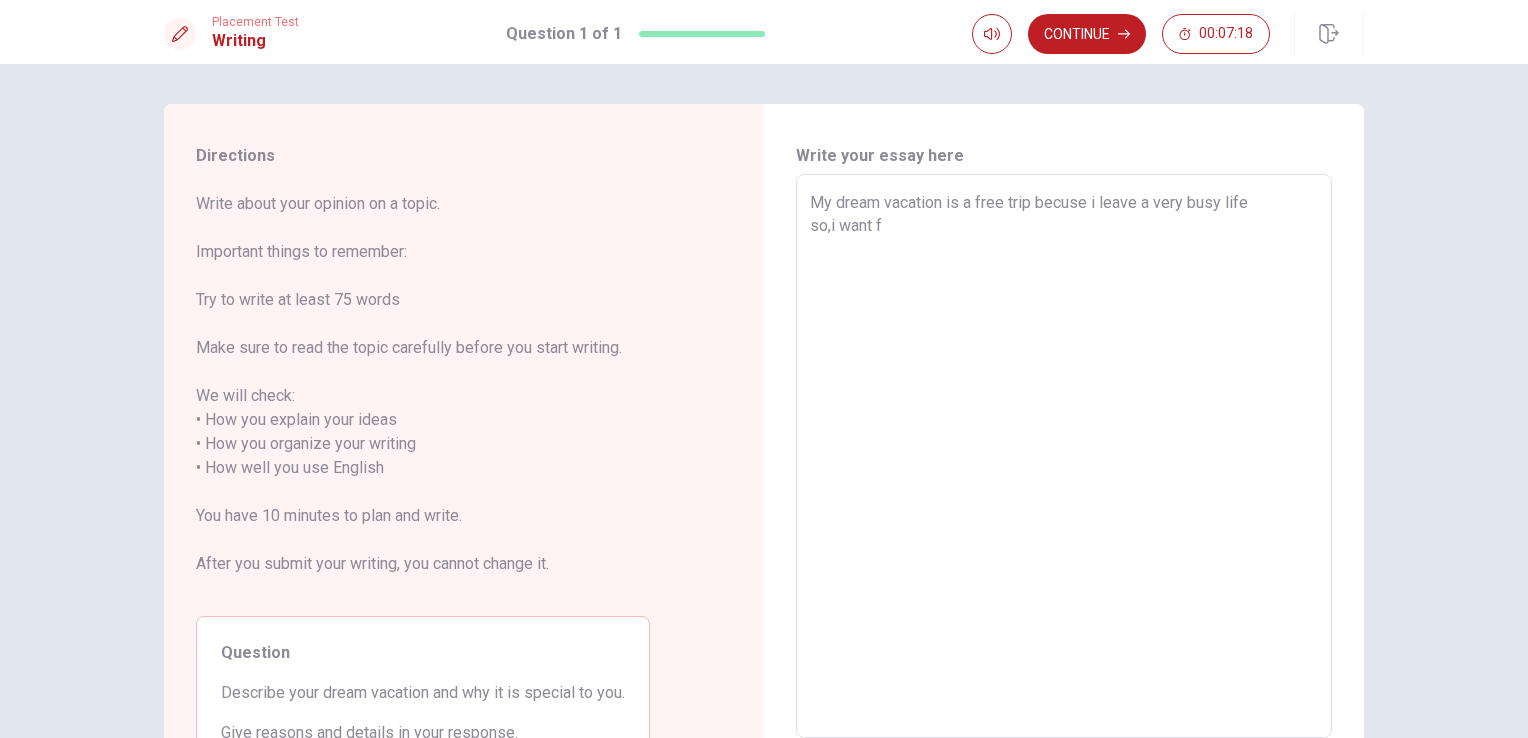 type on "My dream vacation is a free trip becuse i leave a very busy life
so,i want fr" 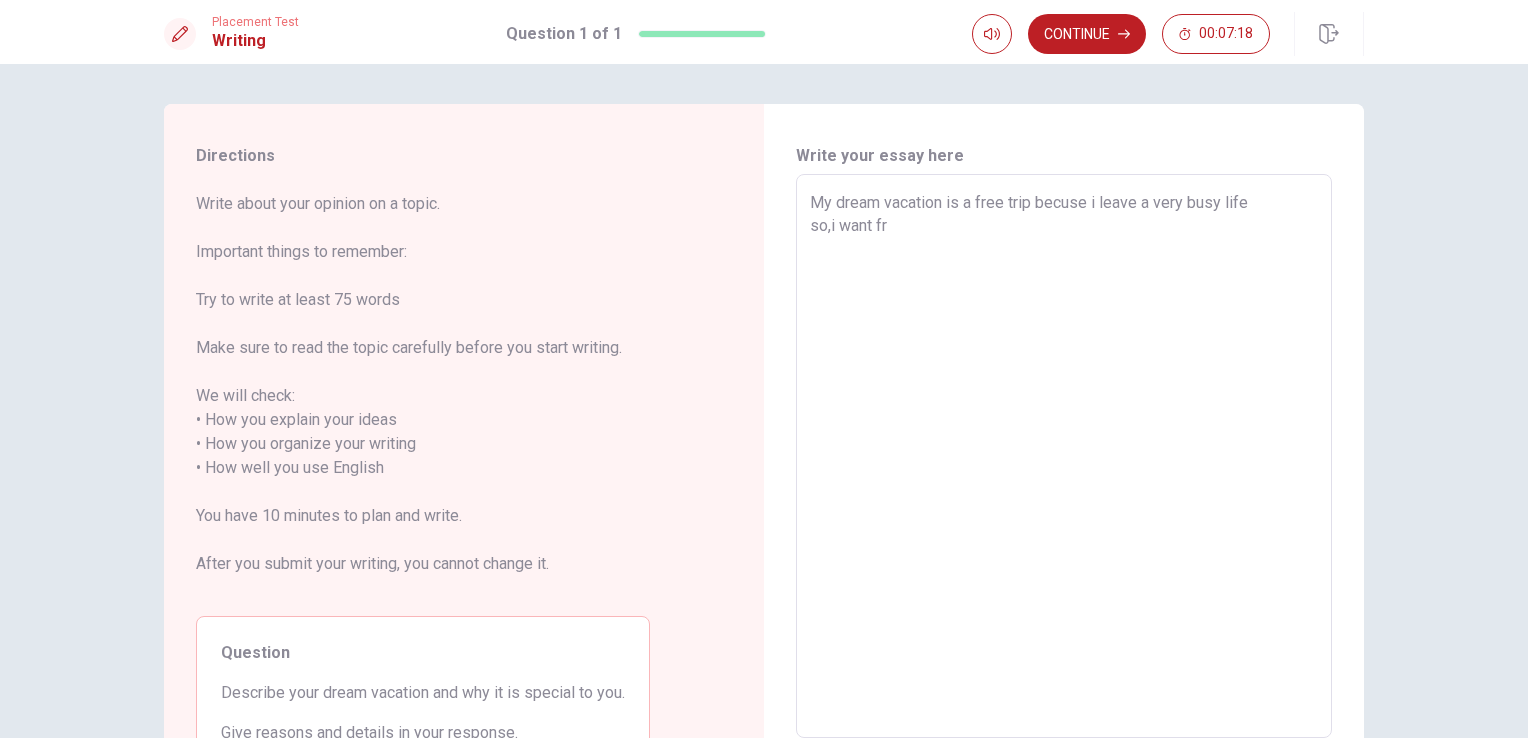 type on "x" 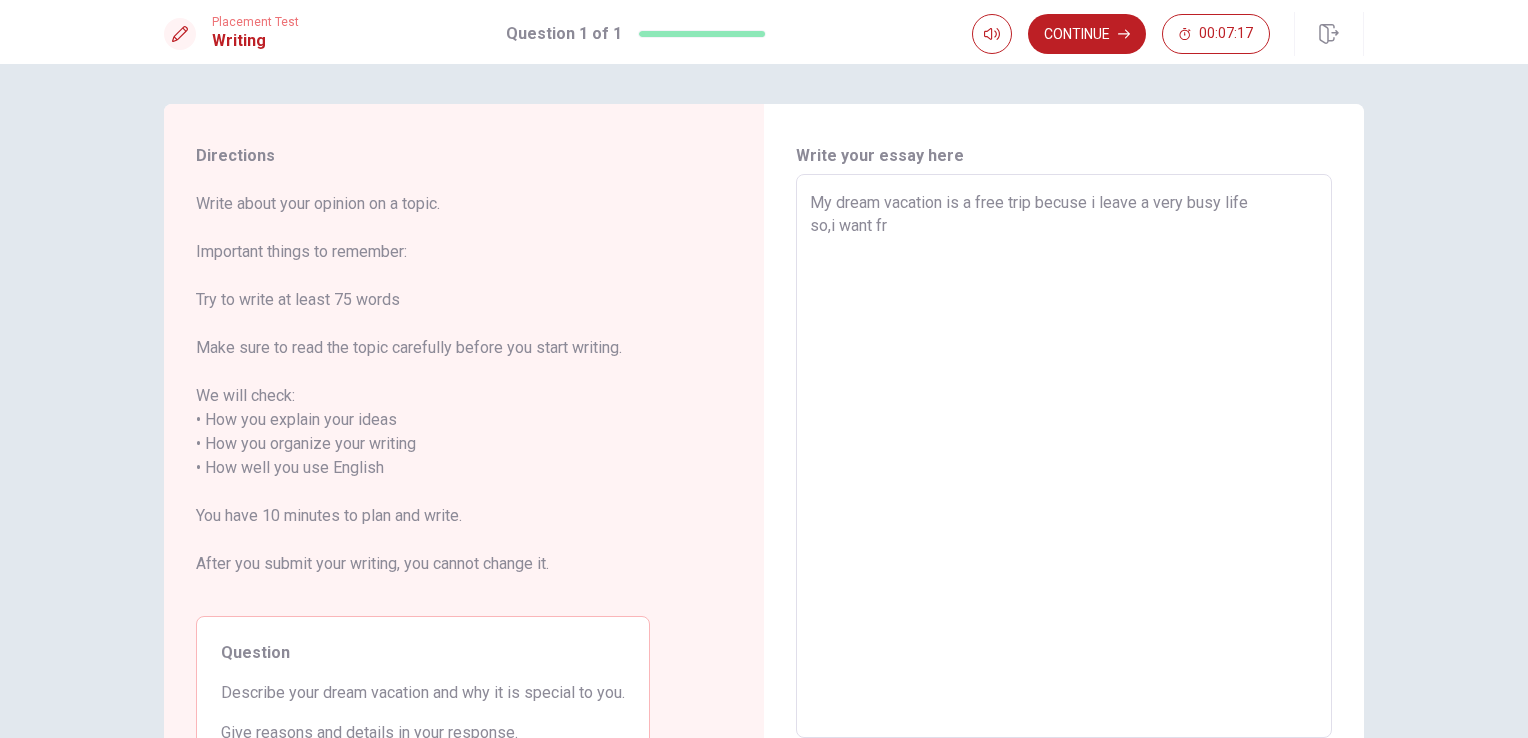 type on "My dream vacation is a free trip becuse i leave a very busy life
so,i want fre" 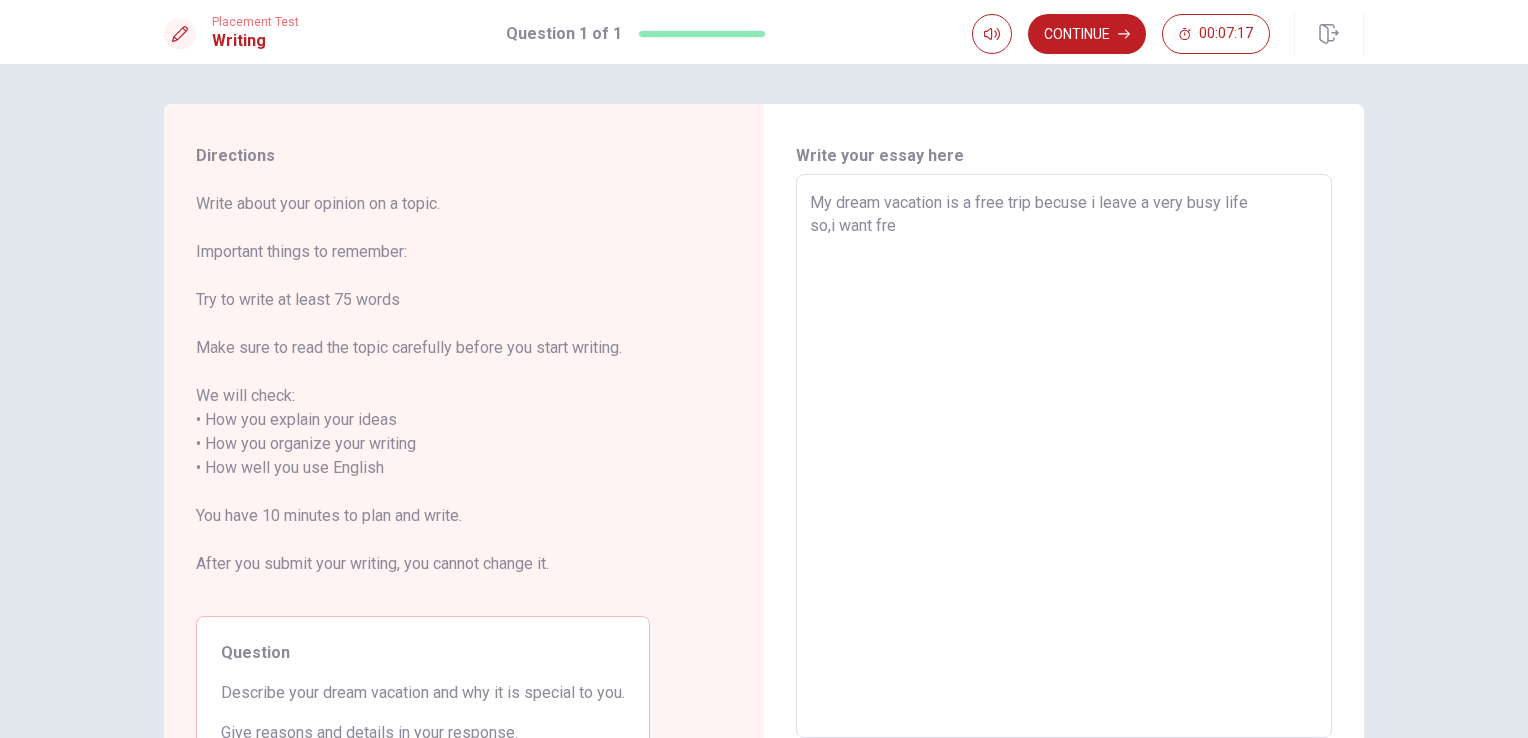 type on "x" 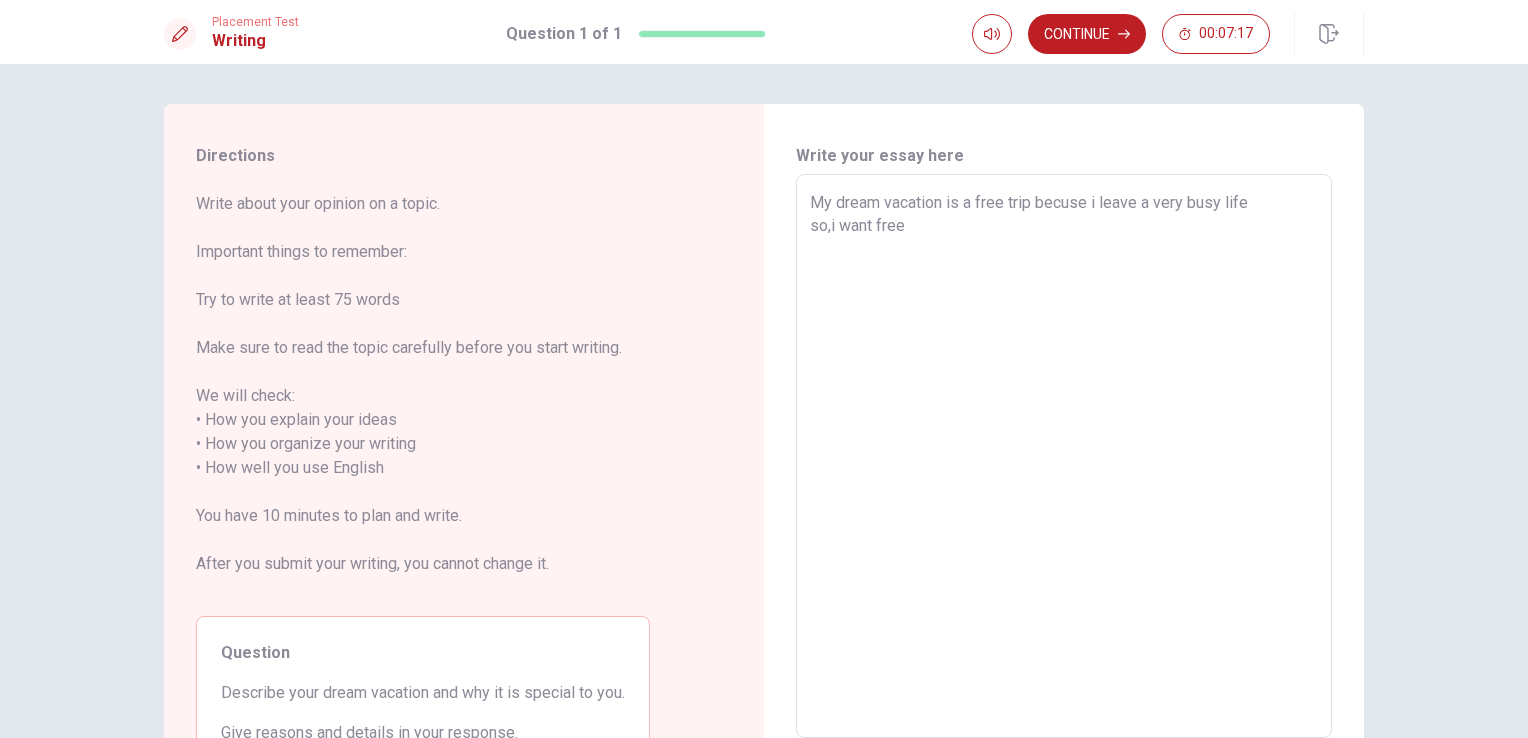 type on "x" 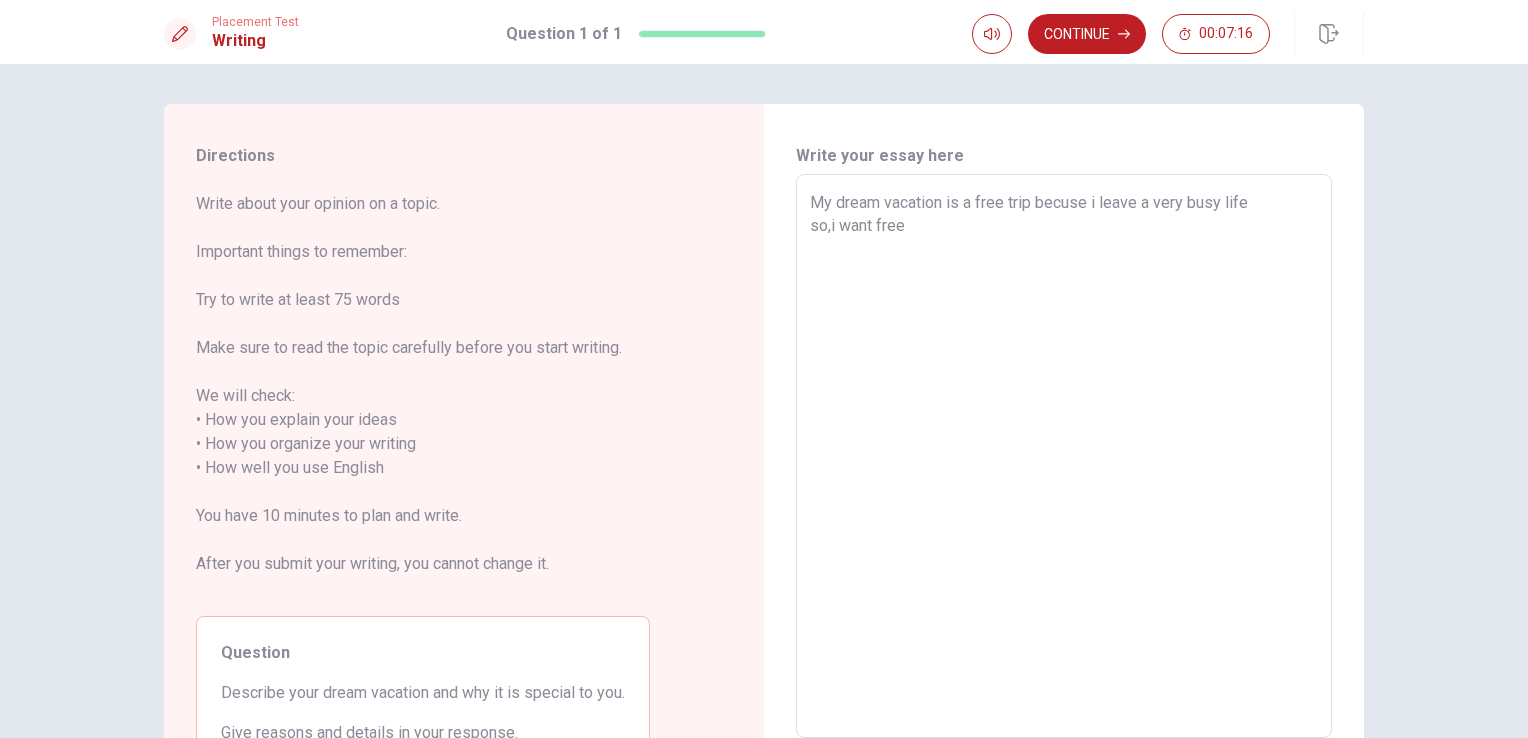 type on "x" 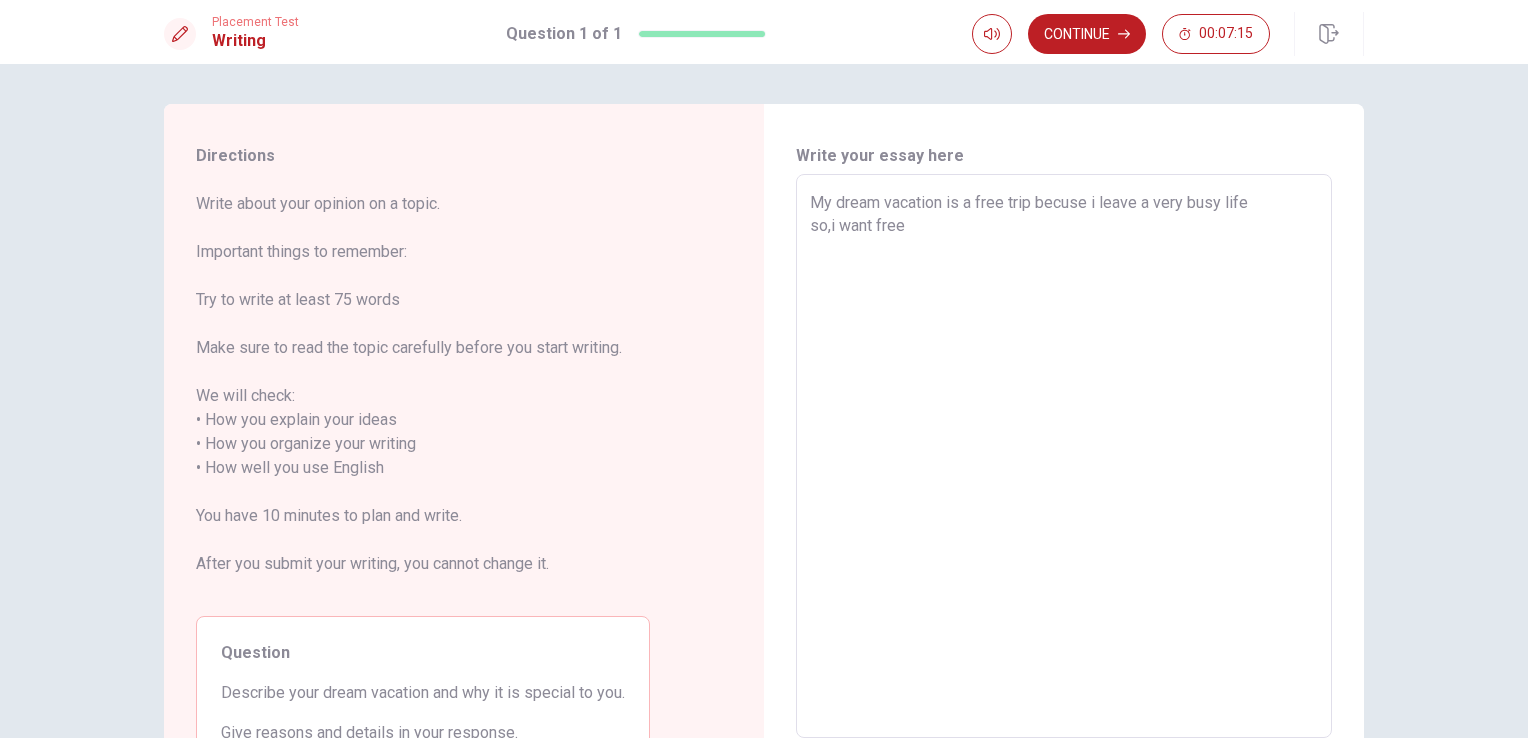 type on "My dream vacation is a free trip becuse i leave a very busy life
so,i want free" 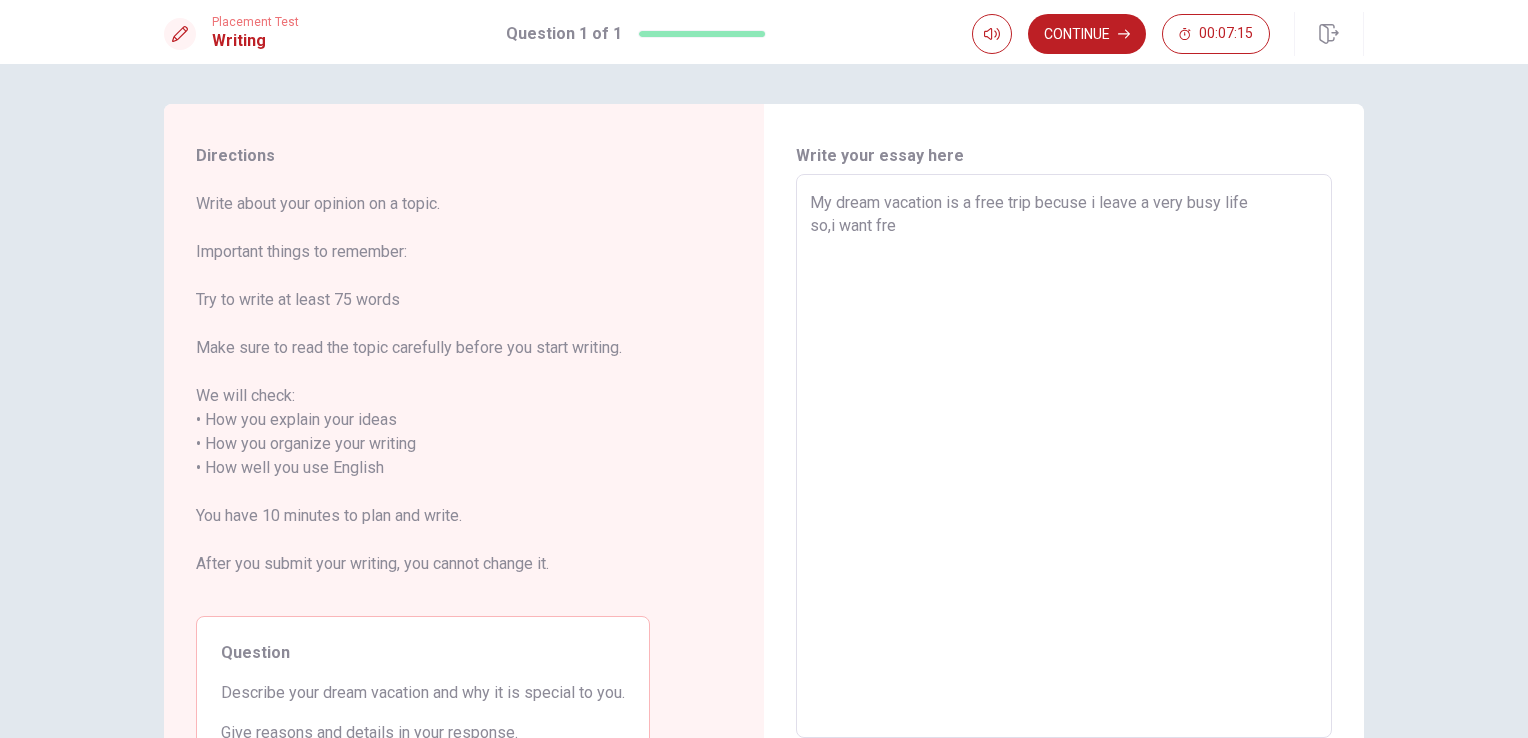 type on "x" 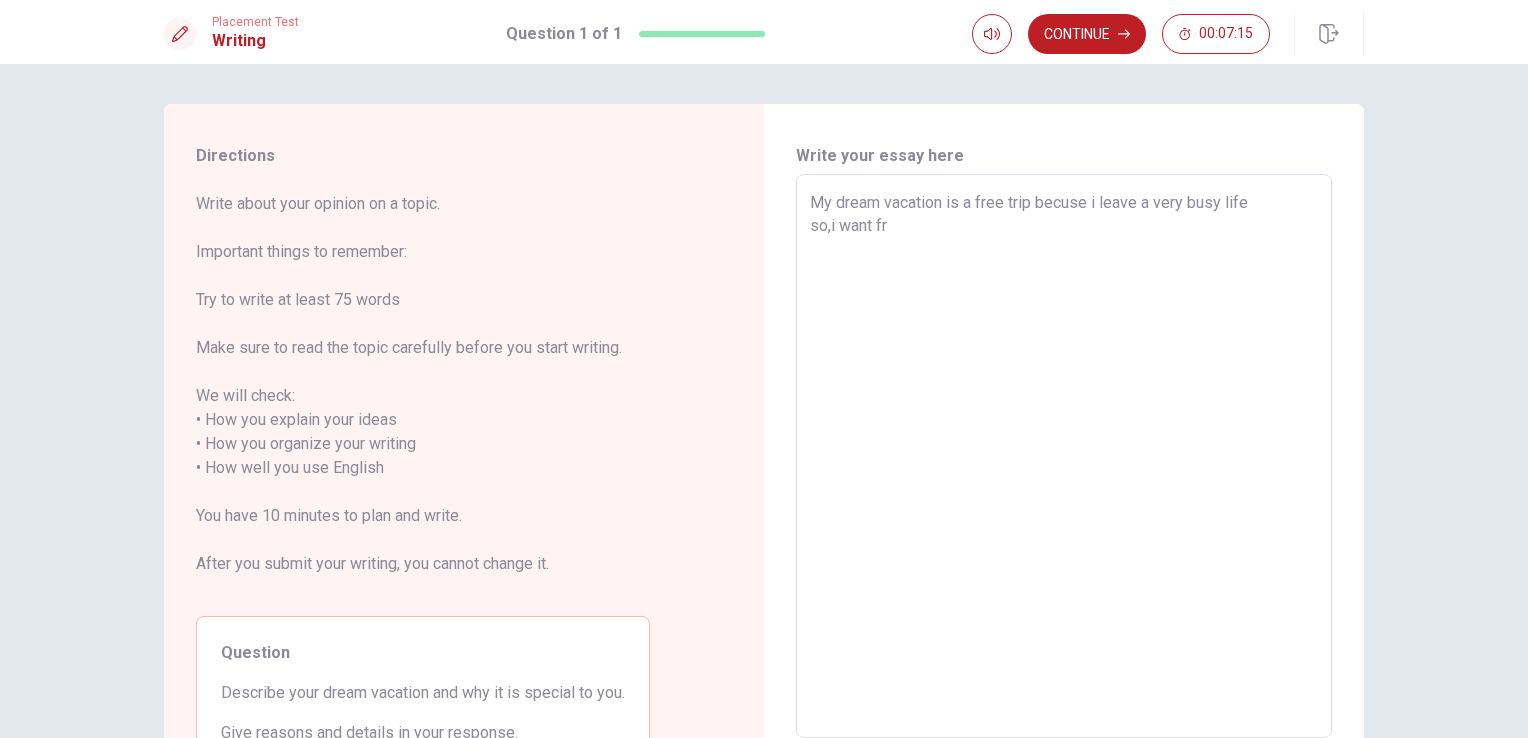 type on "x" 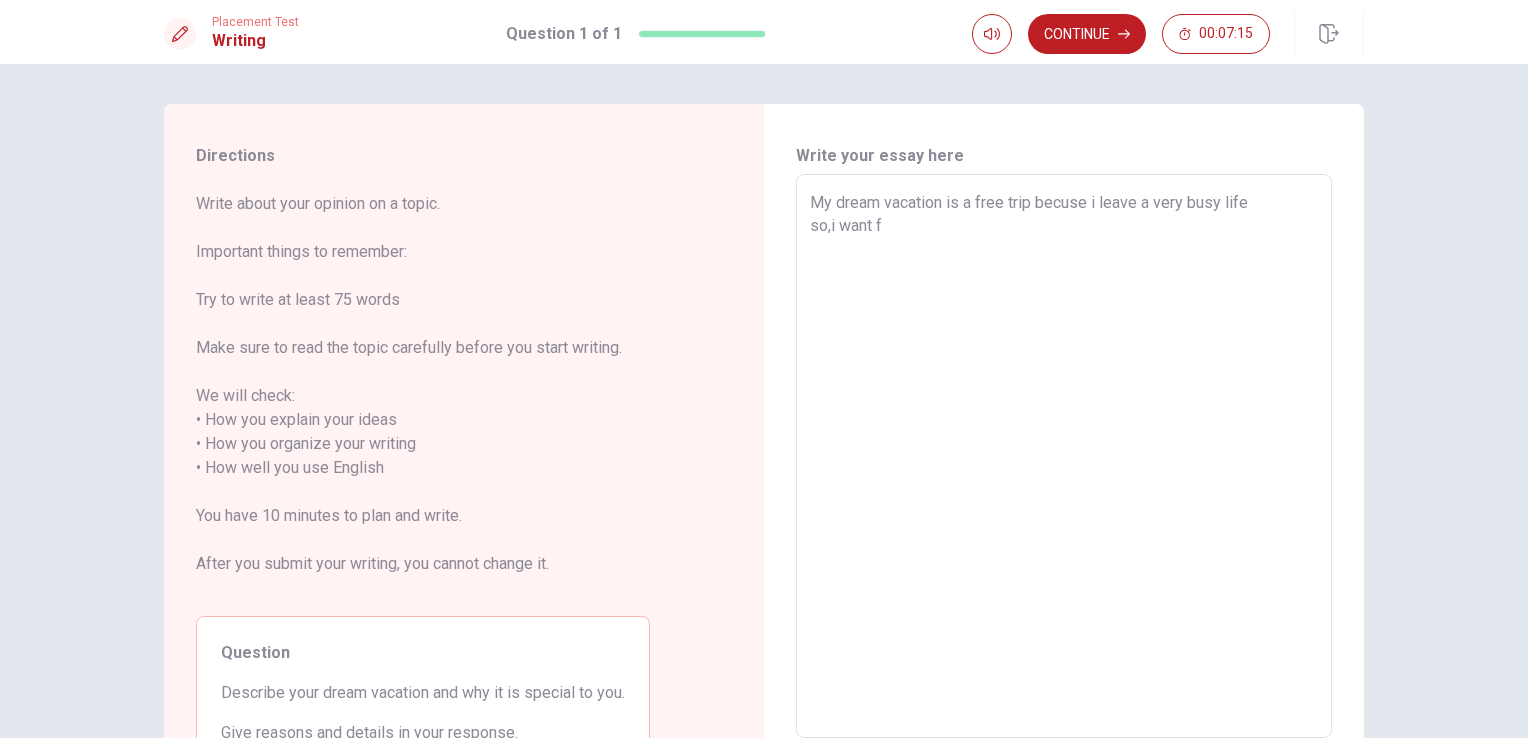 type 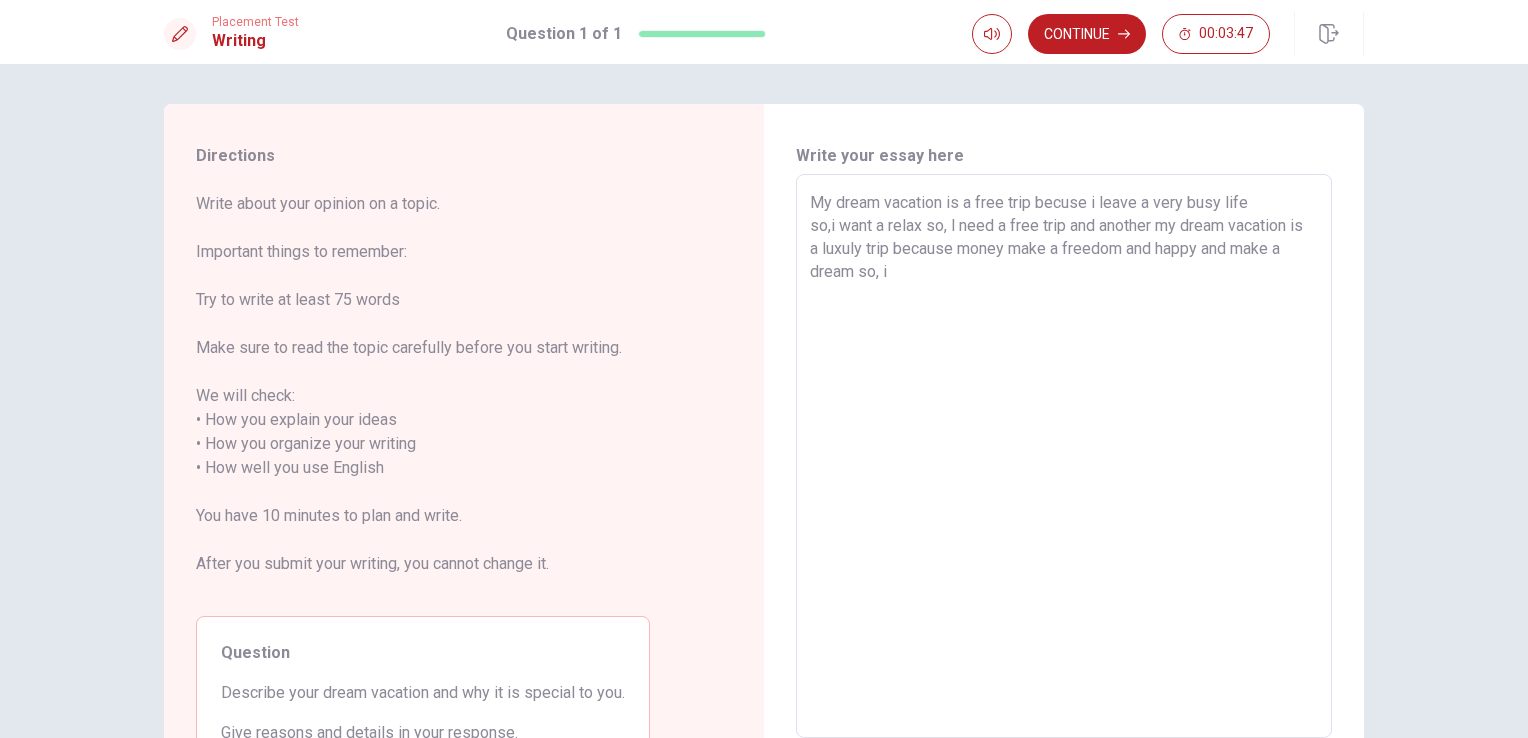 click on "My dream vacation is a free trip becuse i leave a very busy life
so,i want a relax so, l need a free trip and another my dream vacation is a luxuly trip because money make a freedom and happy and make a dream so, i" at bounding box center (1064, 456) 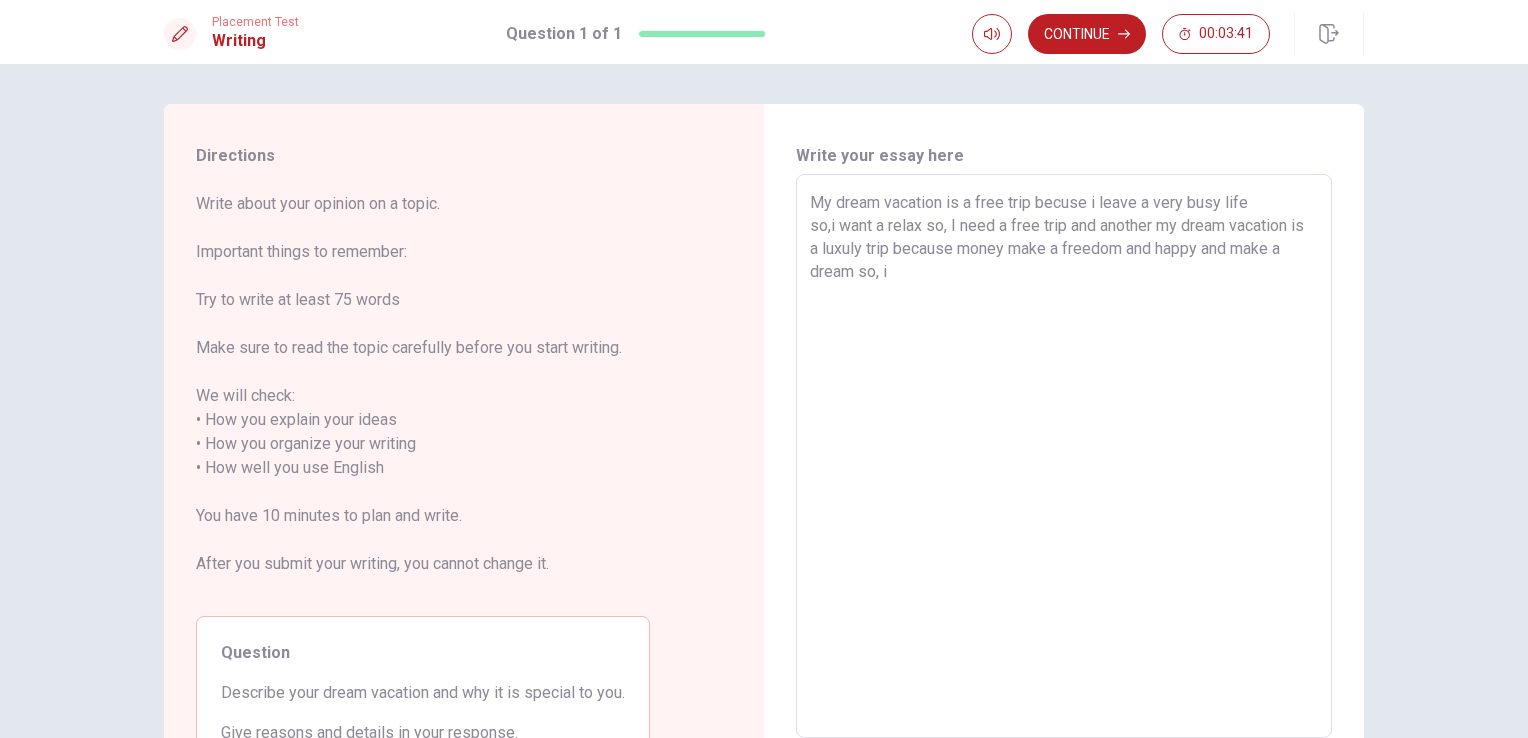 click on "My dream vacation is a free trip becuse i leave a very busy life
so,i want a relax so, I need a free trip and another my dream vacation is a luxuly trip because money make a freedom and happy and make a dream so, i" at bounding box center (1064, 456) 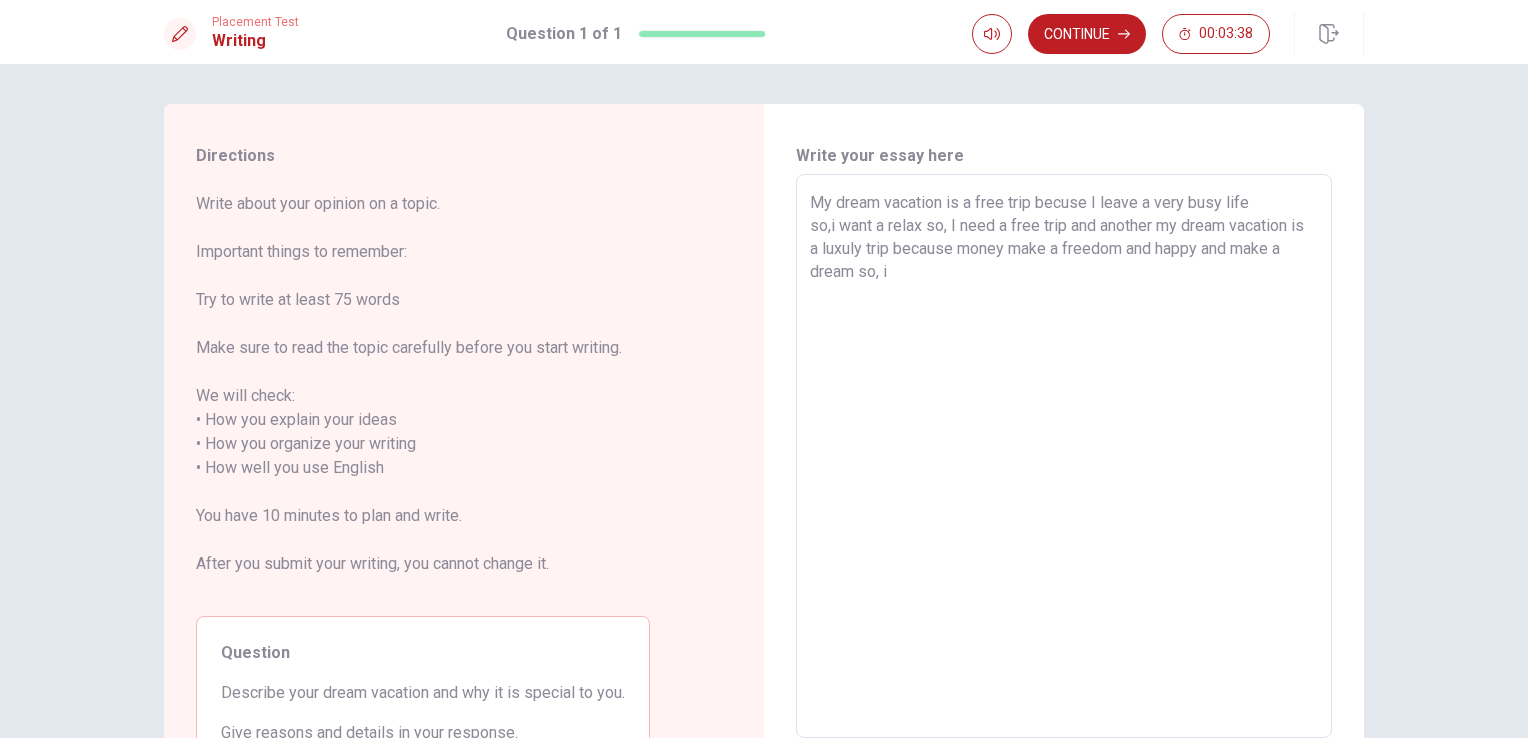 click on "My dream vacation is a free trip becuse I leave a very busy life
so,i want a relax so, I need a free trip and another my dream vacation is a luxuly trip because money make a freedom and happy and make a dream so, i" at bounding box center [1064, 456] 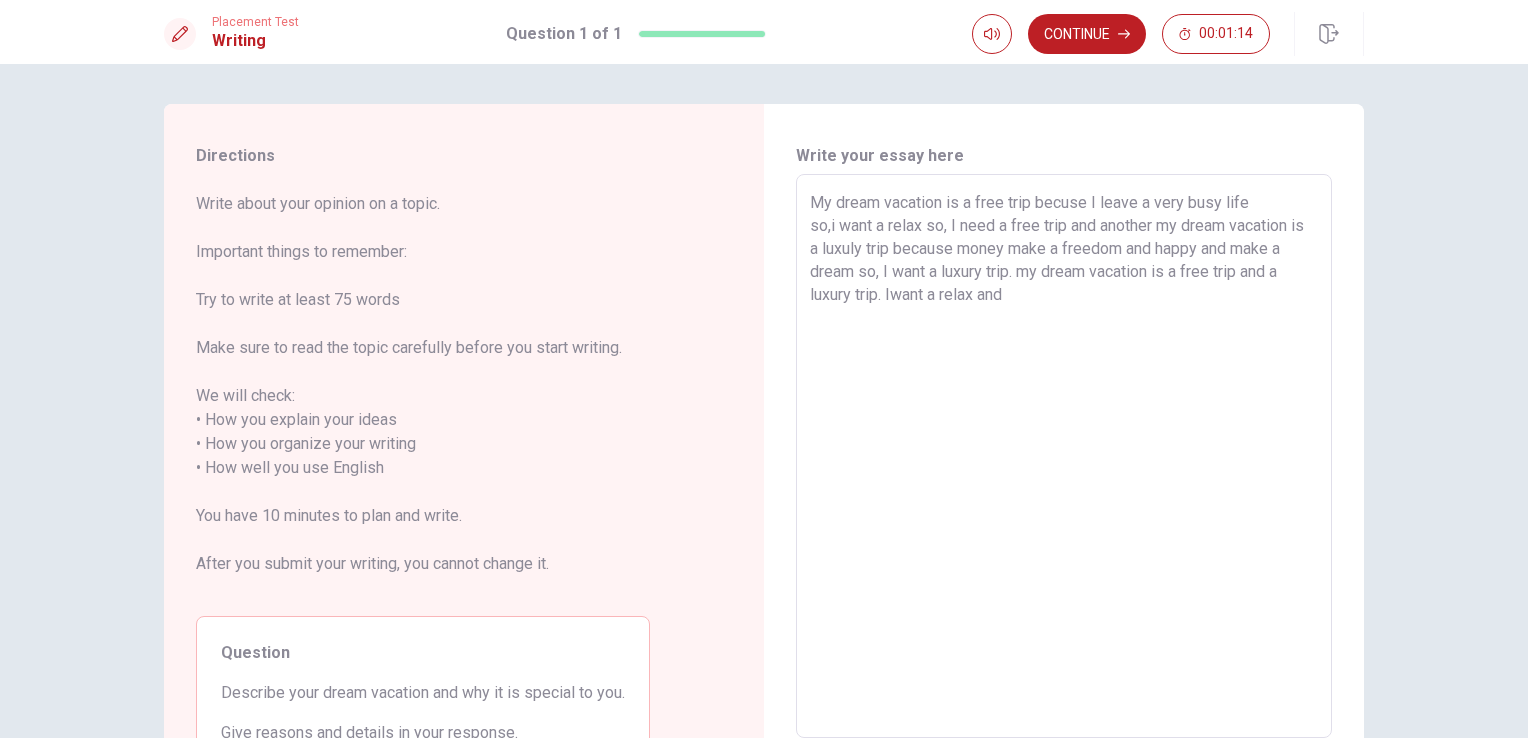 click on "My dream vacation is a free trip becuse I leave a very busy life
so,i want a relax so, I need a free trip and another my dream vacation is a luxuly trip because money make a freedom and happy and make a dream so, I want a luxury trip. my dream vacation is a free trip and a luxury trip. Iwant a relax and" at bounding box center [1064, 456] 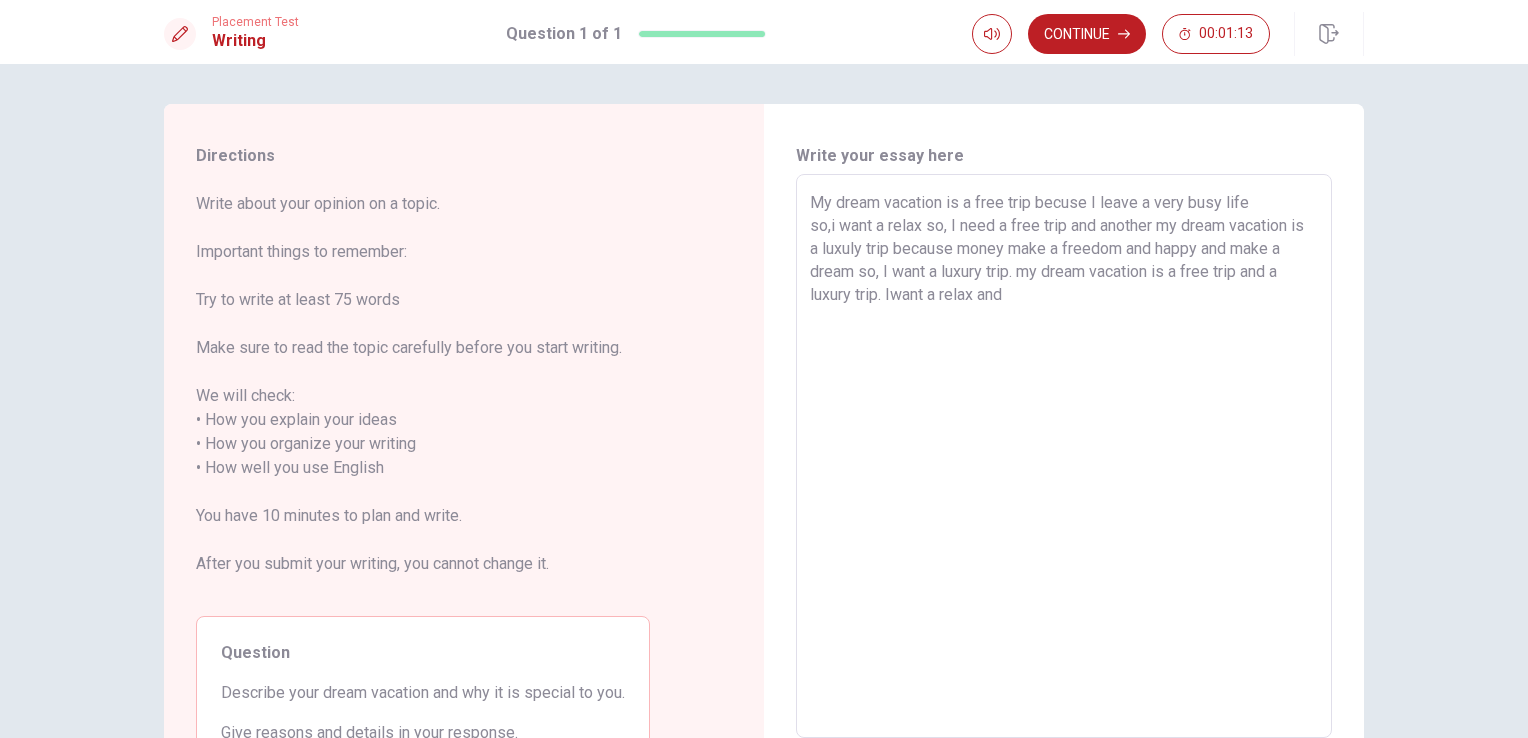 click on "My dream vacation is a free trip becuse I leave a very busy life
so,i want a relax so, I need a free trip and another my dream vacation is a luxuly trip because money make a freedom and happy and make a dream so, I want a luxury trip. my dream vacation is a free trip and a luxury trip. Iwant a relax and" at bounding box center (1064, 456) 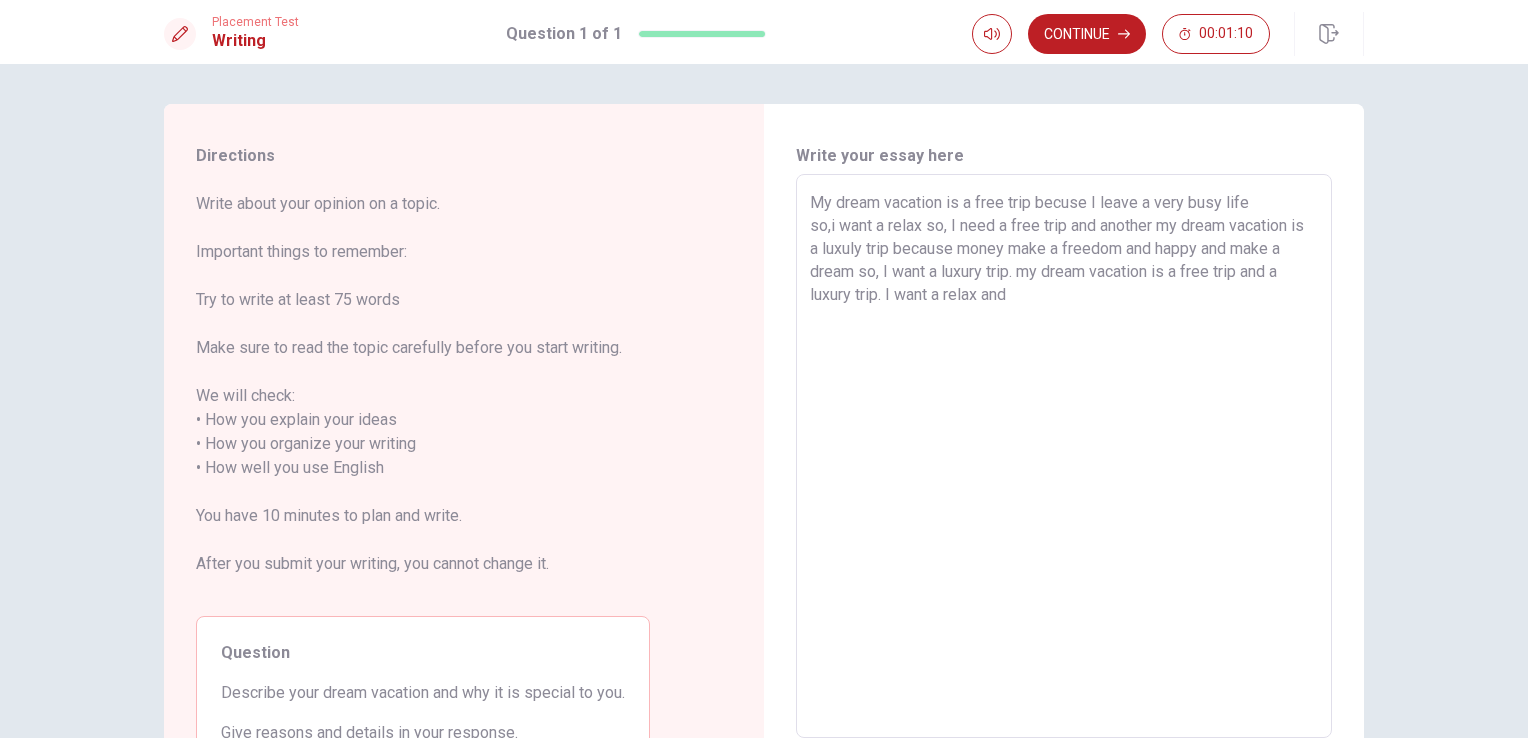 click on "My dream vacation is a free trip becuse I leave a very busy life
so,i want a relax so, I need a free trip and another my dream vacation is a luxuly trip because money make a freedom and happy and make a dream so, I want a luxury trip. my dream vacation is a free trip and a luxury trip. I want a relax and" at bounding box center (1064, 456) 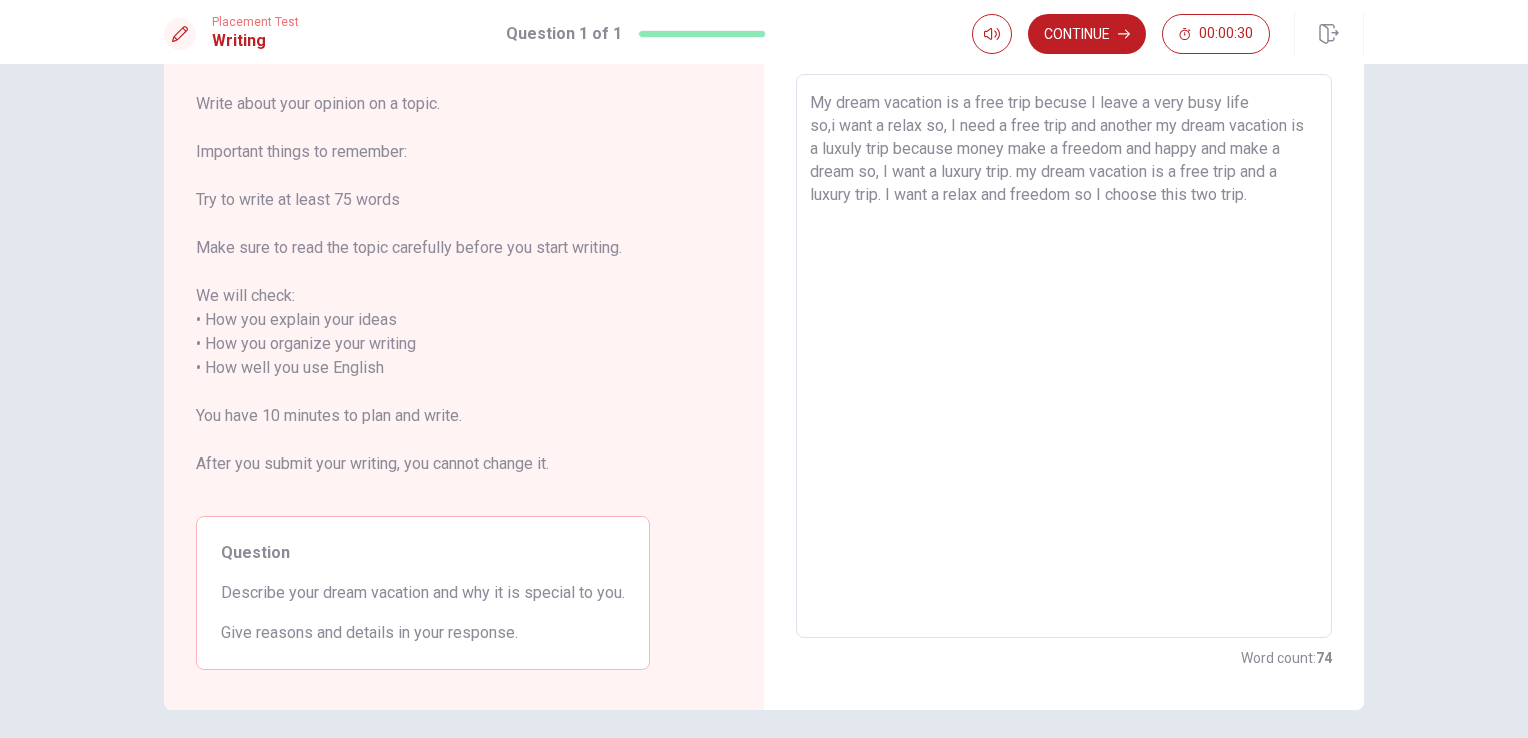 scroll, scrollTop: 0, scrollLeft: 0, axis: both 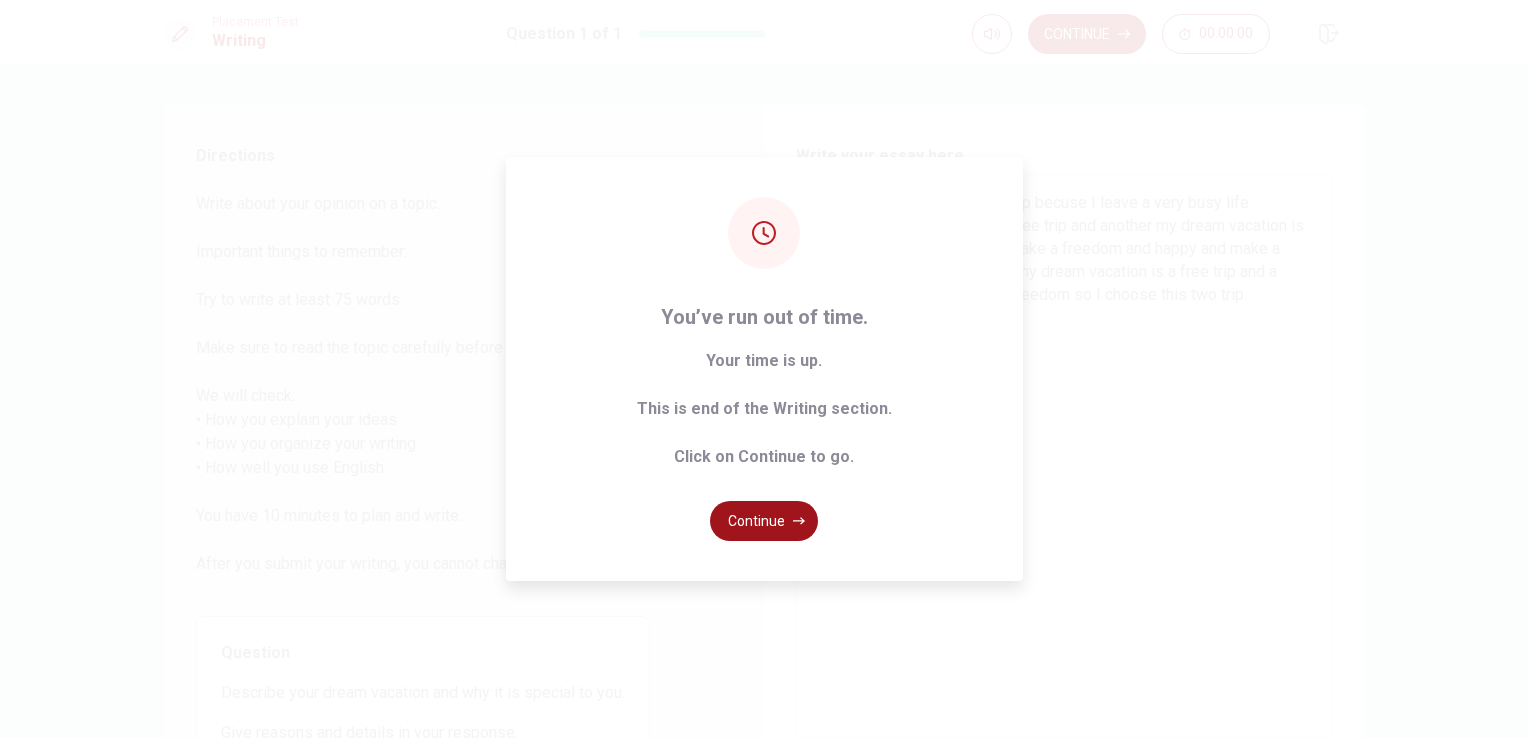click on "Continue" at bounding box center (764, 521) 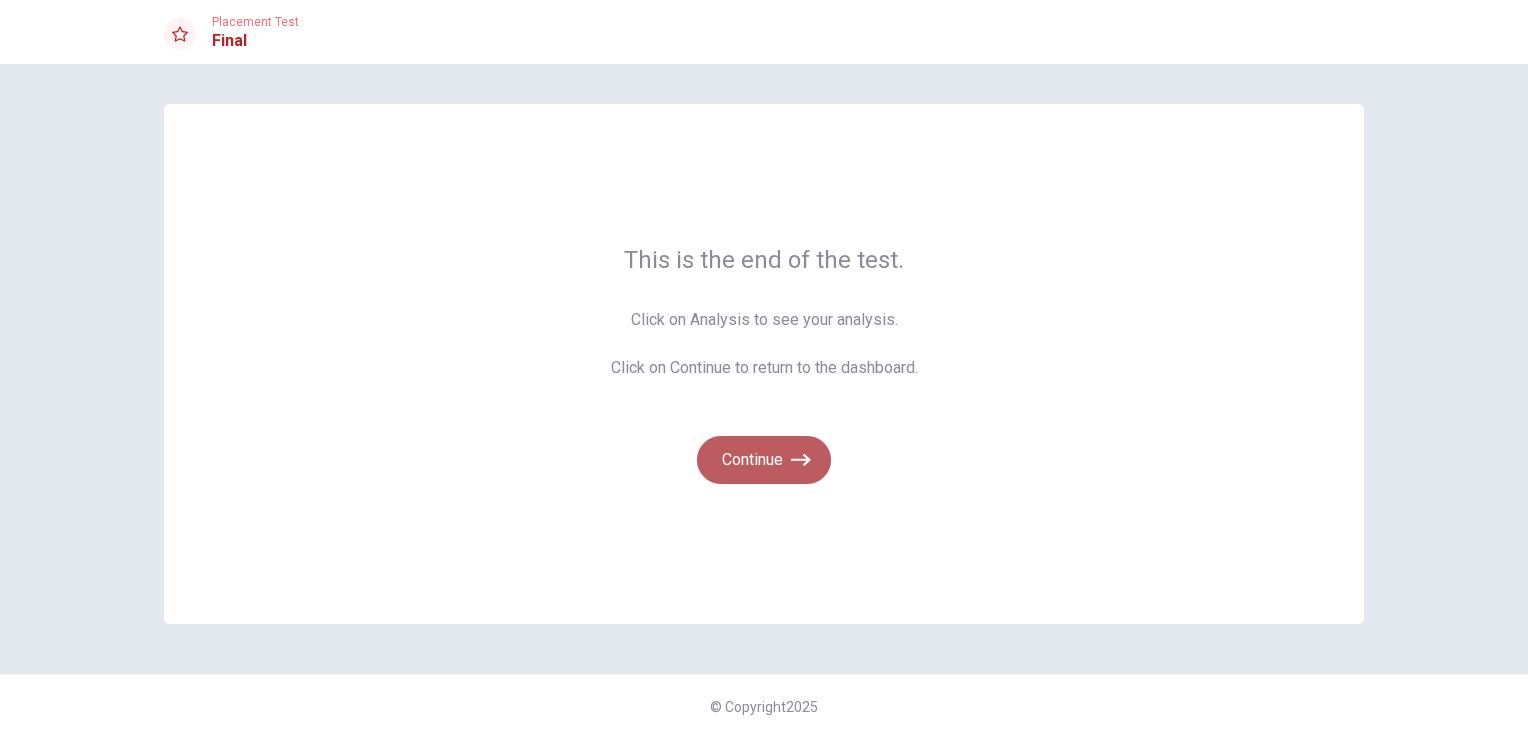 click on "Continue" at bounding box center [764, 460] 